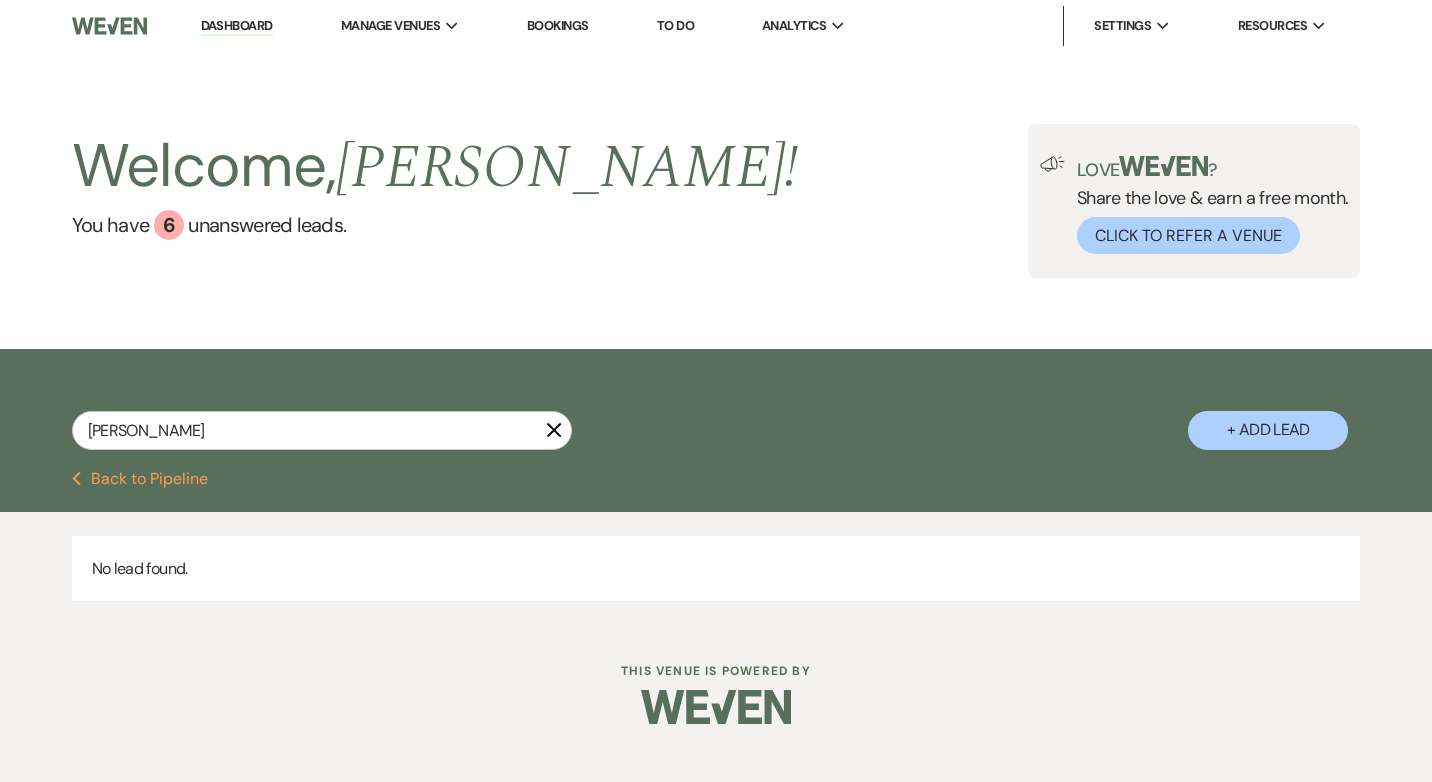 scroll, scrollTop: 0, scrollLeft: 0, axis: both 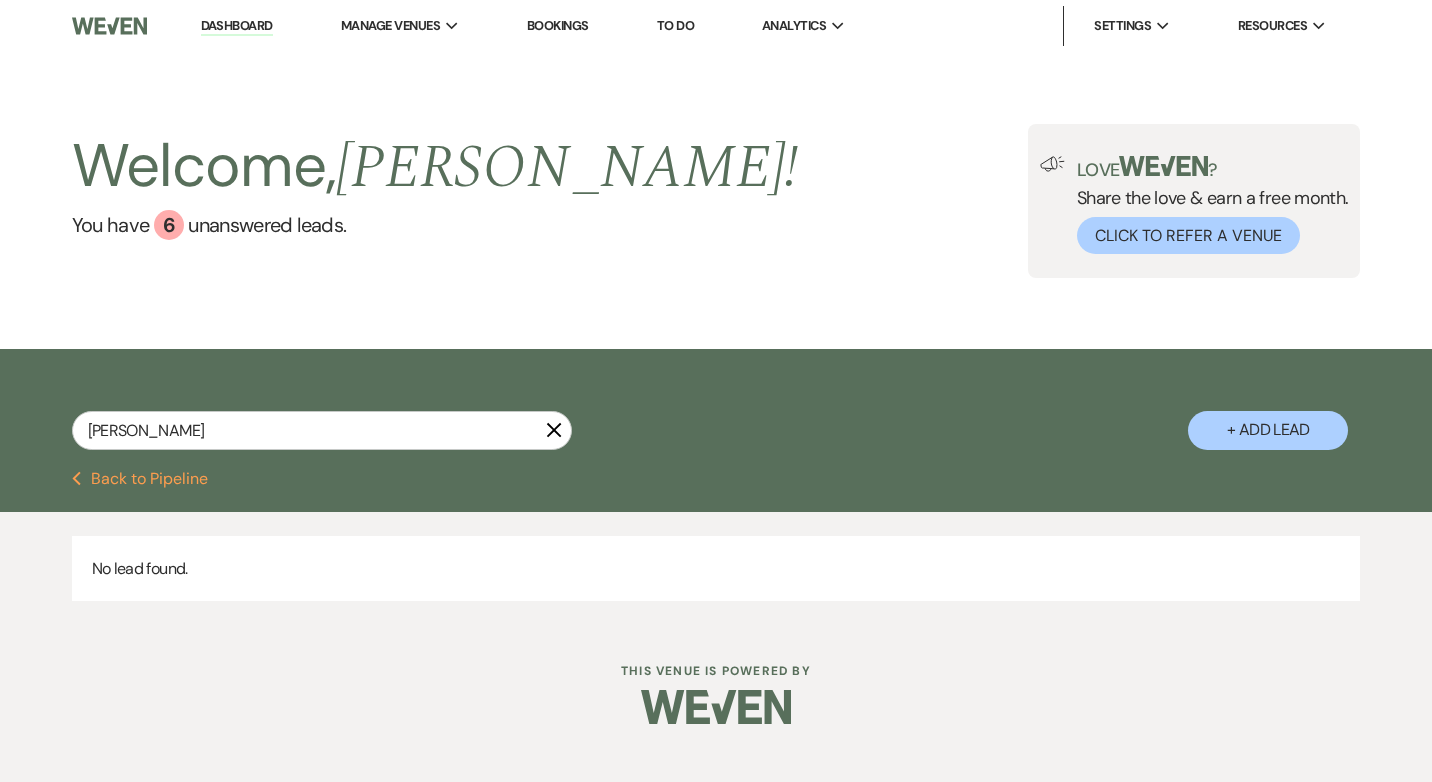 click on "X" 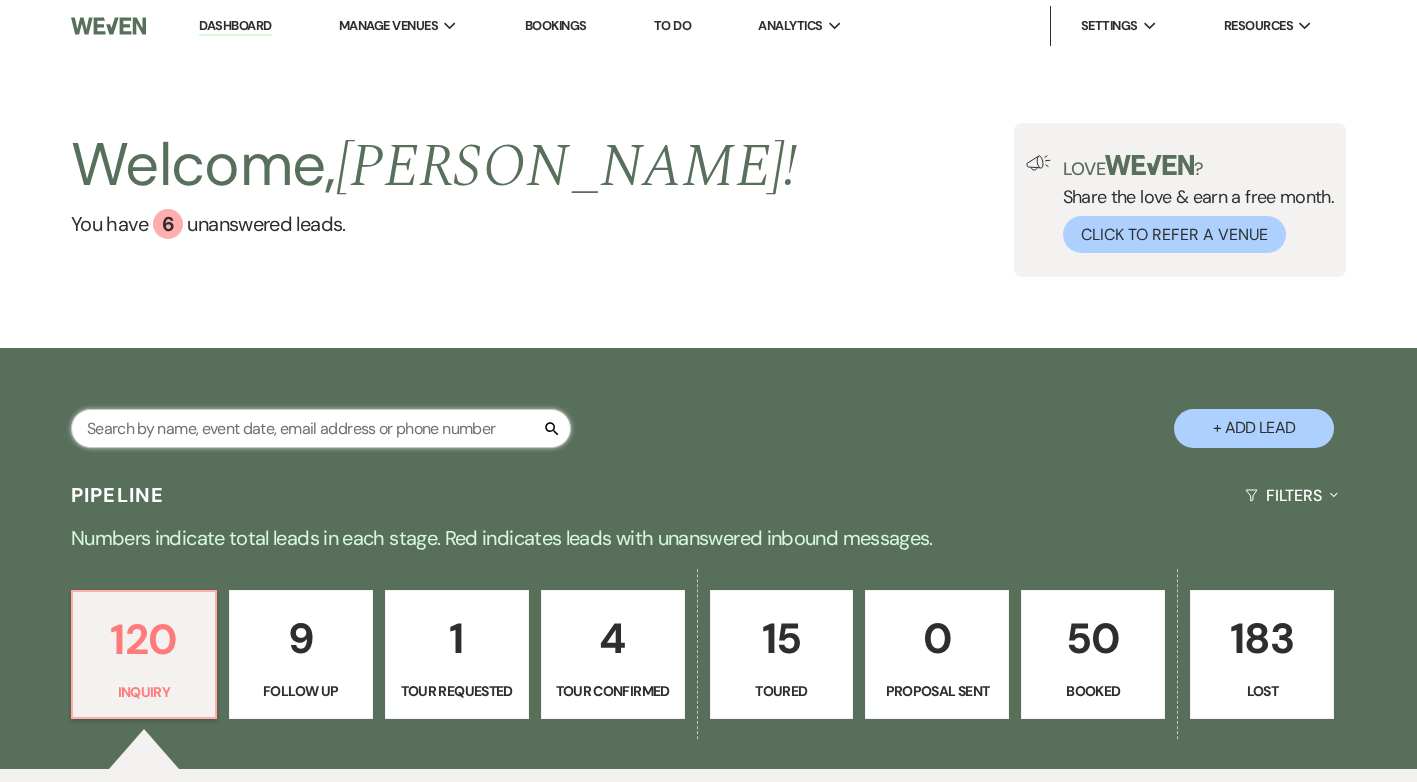 click at bounding box center (321, 428) 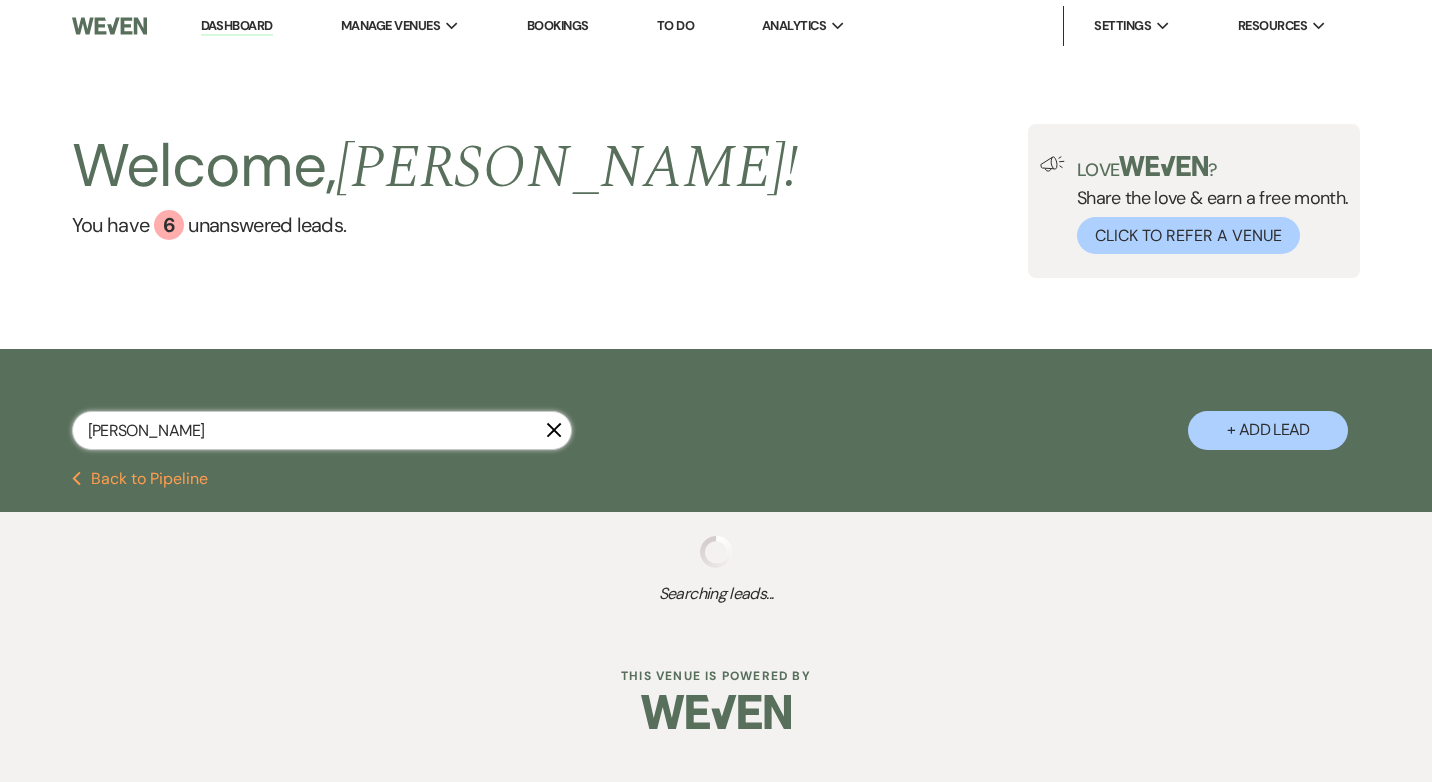 type on "kathleen" 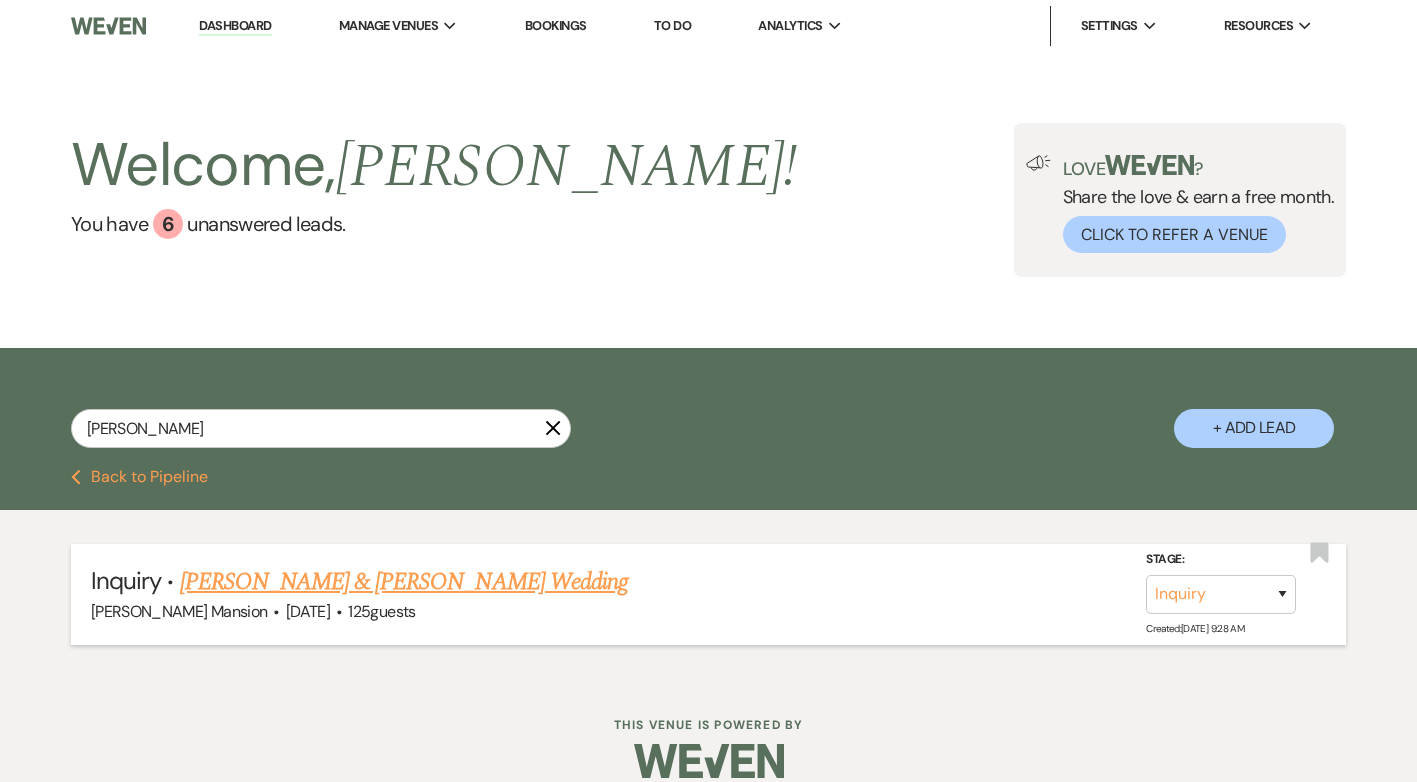 click on "[PERSON_NAME] & [PERSON_NAME] Wedding" at bounding box center [404, 582] 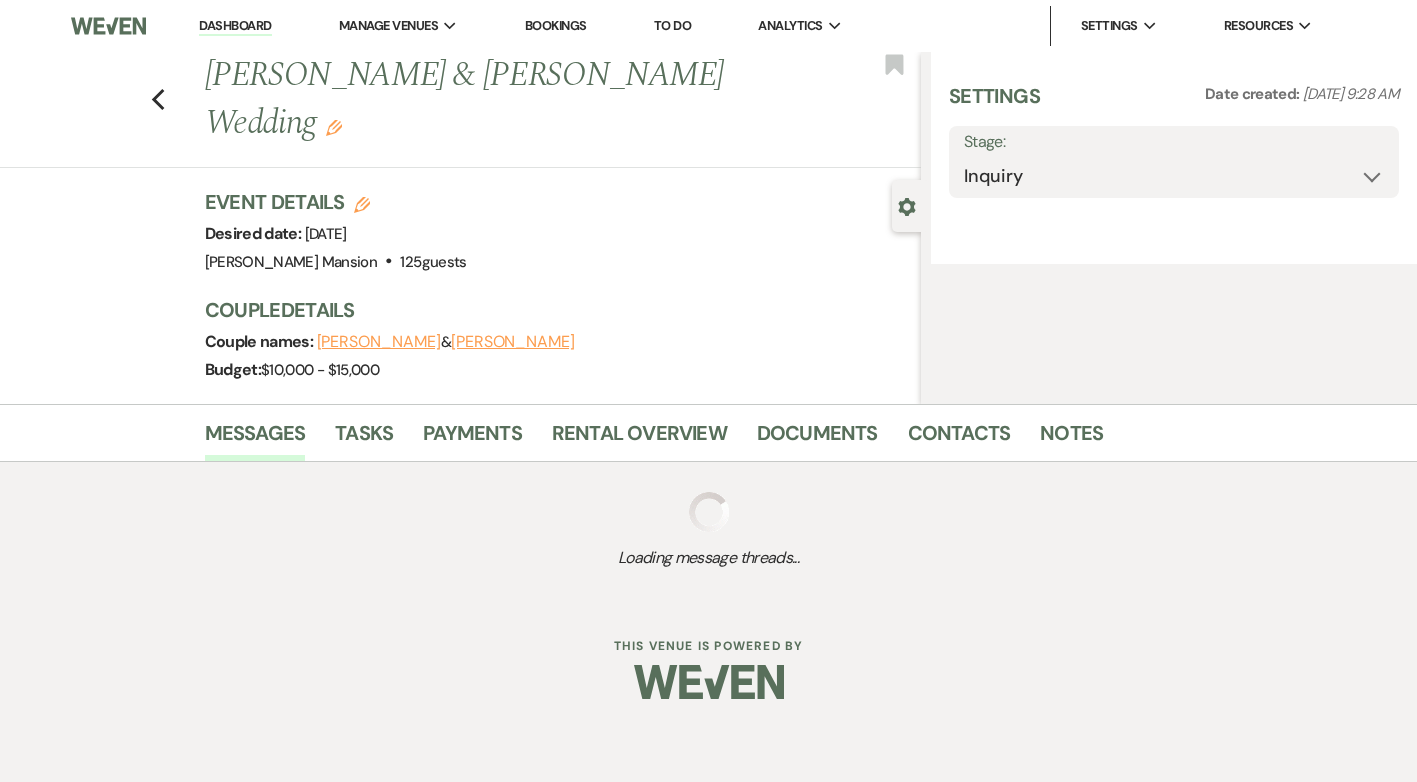 select on "5" 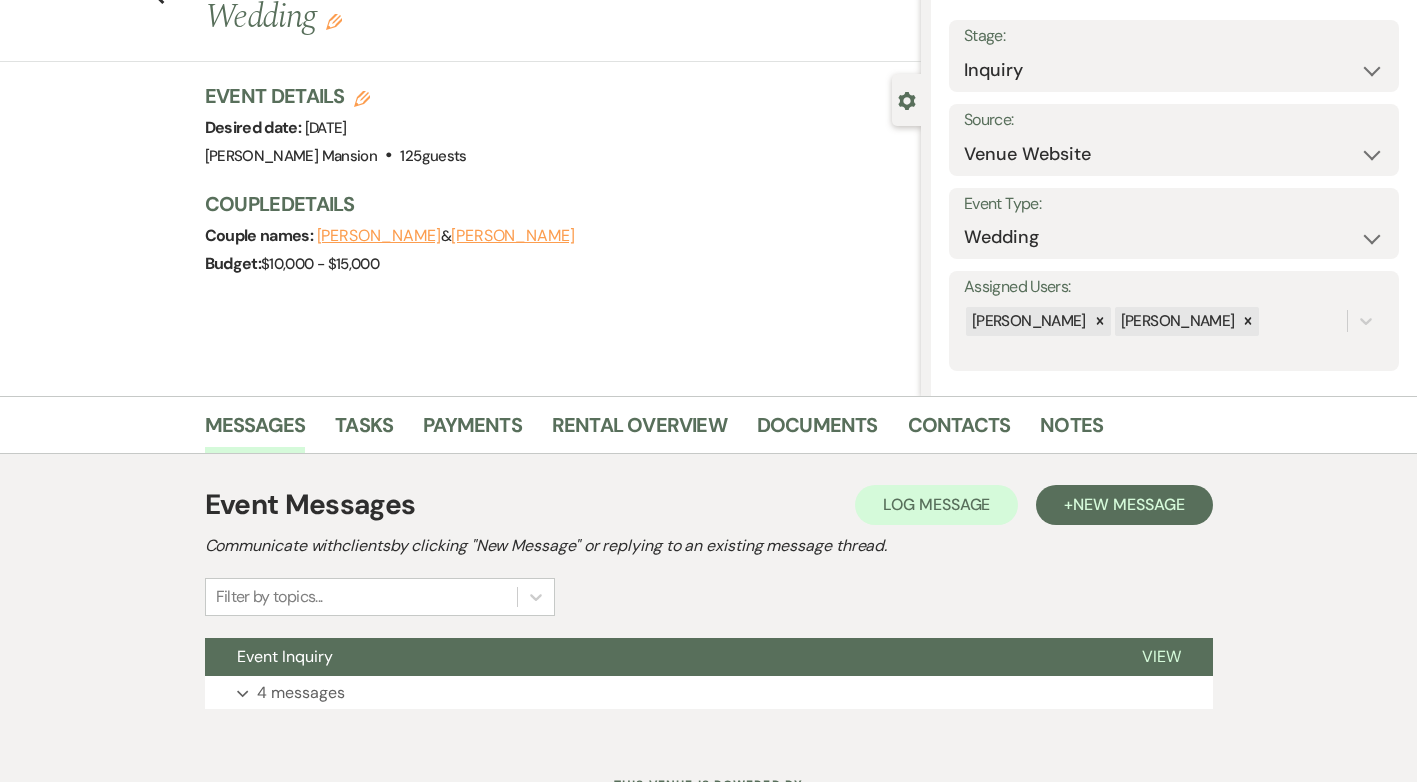 scroll, scrollTop: 192, scrollLeft: 0, axis: vertical 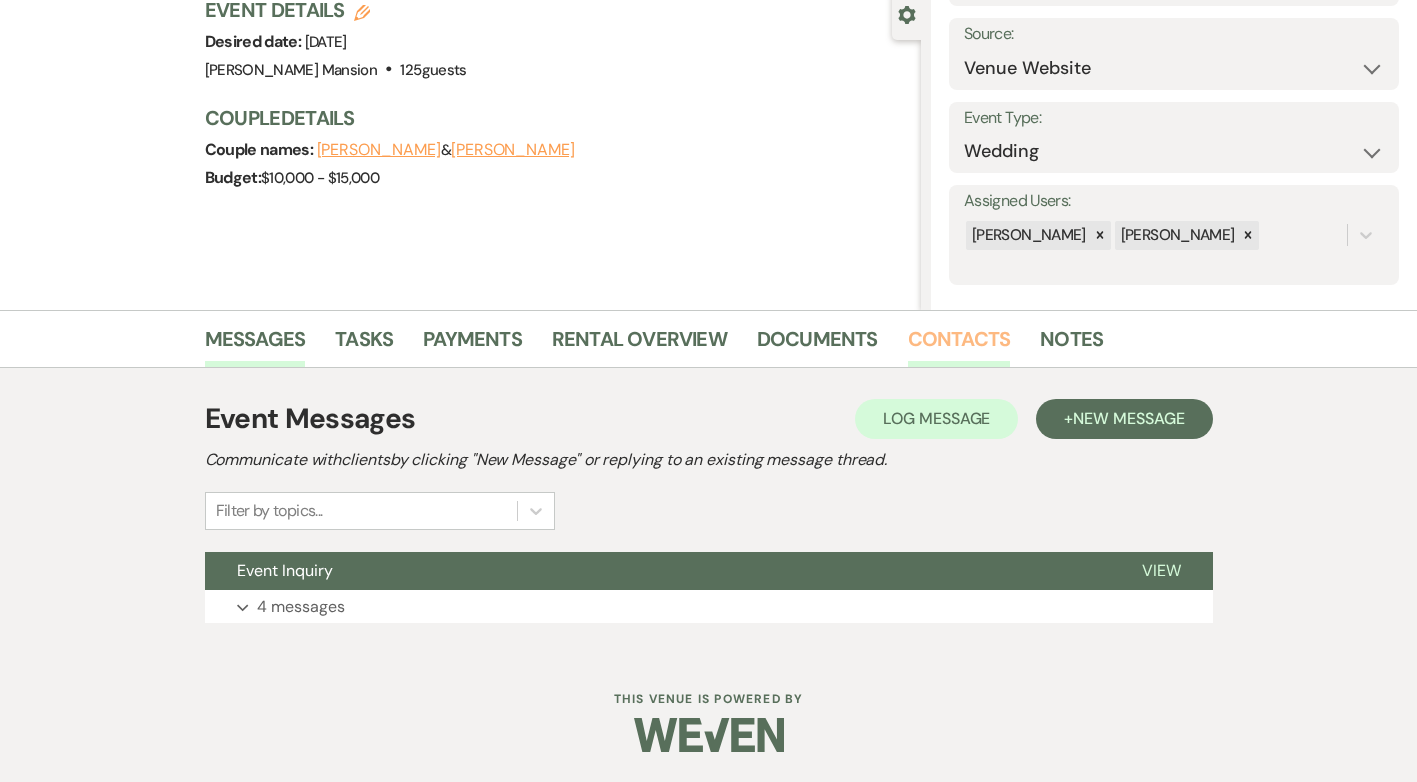 click on "Contacts" at bounding box center [959, 345] 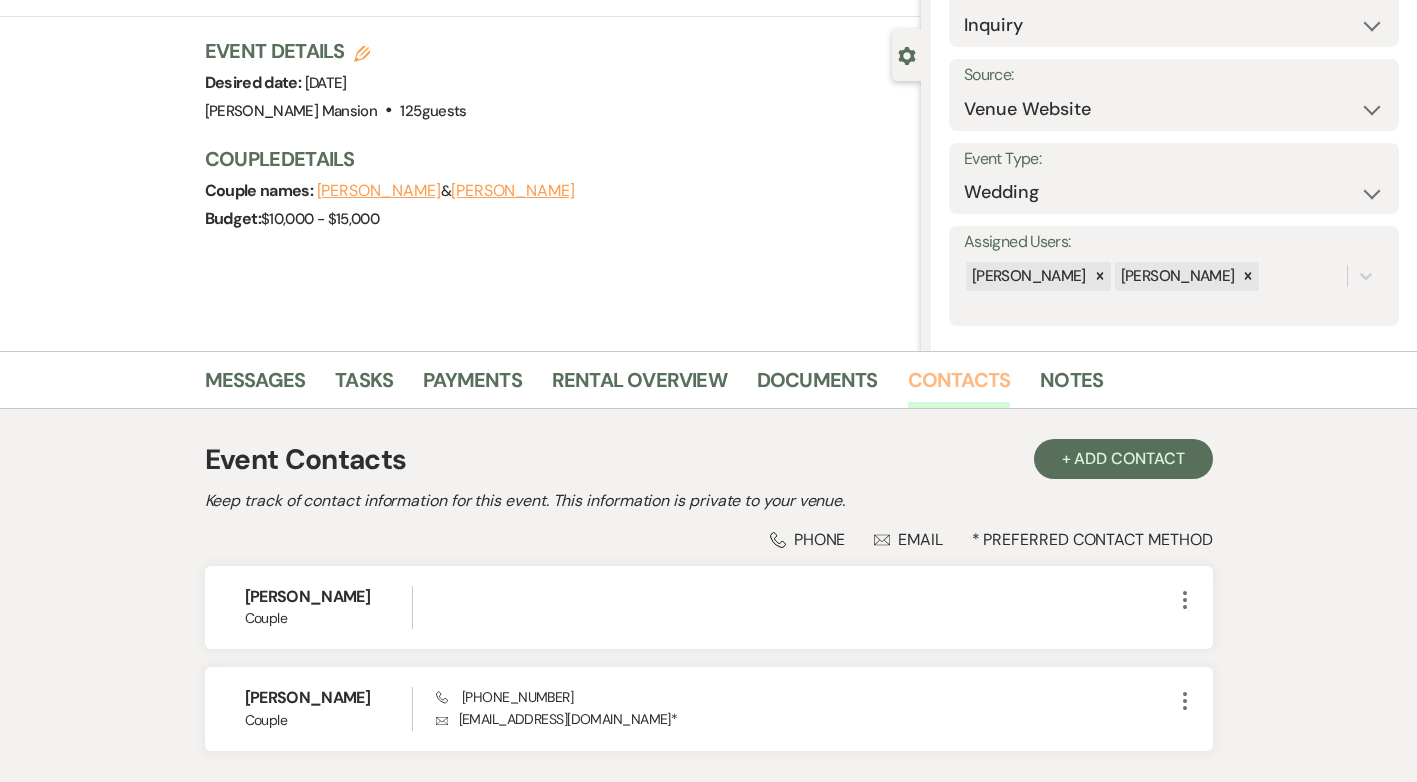 scroll, scrollTop: 0, scrollLeft: 0, axis: both 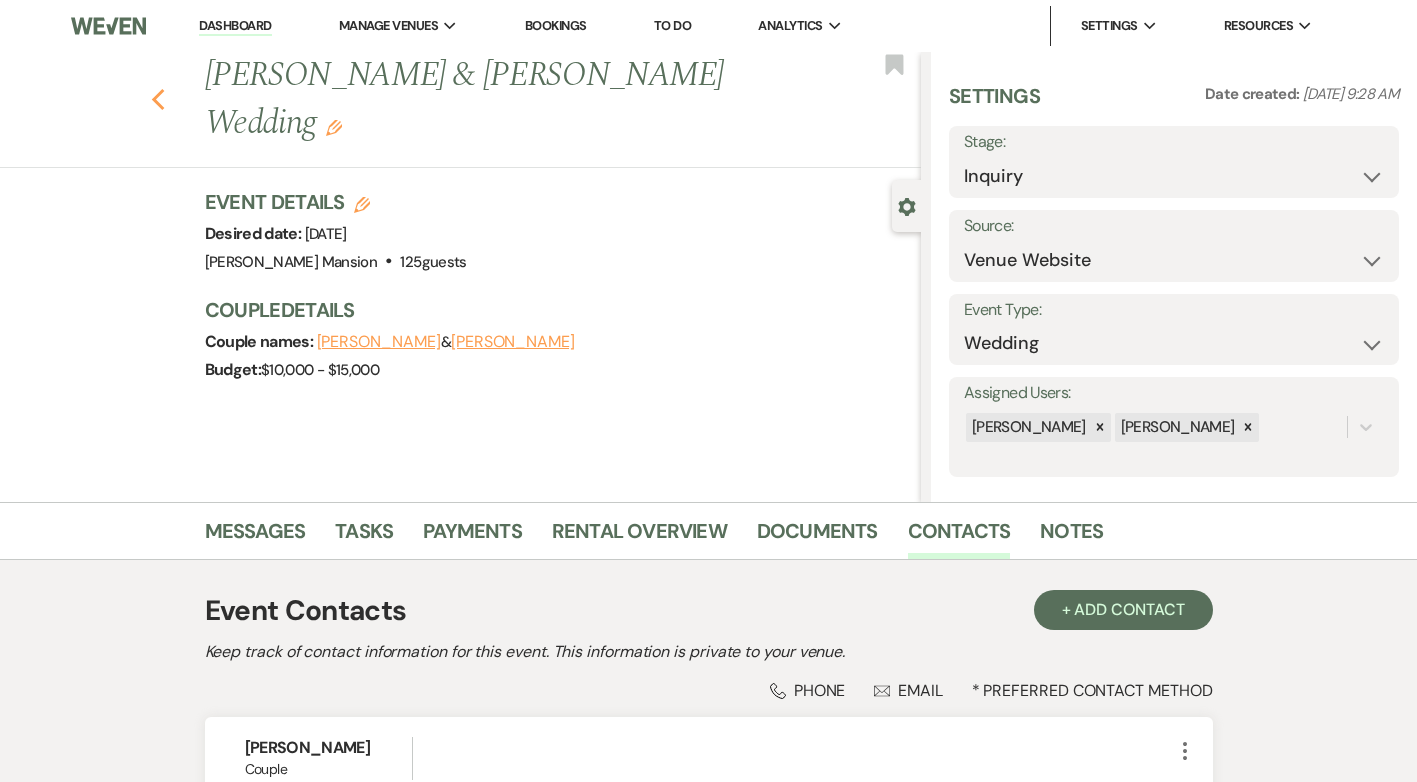 click on "Previous" 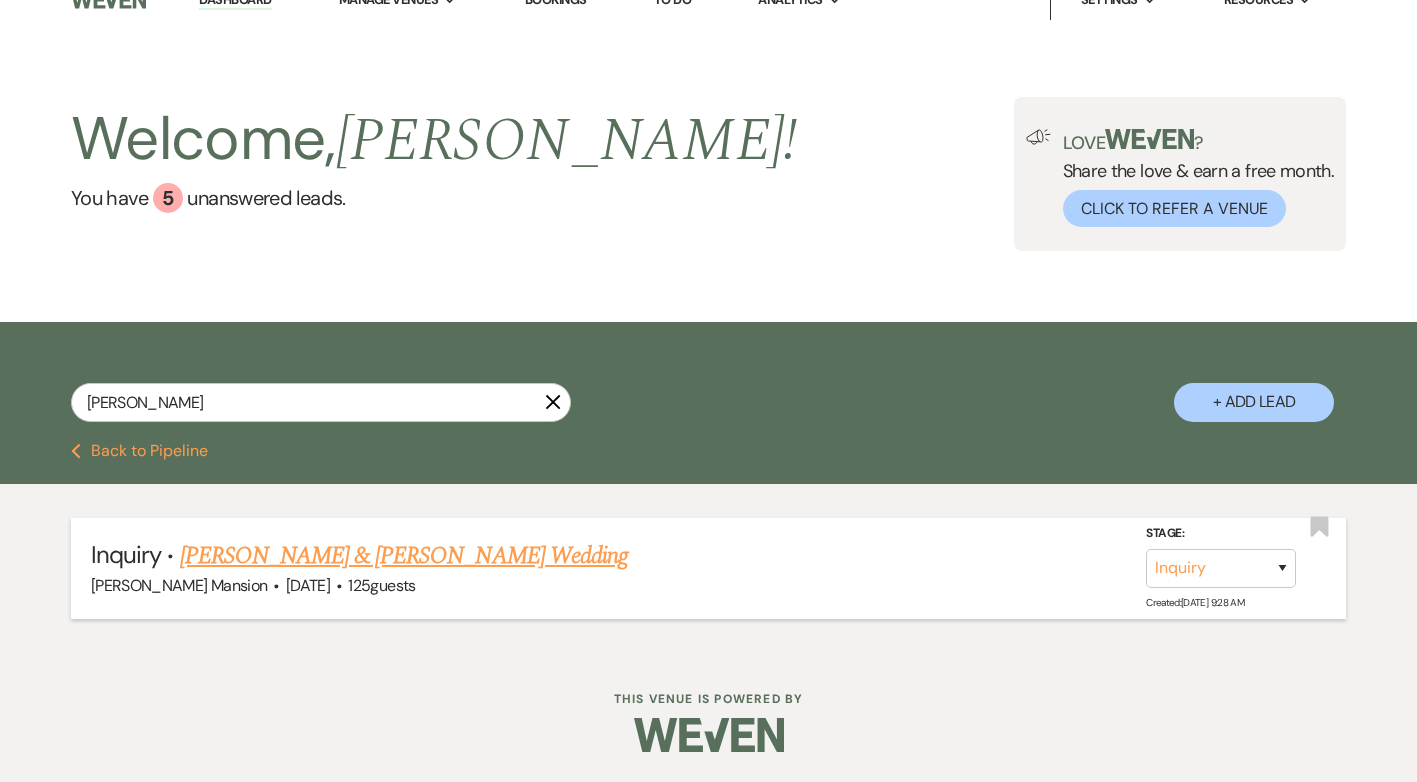 scroll, scrollTop: 0, scrollLeft: 0, axis: both 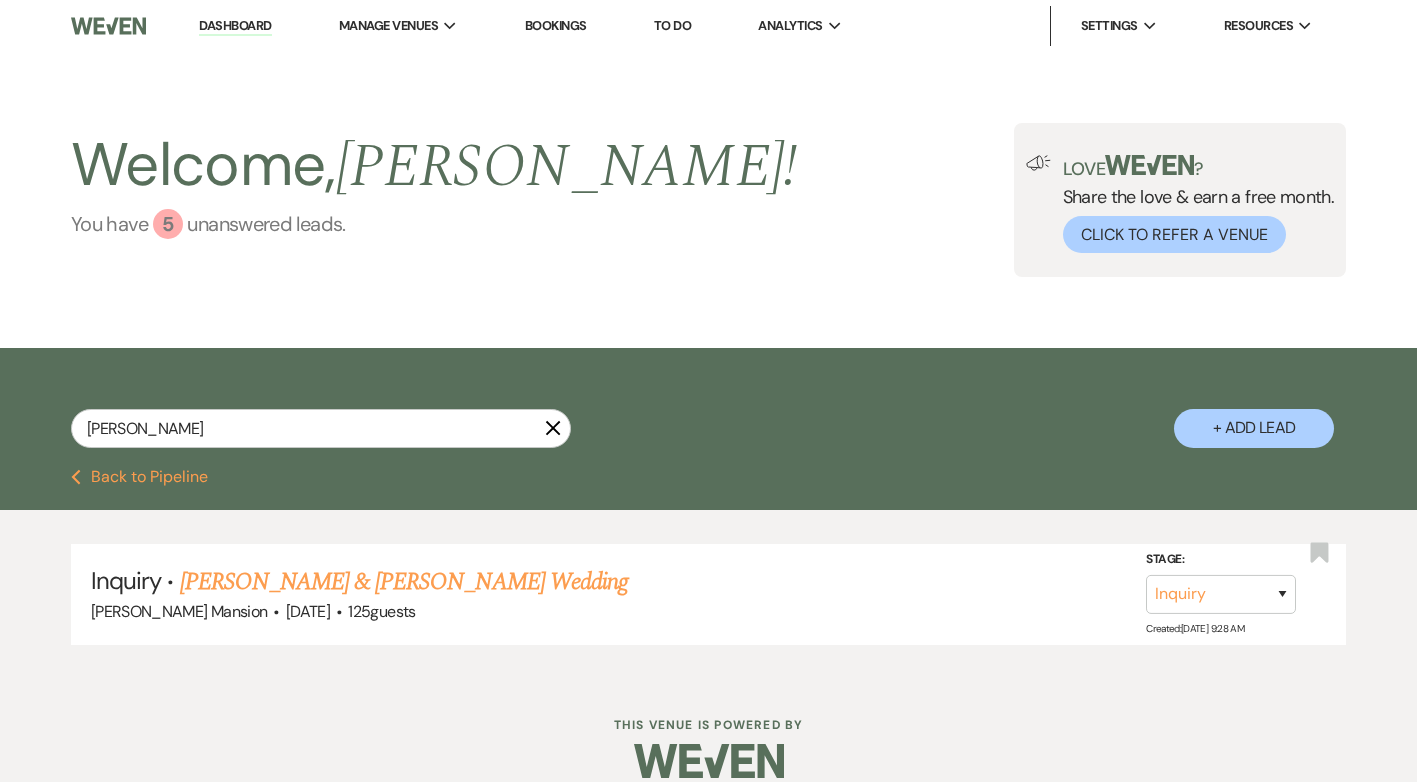 click on "5" at bounding box center (168, 224) 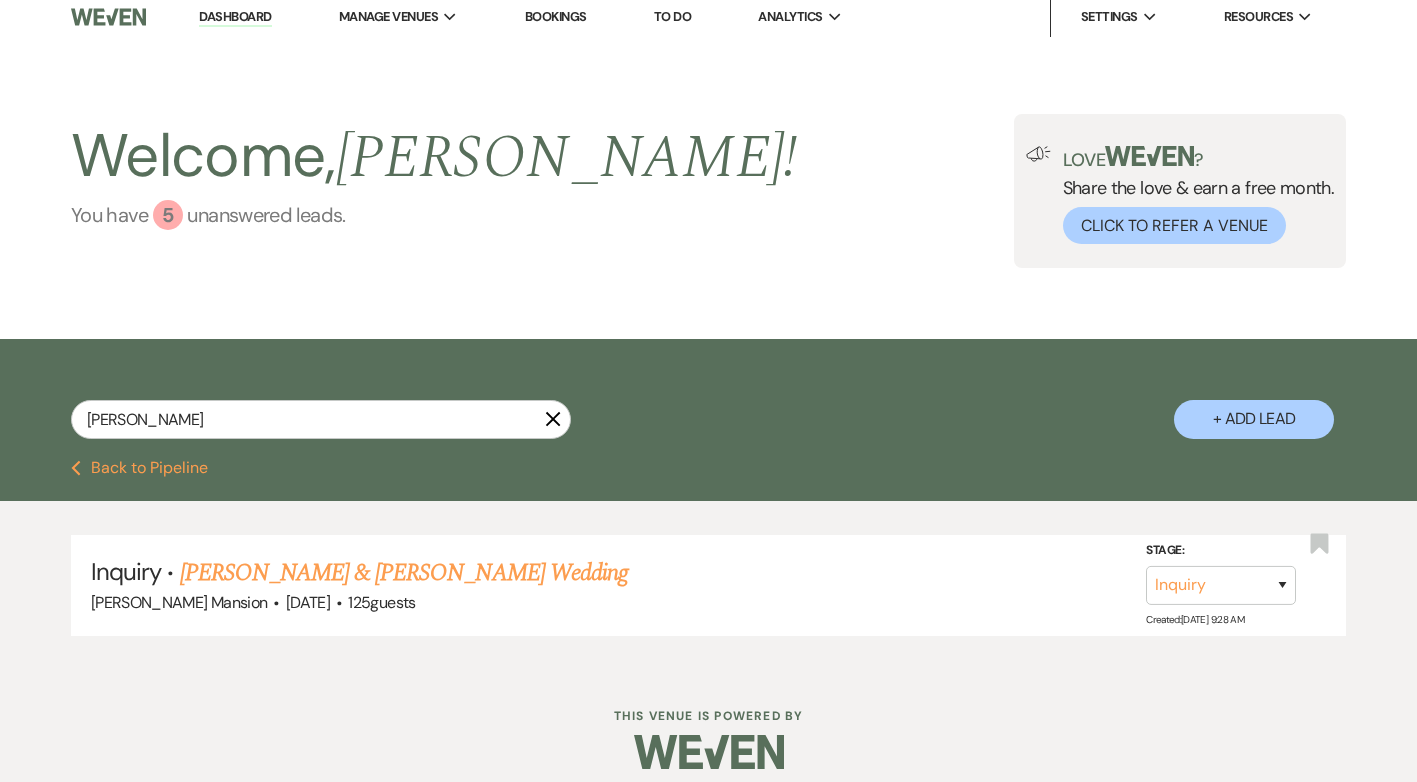 scroll, scrollTop: 0, scrollLeft: 0, axis: both 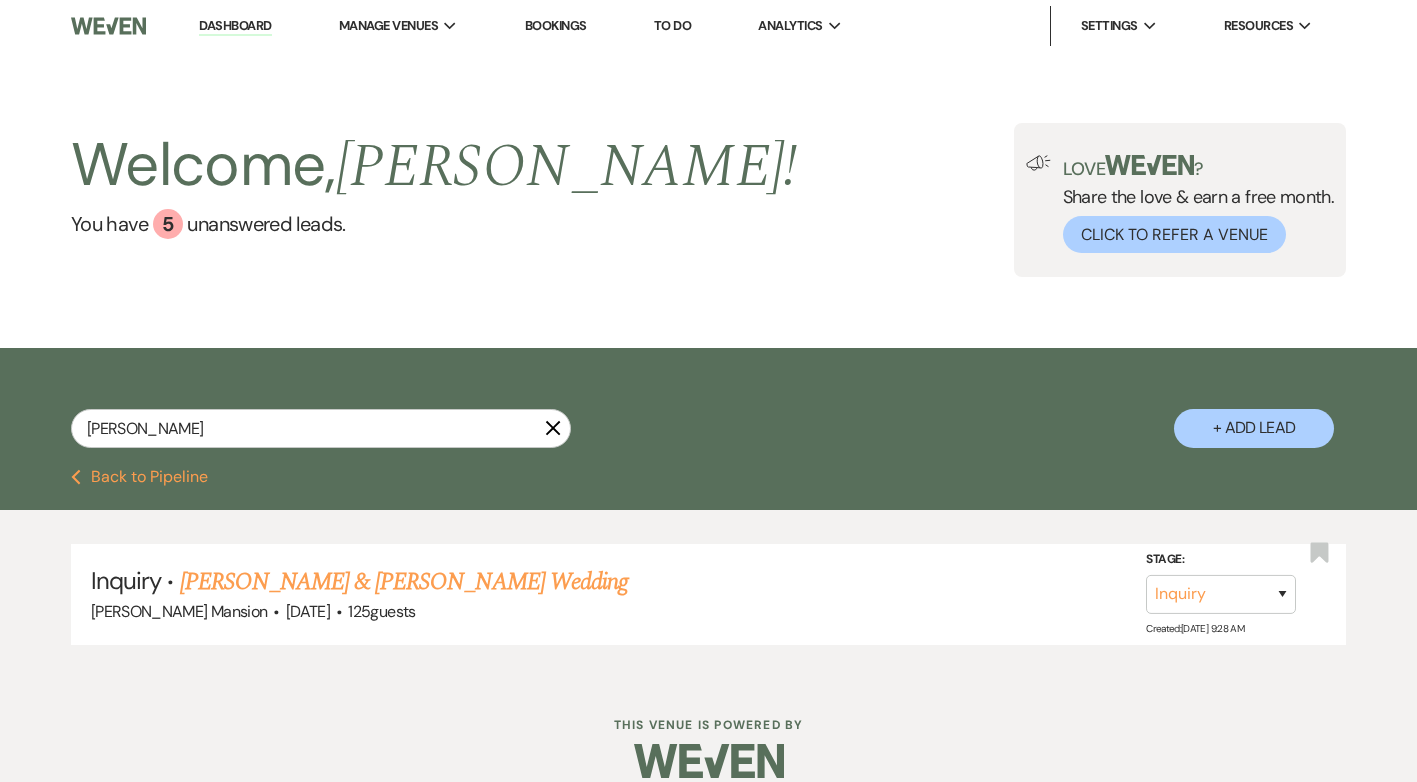click on "Dashboard" at bounding box center [235, 26] 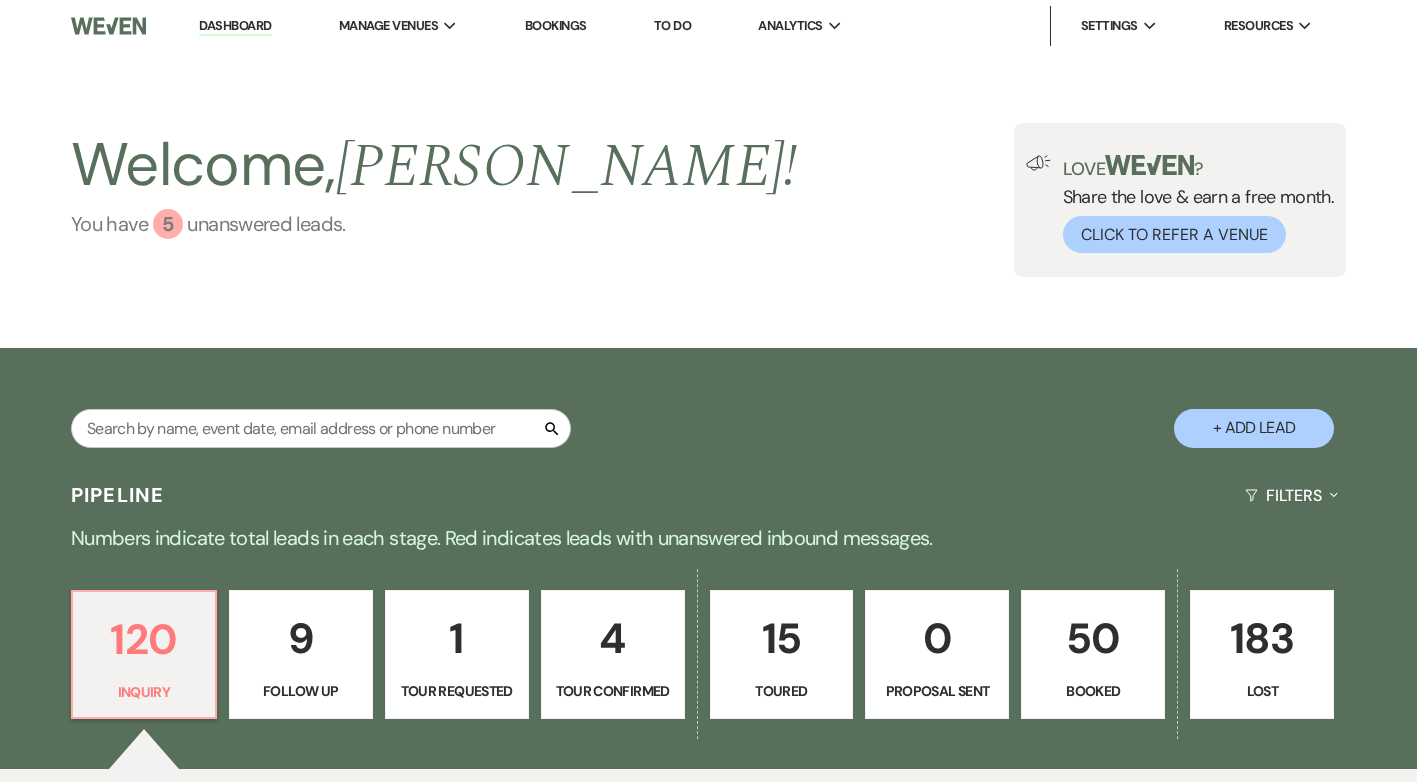 click on "5" at bounding box center [168, 224] 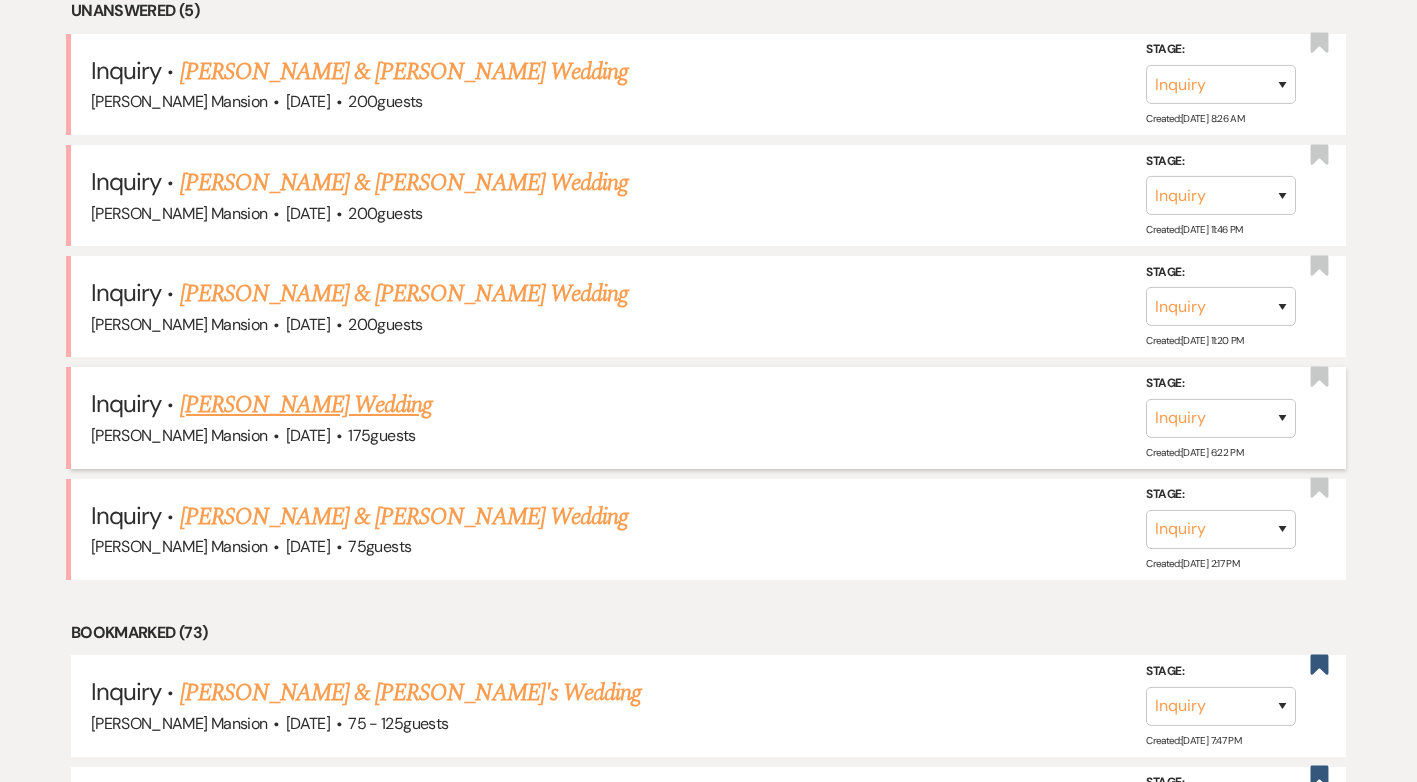 scroll, scrollTop: 748, scrollLeft: 0, axis: vertical 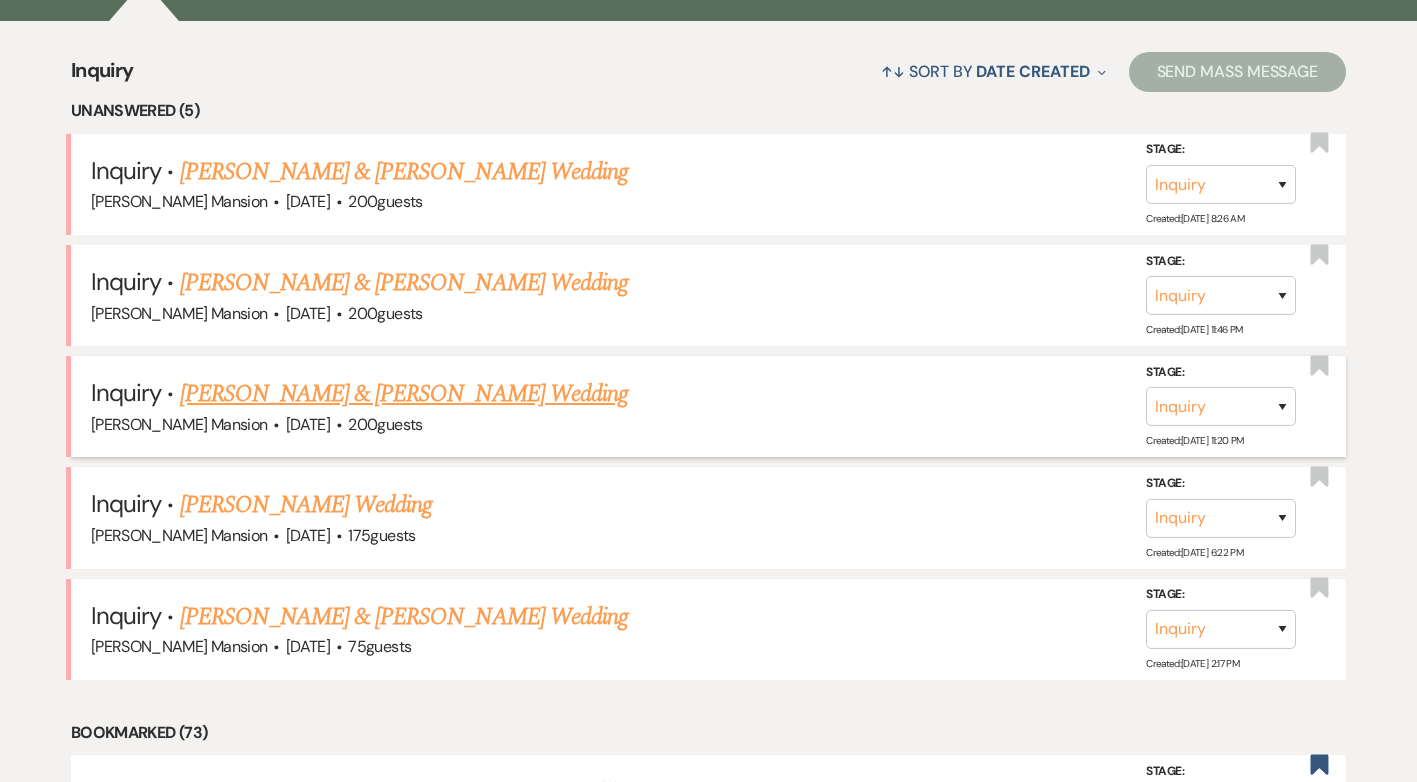 click on "Inquiry · Theodosios Biliouris & Jenna Katinas's Wedding Asa Waters Mansion · Jul 11, 2026 · 200  guests Stage: Inquiry Follow Up Tour Requested Tour Confirmed Toured Proposal Sent Booked Lost Created:  Jul 18, 2025, 11:20 PM Bookmark" at bounding box center (708, 406) 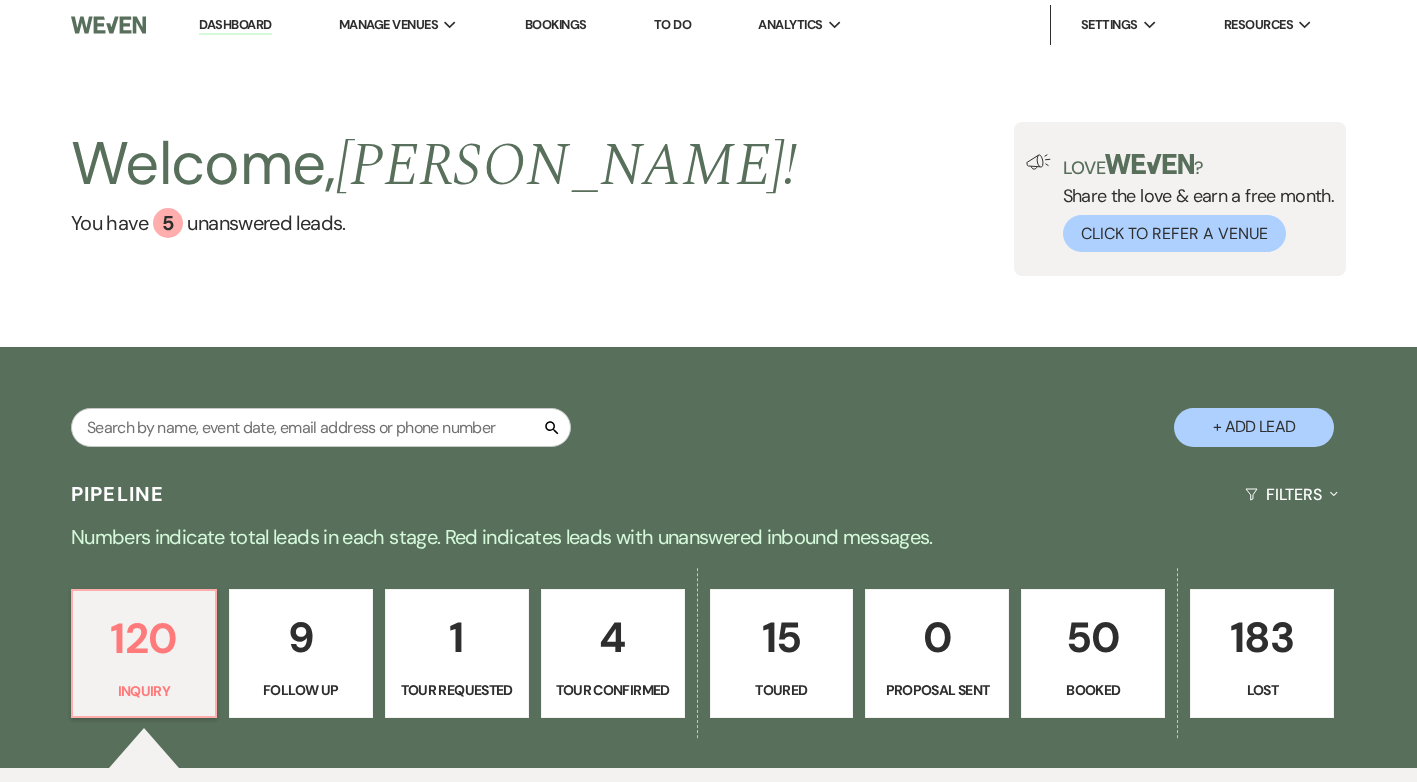 scroll, scrollTop: 0, scrollLeft: 0, axis: both 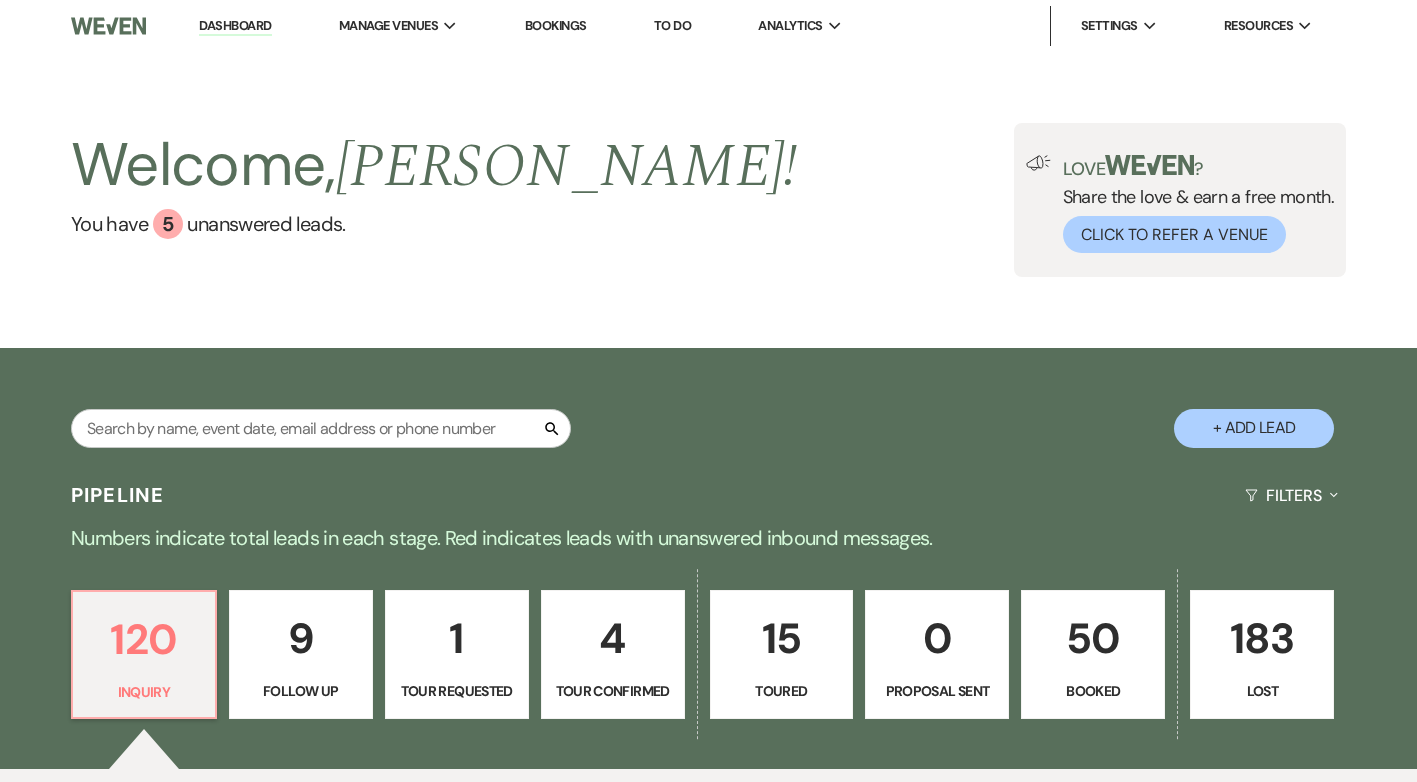 click on "Dashboard" at bounding box center [235, 26] 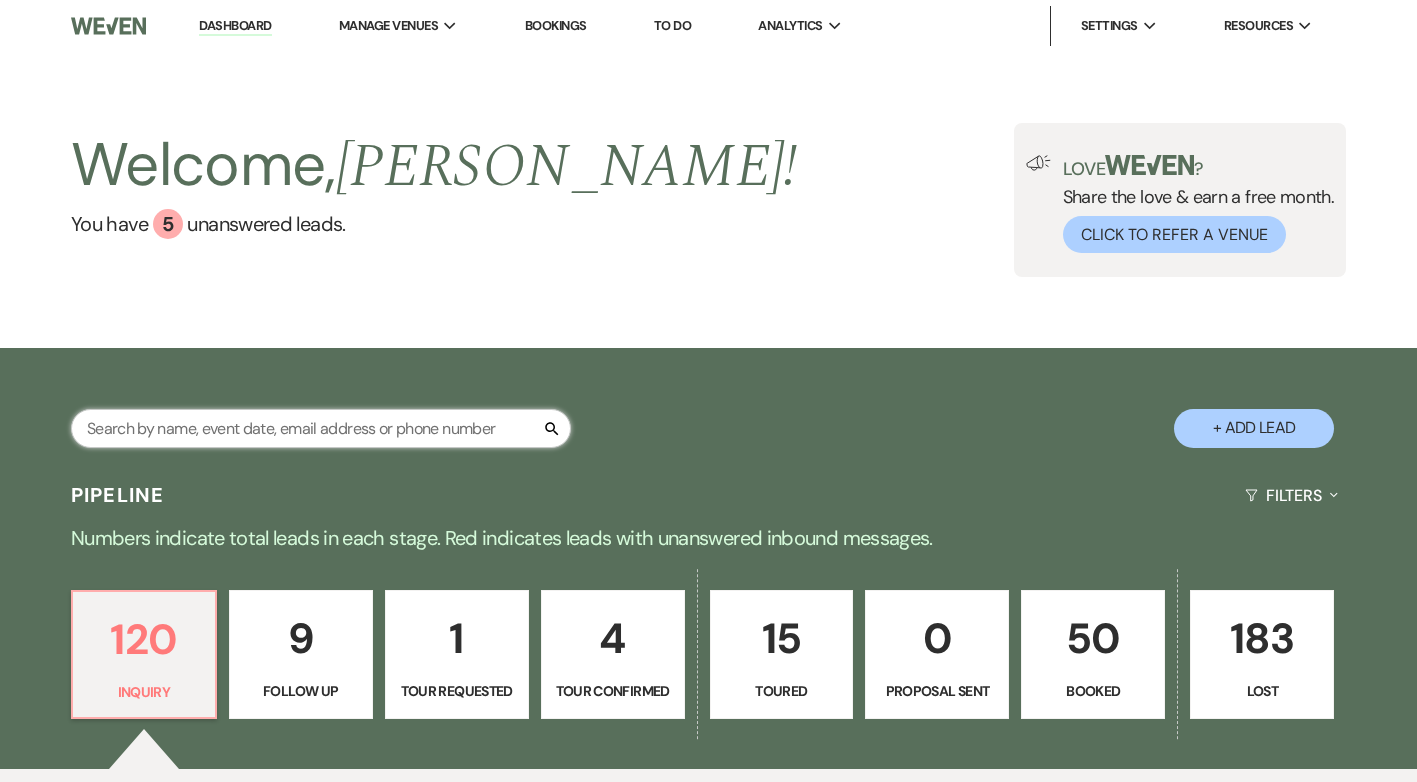 click at bounding box center (321, 428) 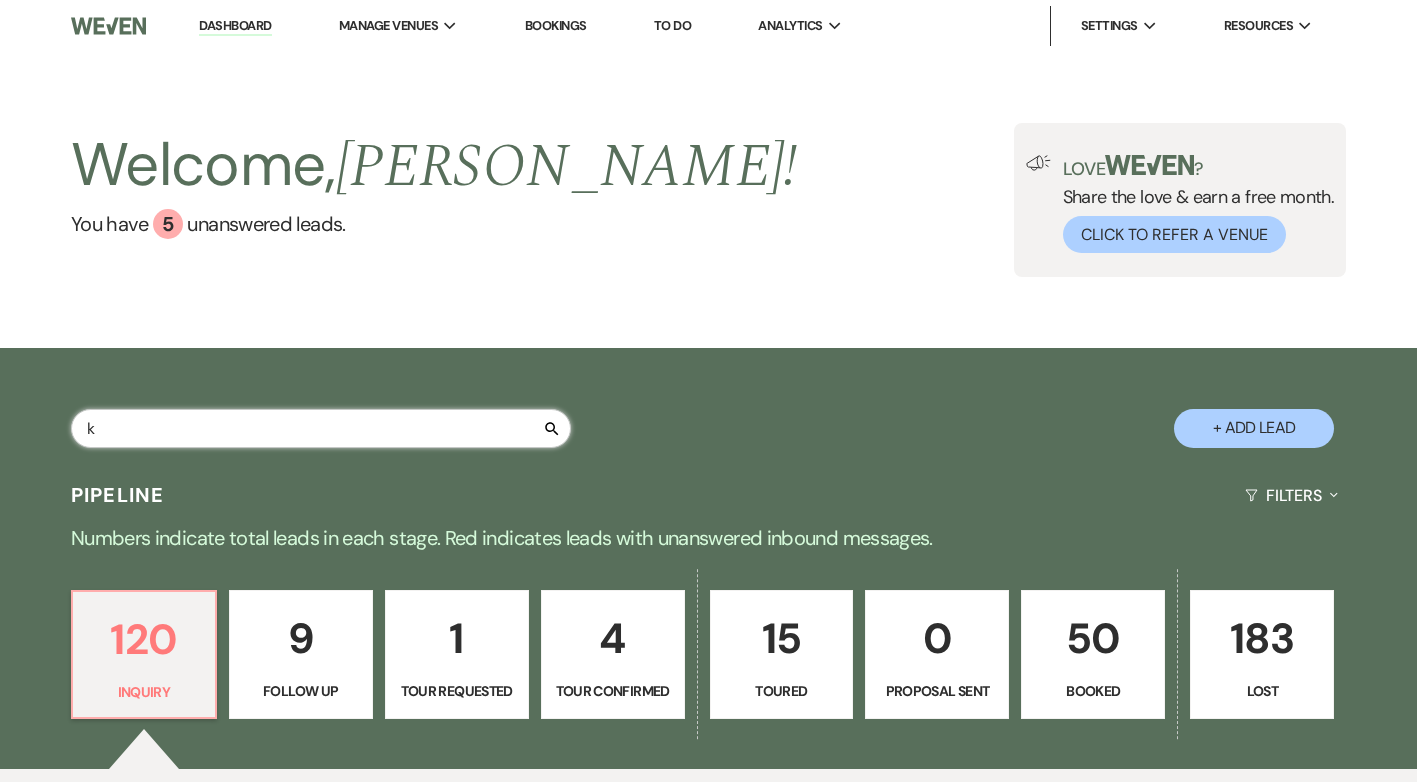 type on "ka" 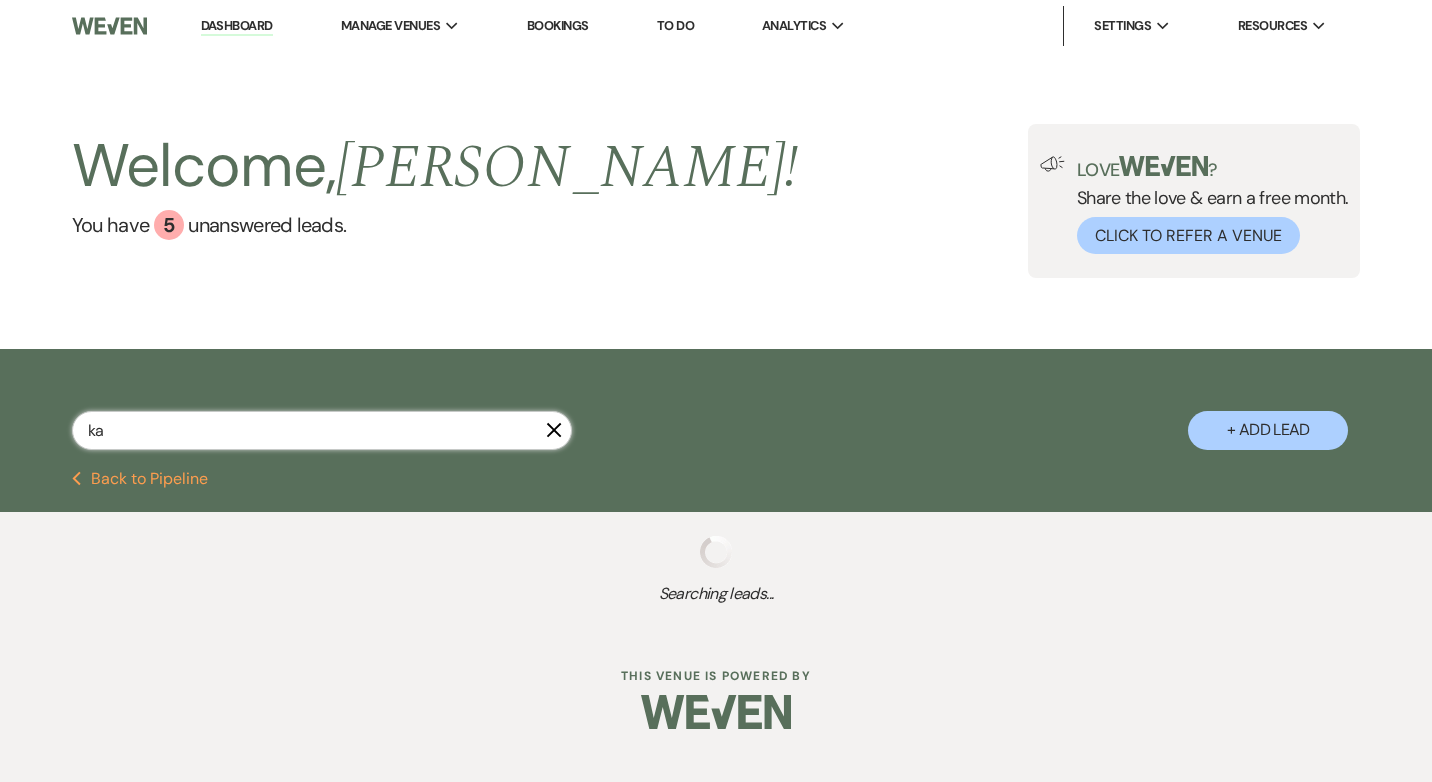 select on "8" 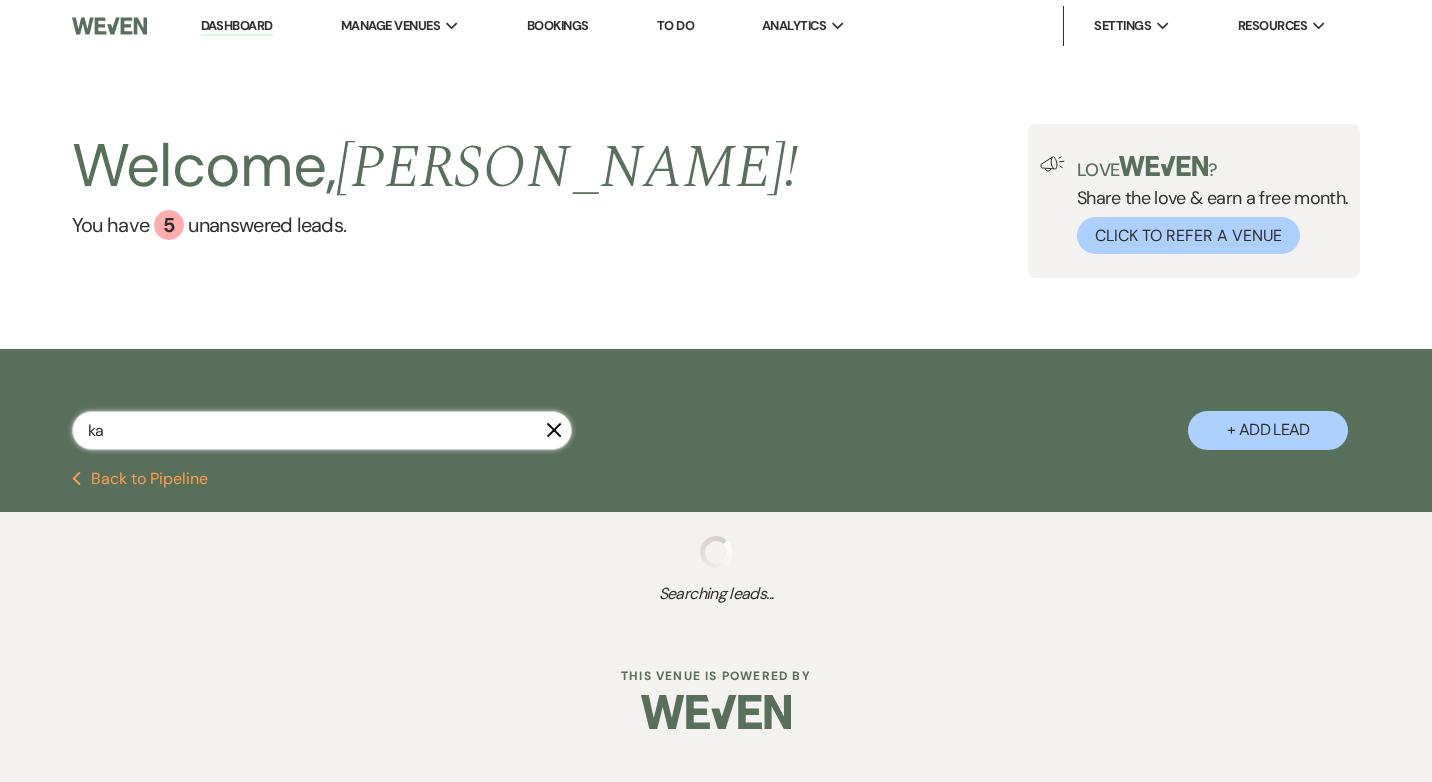 select on "4" 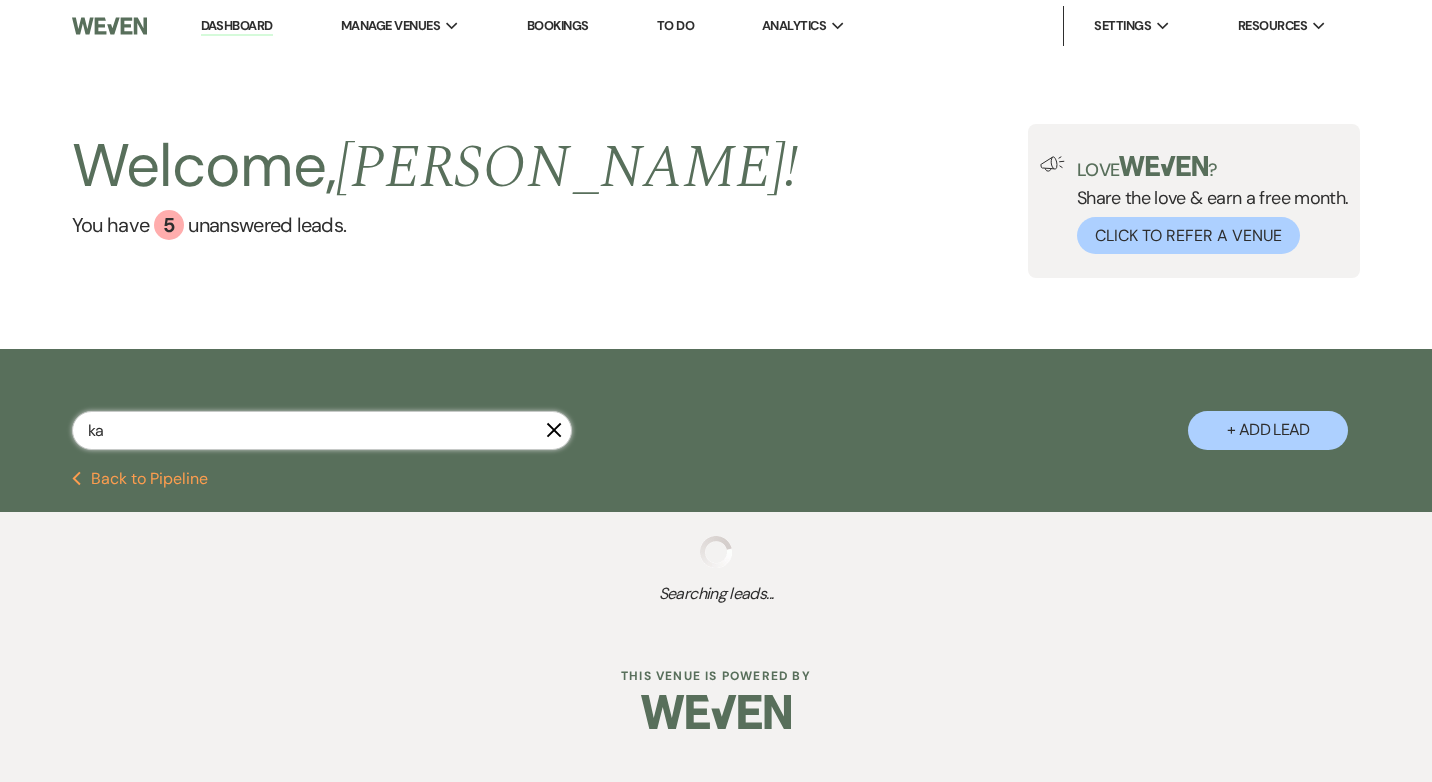 select on "8" 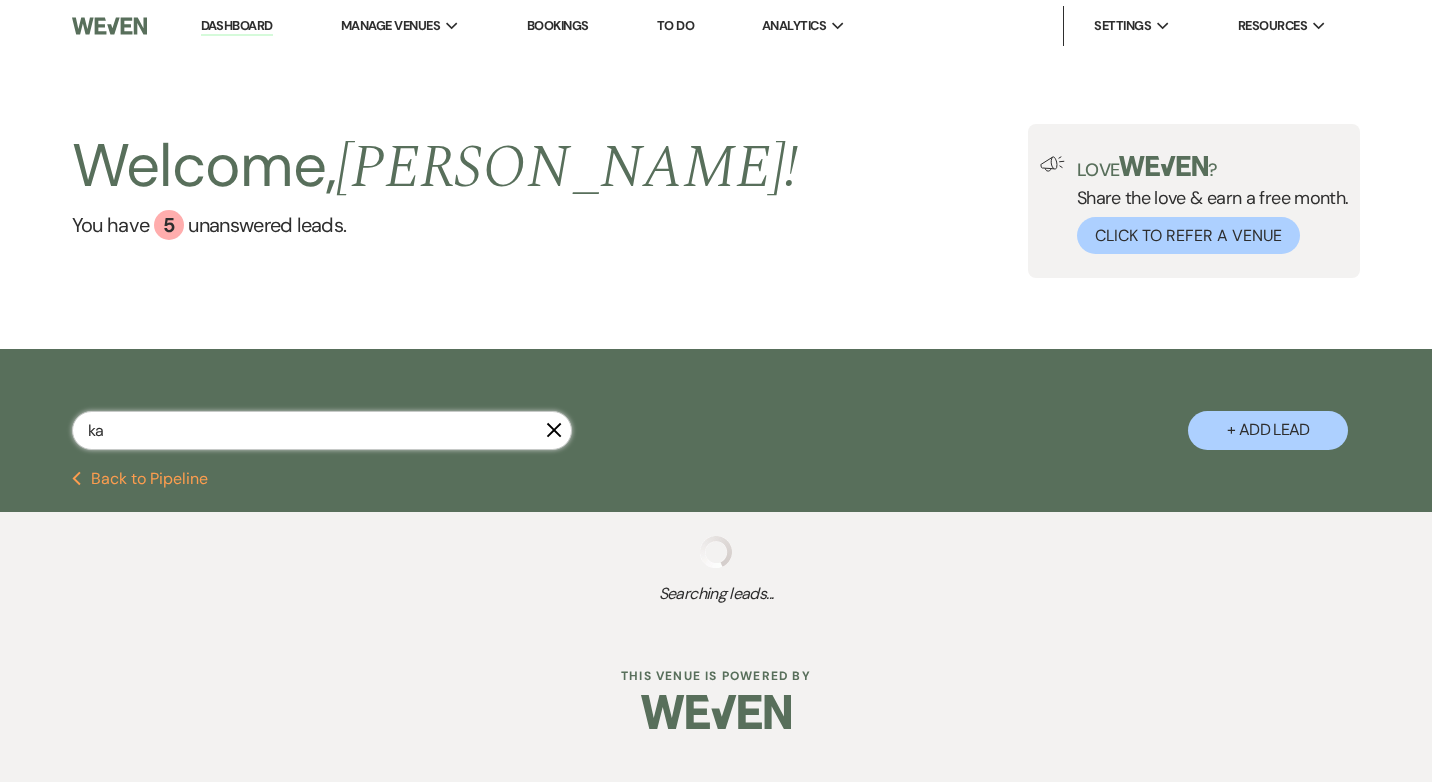 select on "2" 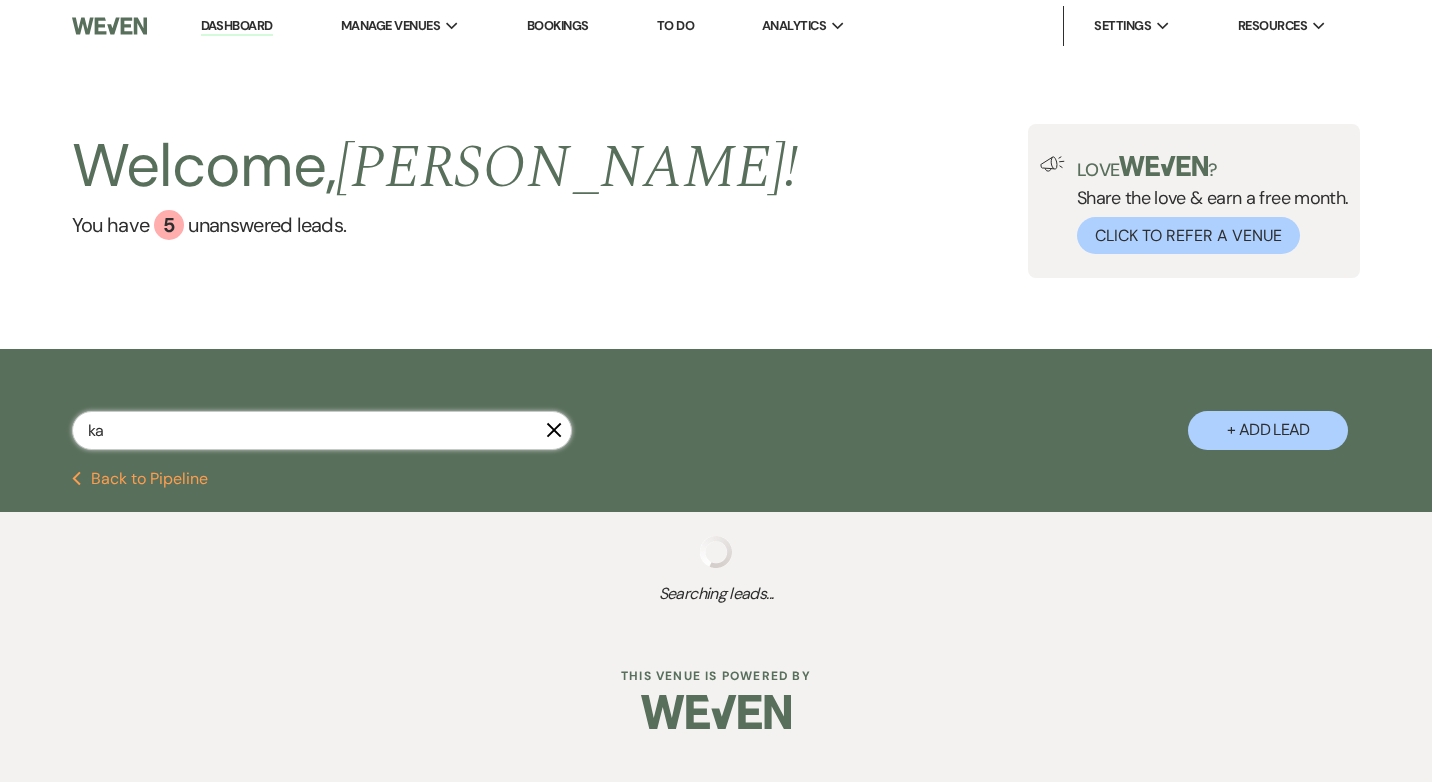 select on "9" 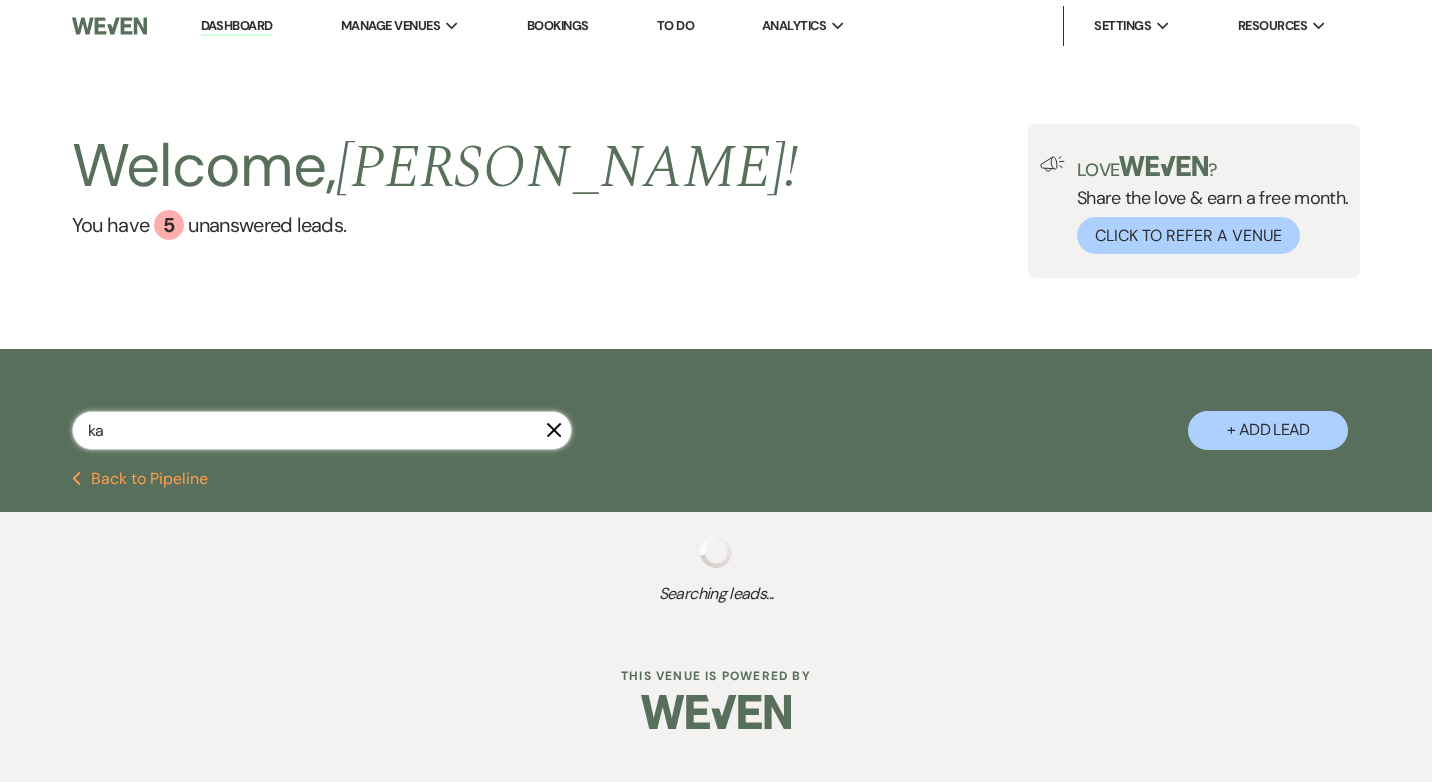 select on "8" 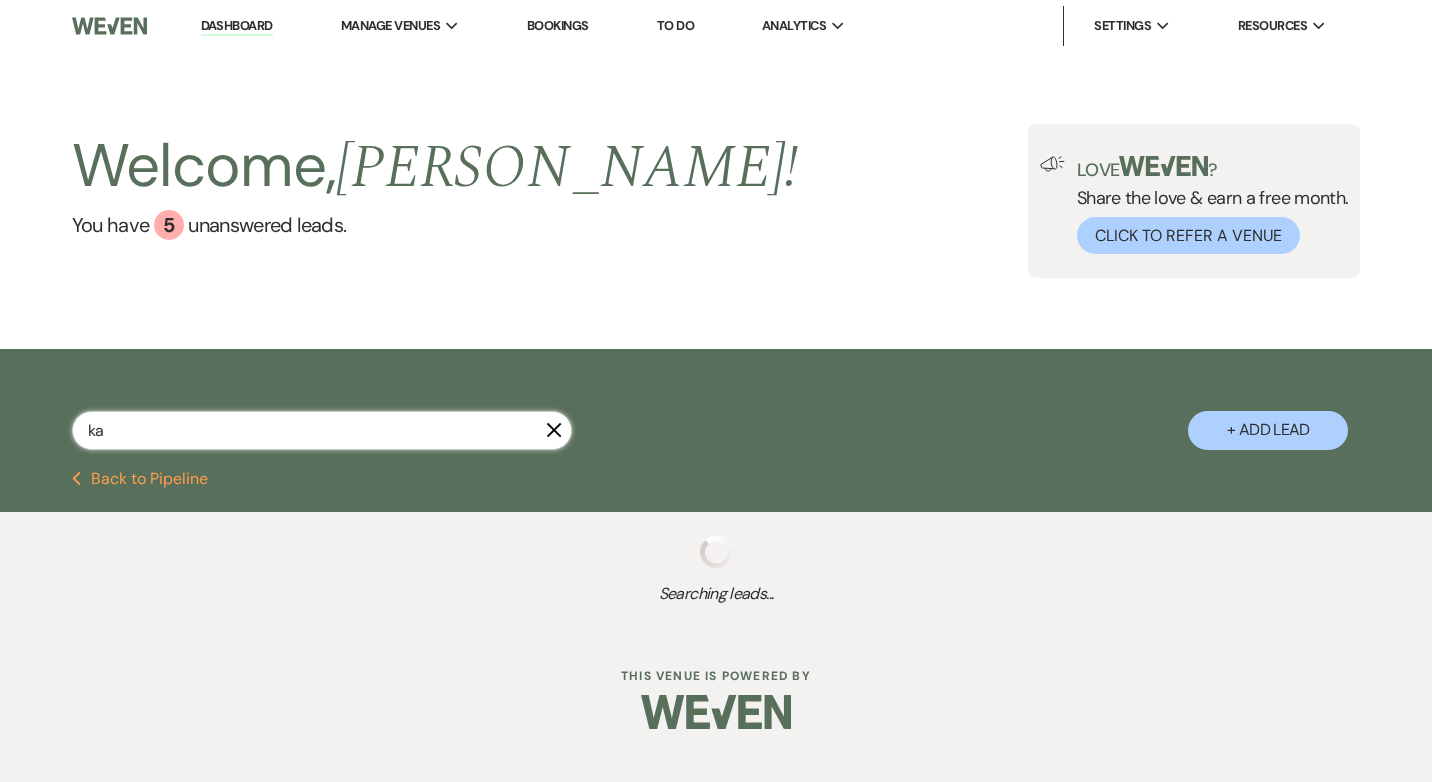 select on "5" 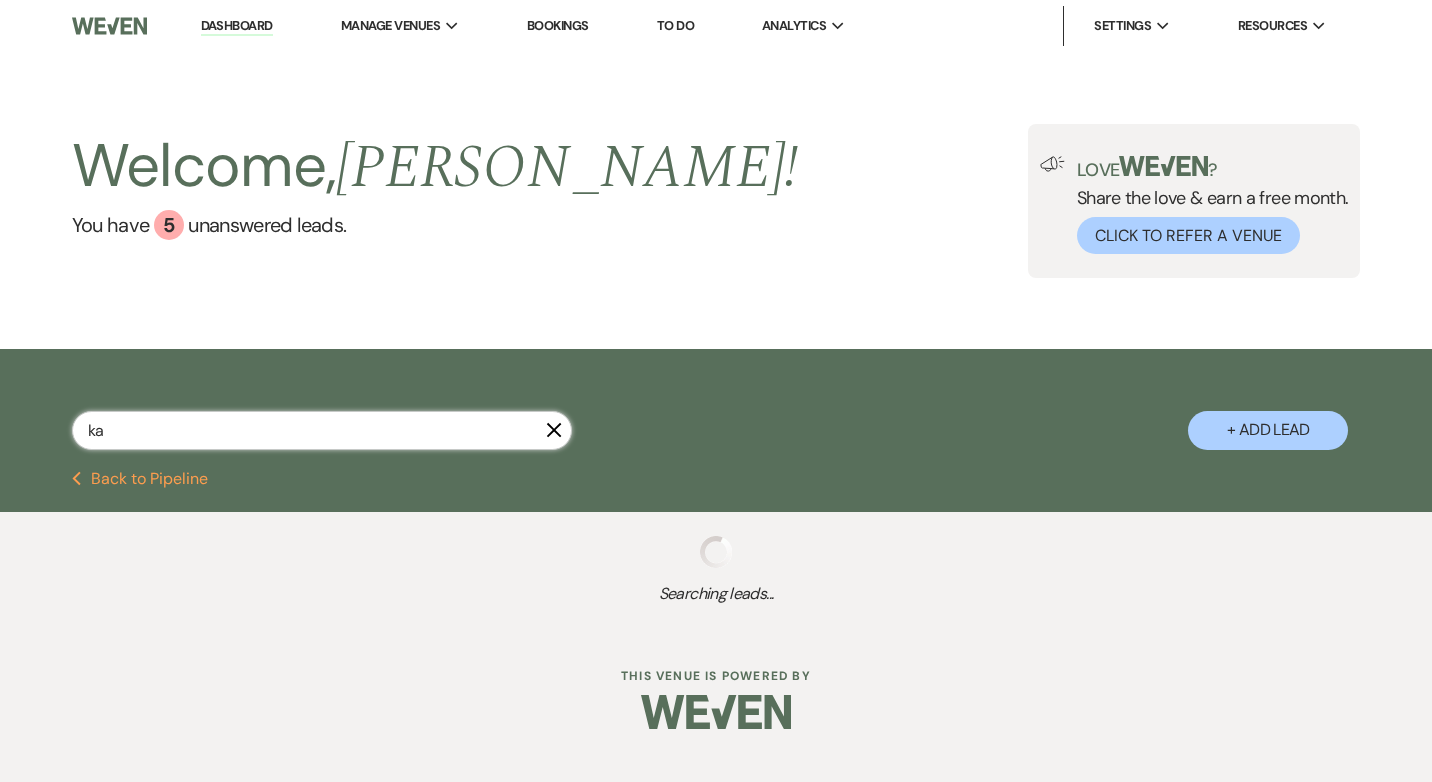 select on "4" 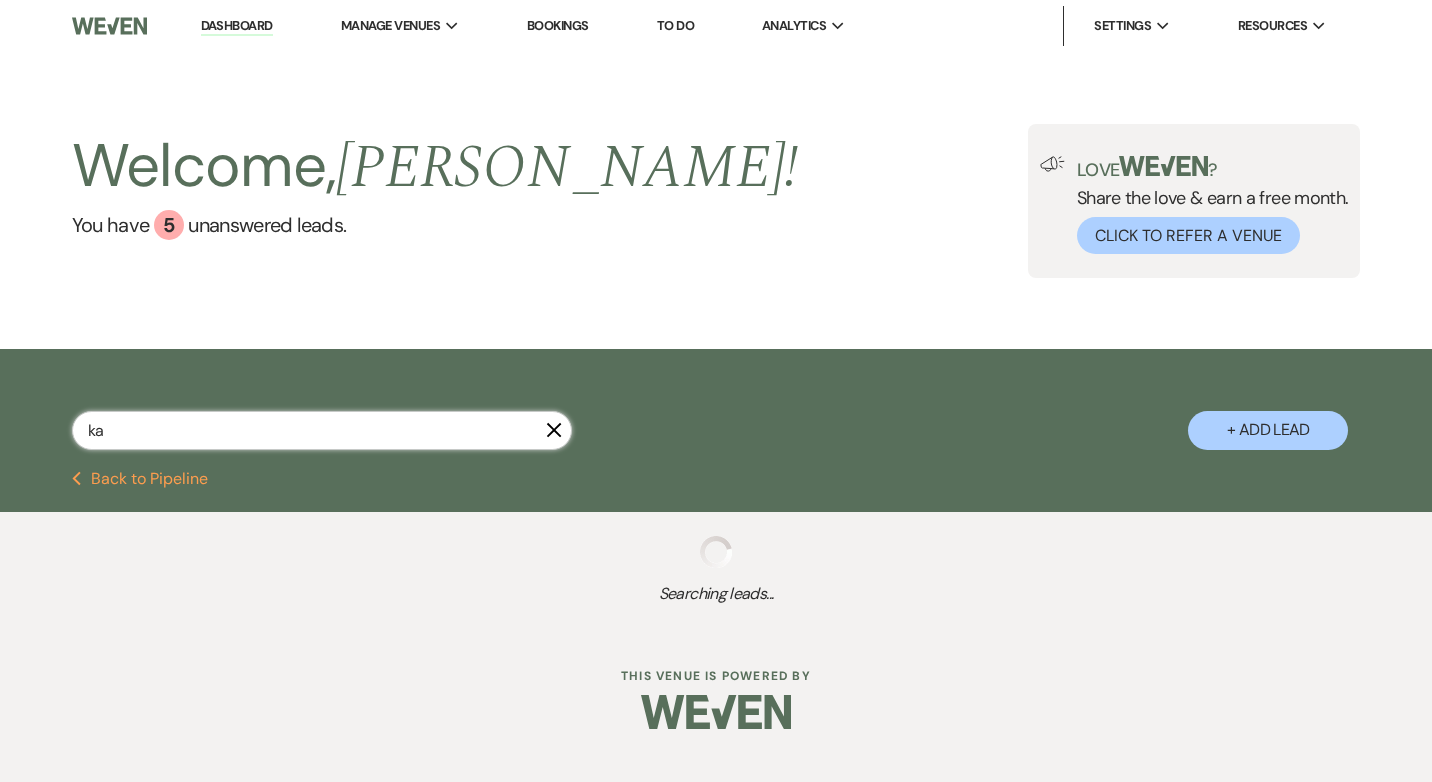 select on "8" 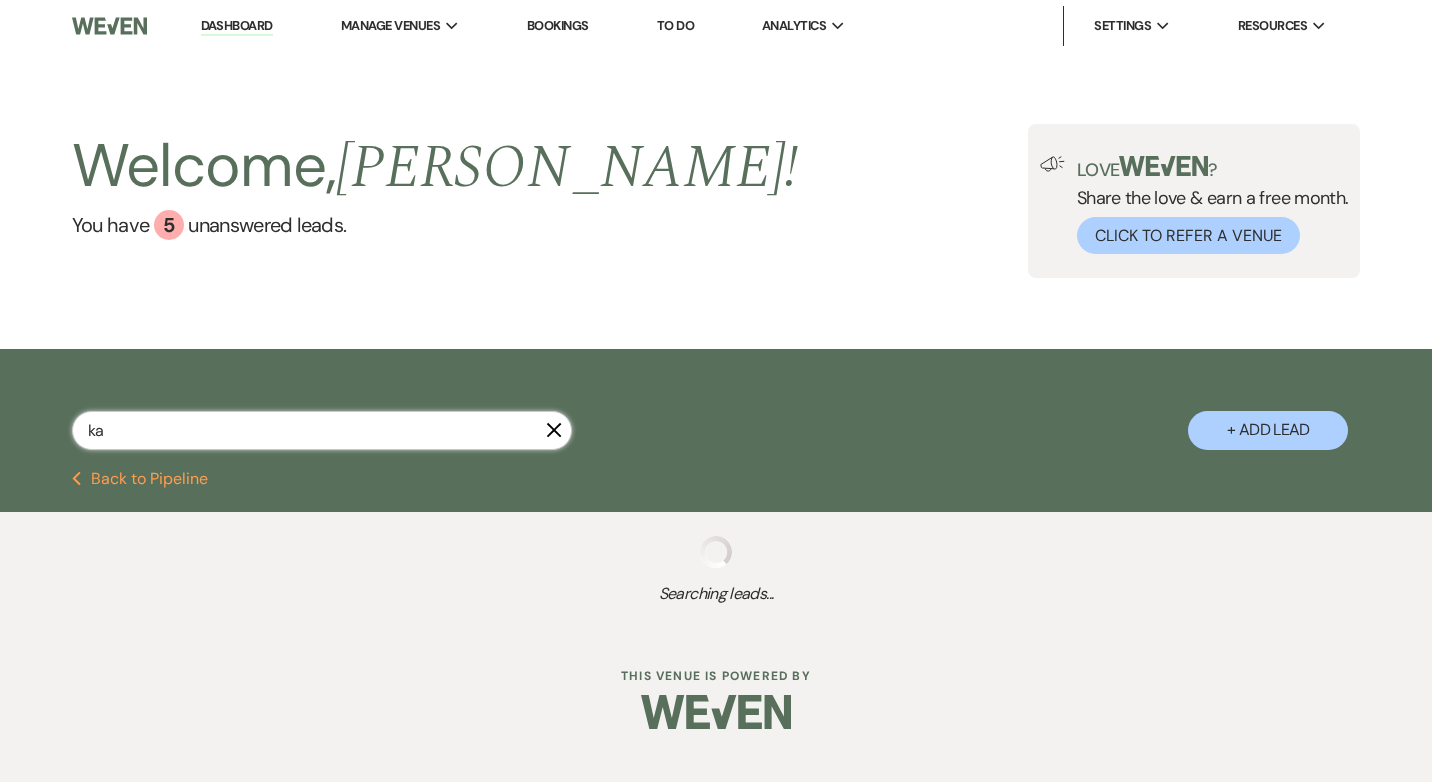 select on "6" 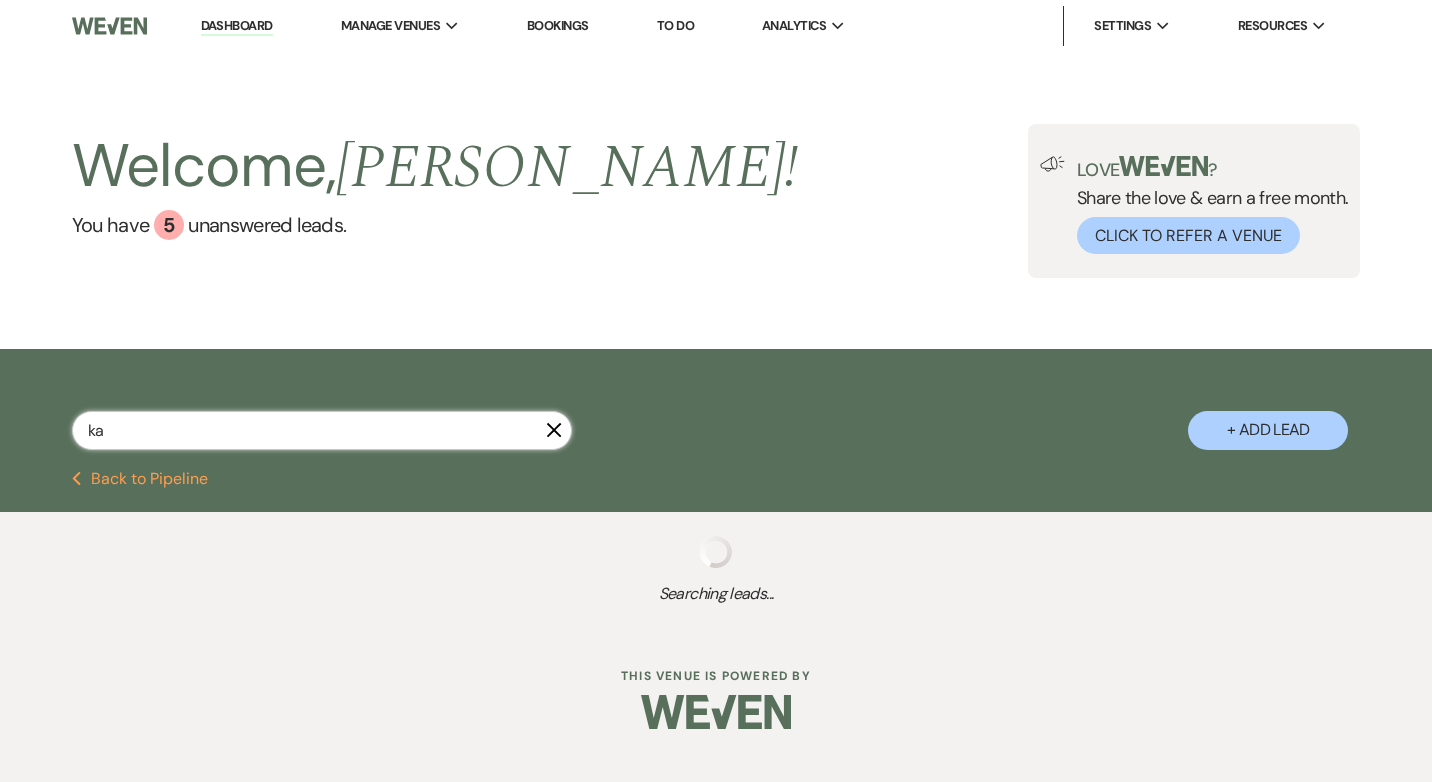 select on "5" 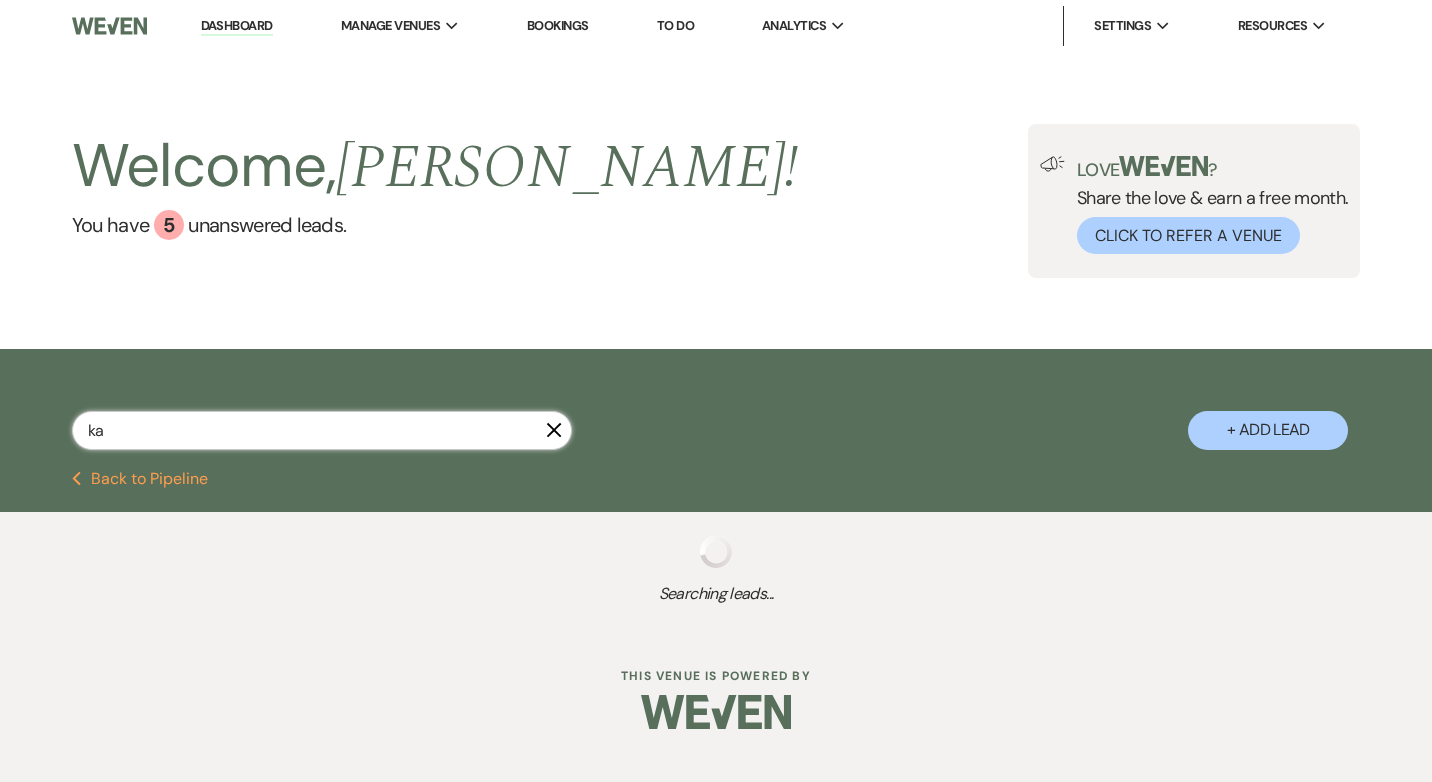 select on "8" 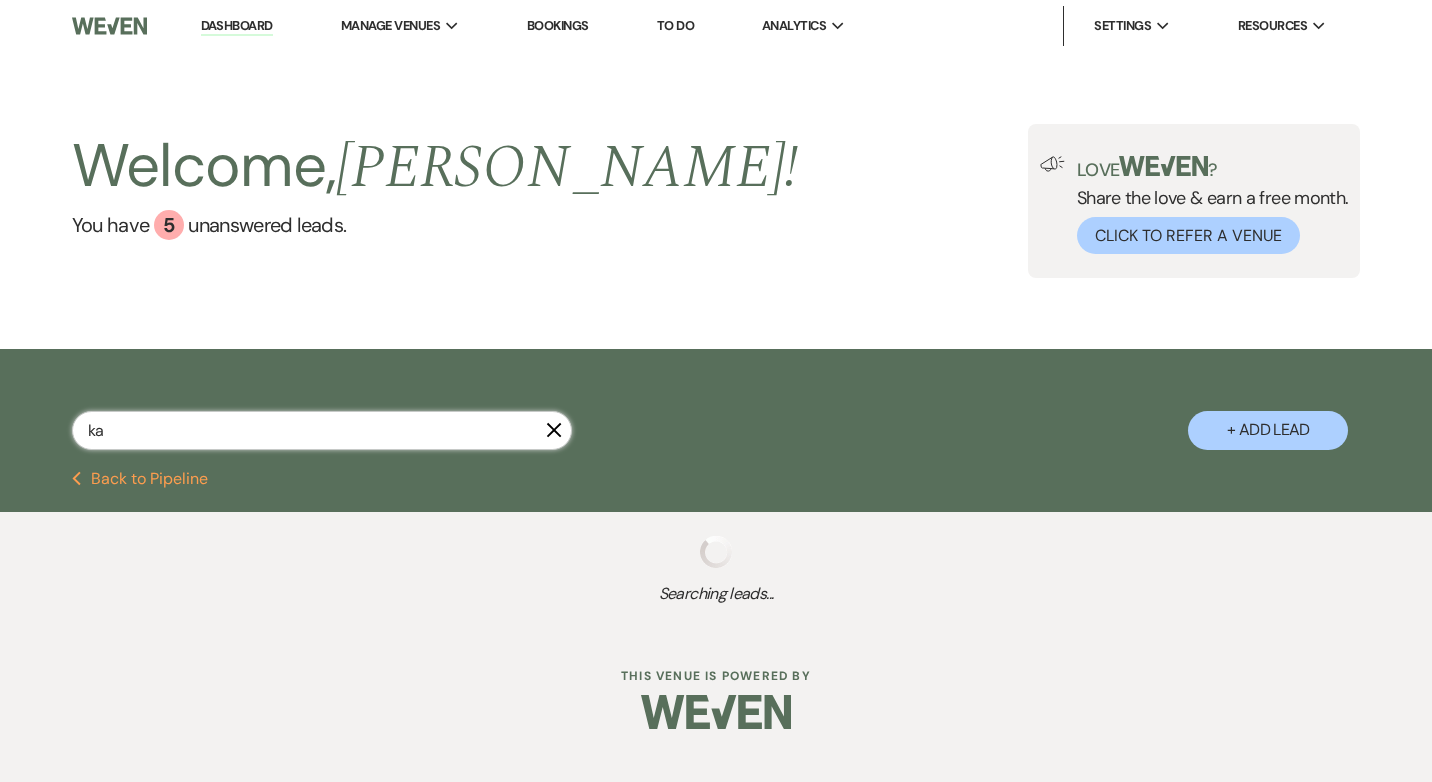 select on "5" 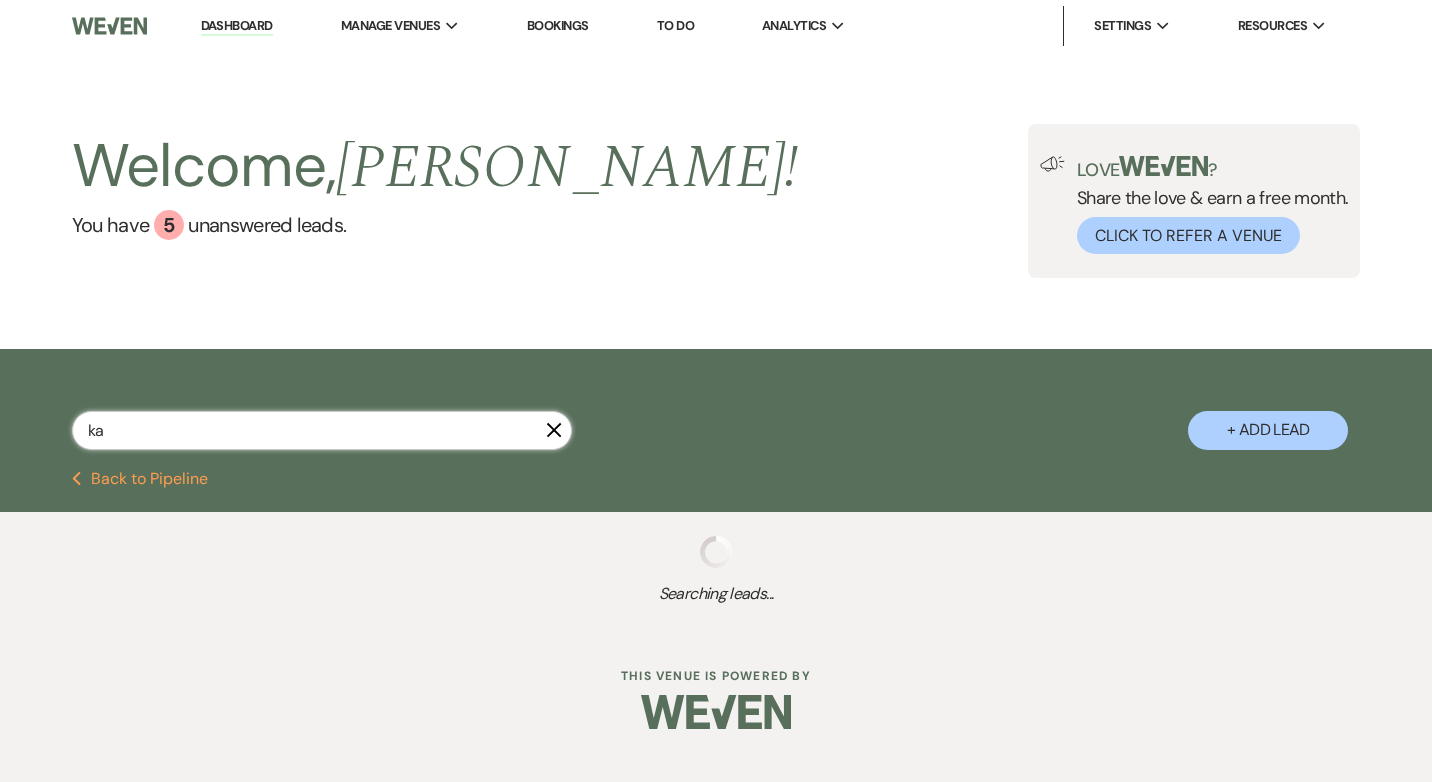 select on "8" 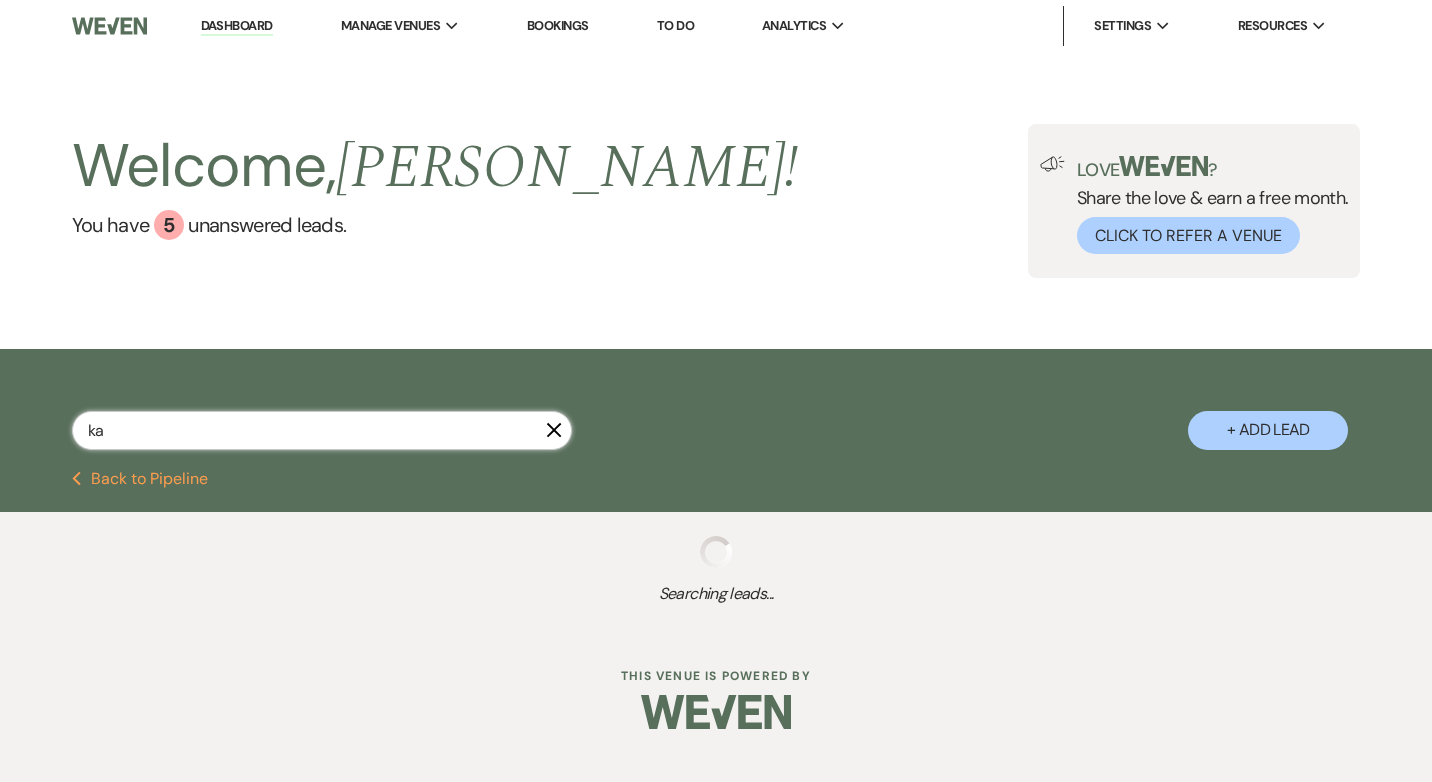 select on "2" 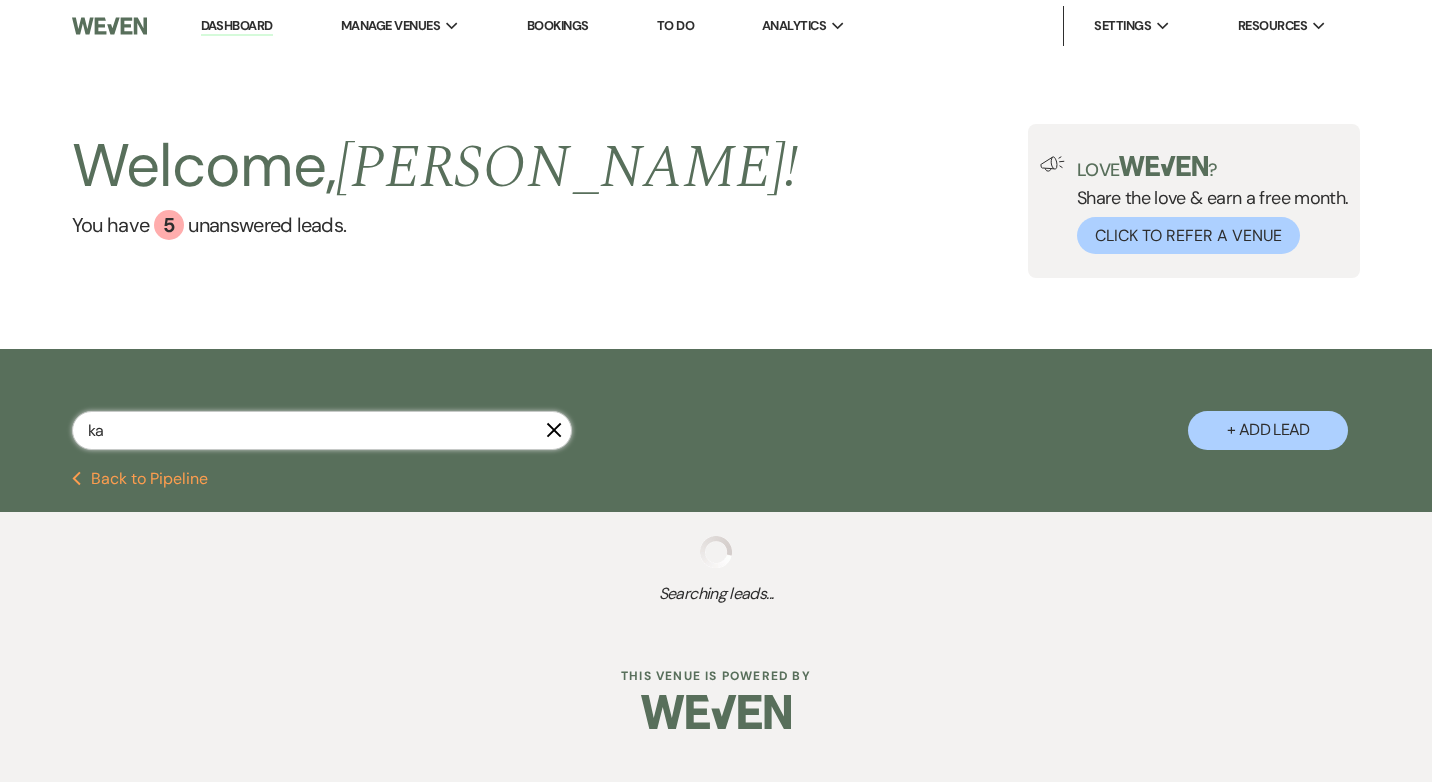 select on "8" 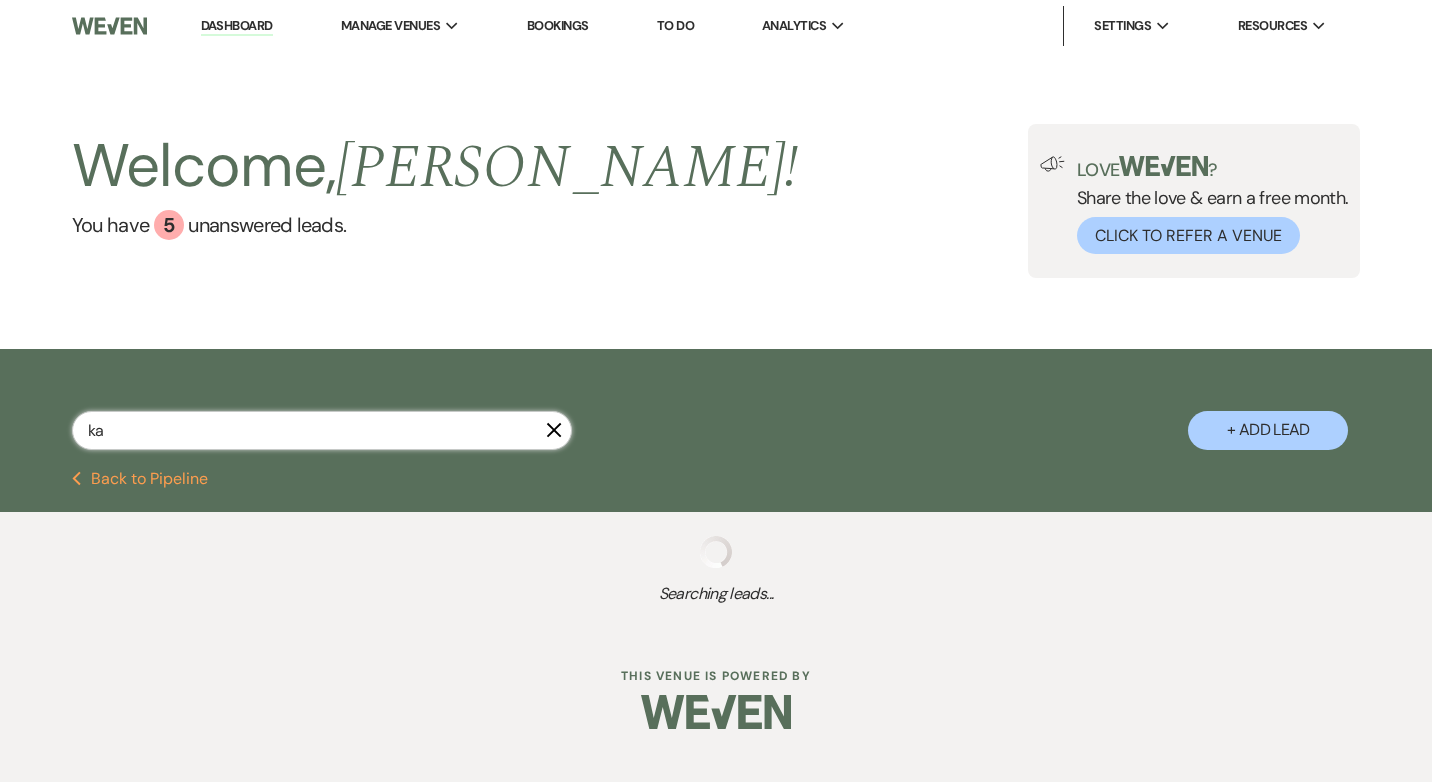 select on "2" 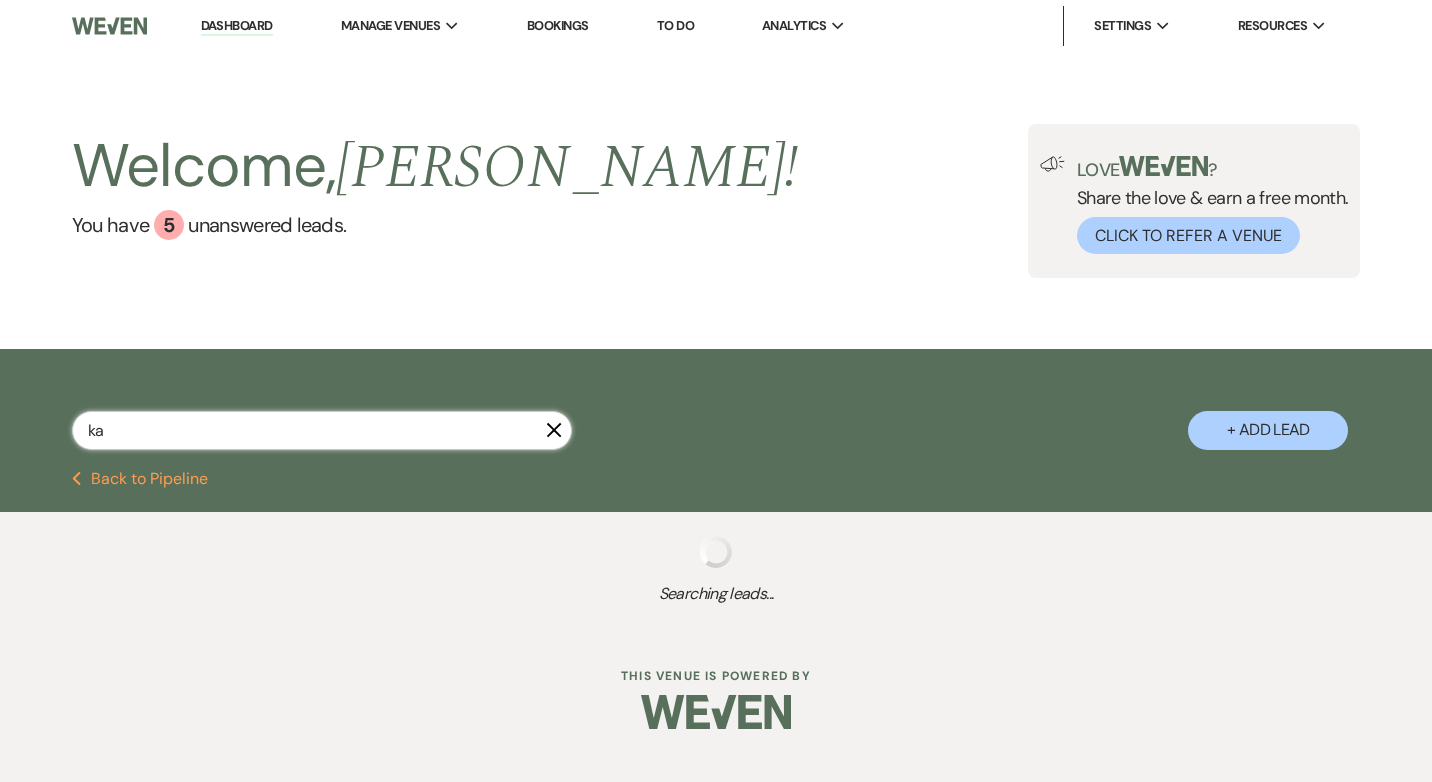 select on "8" 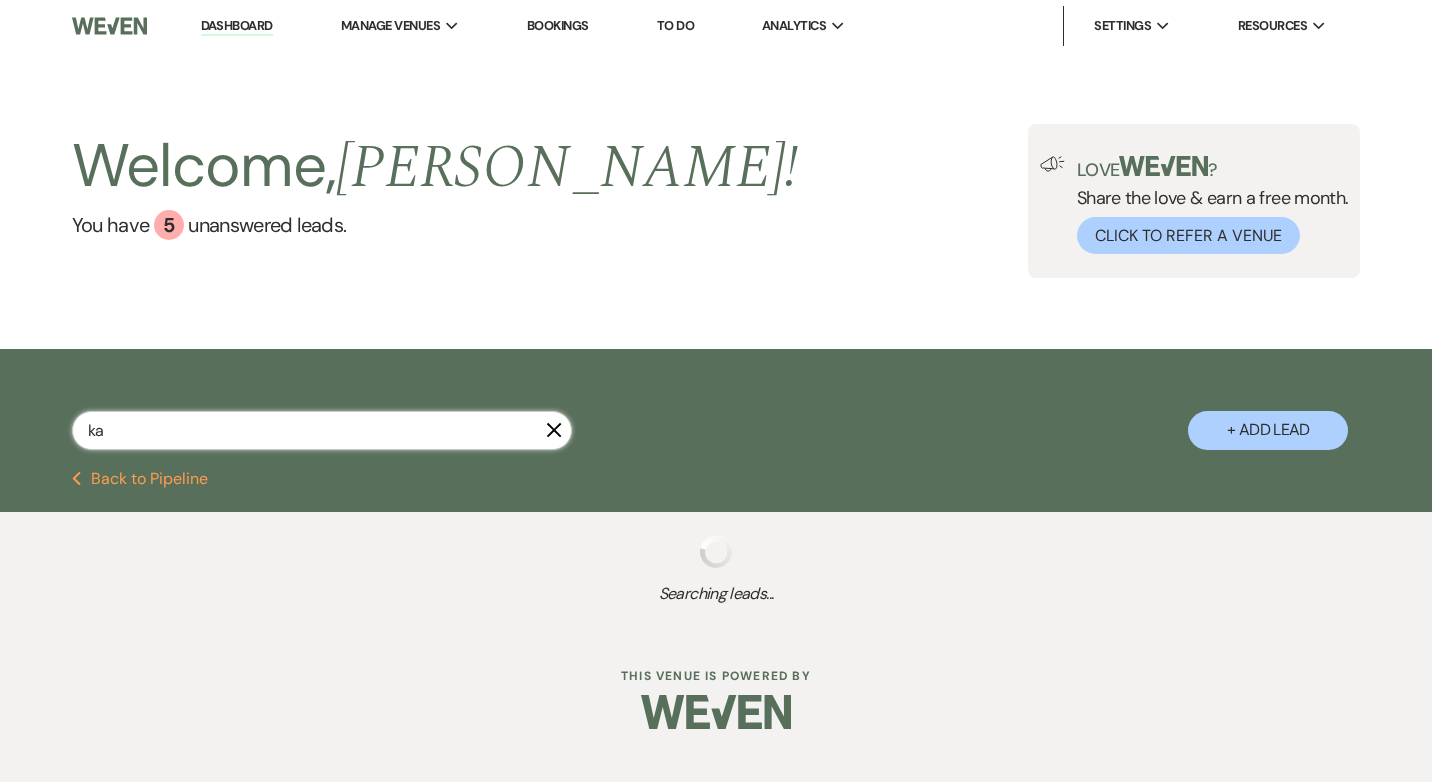 select on "5" 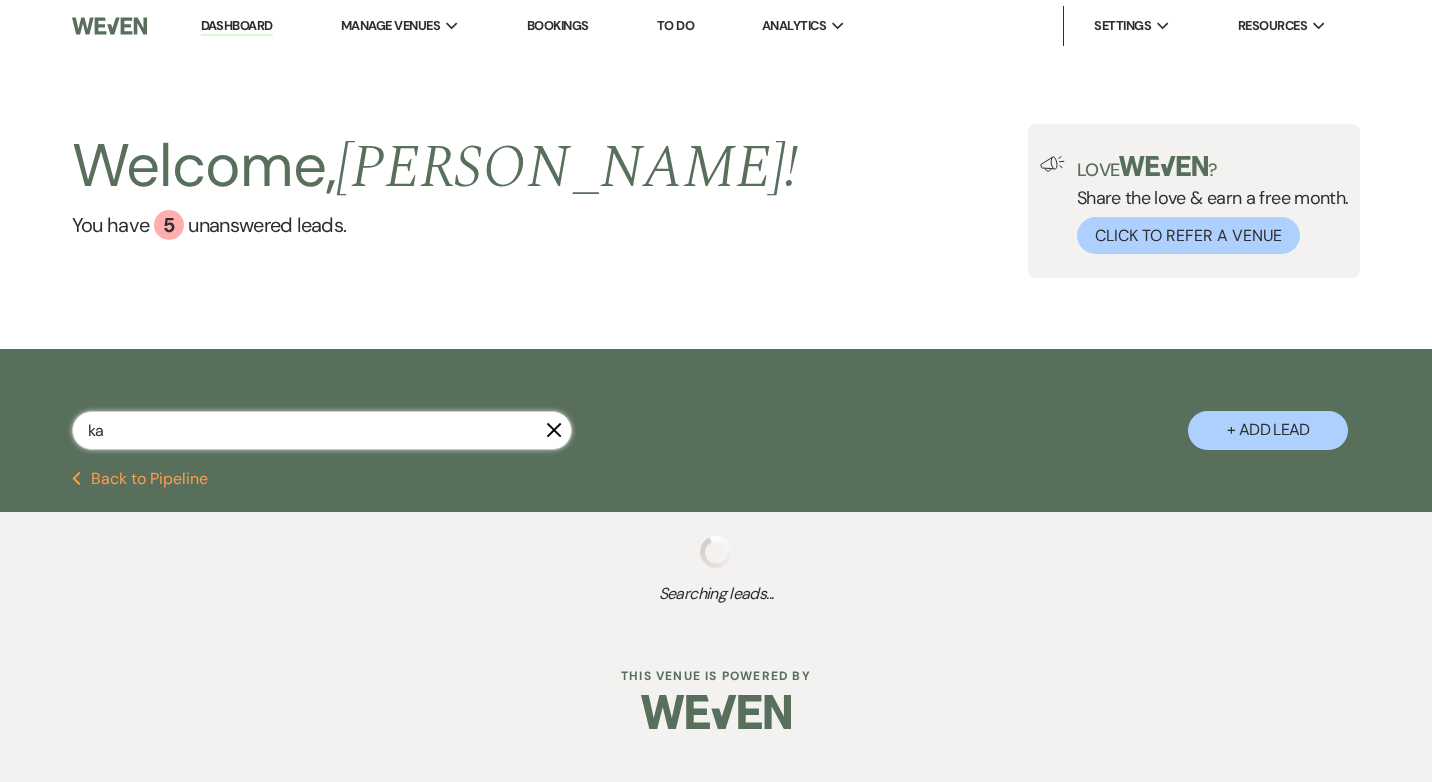 select on "5" 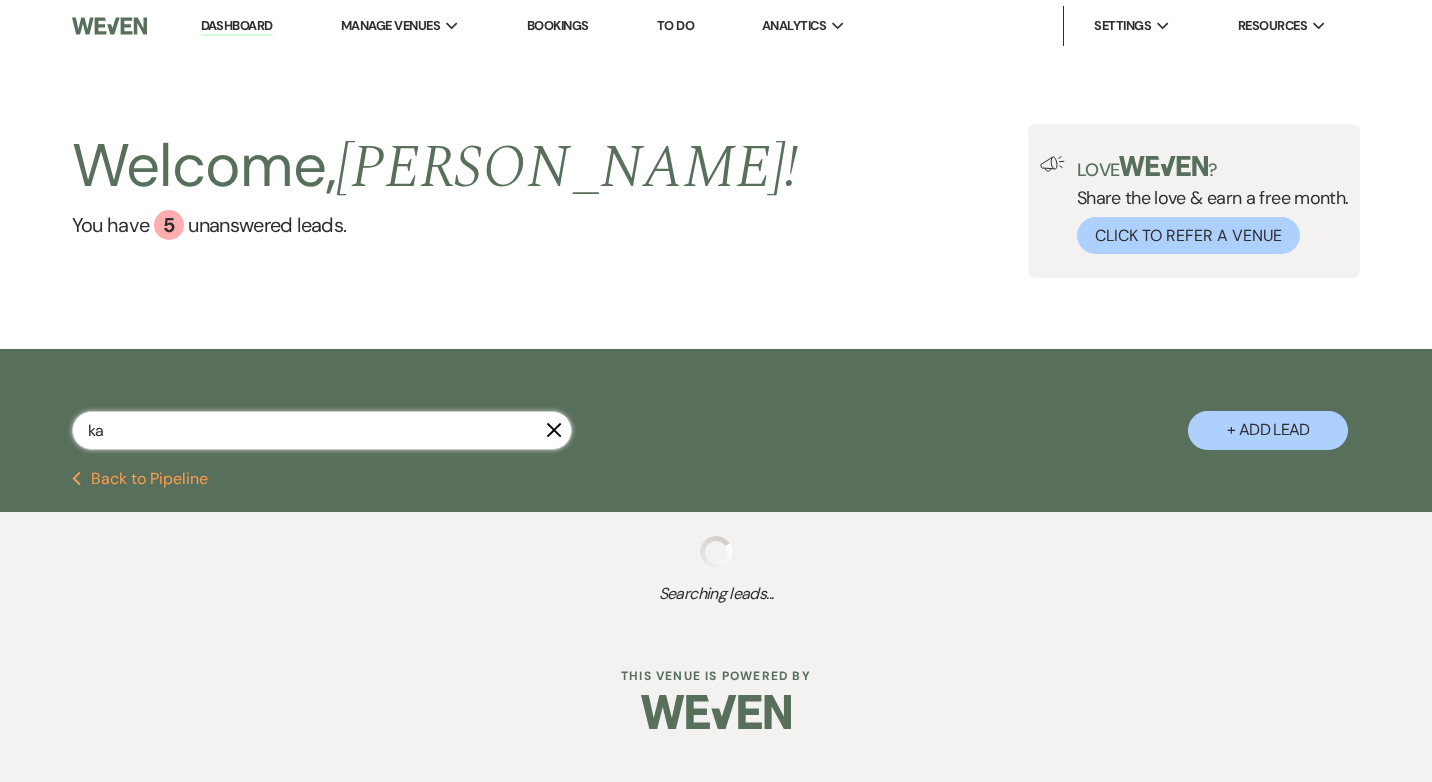 select on "8" 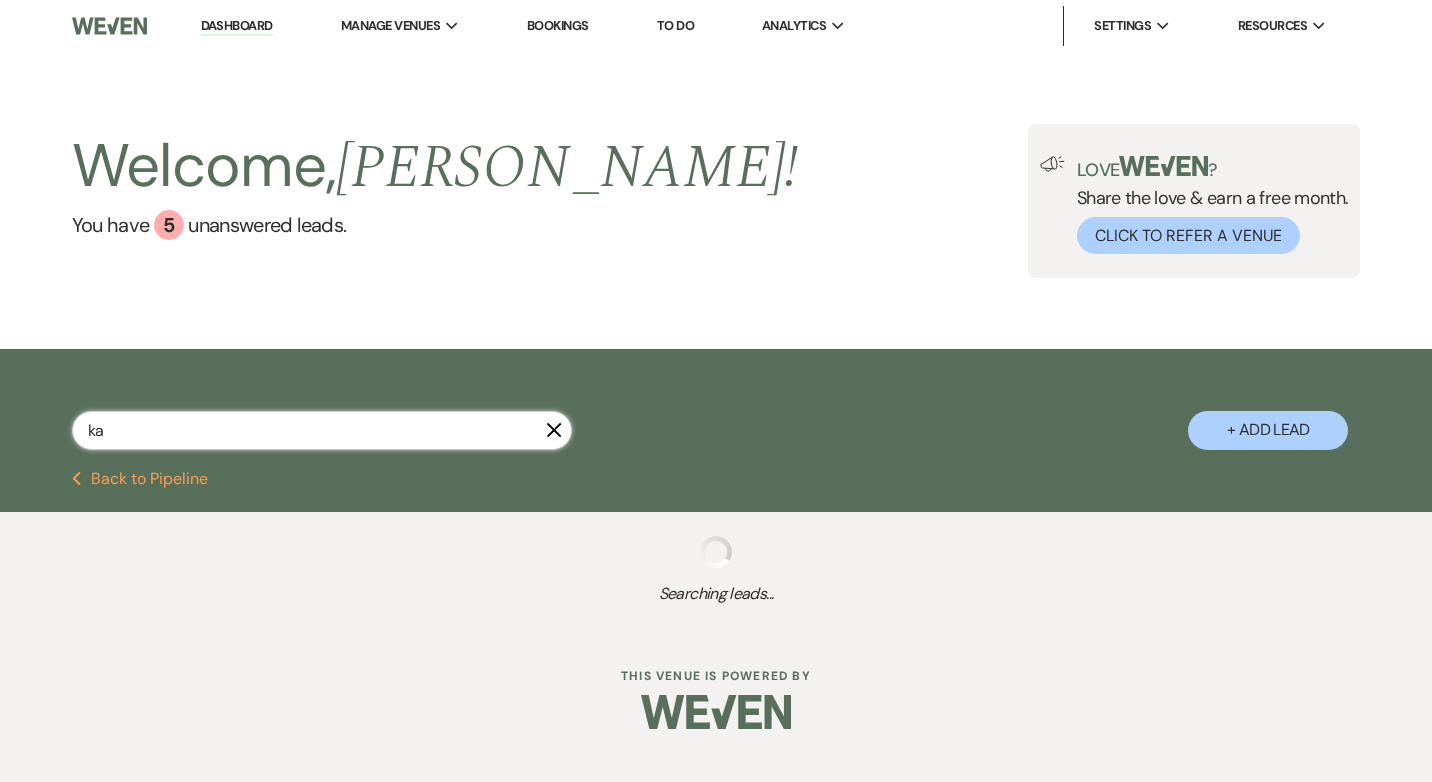 select on "5" 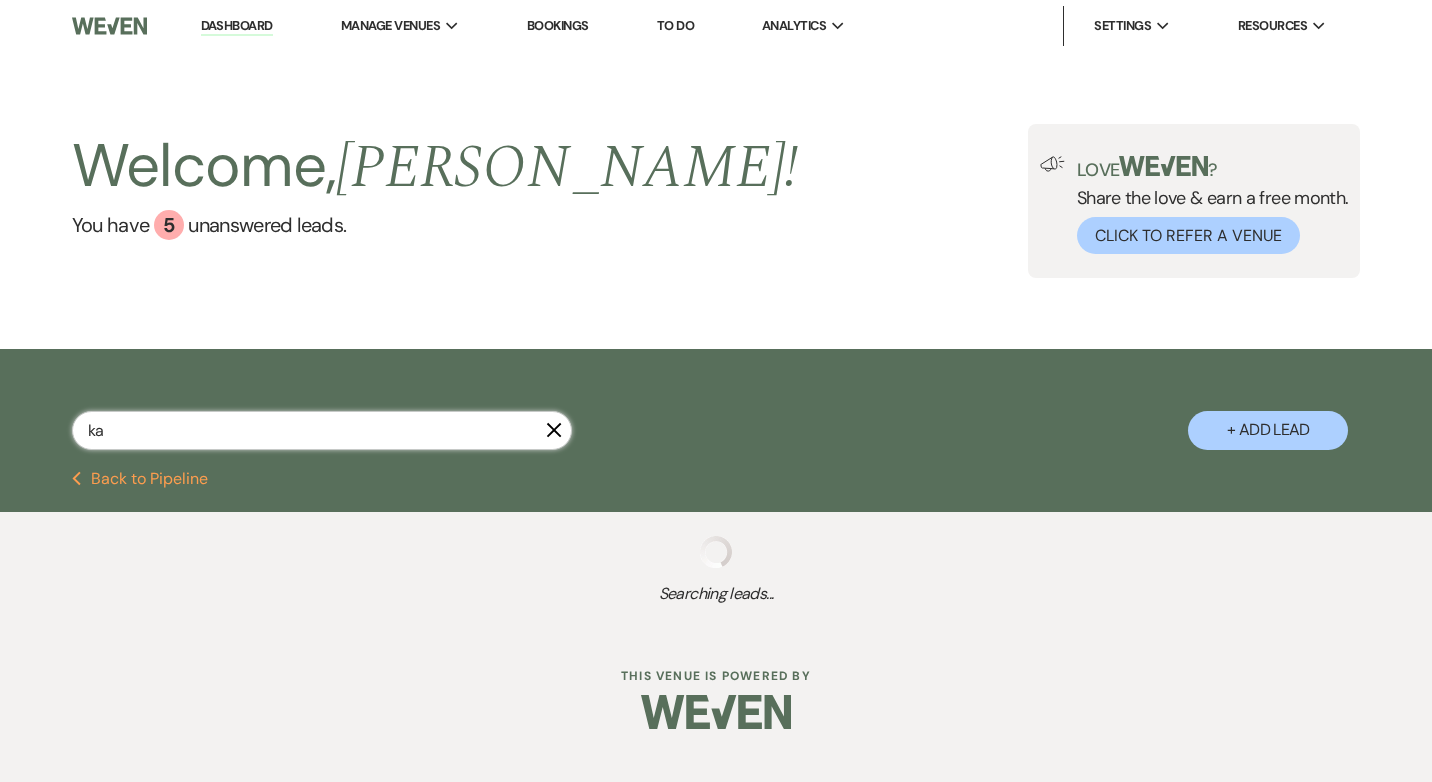 select on "8" 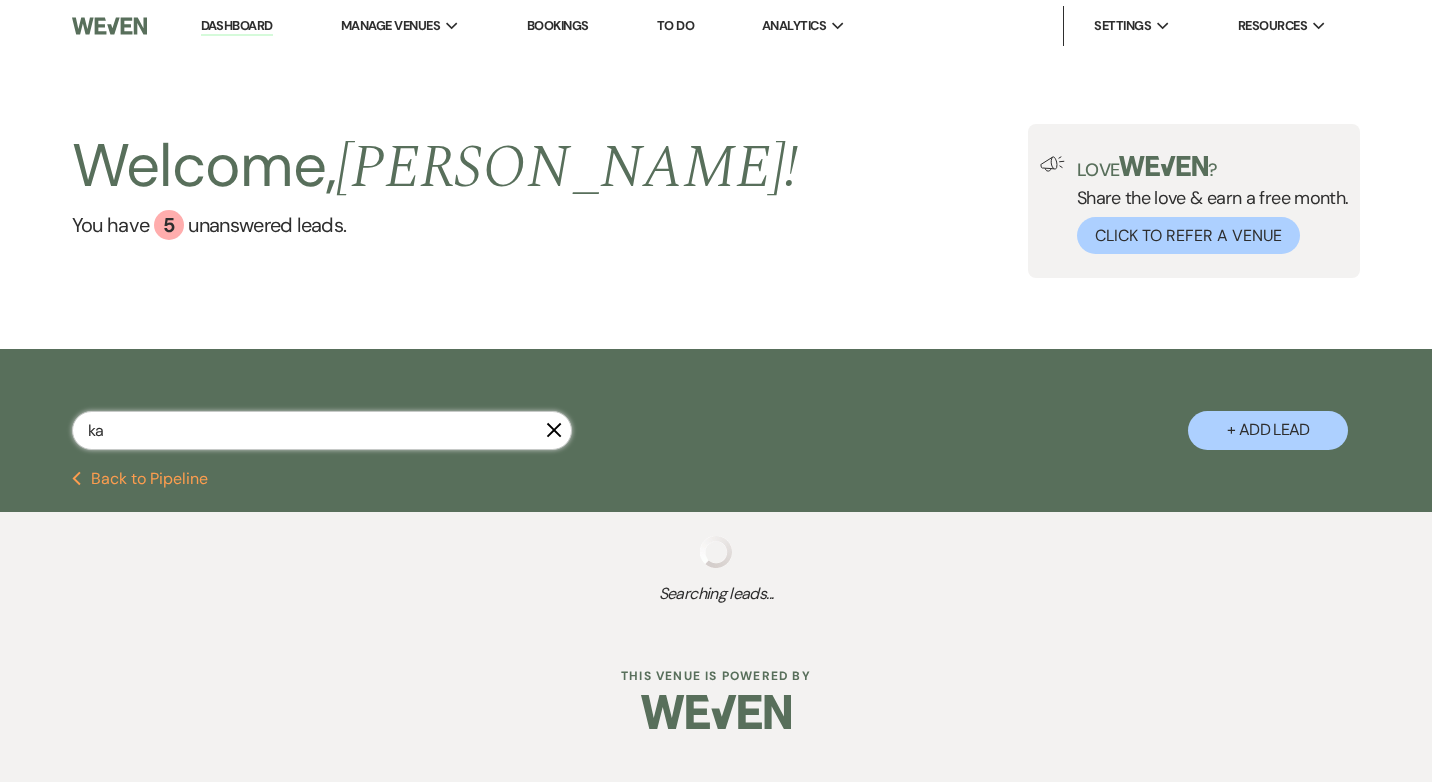 select on "5" 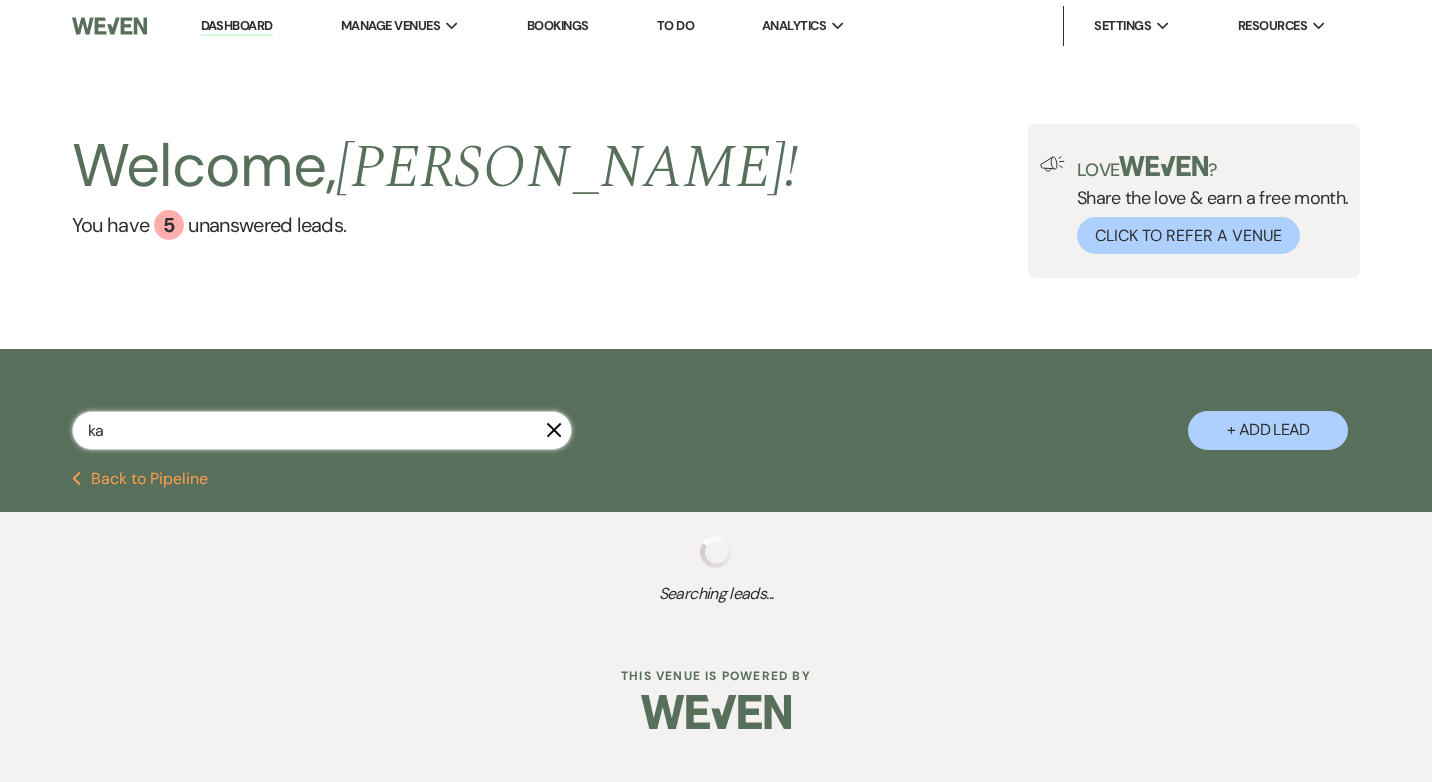 select on "8" 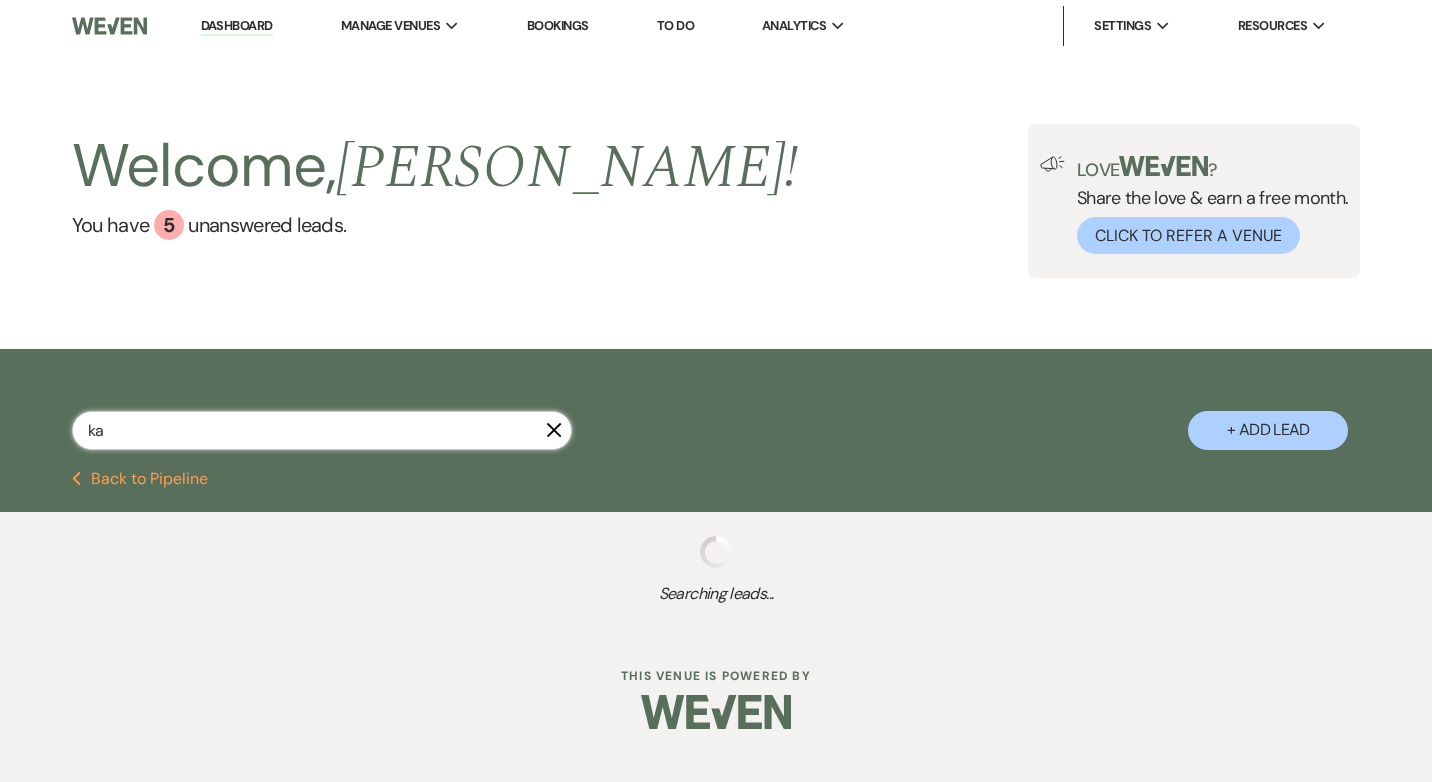 select on "5" 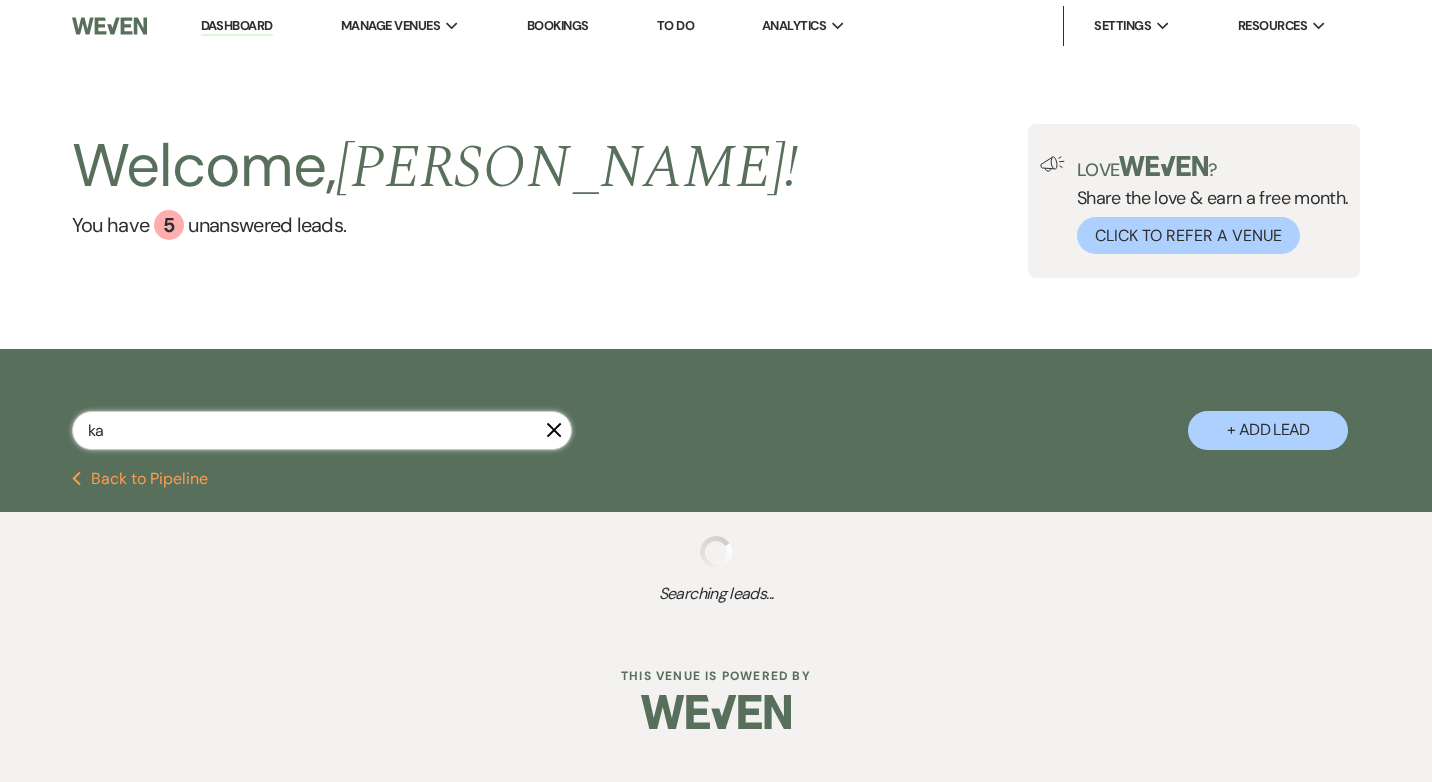 select on "8" 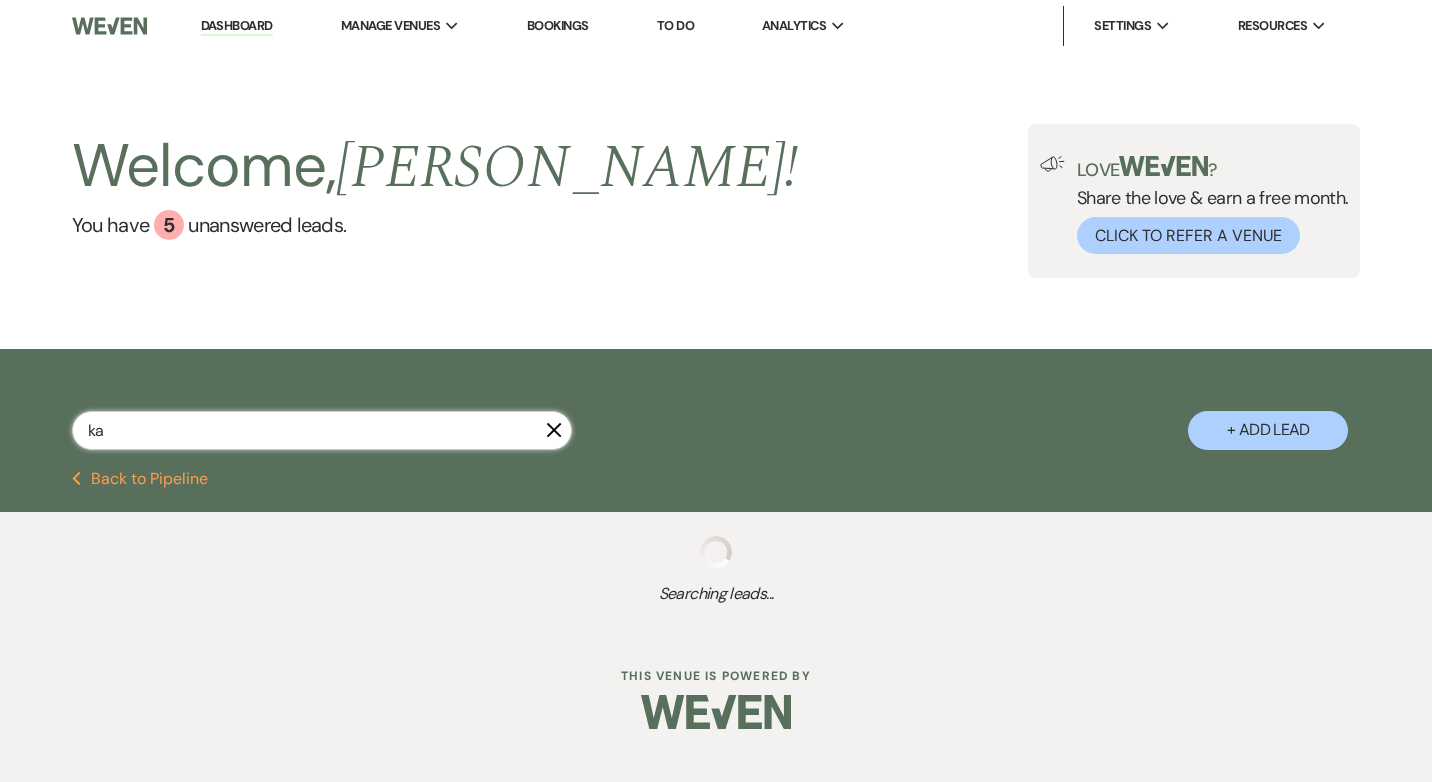 select on "5" 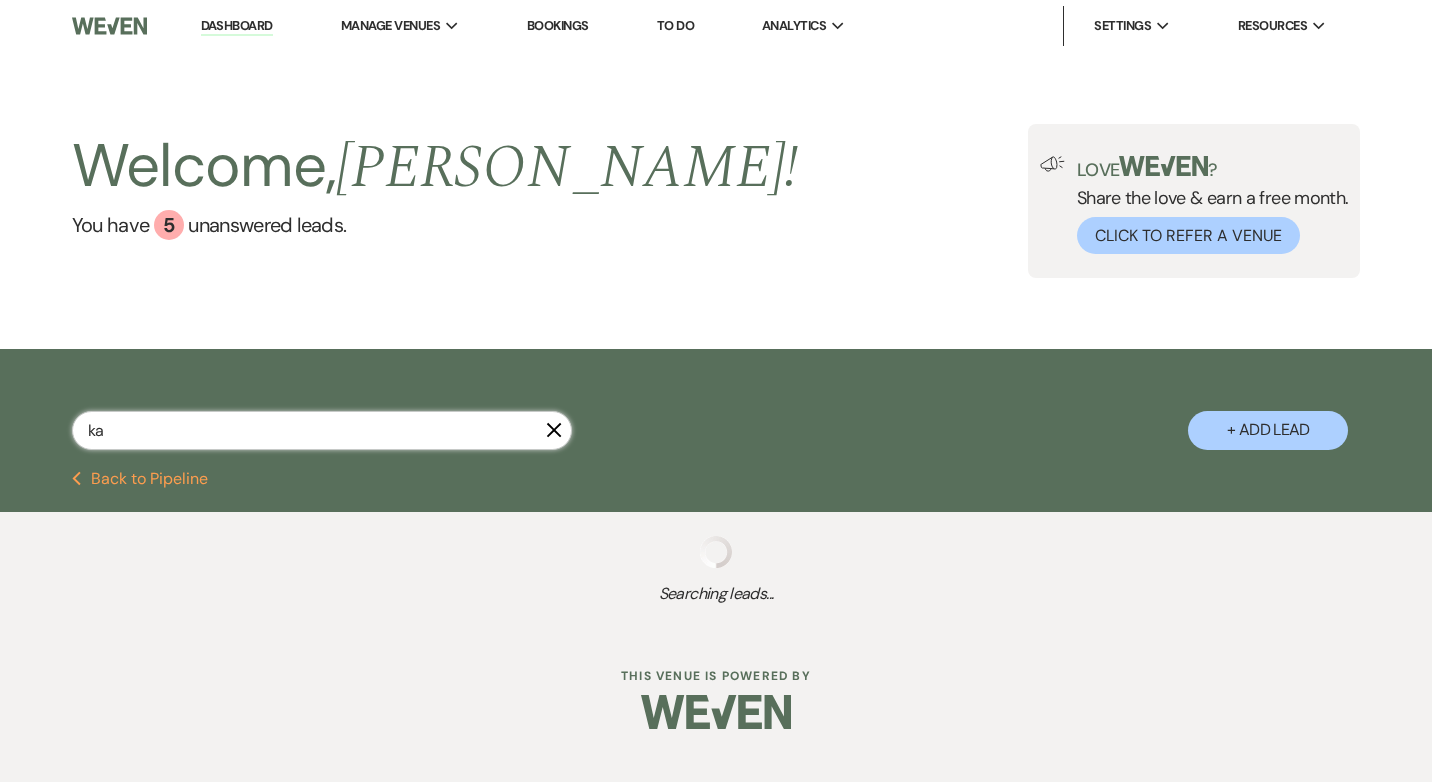 select on "8" 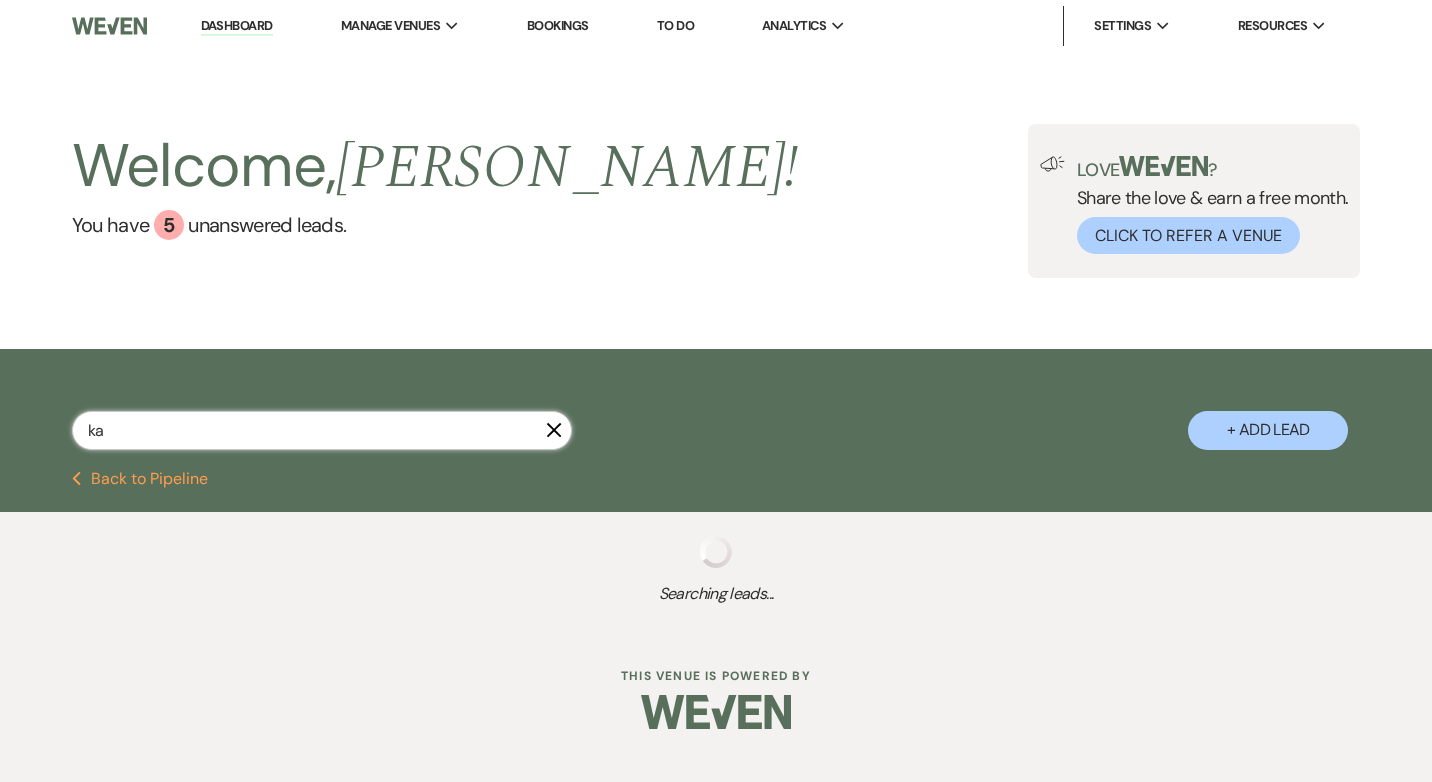 select on "6" 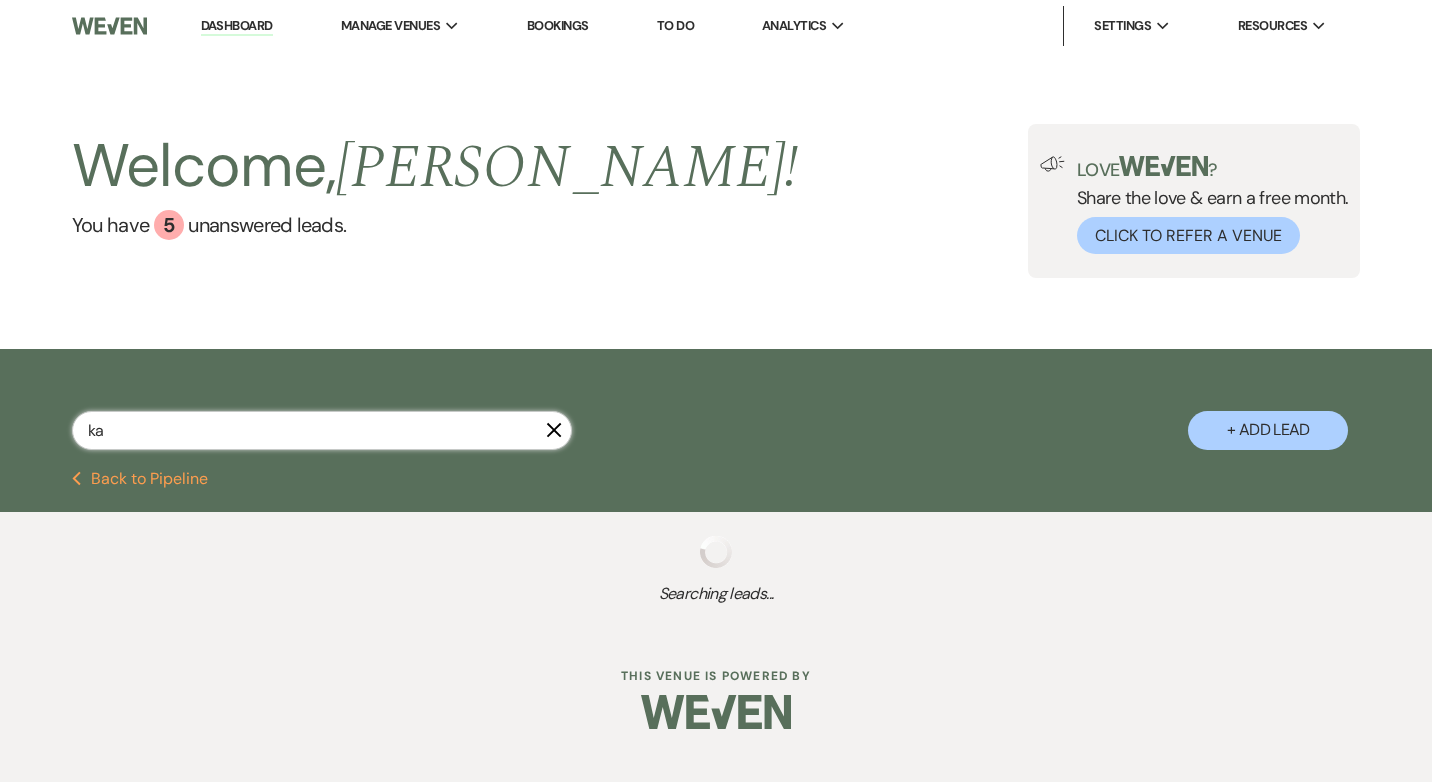 select on "8" 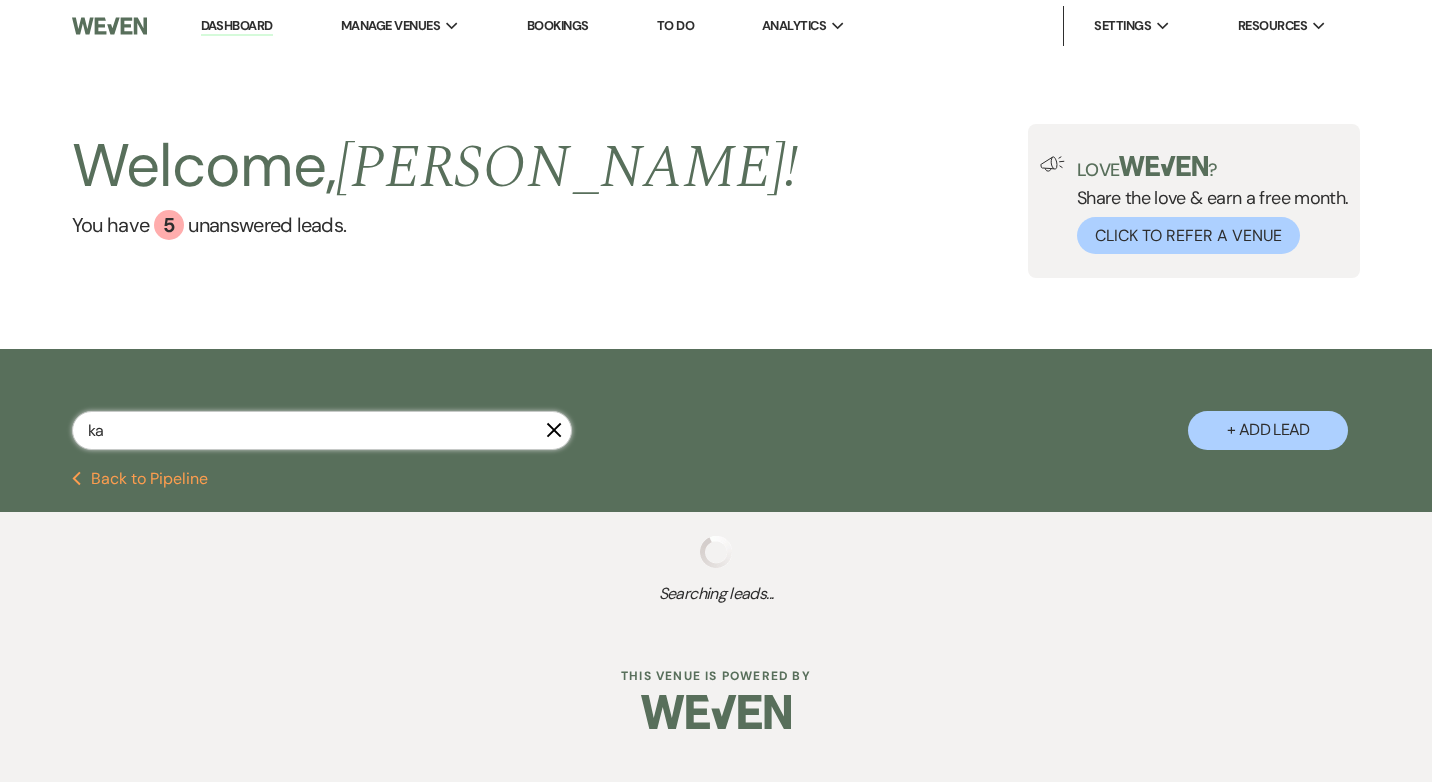 select on "5" 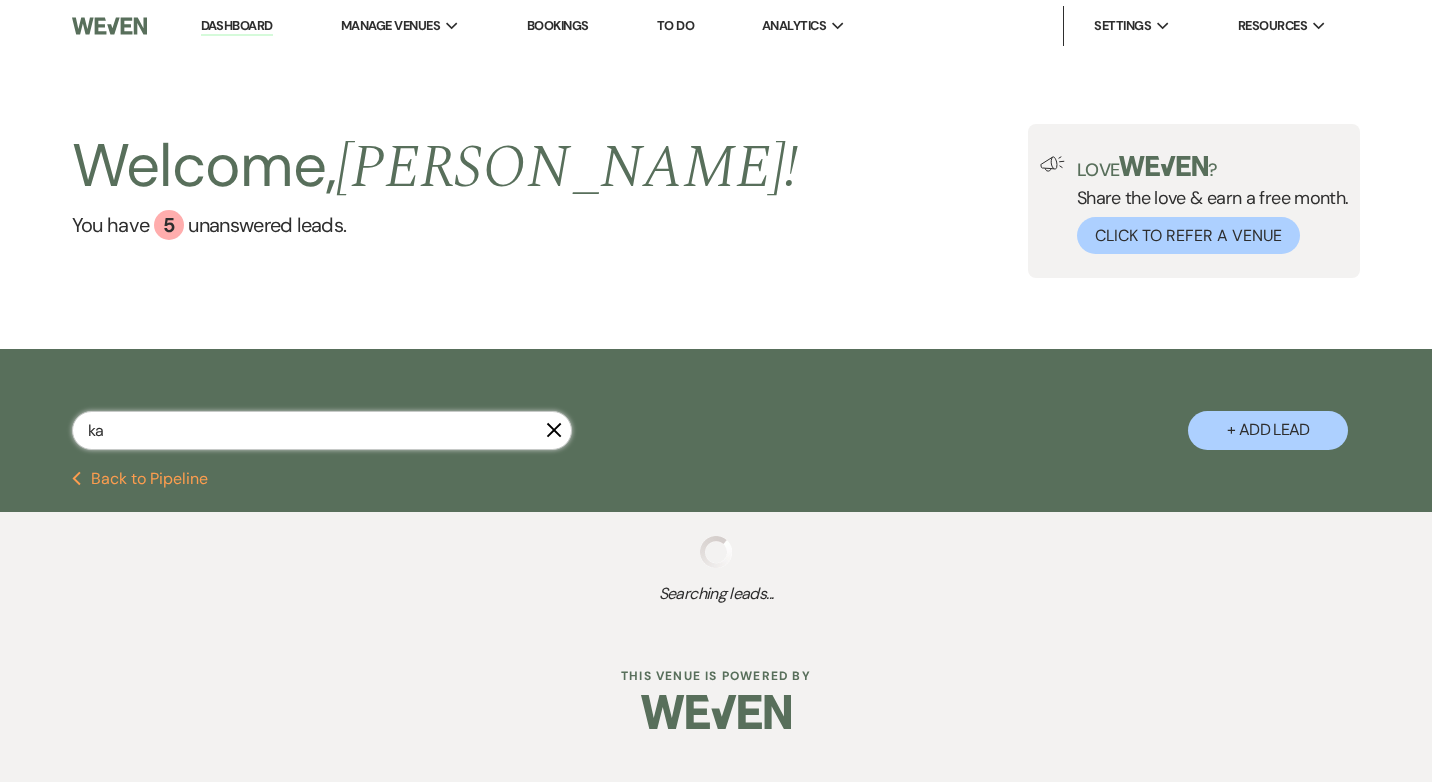 select on "8" 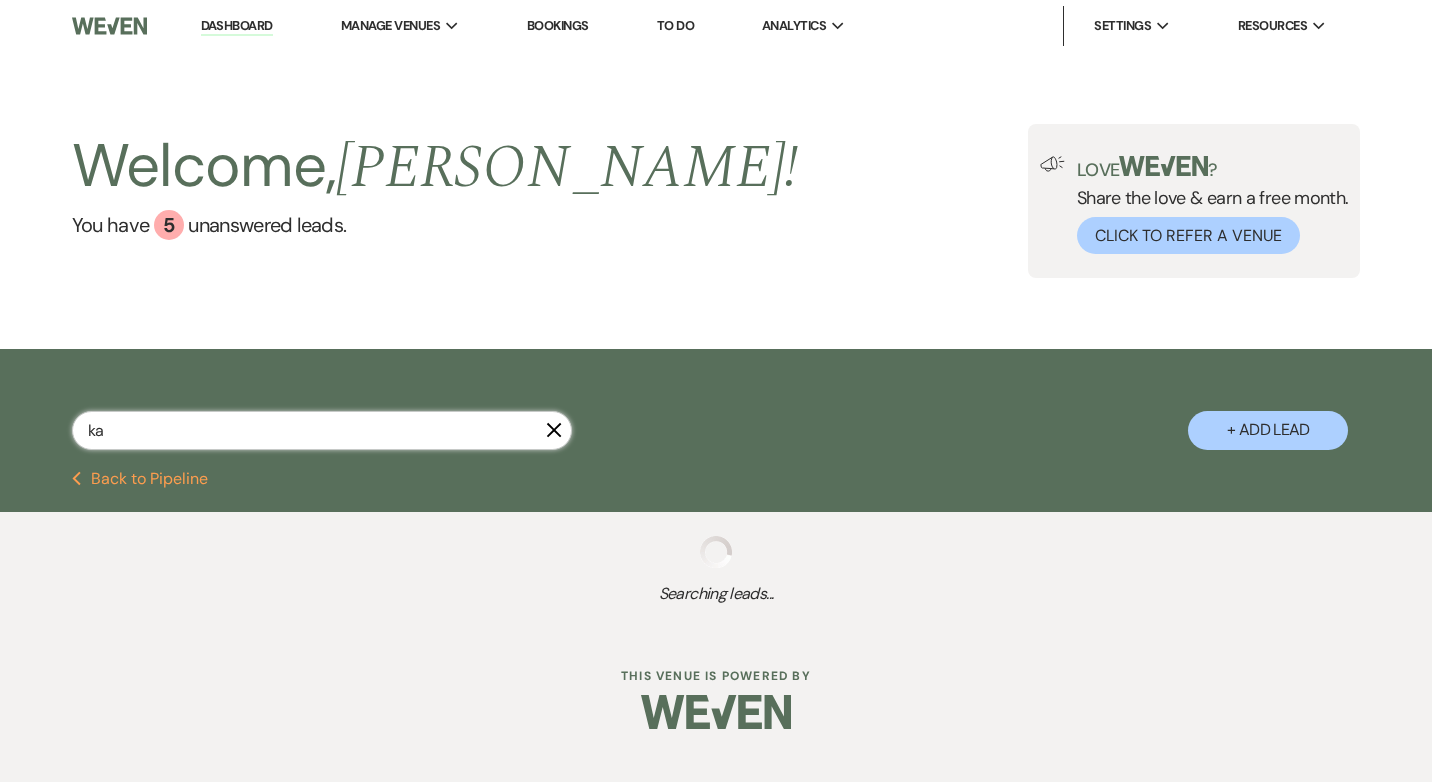 select on "5" 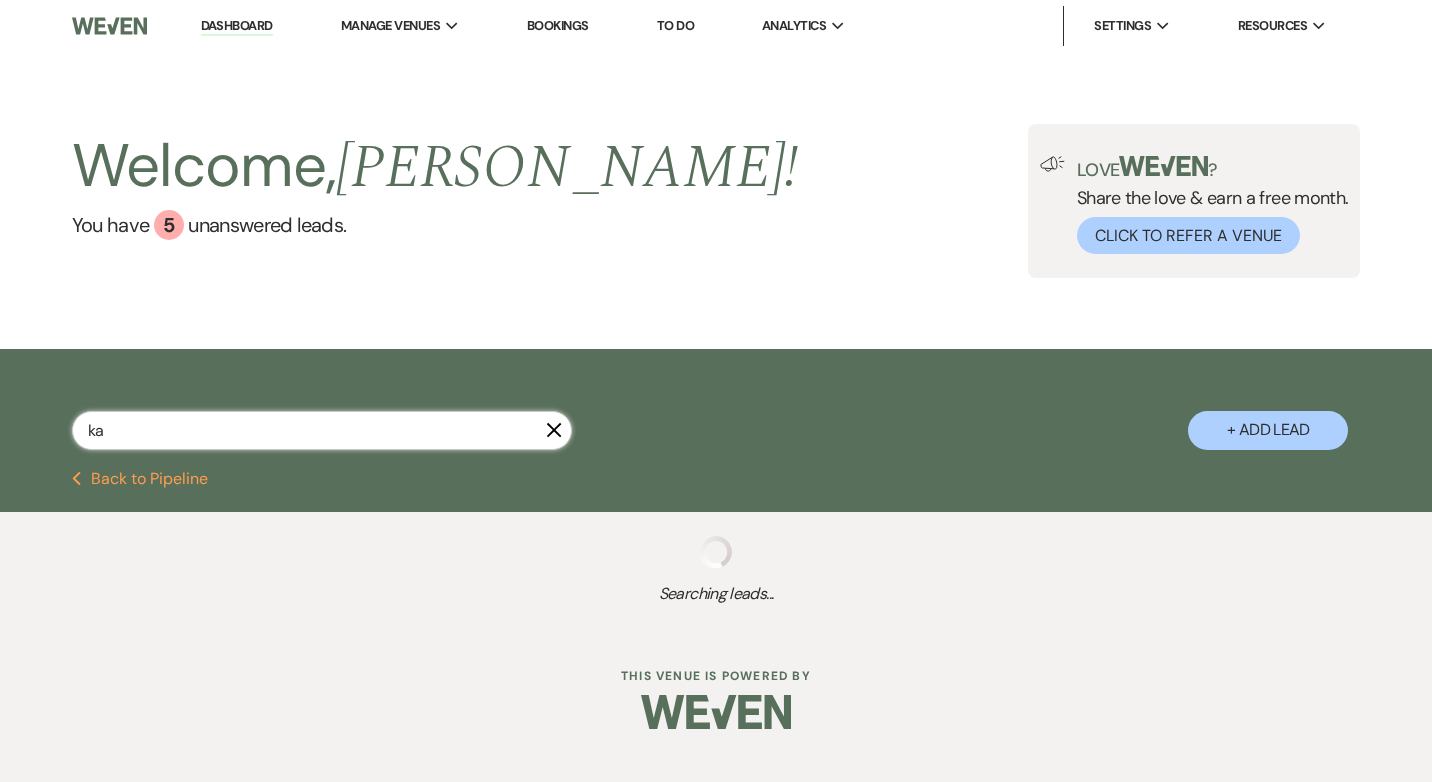 select on "8" 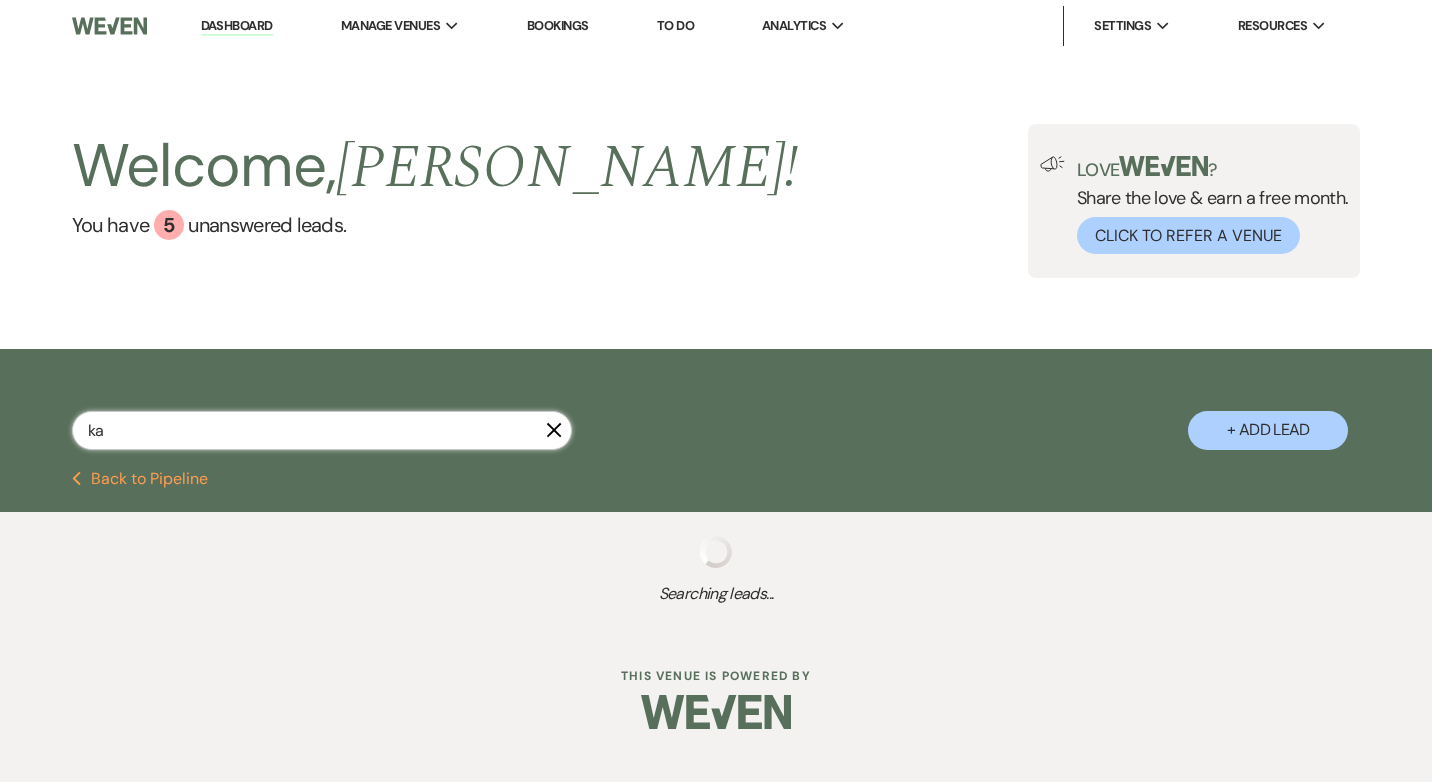 select on "5" 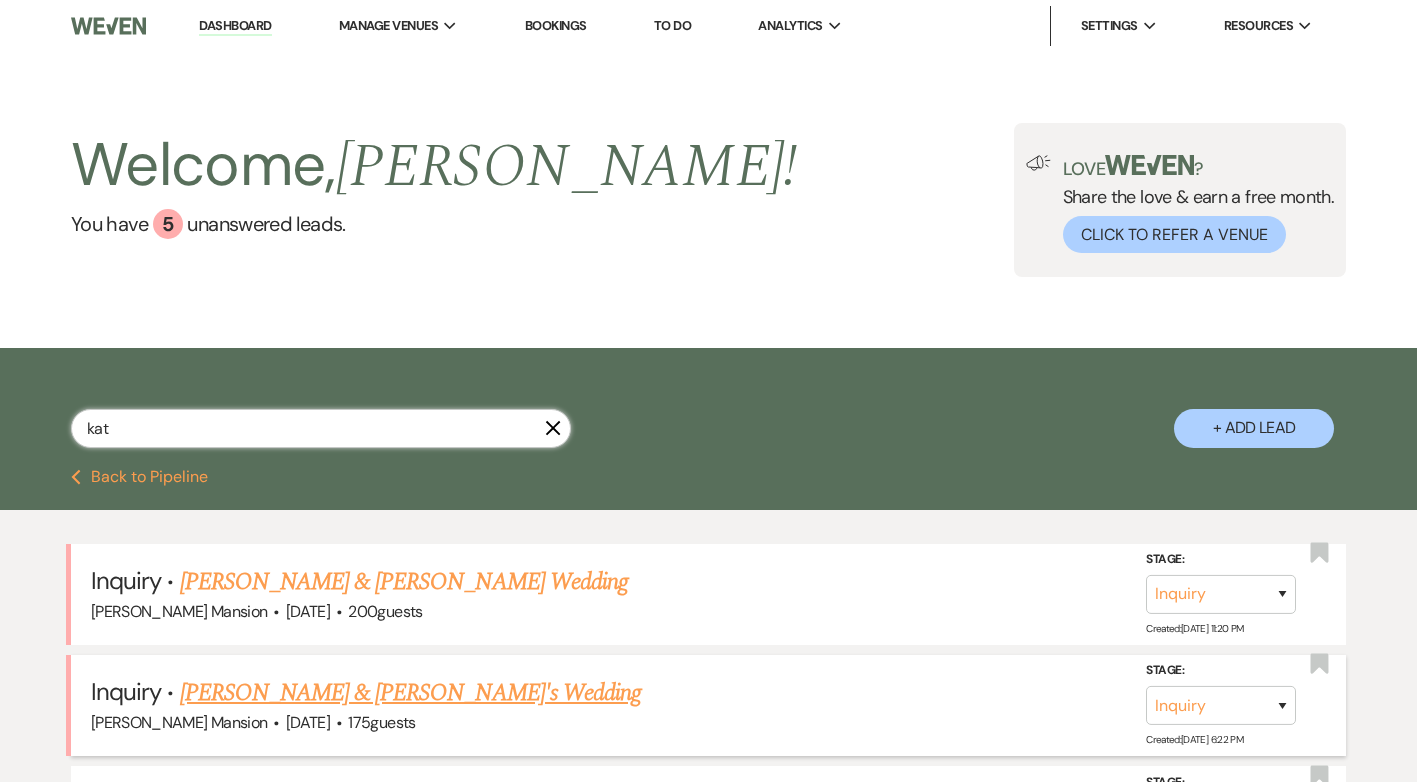 type on "kath" 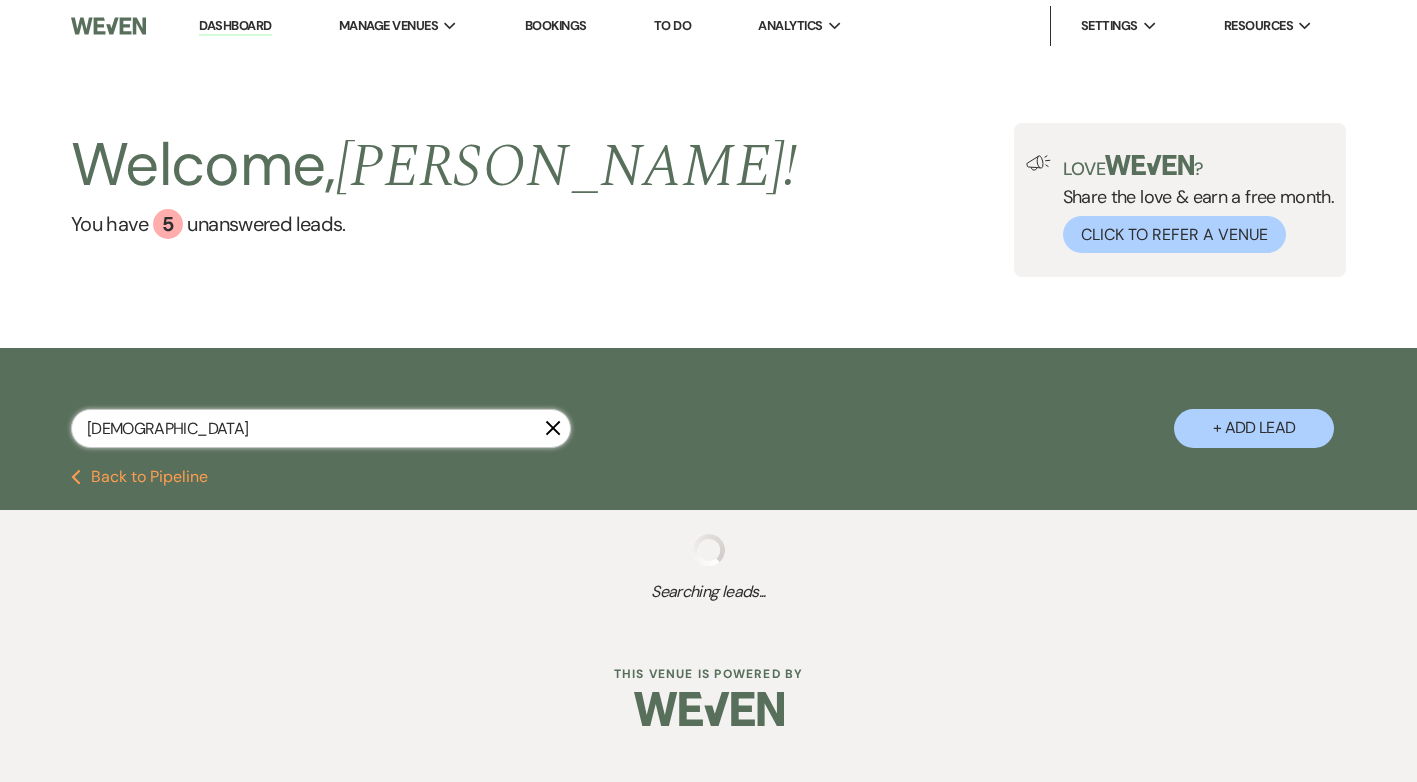 select on "8" 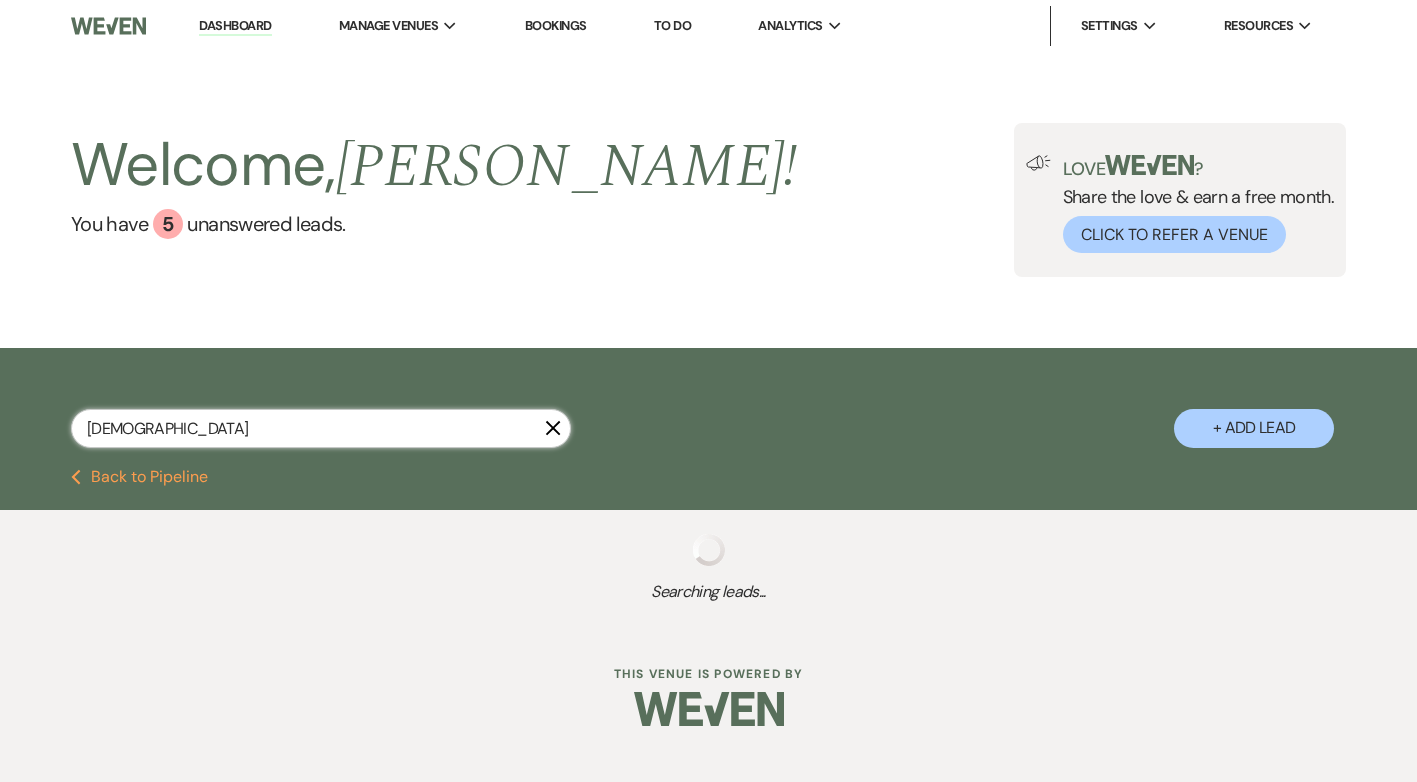 select on "5" 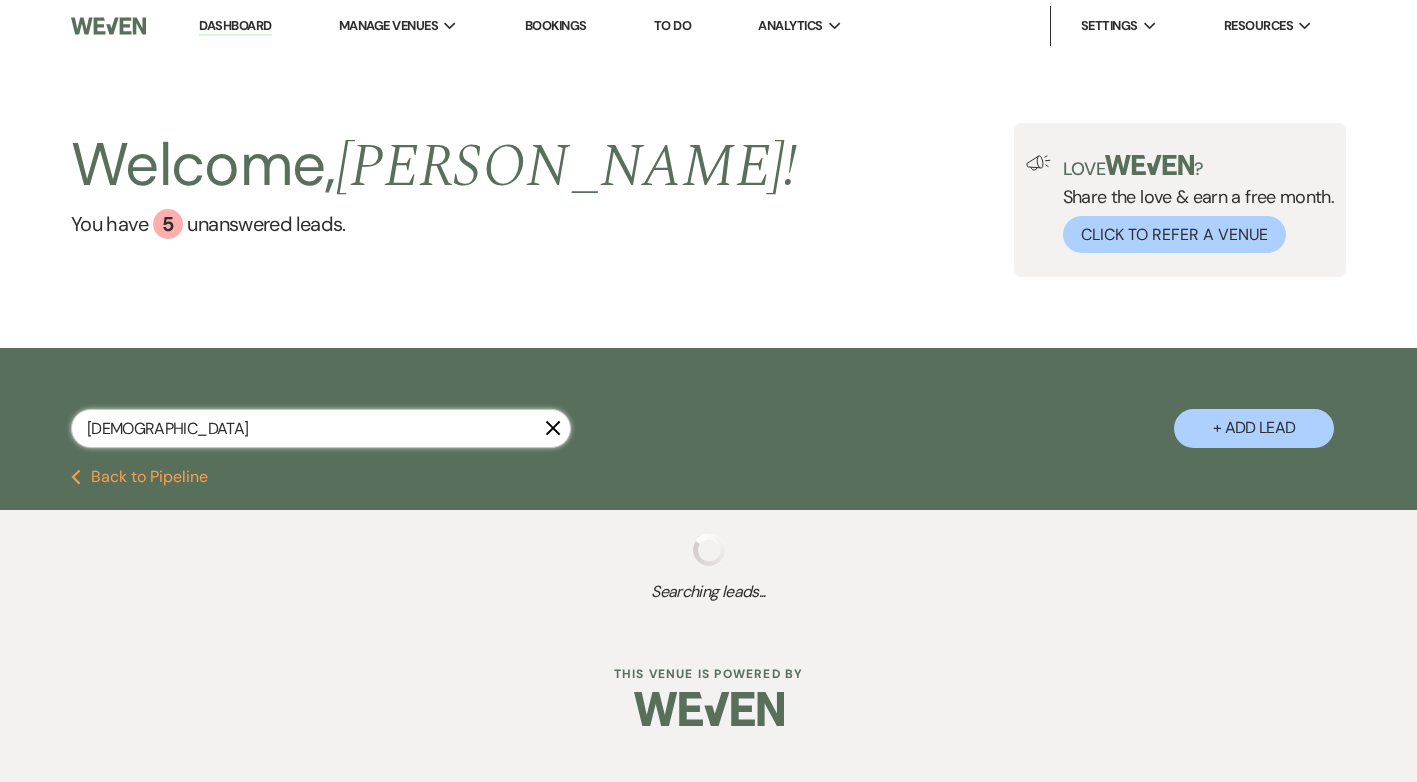 select on "8" 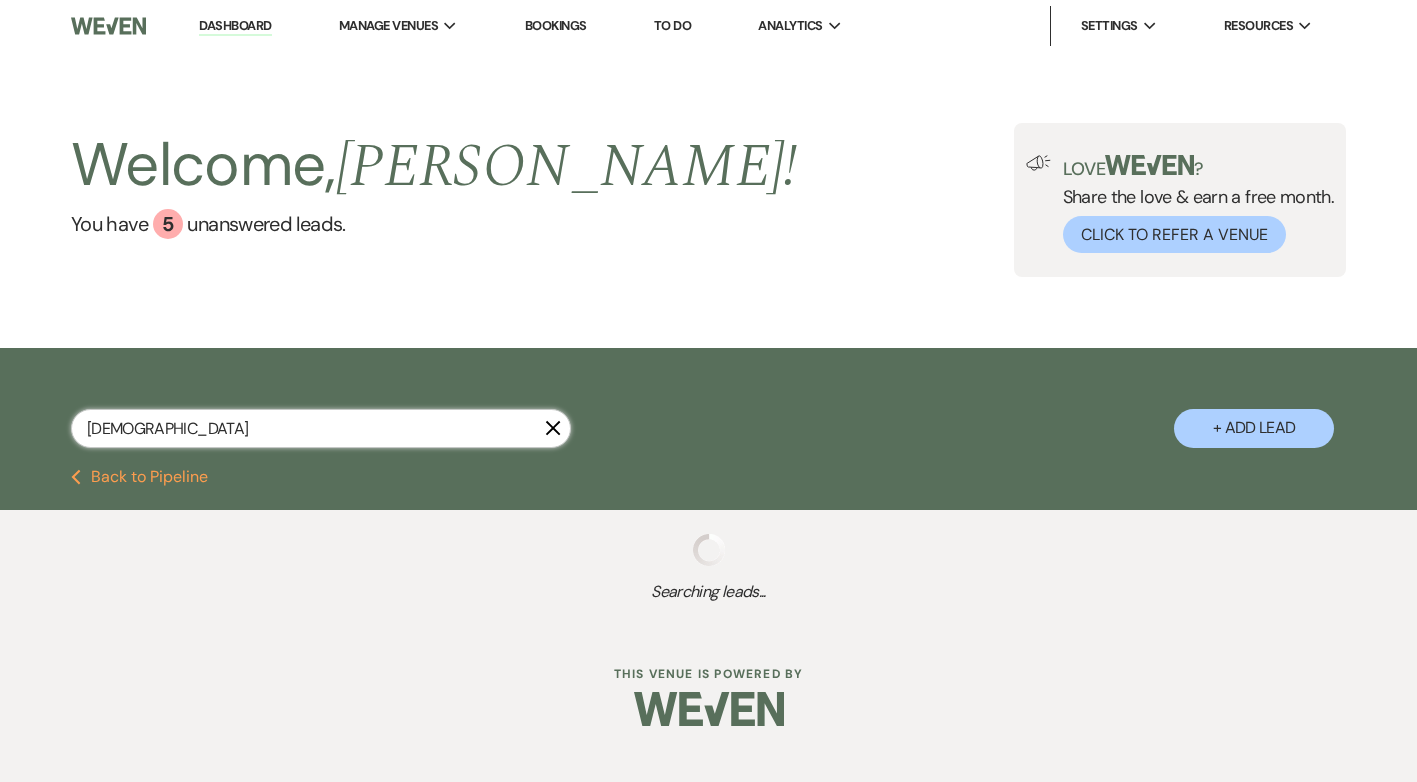 select on "5" 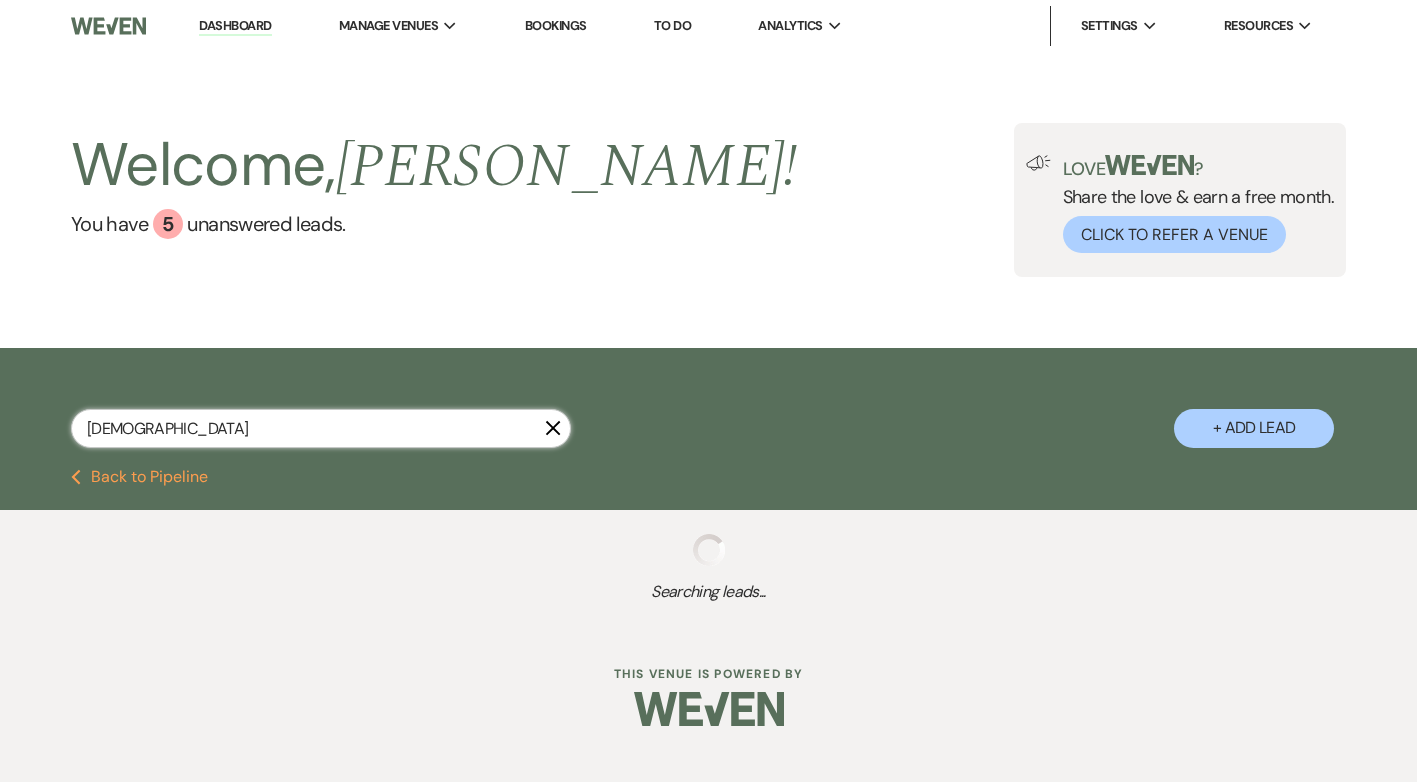 select on "8" 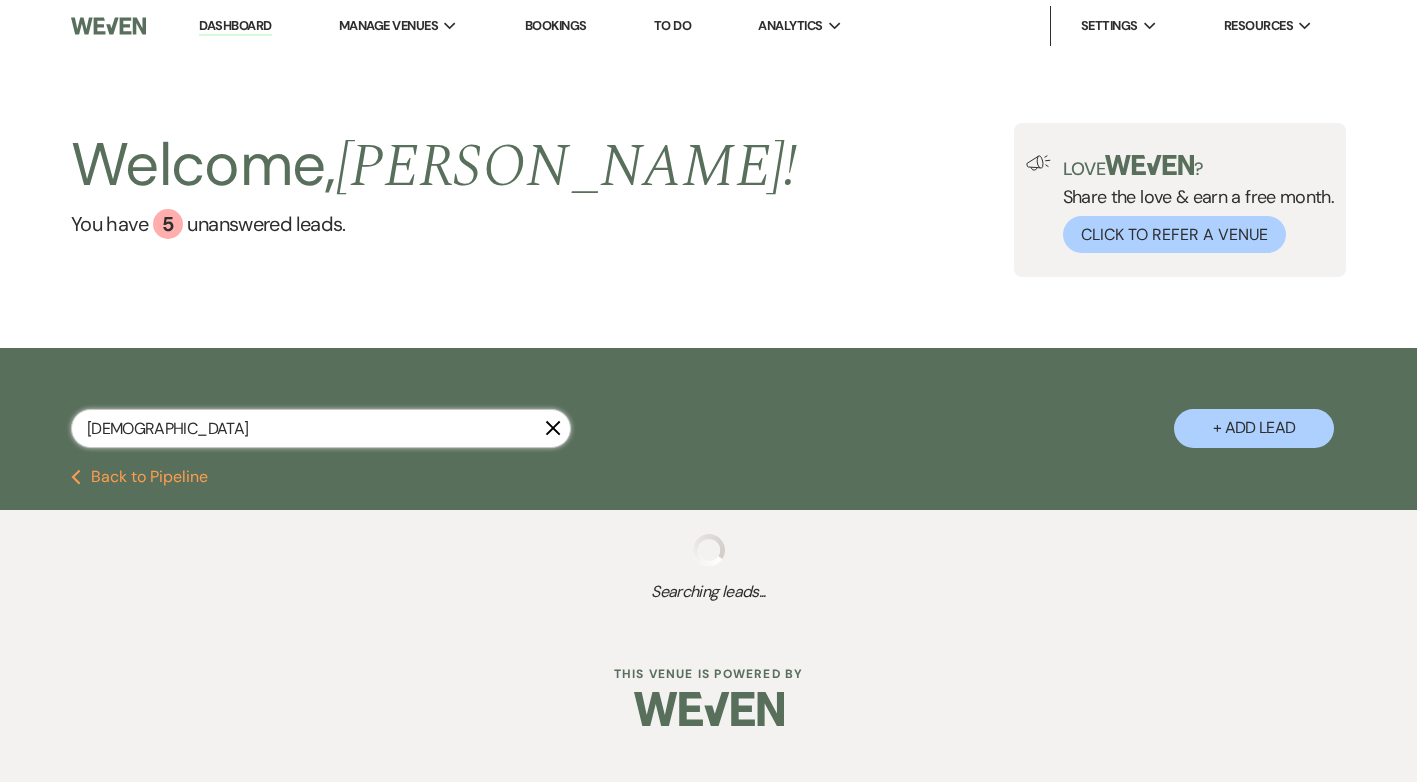 select on "5" 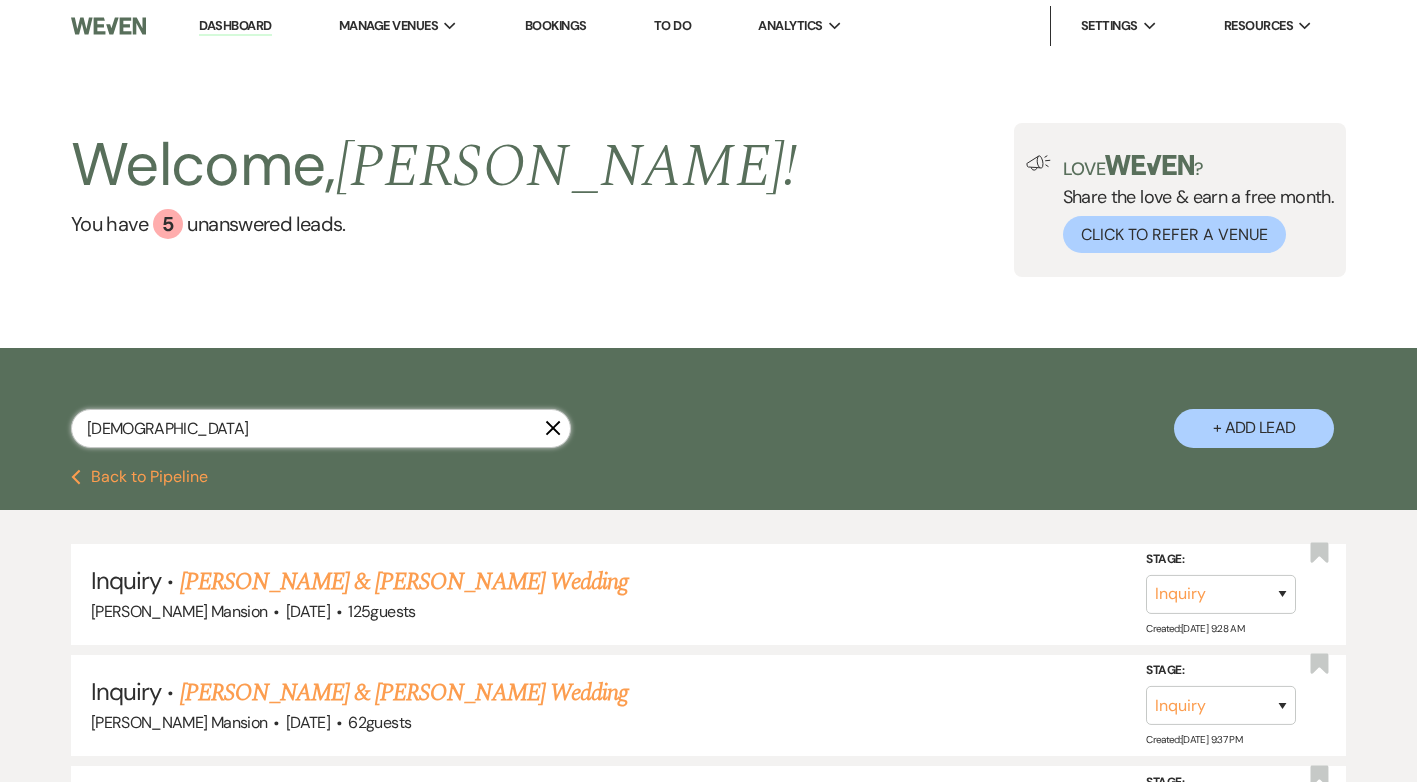 type on "kath" 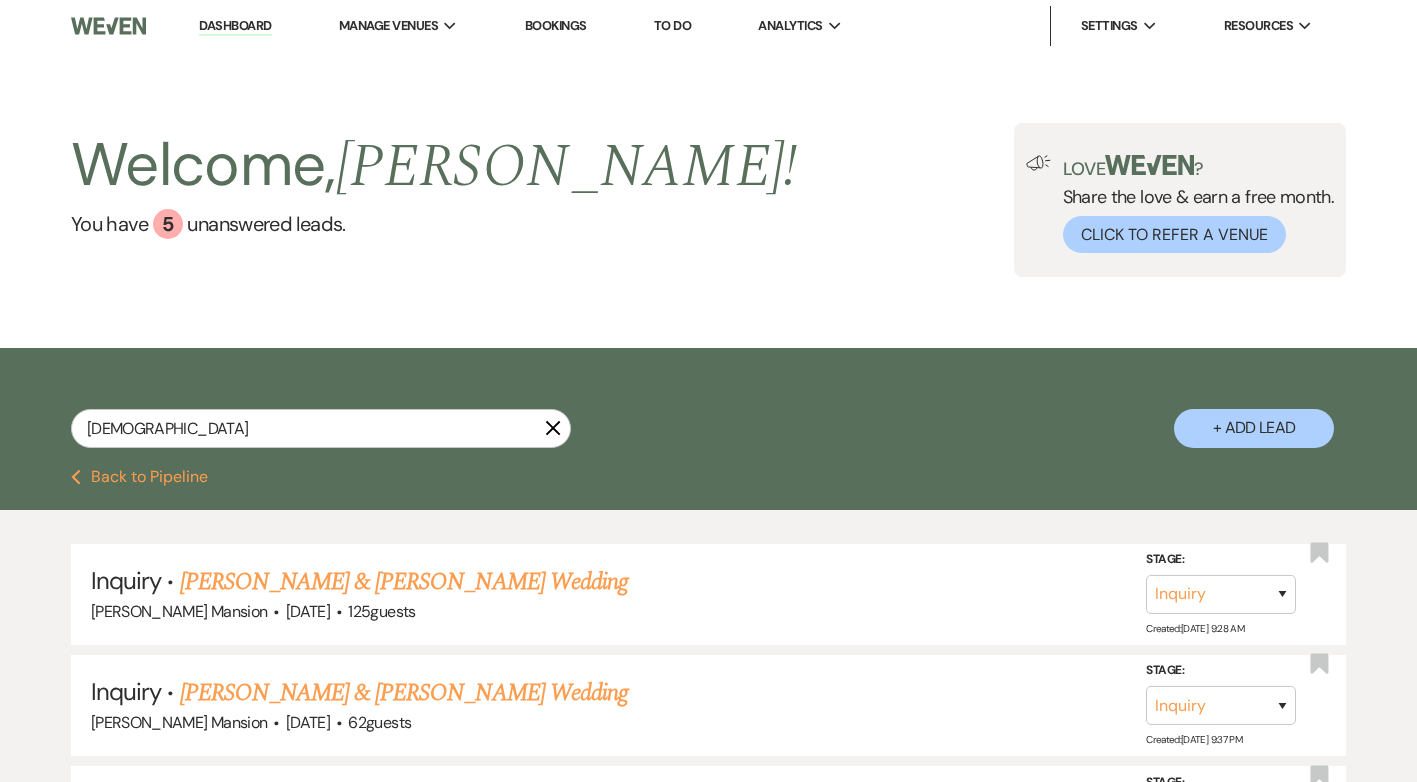 click on "X" 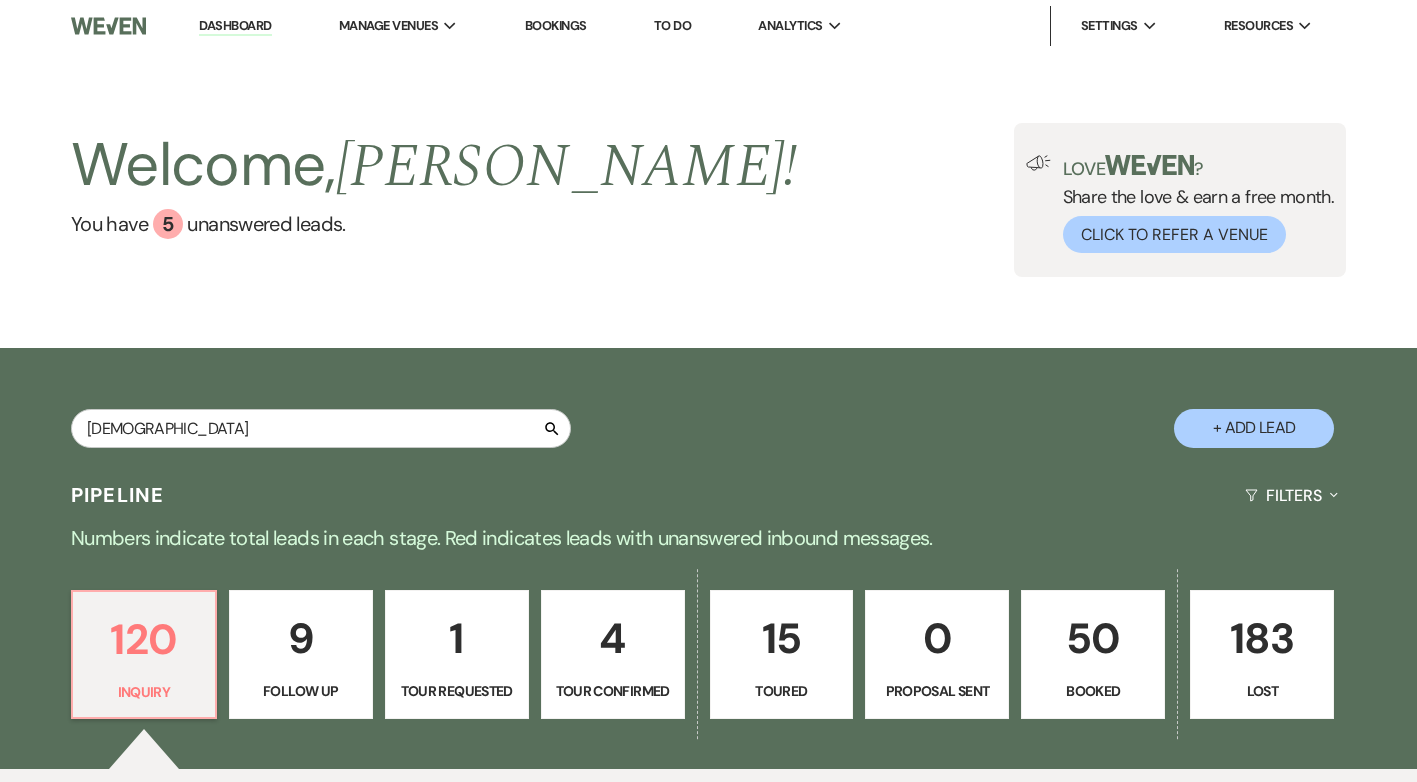 type 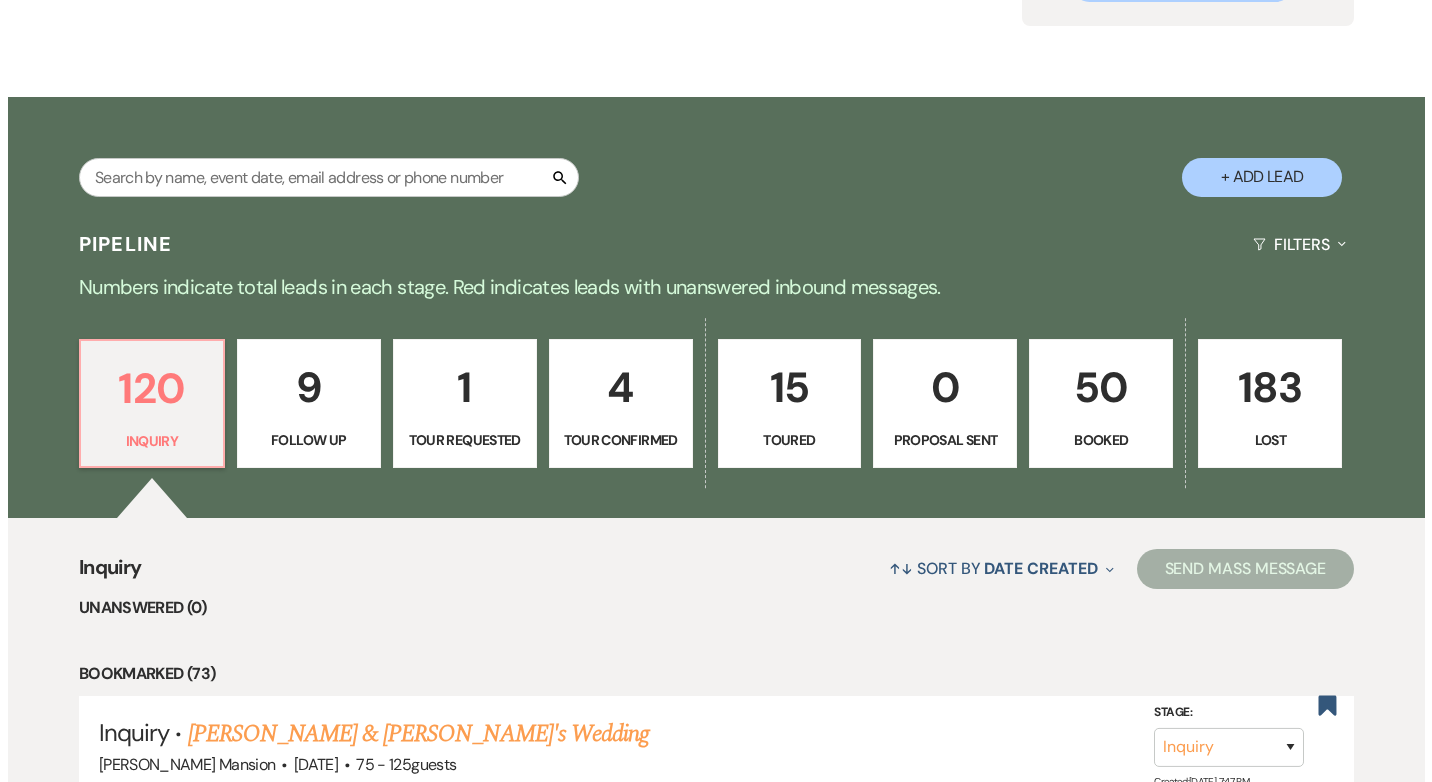 scroll, scrollTop: 300, scrollLeft: 0, axis: vertical 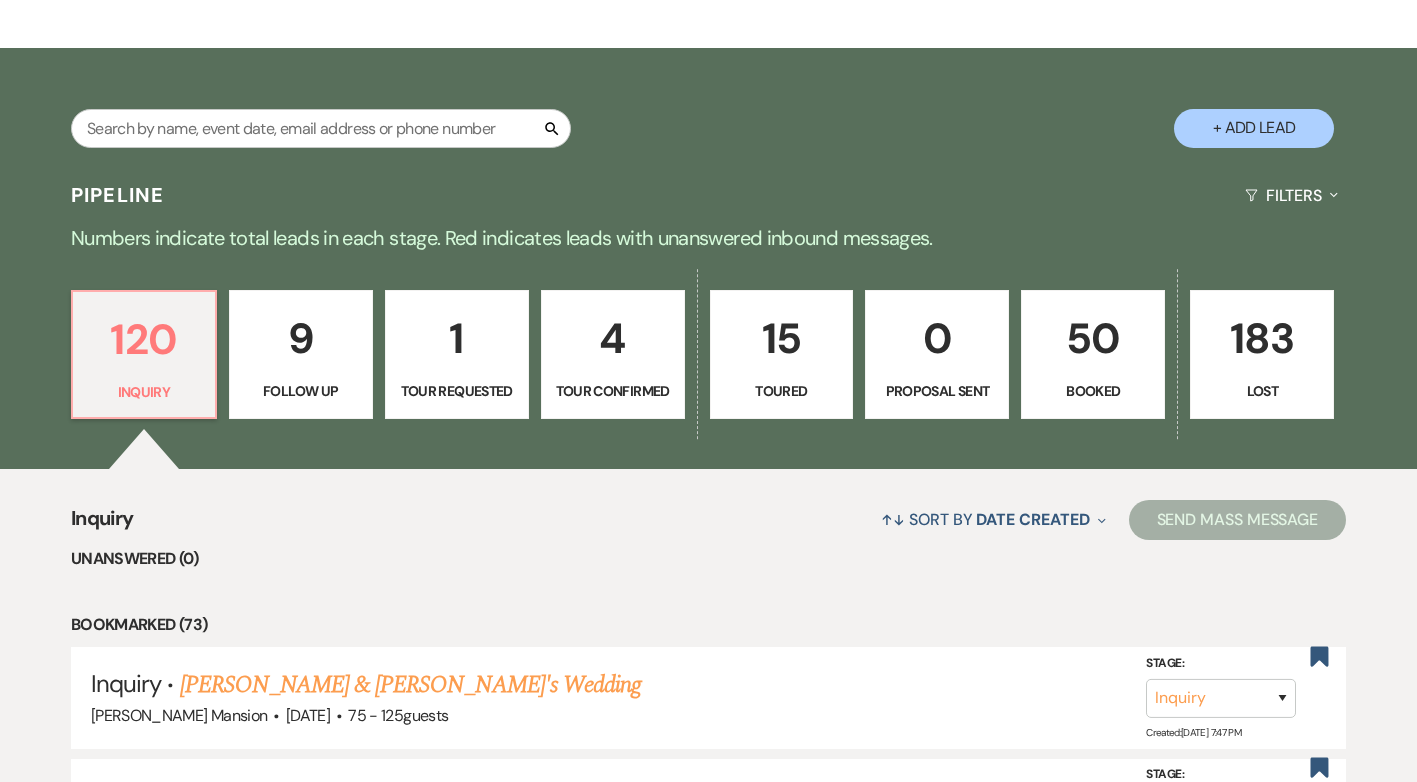 click on "+ Add Lead" at bounding box center (1254, 128) 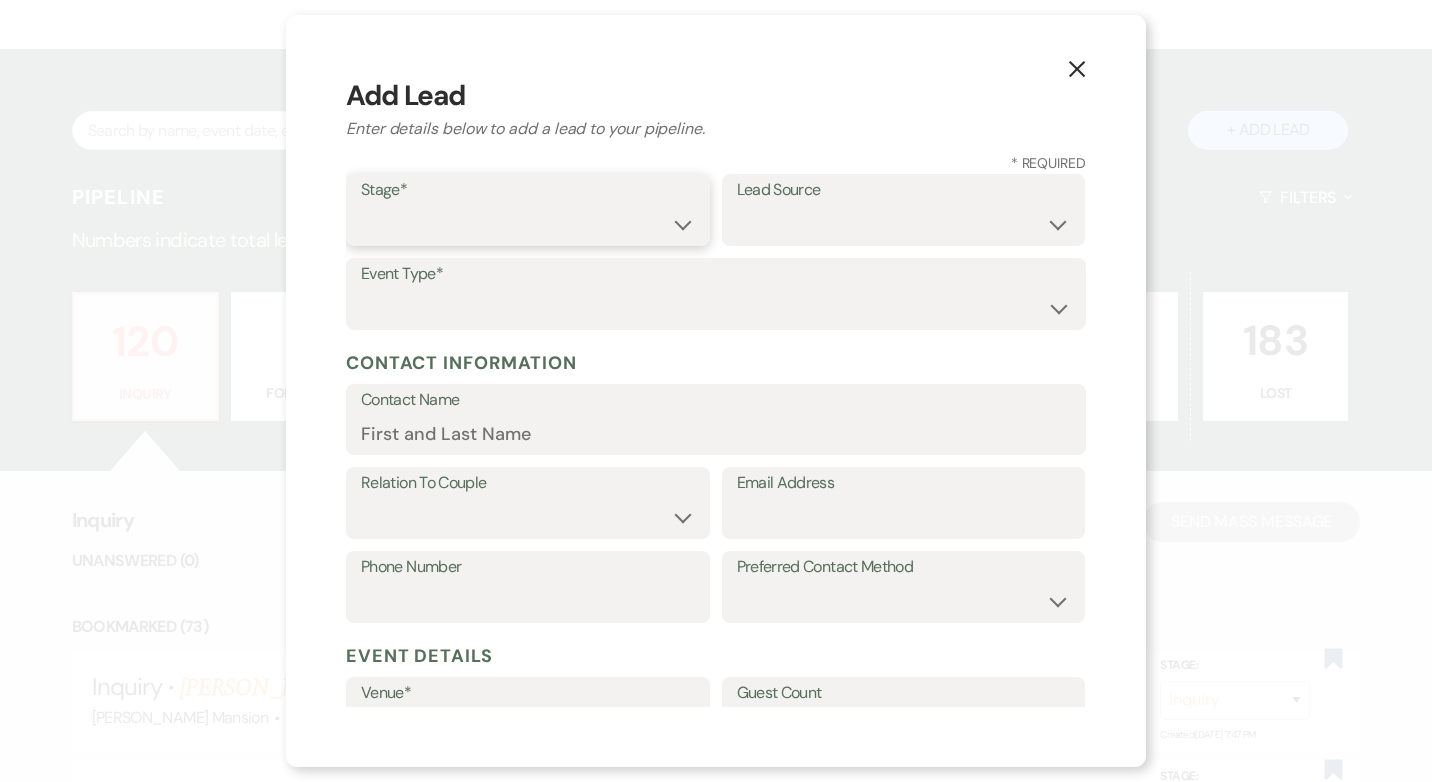 click on "Inquiry Follow Up Tour Requested Tour Confirmed Toured Proposal Sent Booked Lost" at bounding box center (528, 224) 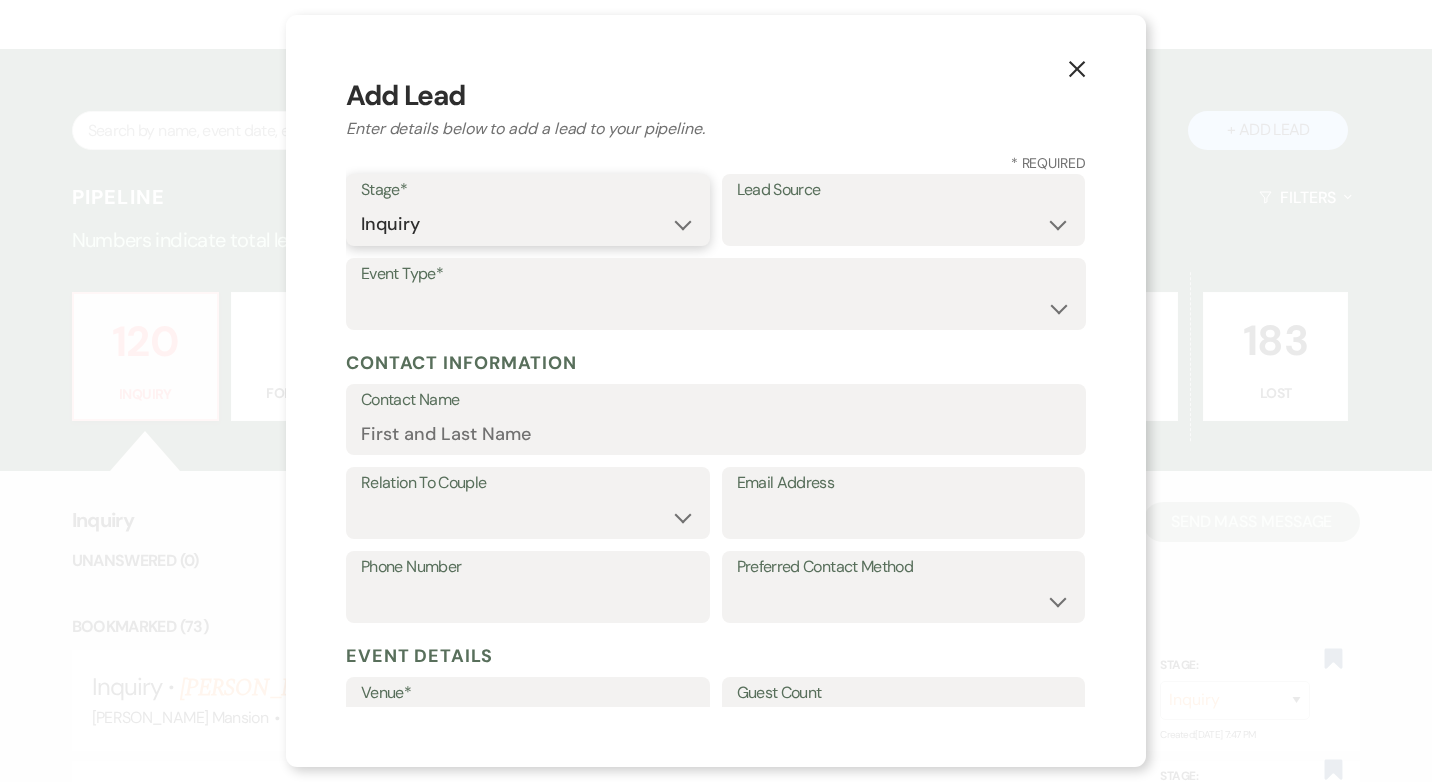 click on "Inquiry Follow Up Tour Requested Tour Confirmed Toured Proposal Sent Booked Lost" at bounding box center (528, 224) 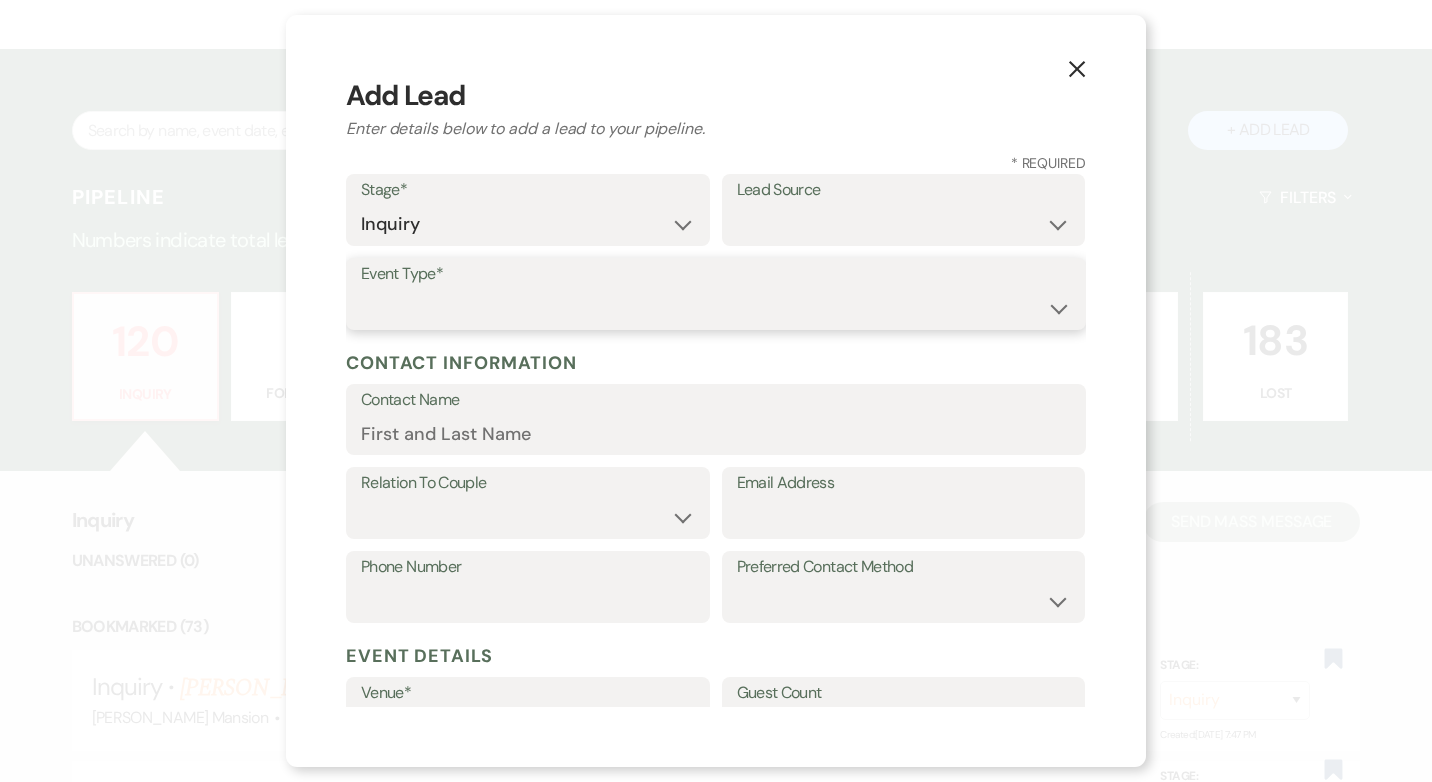 click on "Wedding Anniversary Party Baby Shower Bachelorette / Bachelor Party Birthday Party Bridal Shower Brunch Community Event Concert Corporate Event Elopement End of Life Celebration Engagement Party Fundraiser Graduation Party Micro Wedding Prom Quinceañera Rehearsal Dinner Religious Event Retreat Other" at bounding box center (716, 308) 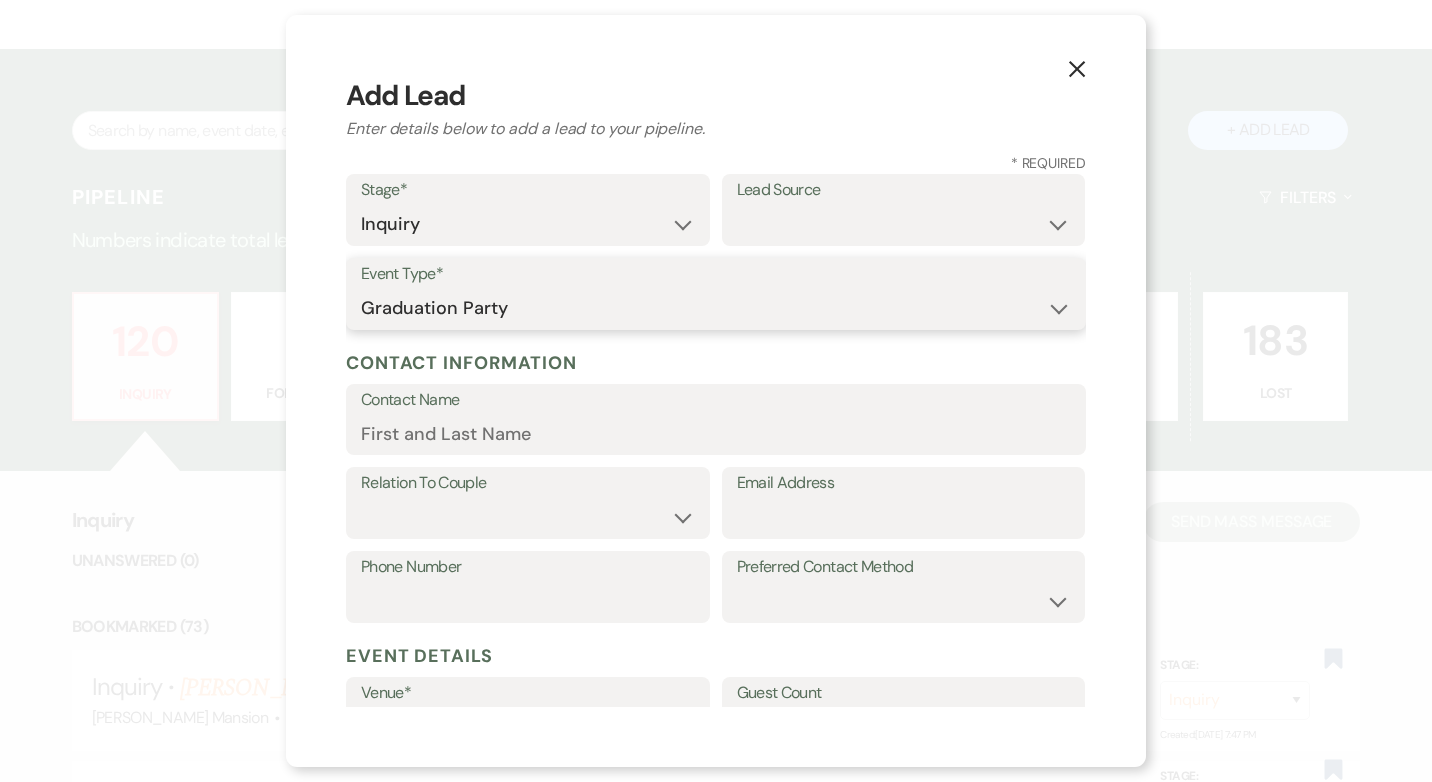 click on "Wedding Anniversary Party Baby Shower Bachelorette / Bachelor Party Birthday Party Bridal Shower Brunch Community Event Concert Corporate Event Elopement End of Life Celebration Engagement Party Fundraiser Graduation Party Micro Wedding Prom Quinceañera Rehearsal Dinner Religious Event Retreat Other" at bounding box center [716, 308] 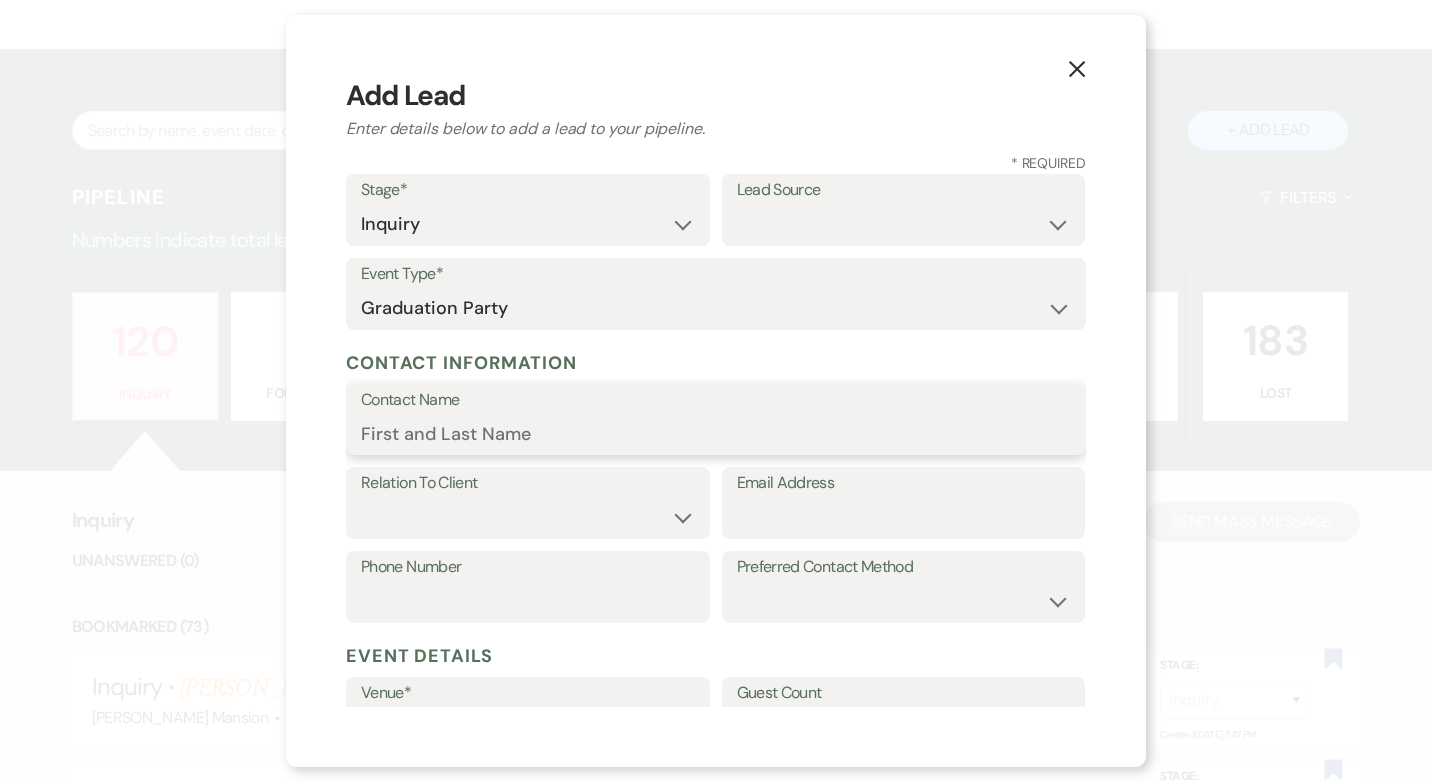 click on "Contact Name" at bounding box center (716, 433) 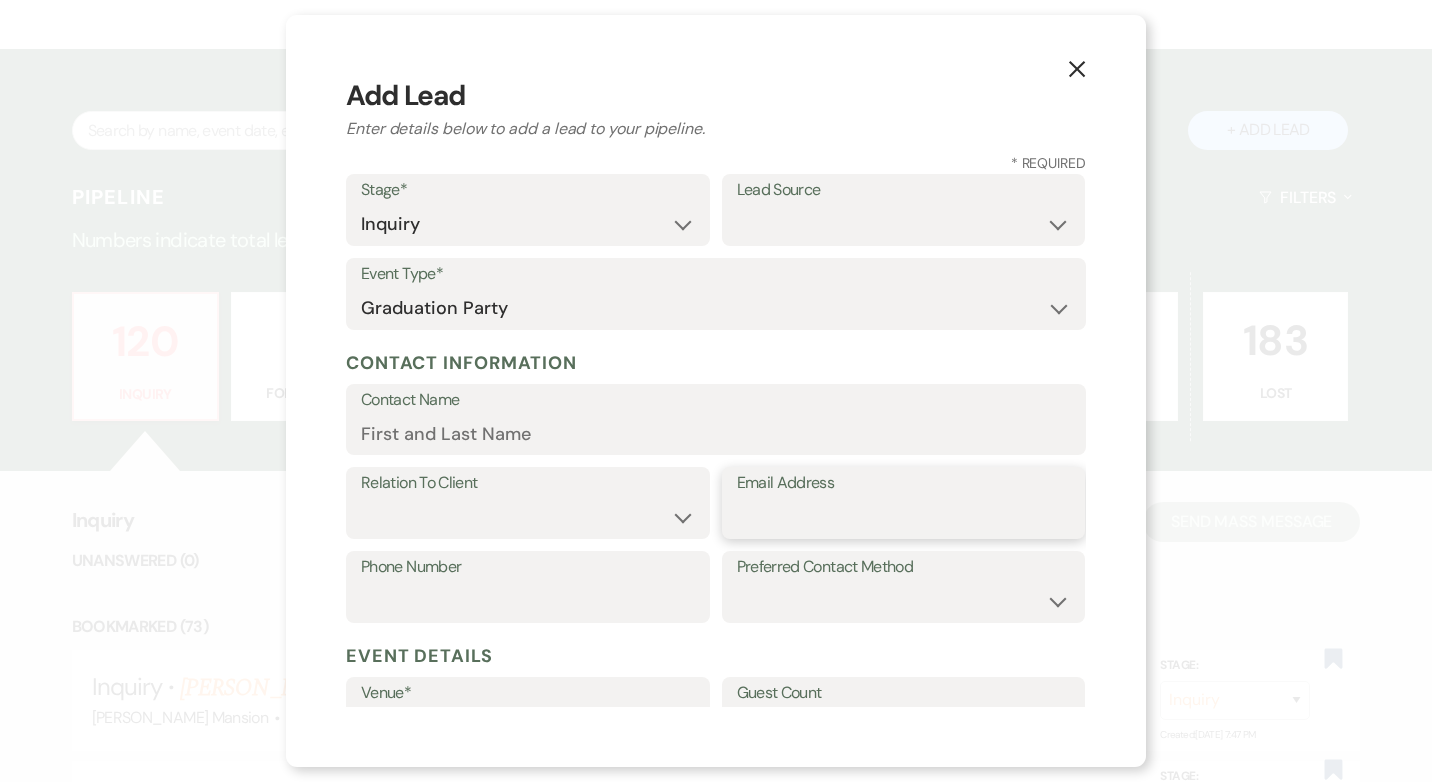 click on "Email Address" at bounding box center (904, 517) 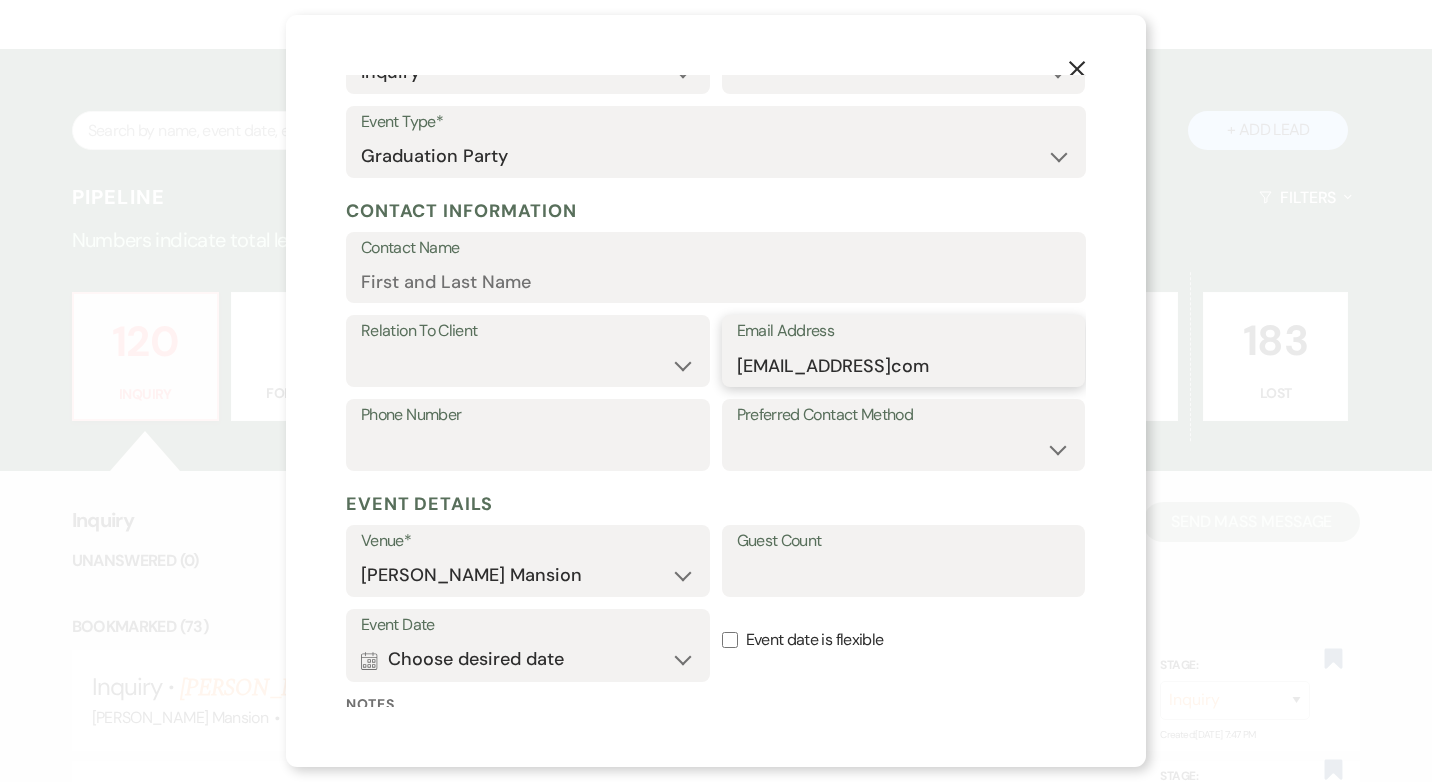 scroll, scrollTop: 200, scrollLeft: 0, axis: vertical 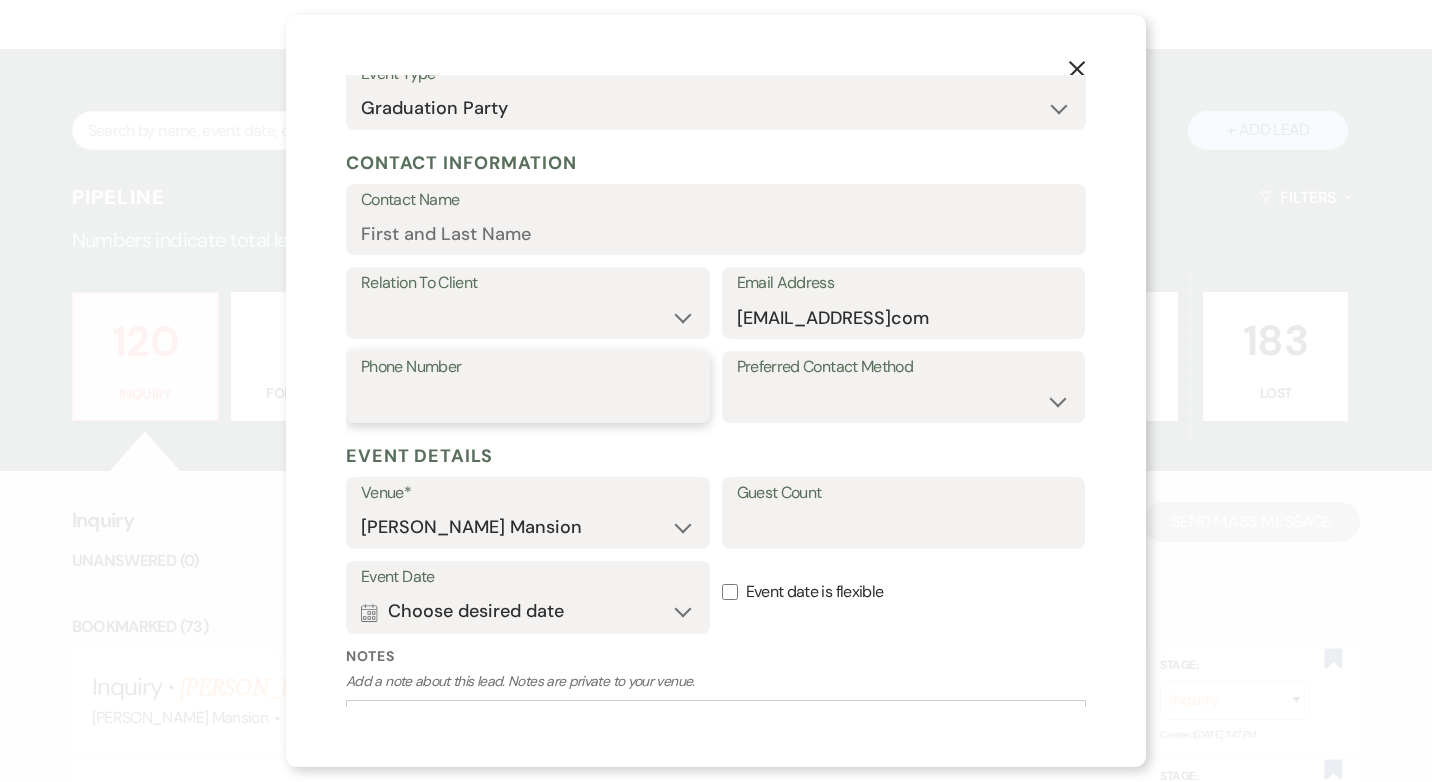 click on "Phone Number" at bounding box center (528, 387) 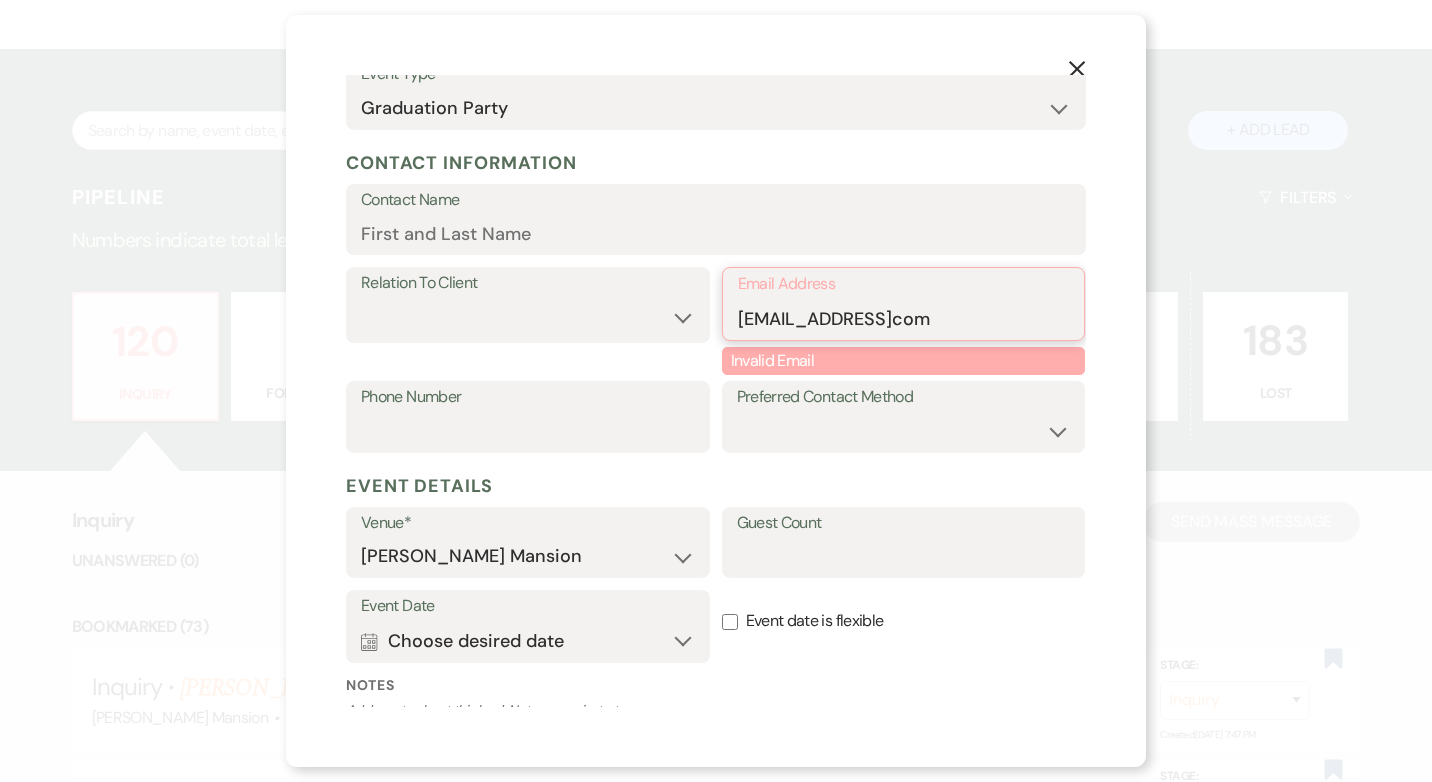 click on "sb092006@gmailcom" at bounding box center (904, 318) 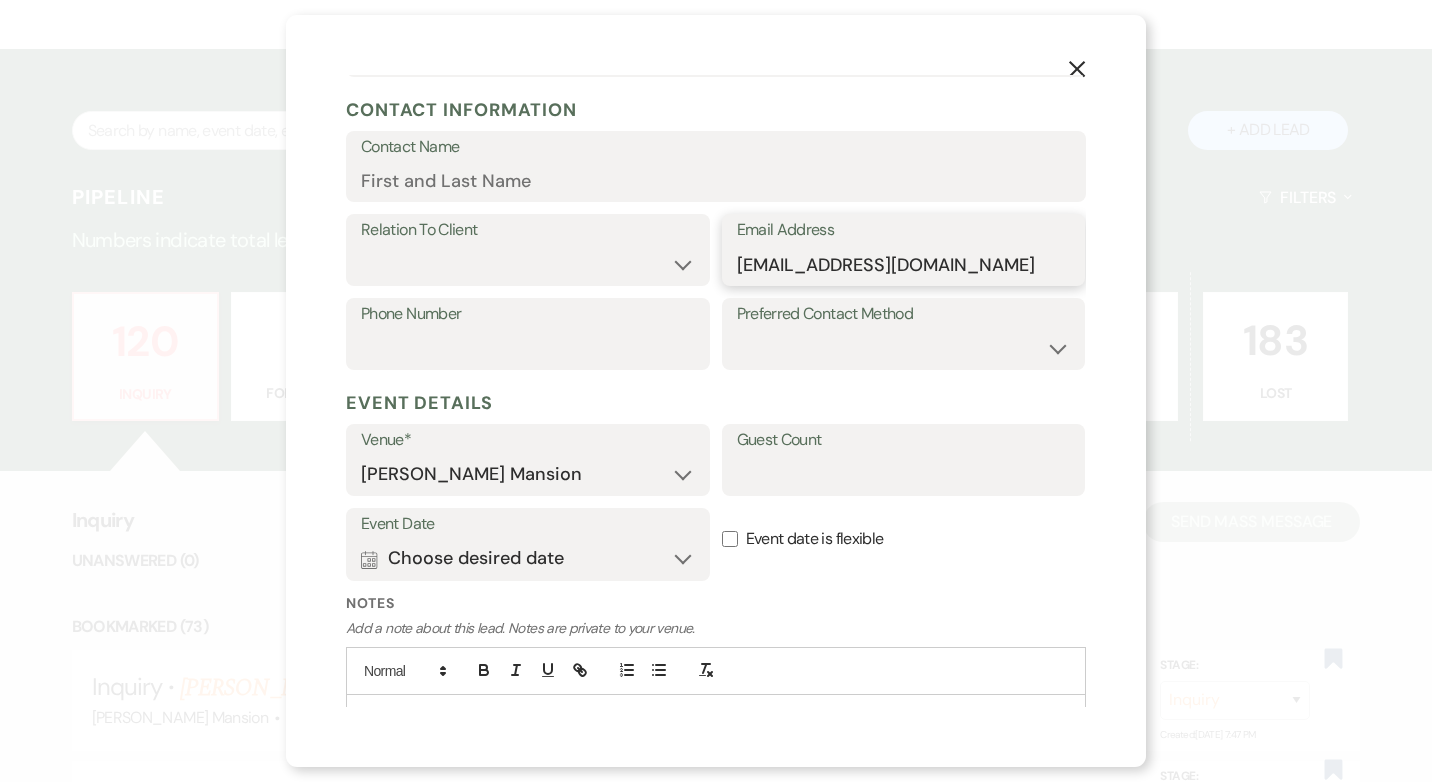 scroll, scrollTop: 350, scrollLeft: 0, axis: vertical 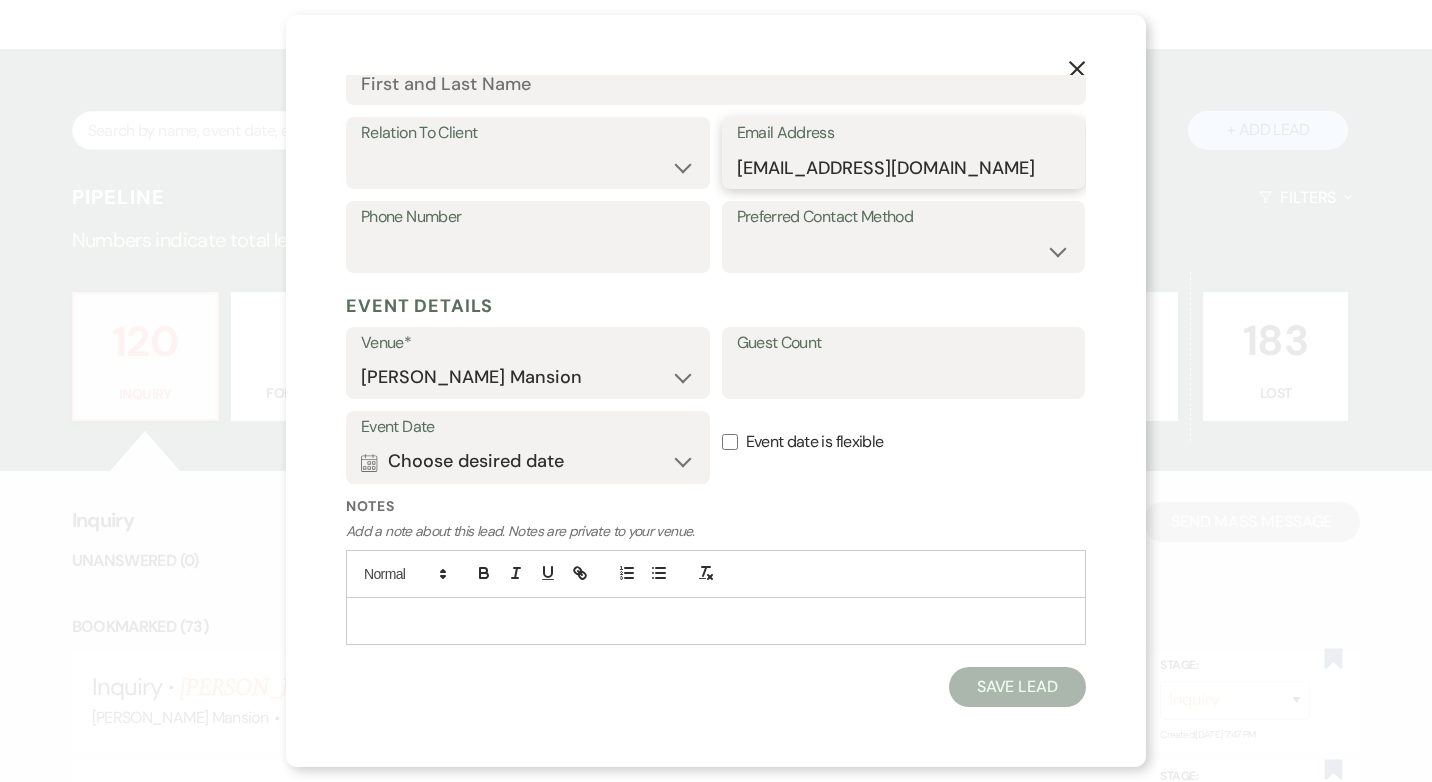 type on "sb092006@gmail.com" 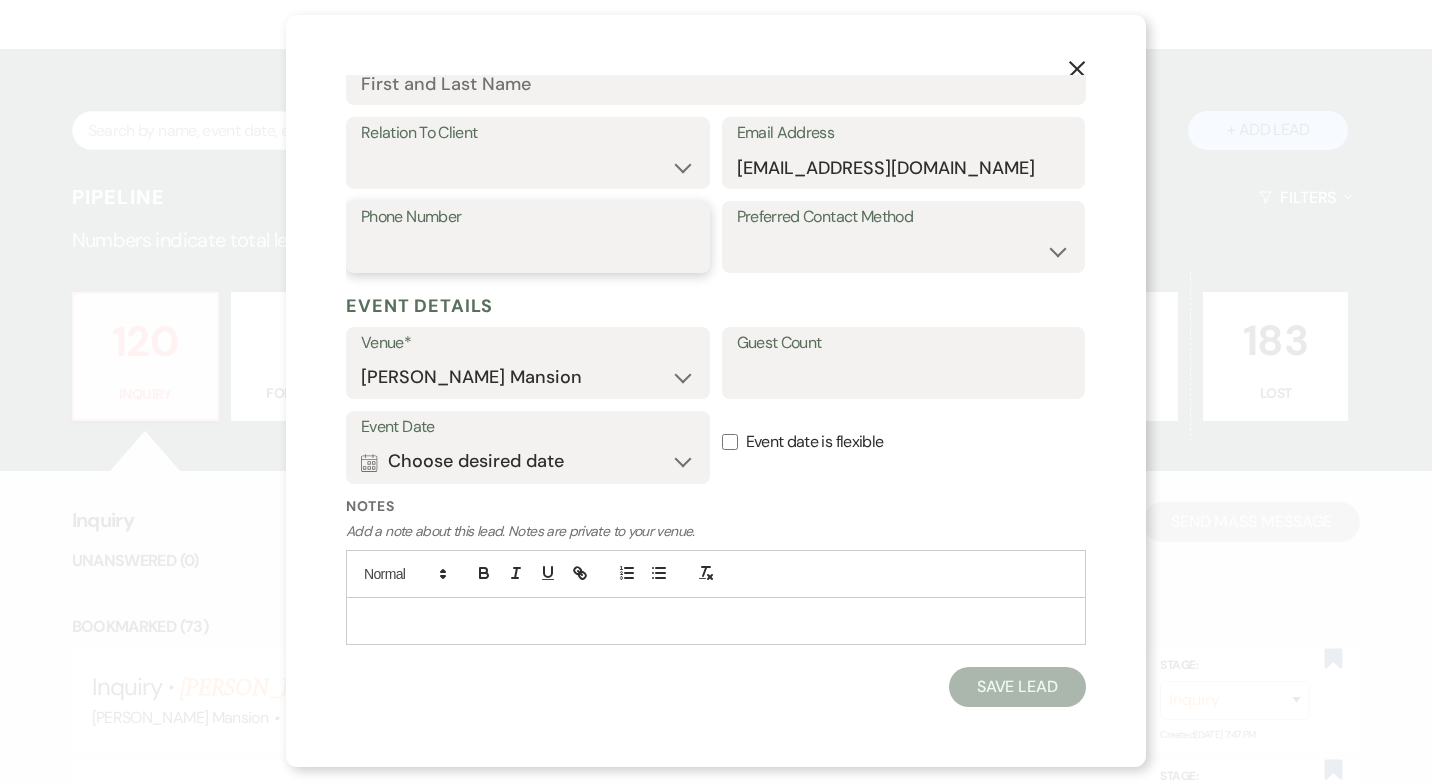 click on "Phone Number" at bounding box center (528, 251) 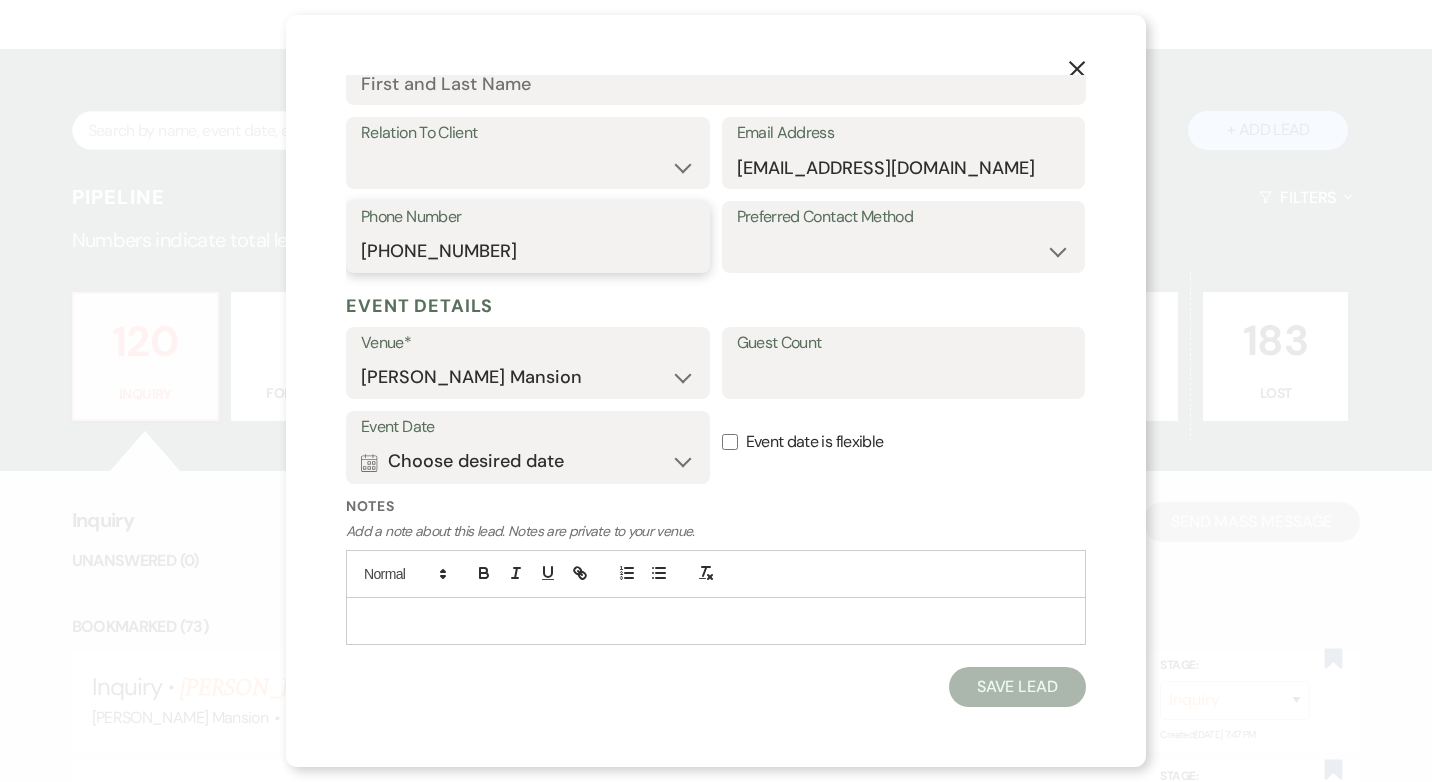 type on "774-262-9899" 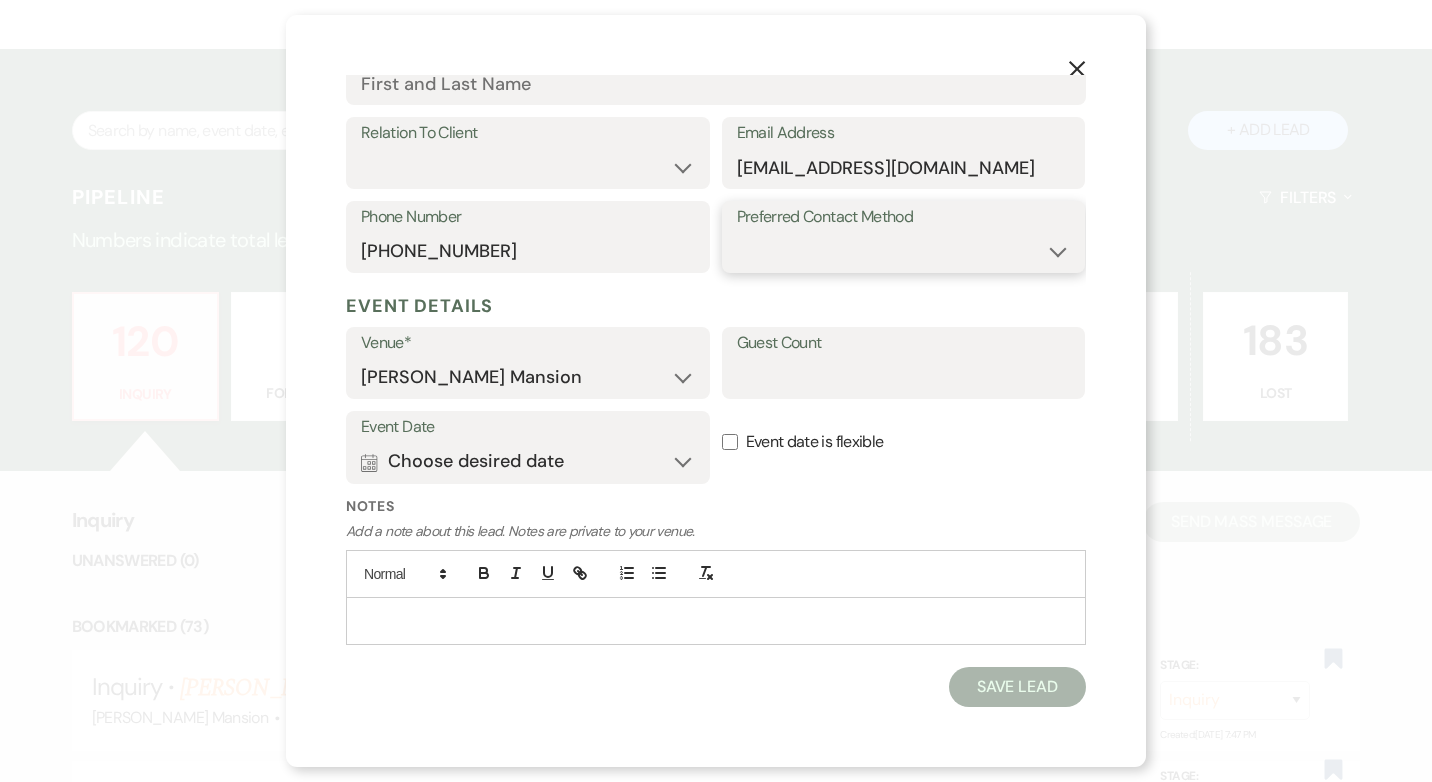 click on "Email Phone Text" at bounding box center [904, 251] 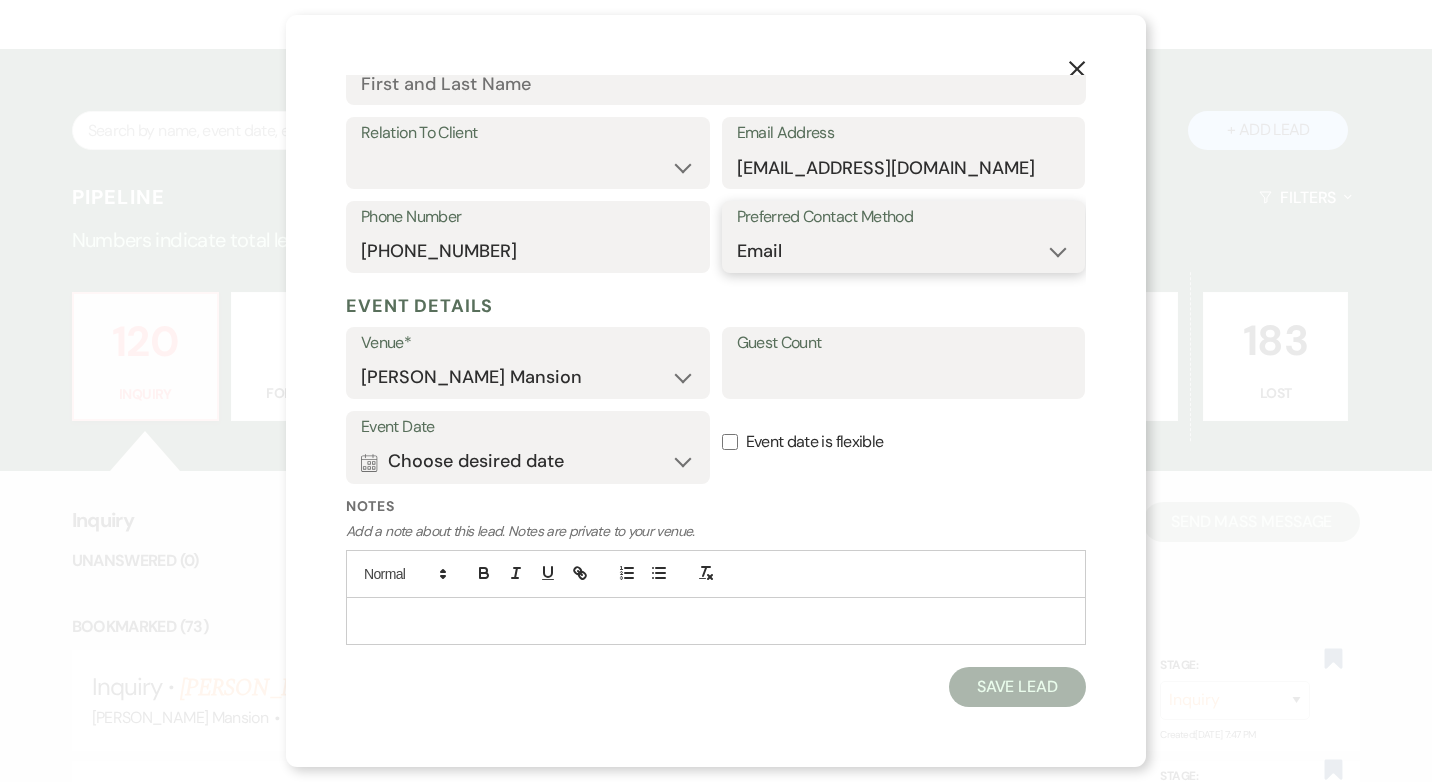 click on "Email Phone Text" at bounding box center (904, 251) 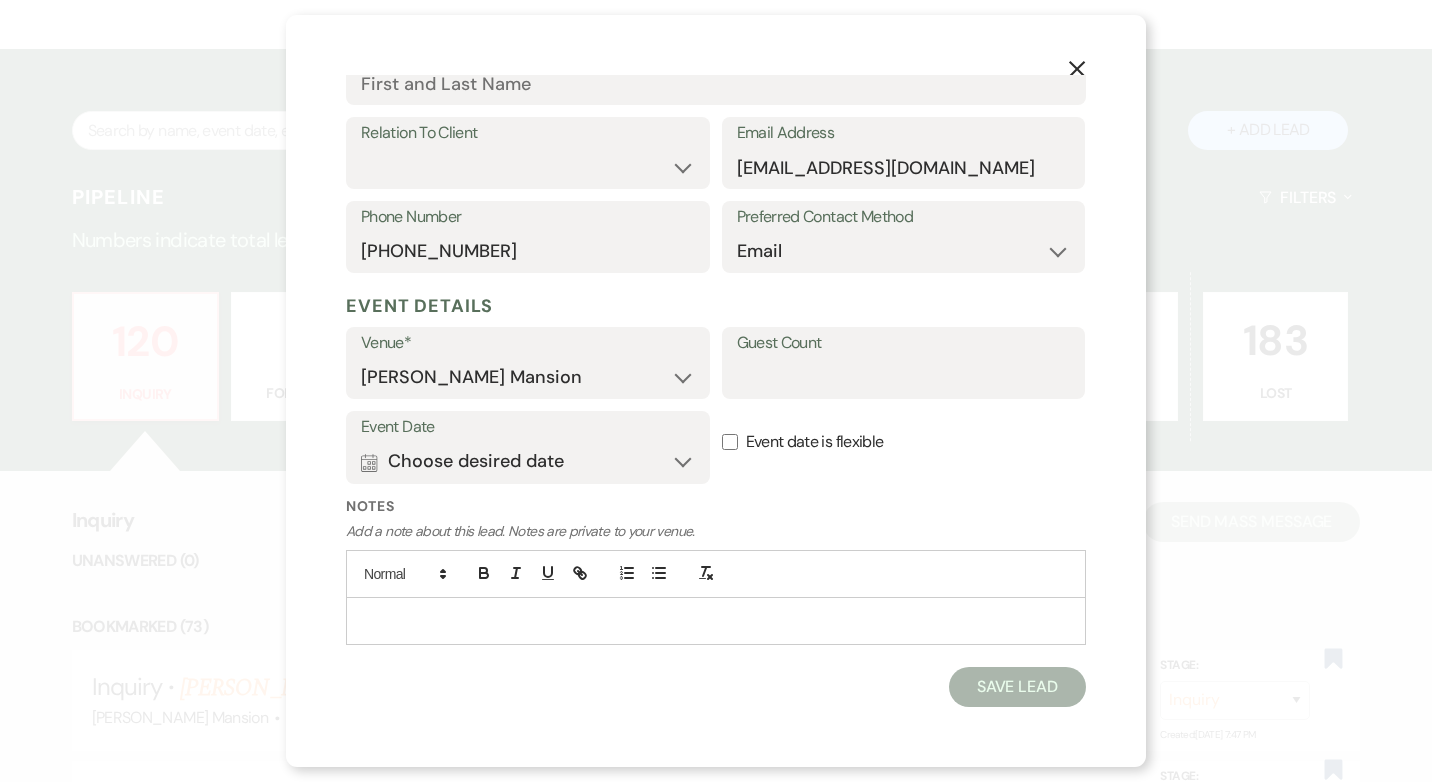 click at bounding box center [716, 621] 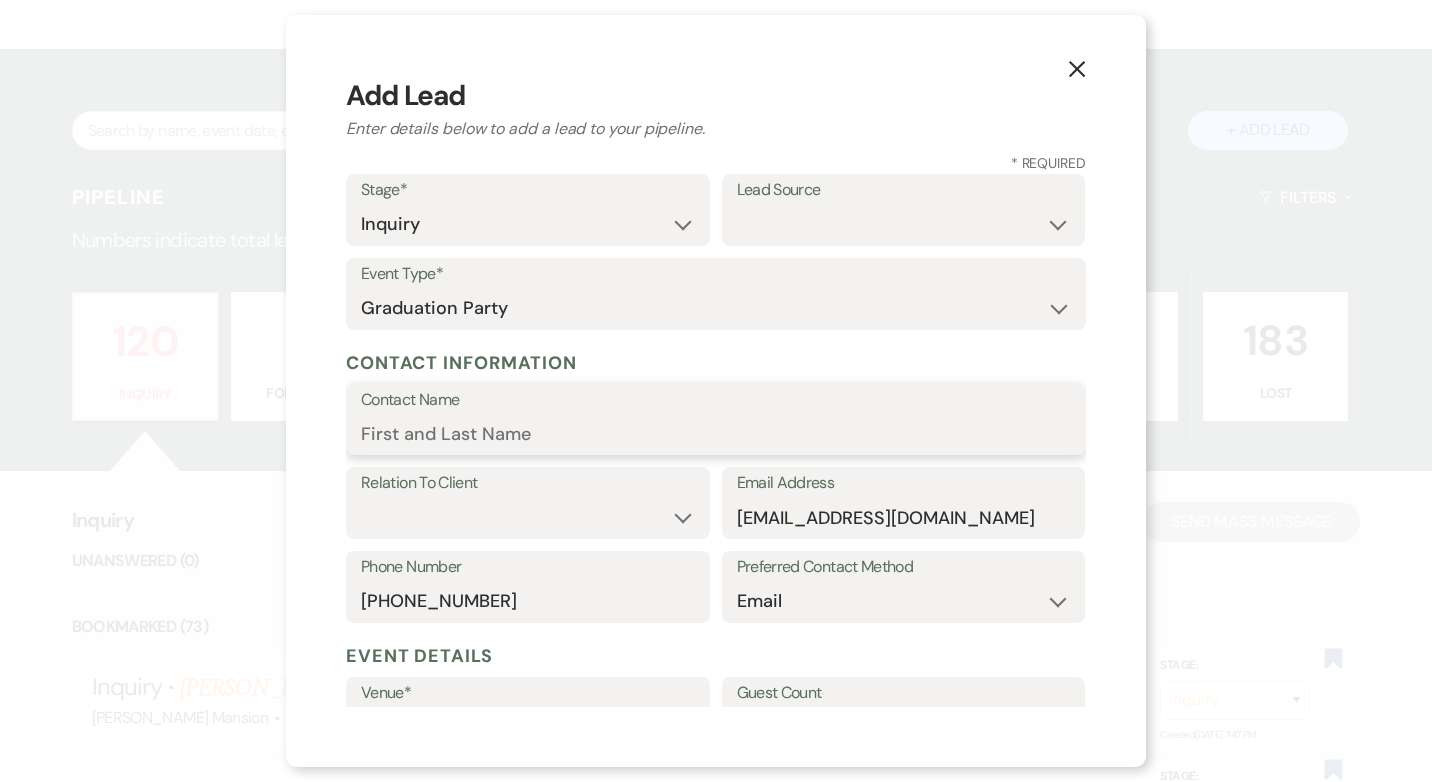 click on "Contact Name" at bounding box center (716, 433) 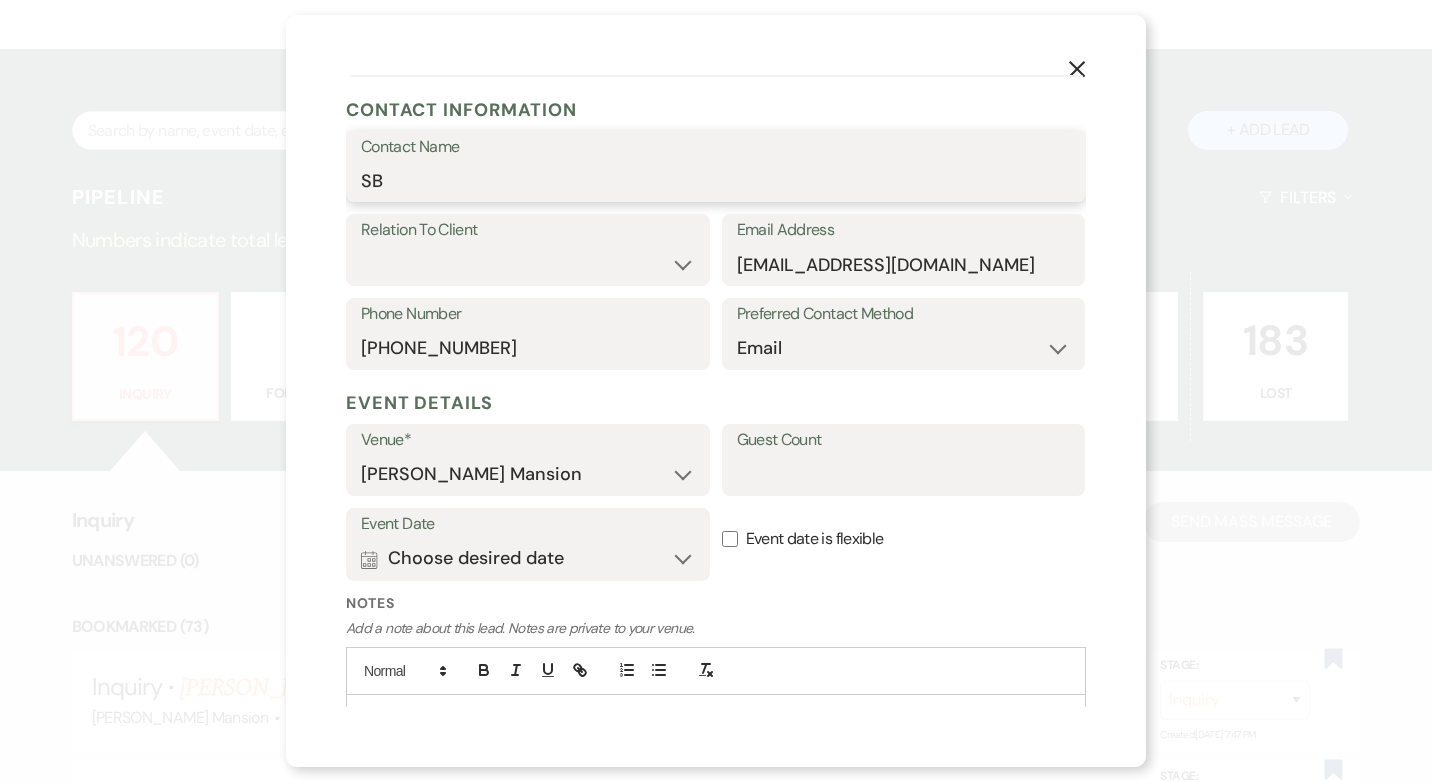 scroll, scrollTop: 350, scrollLeft: 0, axis: vertical 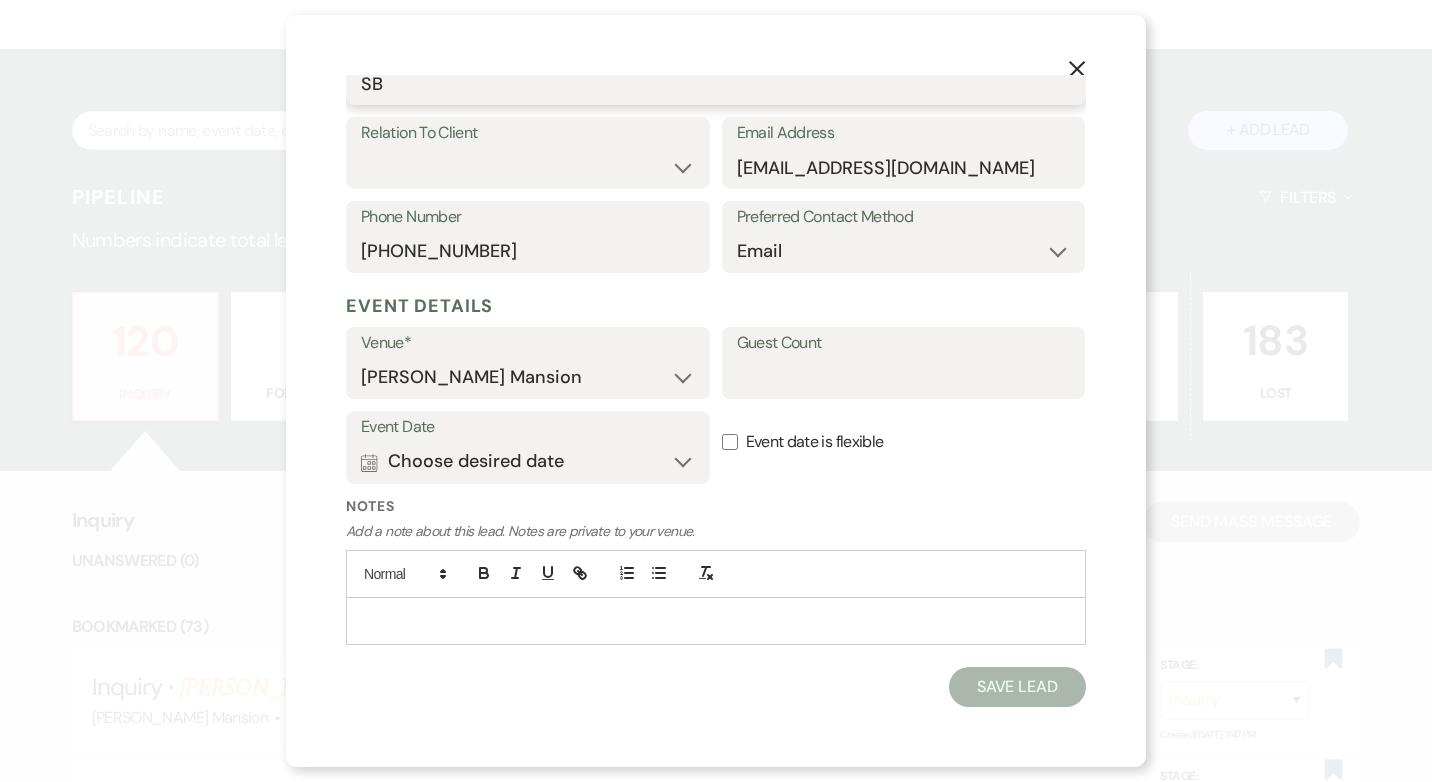 type on "SB" 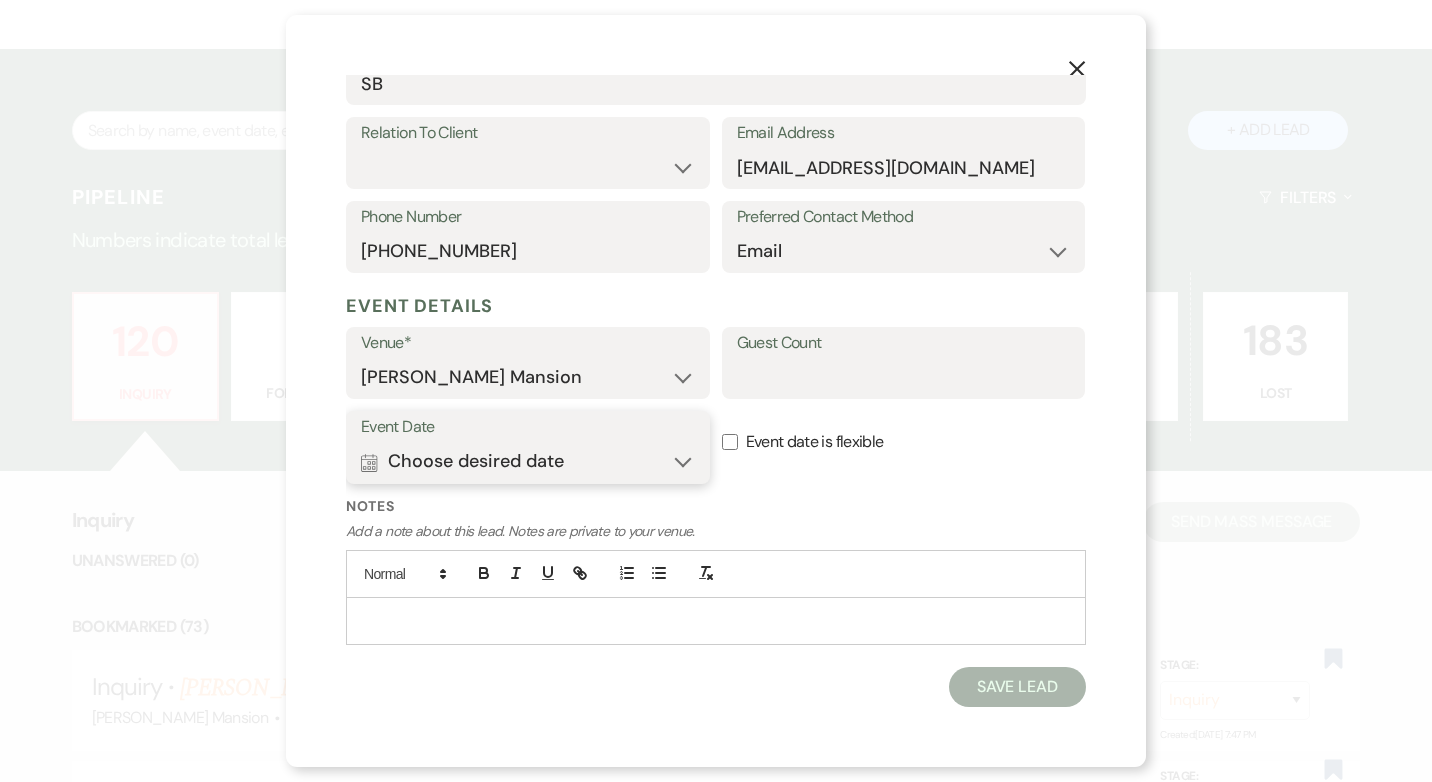 click on "Calendar Choose desired date Expand" at bounding box center [528, 462] 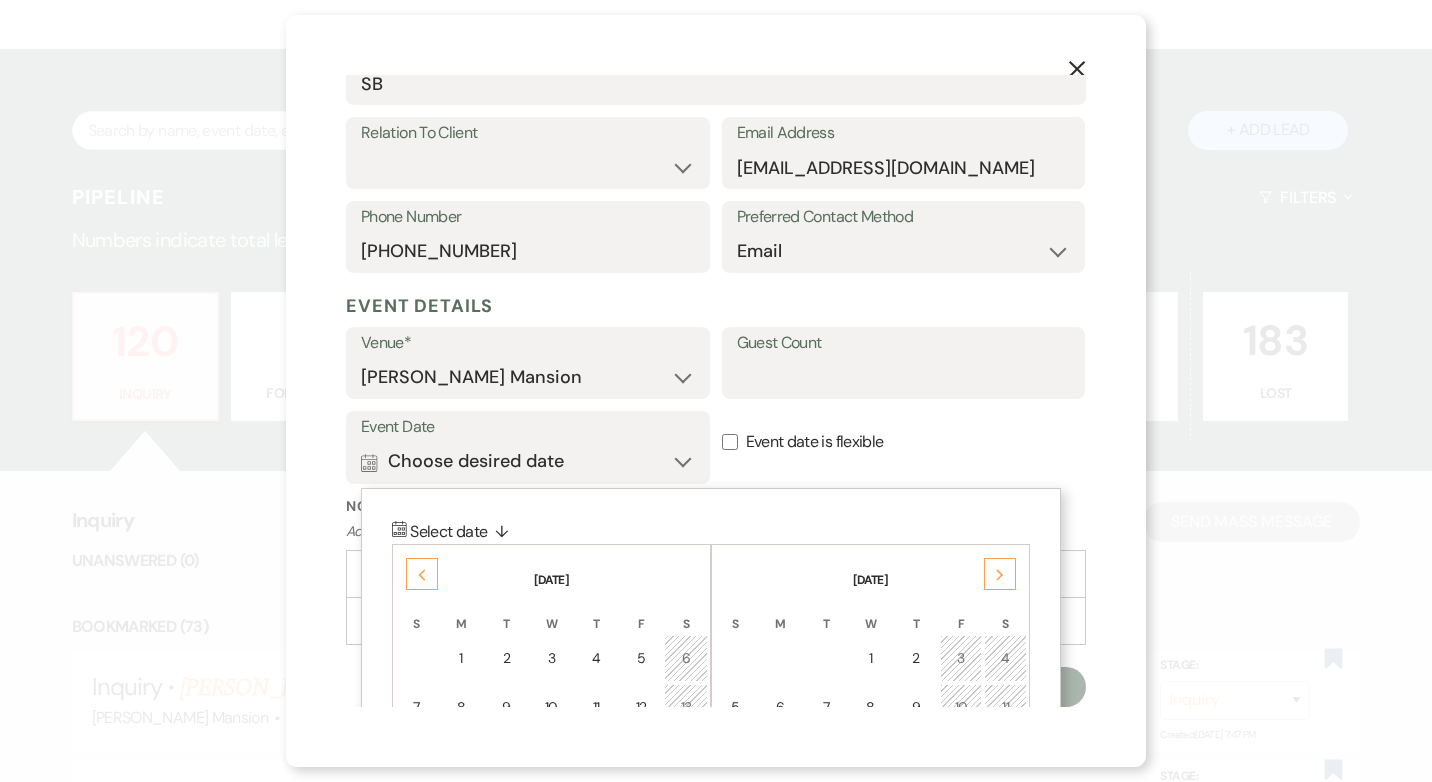 click on "X Add Lead Enter details below to add a lead to your pipeline. * Required Stage* Inquiry Follow Up Tour Requested Tour Confirmed Toured Proposal Sent Booked Lost Lead Source Weven Venue Website Instagram Facebook Pinterest Google The Knot Wedding Wire Here Comes the Guide Wedding Spot Eventective Zola The Venue Report PartySlate VRBO / Homeaway Airbnb Wedding Show TikTok X / Twitter Phone Call Walk-in Vendor Referral Advertising Personal Referral Local Referral Other Event Type* Wedding Anniversary Party Baby Shower Bachelorette / Bachelor Party Birthday Party Bridal Shower Brunch Community Event Concert Corporate Event Elopement End of Life Celebration Engagement Party Fundraiser Graduation Party Micro Wedding Prom Quinceañera Rehearsal Dinner Religious Event Retreat Other Contact Information Contact Name SB Relation To Client Client Event Planner Parent of Client Family Member Friend Other Email Address sb092006@gmail.com Phone Number 774-262-9899 Preferred Contact Method Email Phone Text Event Details" at bounding box center (716, 391) 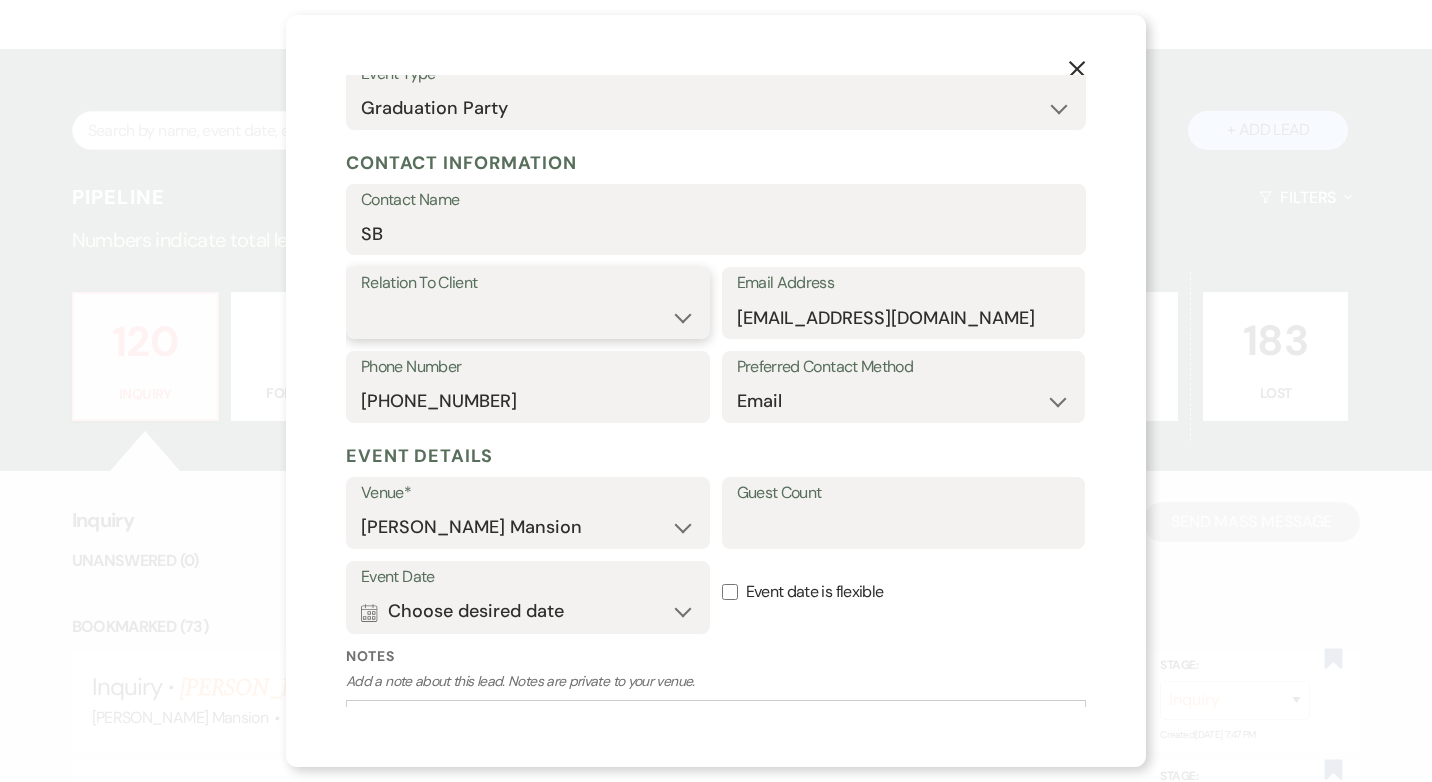 click on "Client Event Planner Parent of Client Family Member Friend Other" at bounding box center (528, 317) 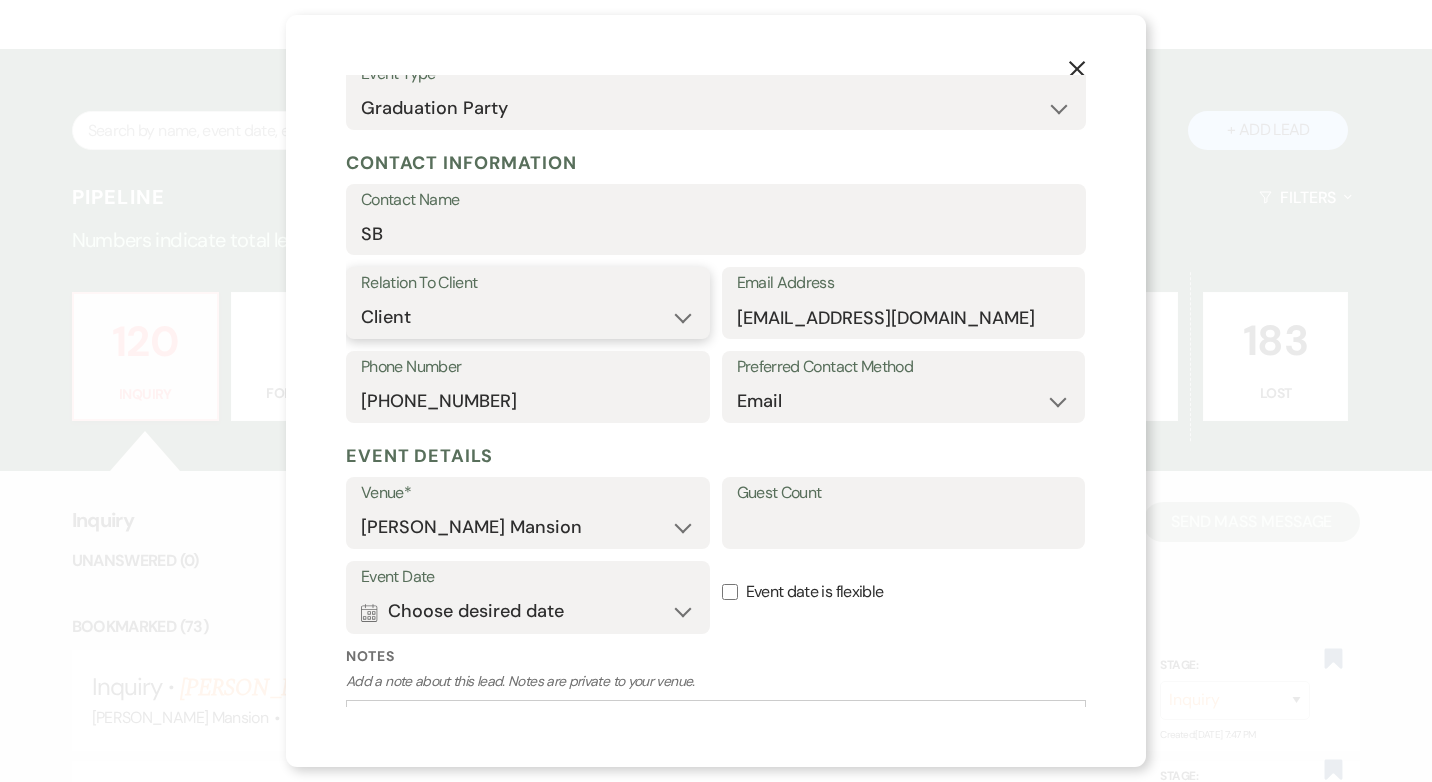 click on "Client Event Planner Parent of Client Family Member Friend Other" at bounding box center [528, 317] 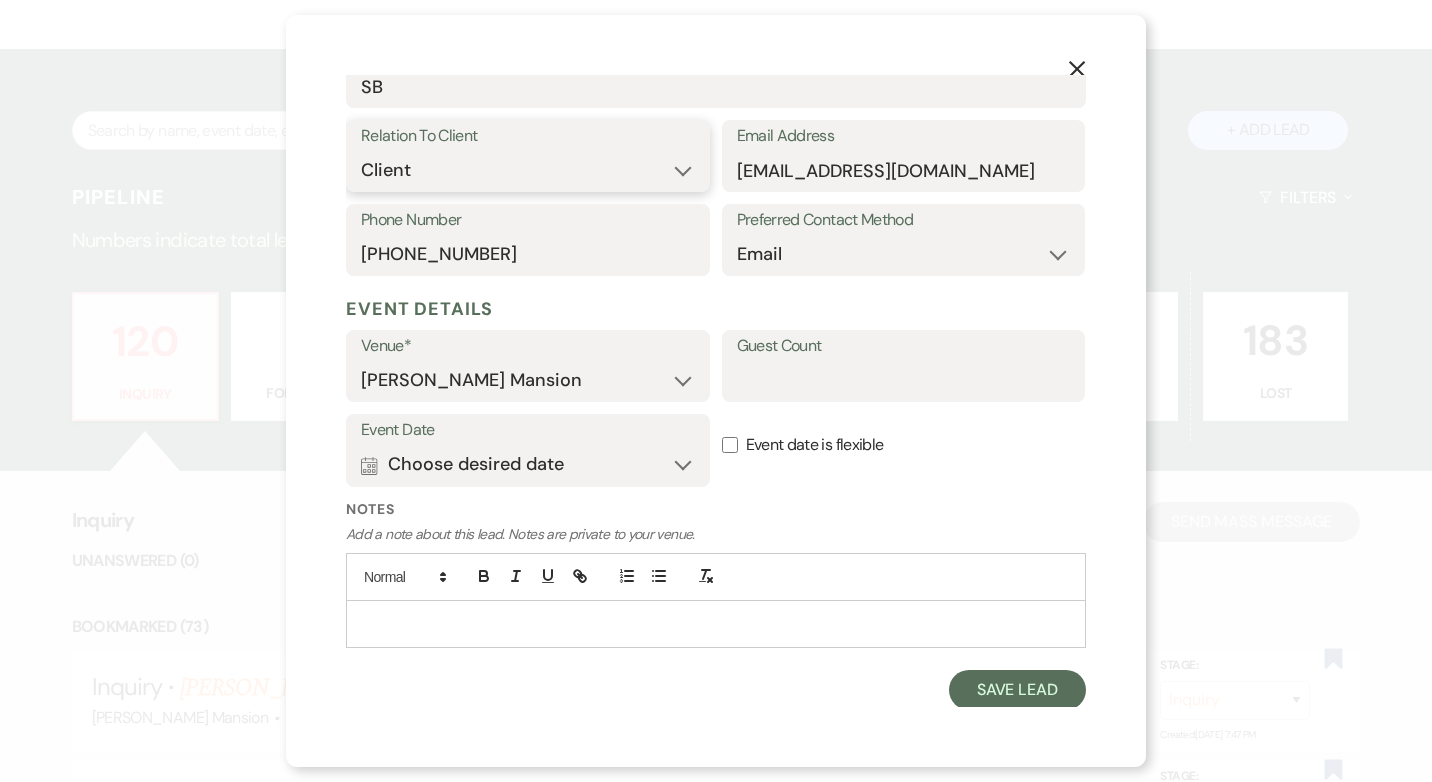 scroll, scrollTop: 350, scrollLeft: 0, axis: vertical 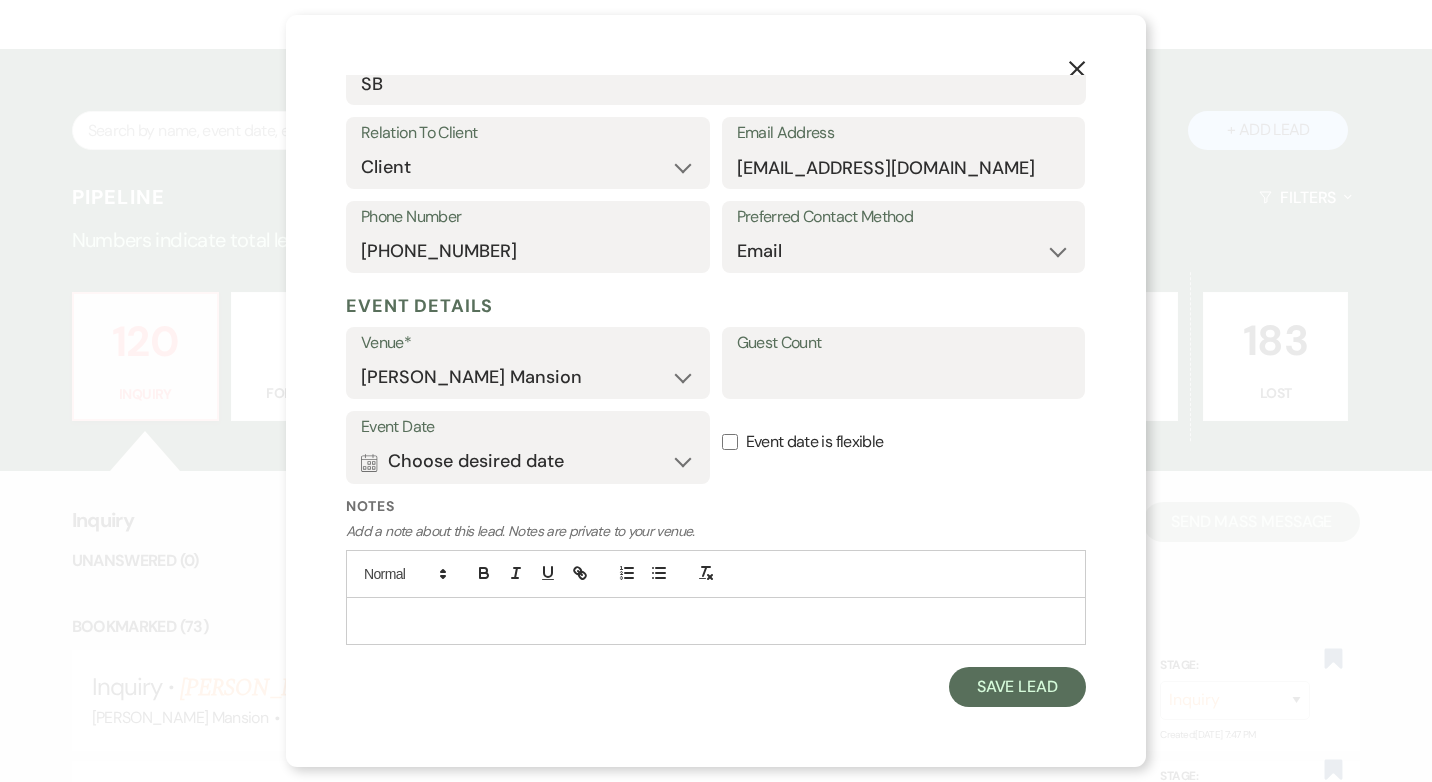 click on "Event date is flexible" at bounding box center (730, 442) 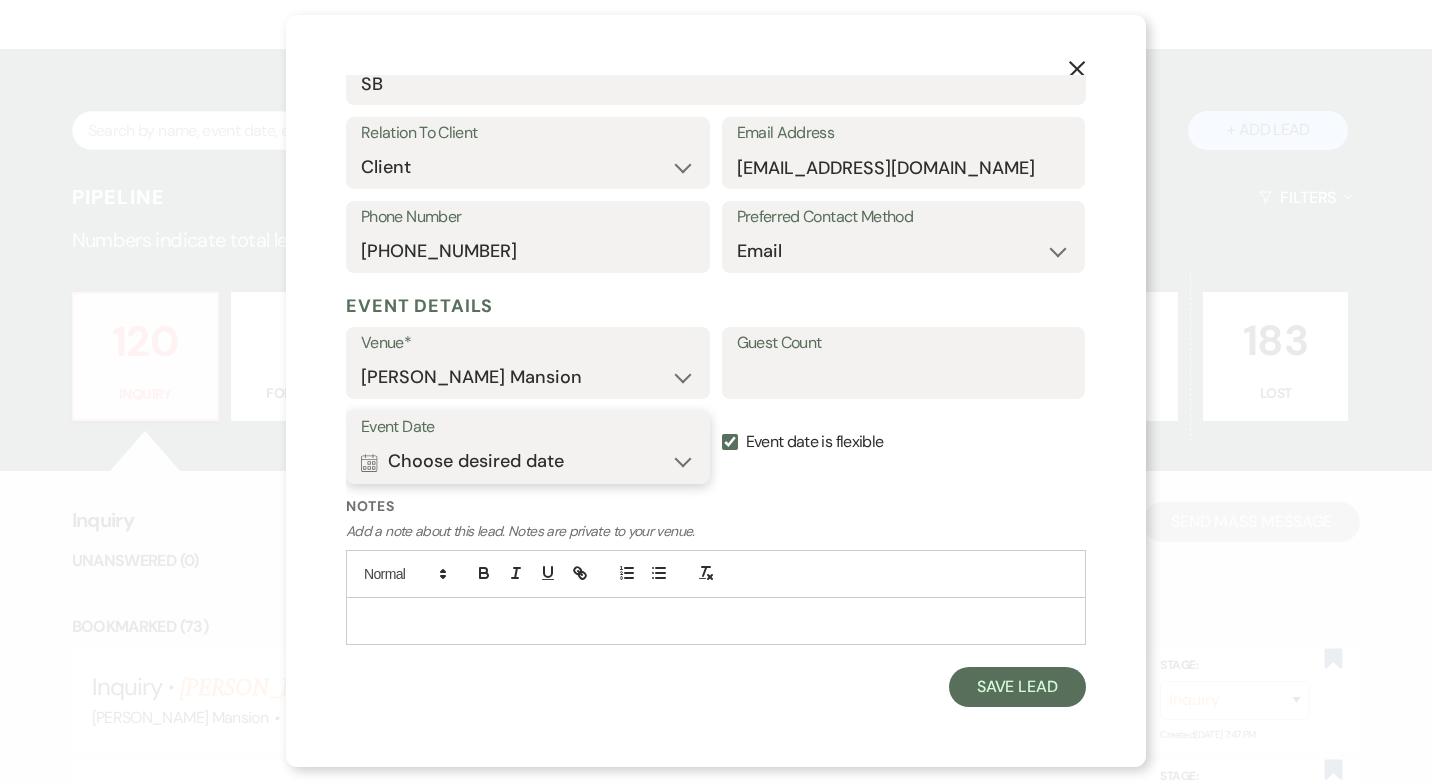 click on "Calendar Choose desired date Expand" at bounding box center (528, 462) 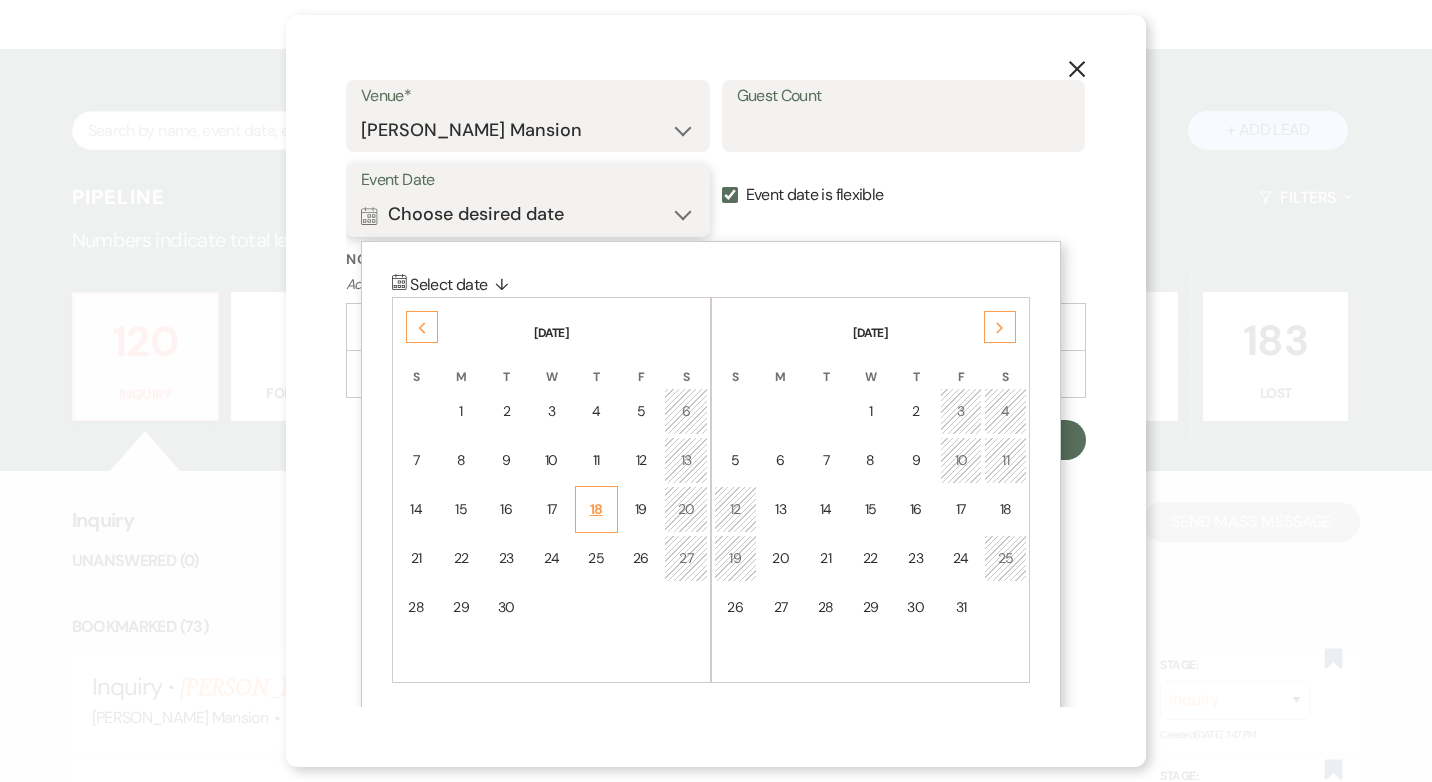 scroll, scrollTop: 604, scrollLeft: 0, axis: vertical 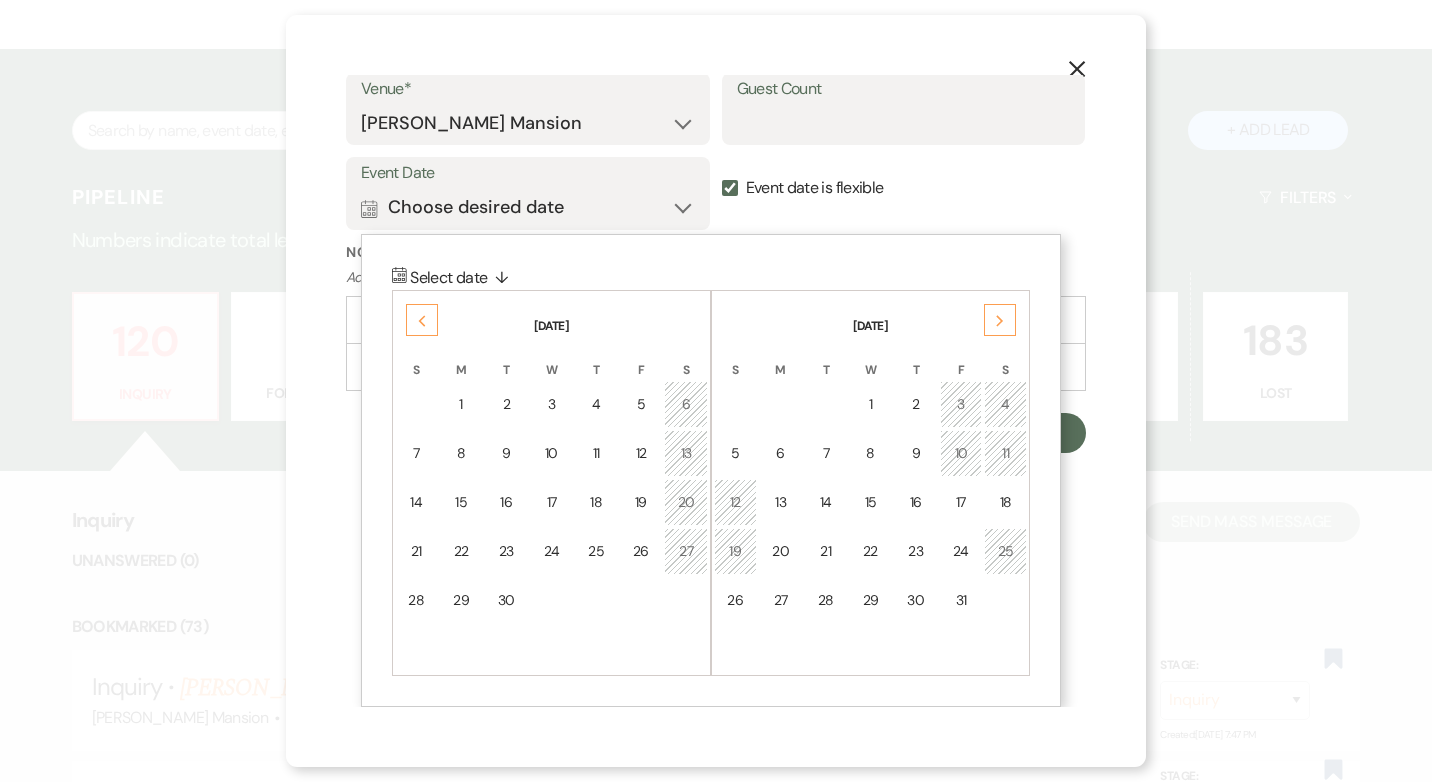 click 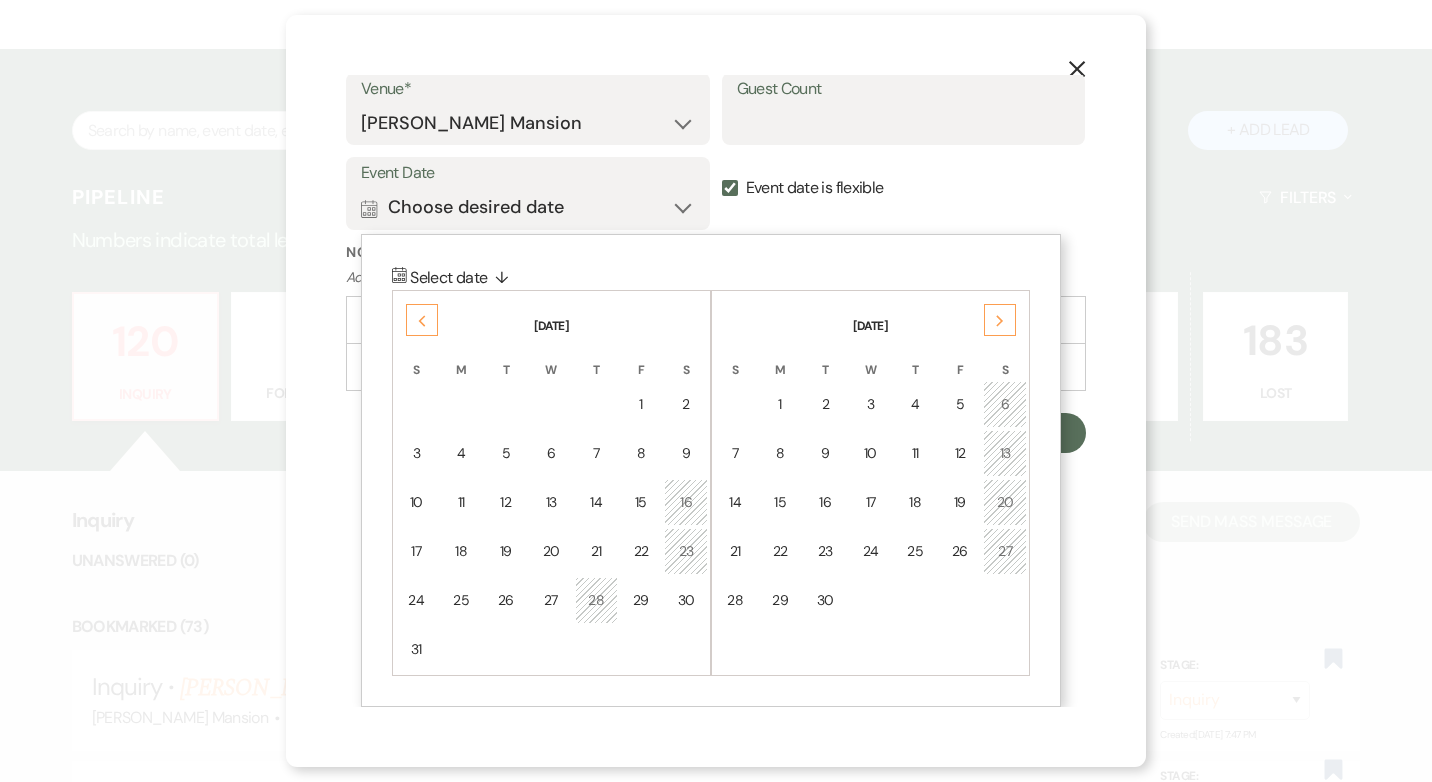 click on "X Add Lead Enter details below to add a lead to your pipeline. * Required Stage* Inquiry Follow Up Tour Requested Tour Confirmed Toured Proposal Sent Booked Lost Lead Source Weven Venue Website Instagram Facebook Pinterest Google The Knot Wedding Wire Here Comes the Guide Wedding Spot Eventective Zola The Venue Report PartySlate VRBO / Homeaway Airbnb Wedding Show TikTok X / Twitter Phone Call Walk-in Vendor Referral Advertising Personal Referral Local Referral Other Event Type* Wedding Anniversary Party Baby Shower Bachelorette / Bachelor Party Birthday Party Bridal Shower Brunch Community Event Concert Corporate Event Elopement End of Life Celebration Engagement Party Fundraiser Graduation Party Micro Wedding Prom Quinceañera Rehearsal Dinner Religious Event Retreat Other Contact Information Contact Name SB Relation To Client Client Event Planner Parent of Client Family Member Friend Other Email Address sb092006@gmail.com Phone Number 774-262-9899 Preferred Contact Method Email Phone Text Event Details" at bounding box center (716, 391) 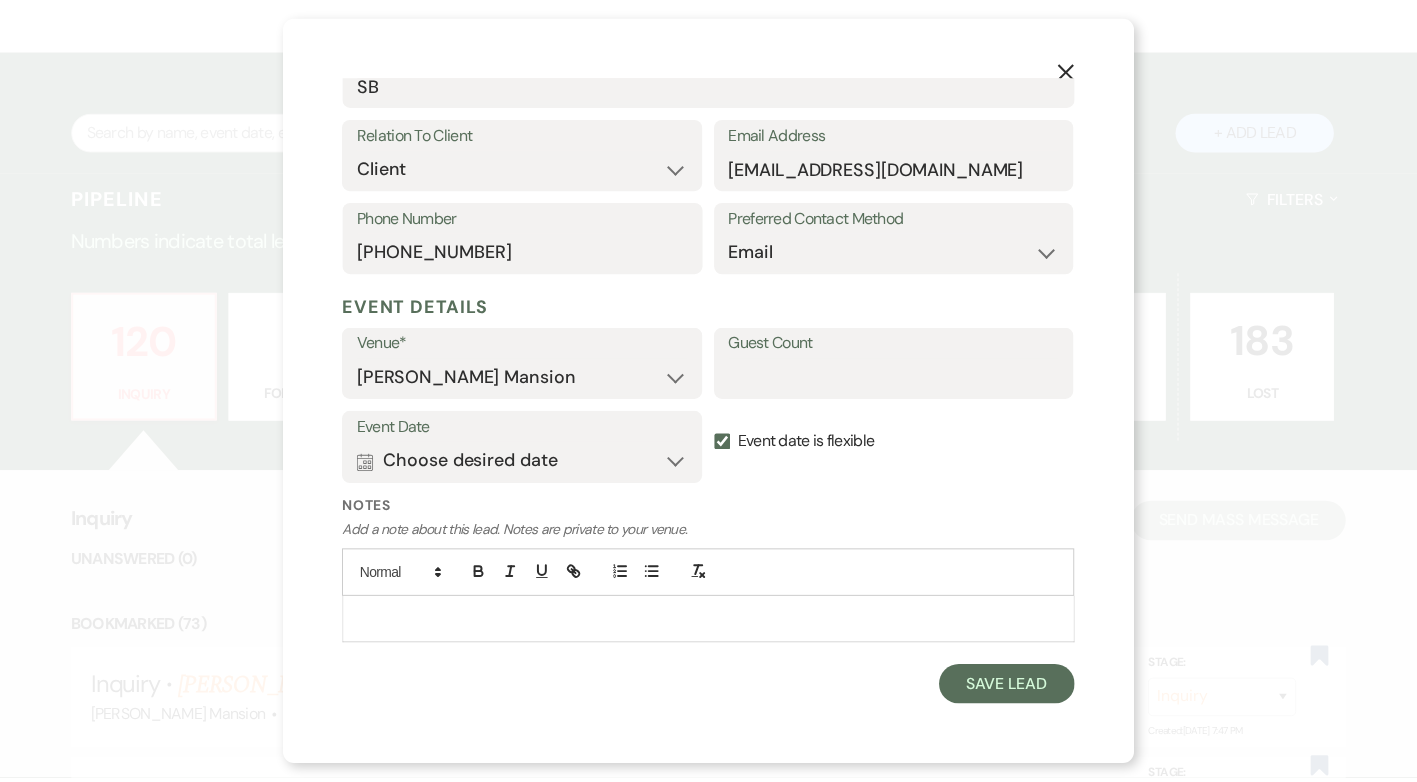 scroll, scrollTop: 350, scrollLeft: 0, axis: vertical 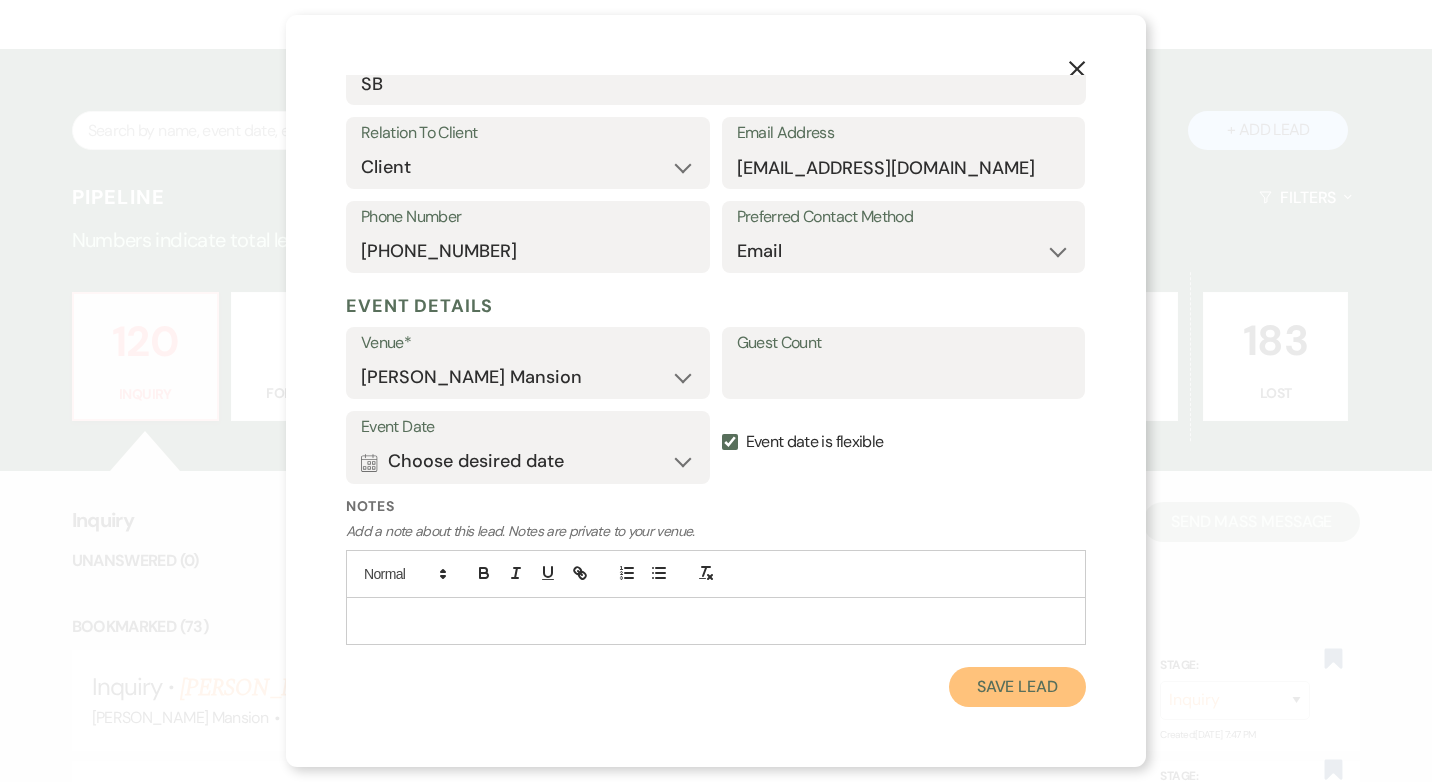 click on "Save Lead" at bounding box center [1017, 687] 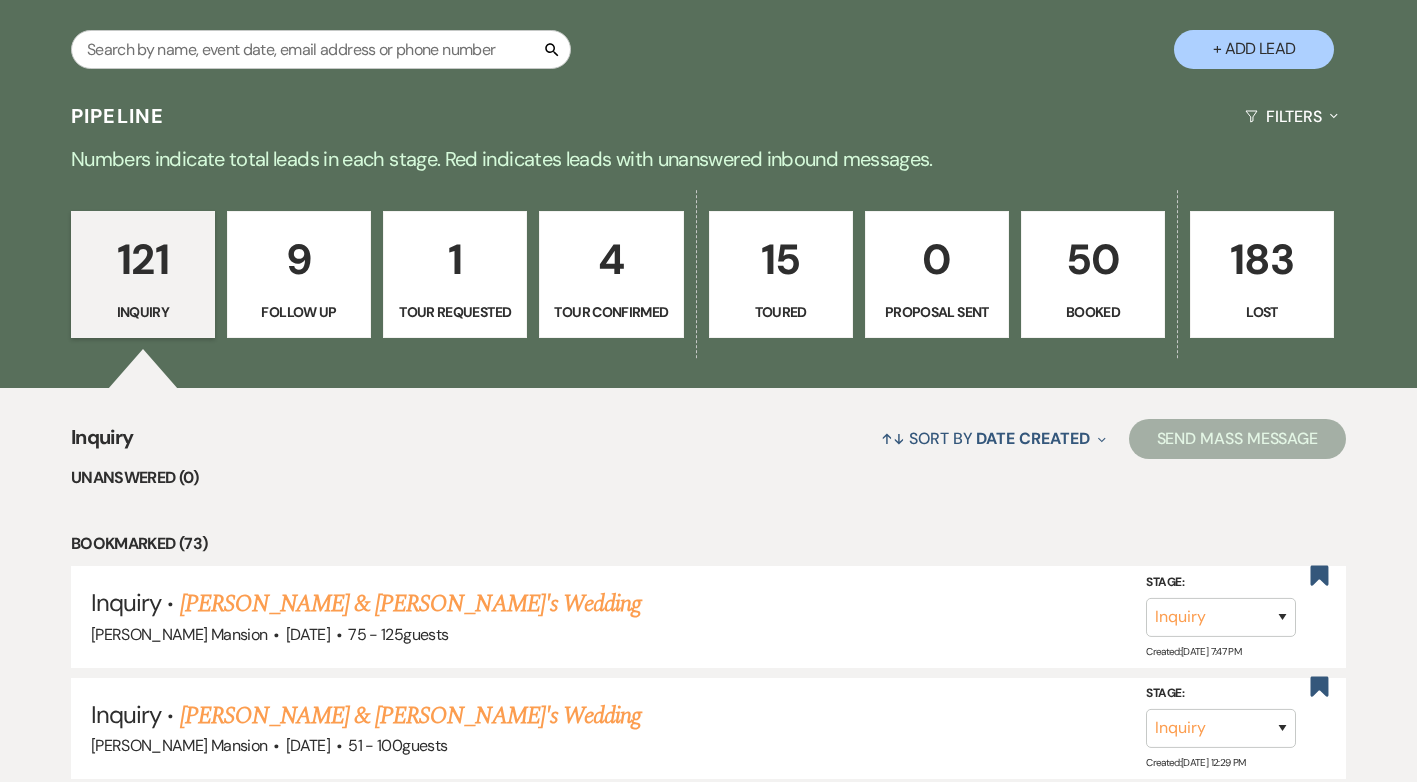 scroll, scrollTop: 0, scrollLeft: 0, axis: both 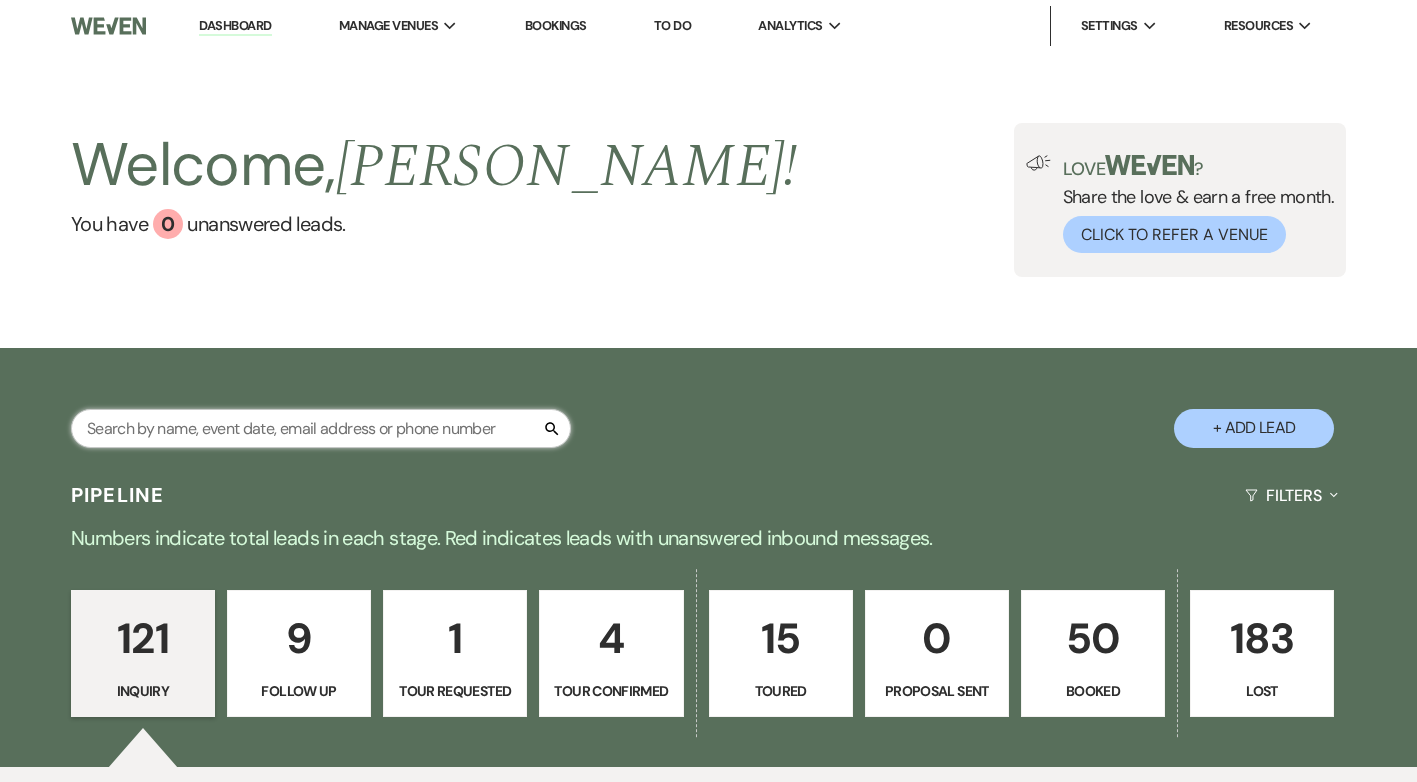 click at bounding box center (321, 428) 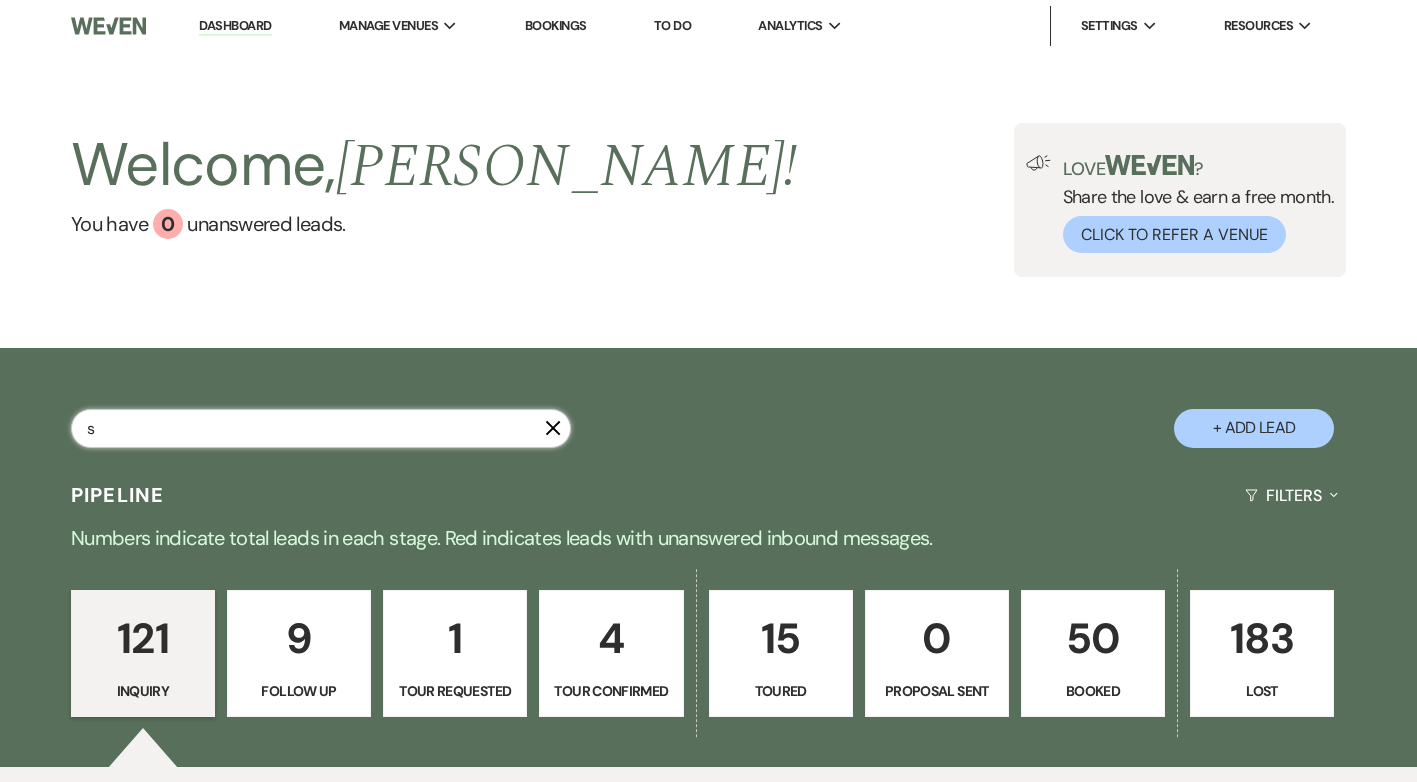 type on "sb" 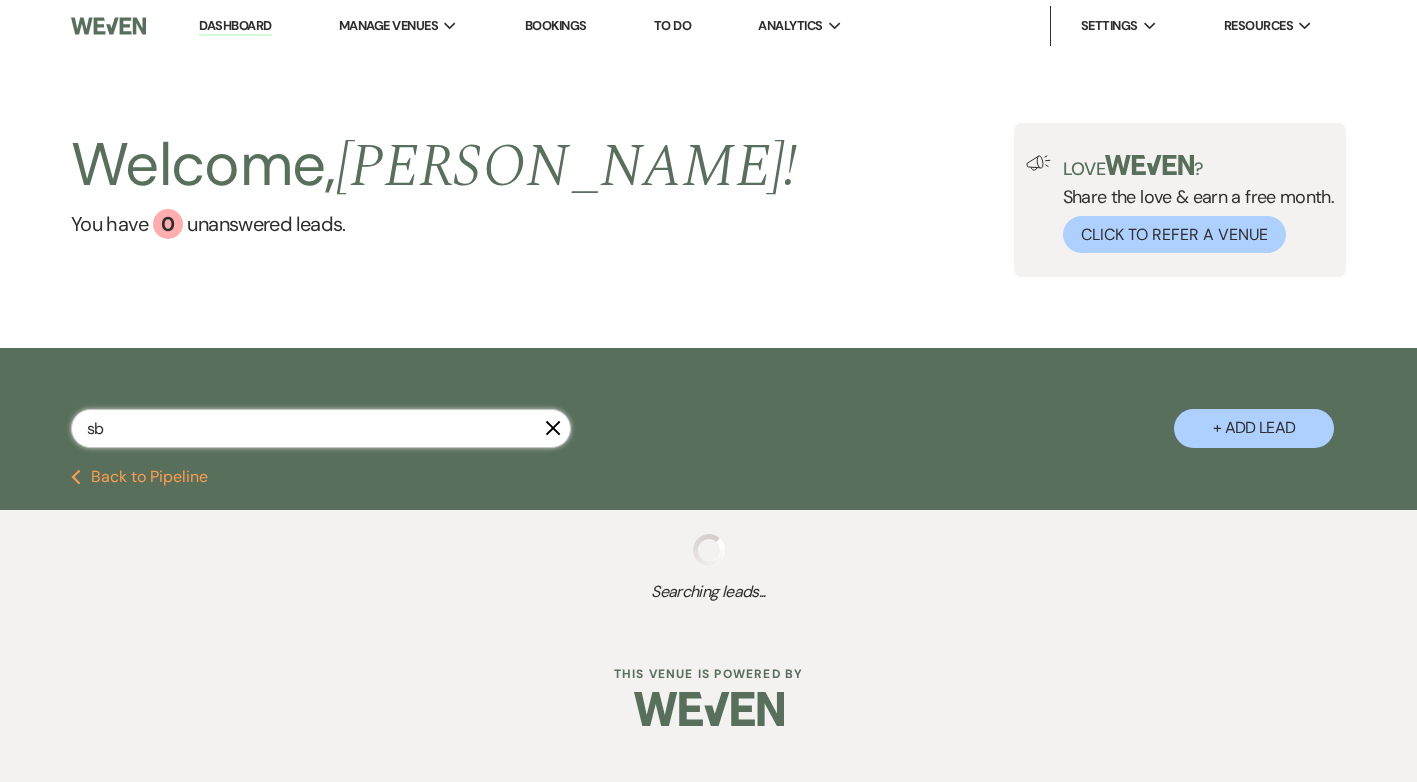 select on "5" 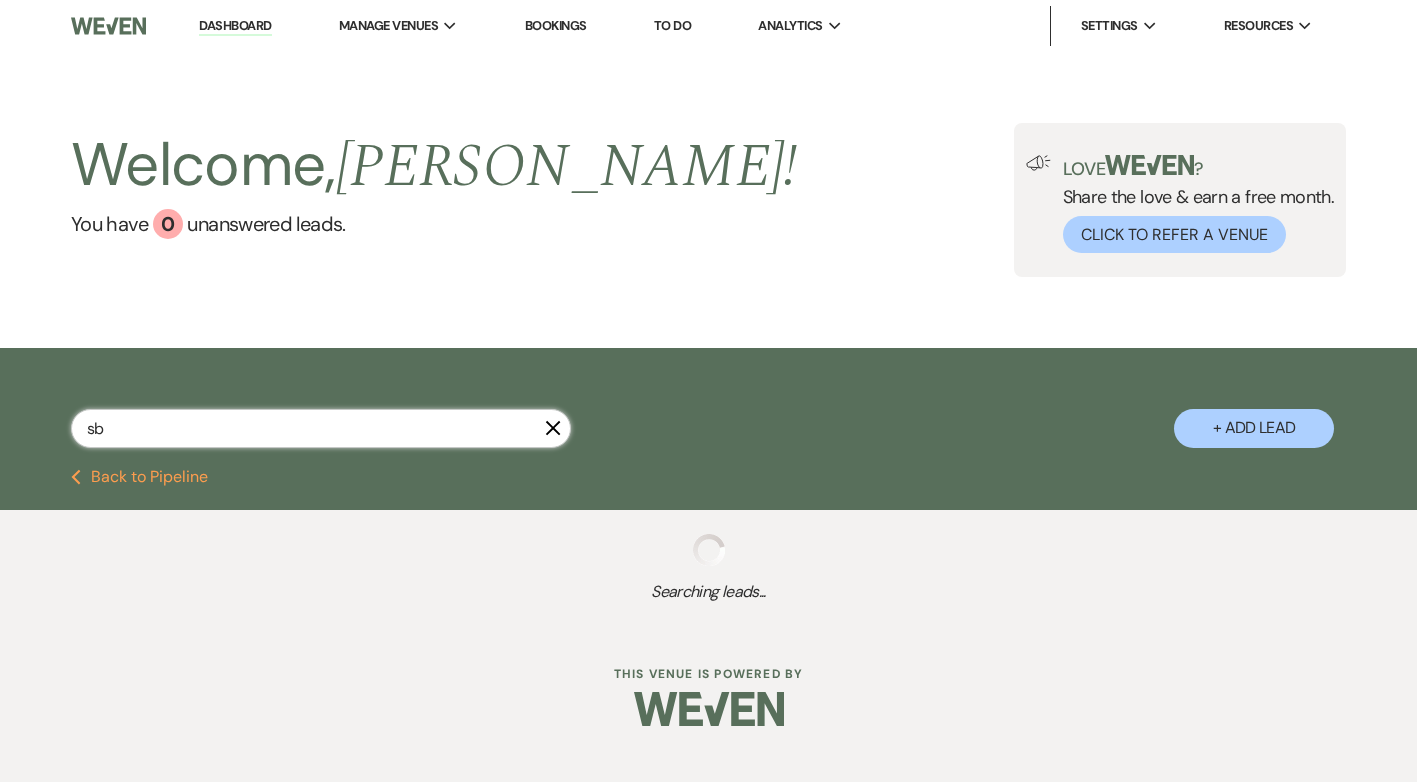 select on "8" 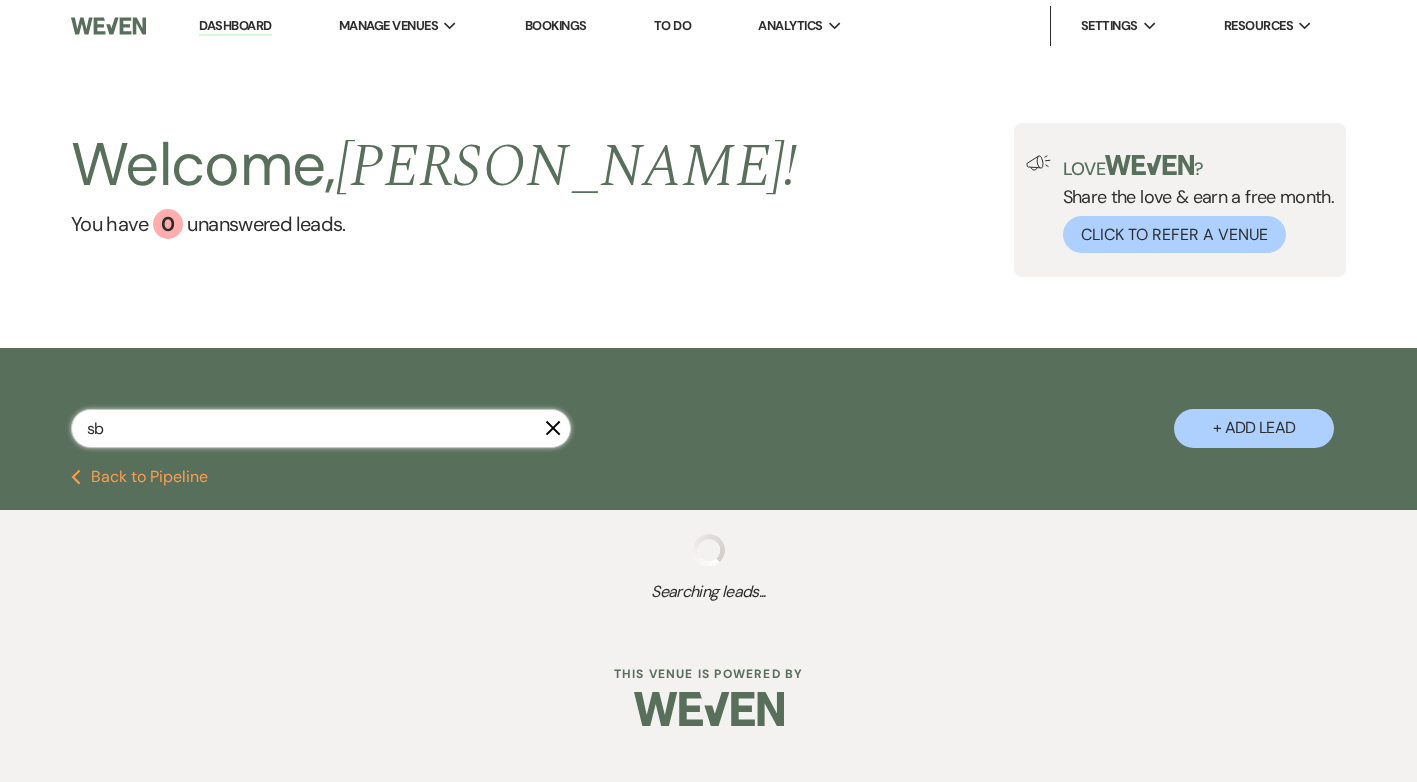 select on "5" 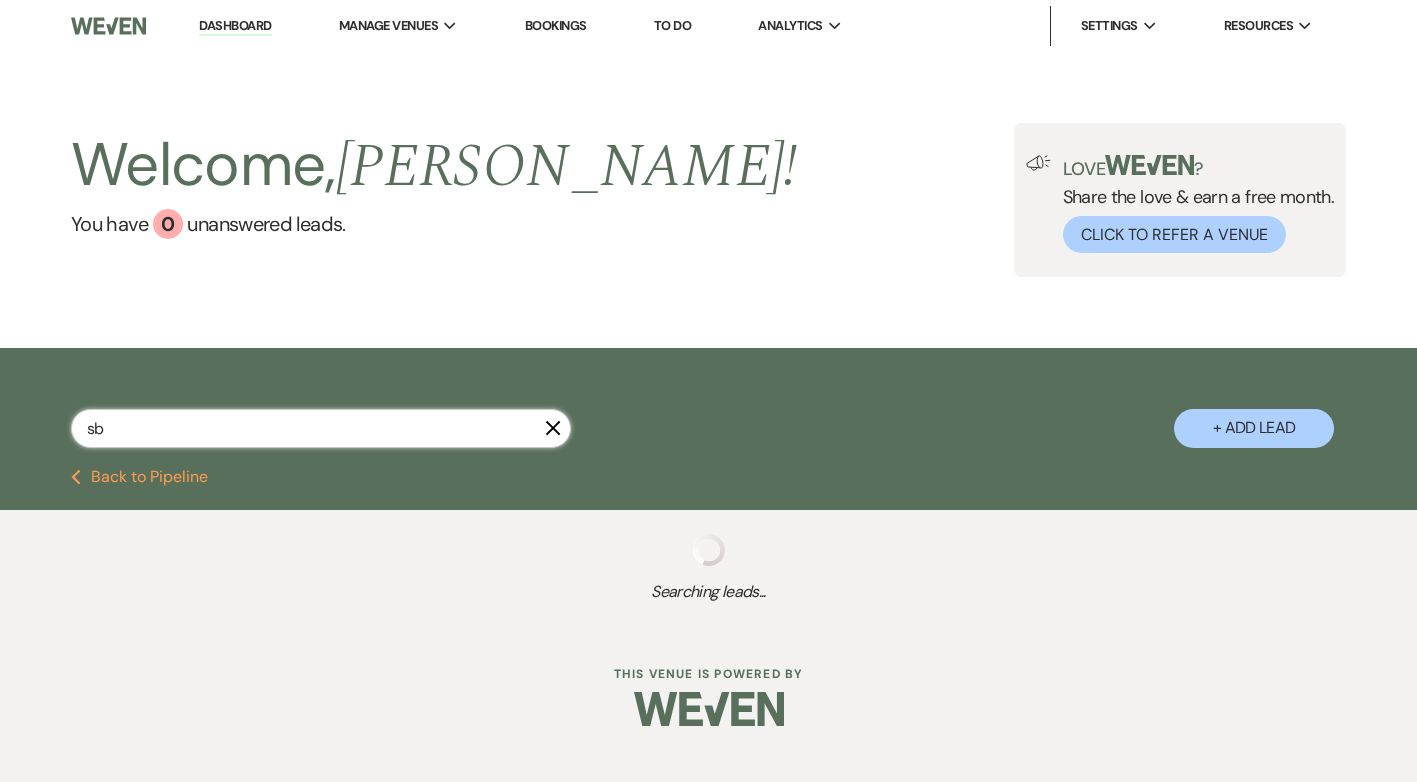 select on "8" 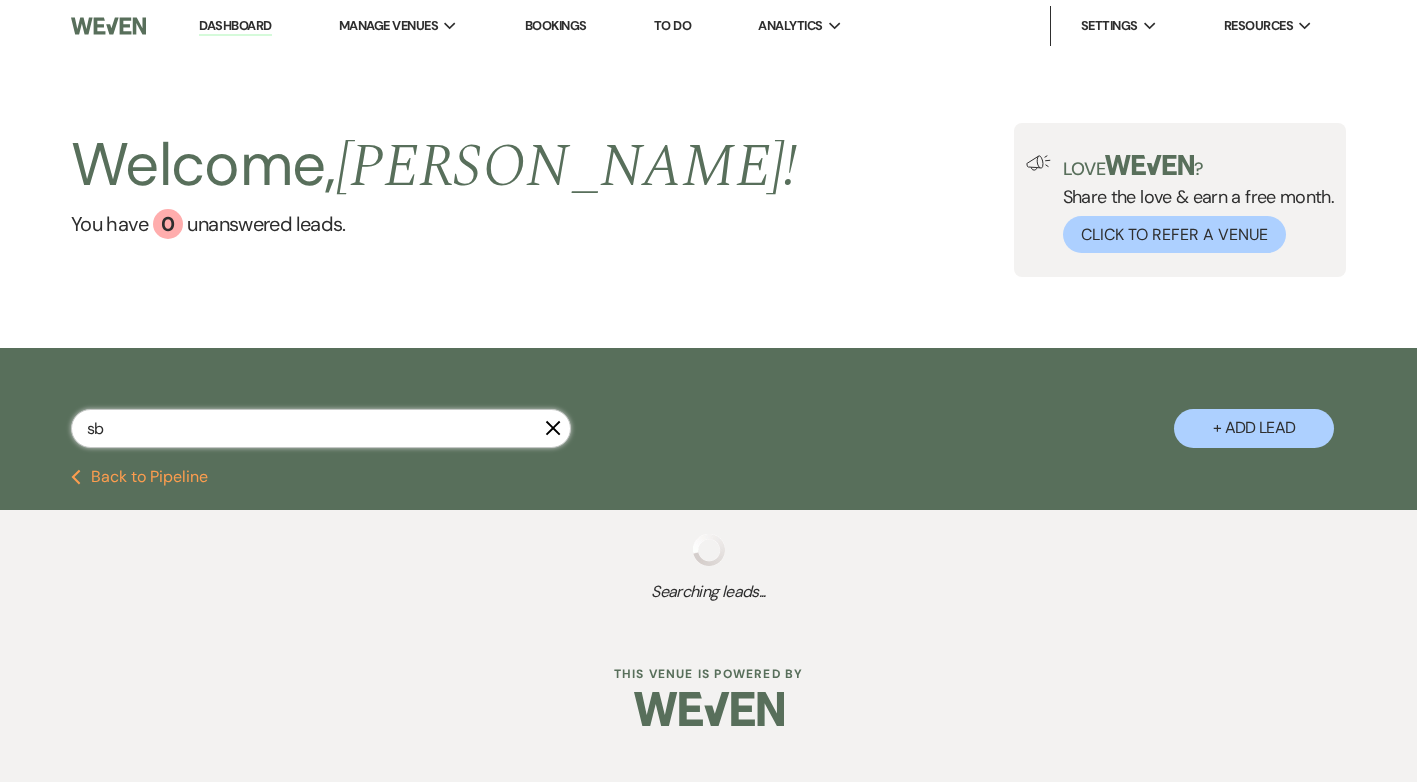 select on "5" 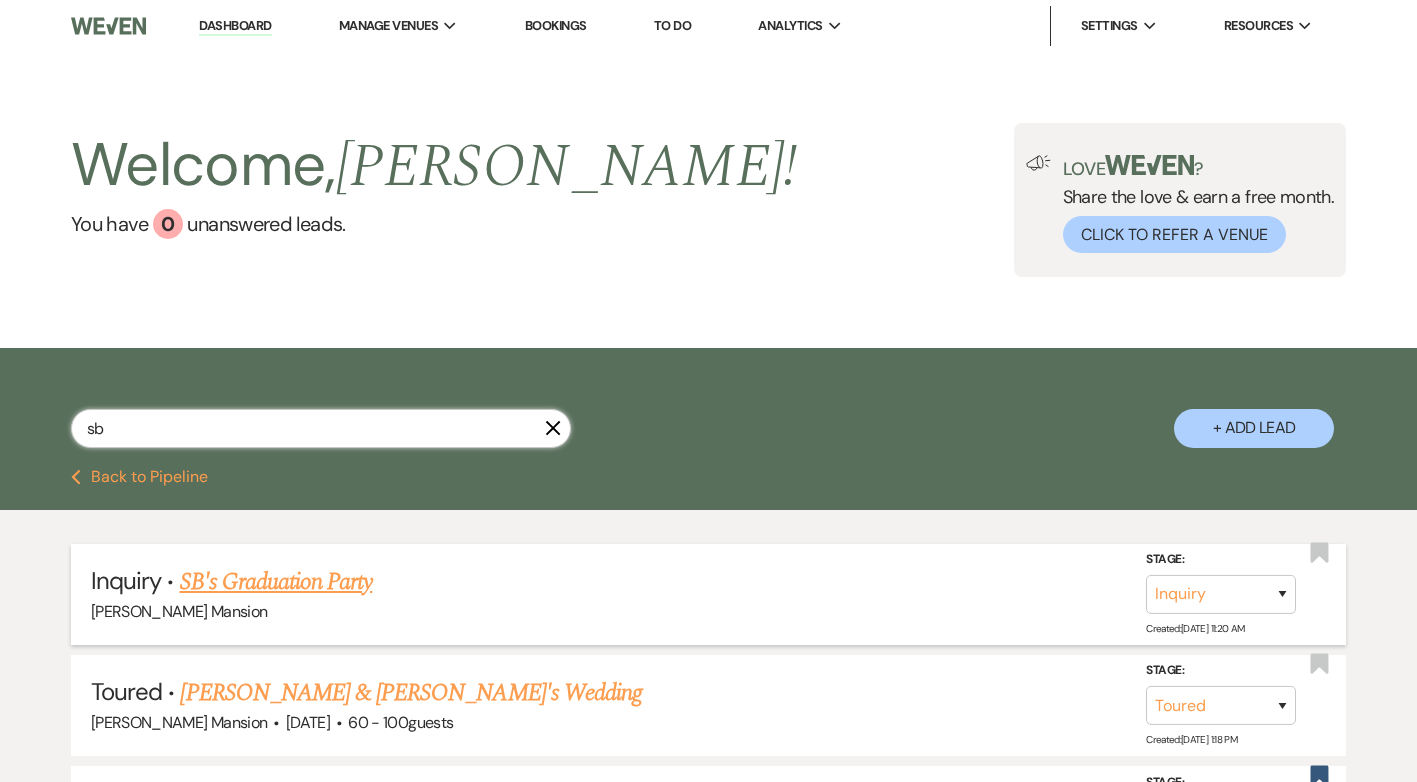 type on "sb" 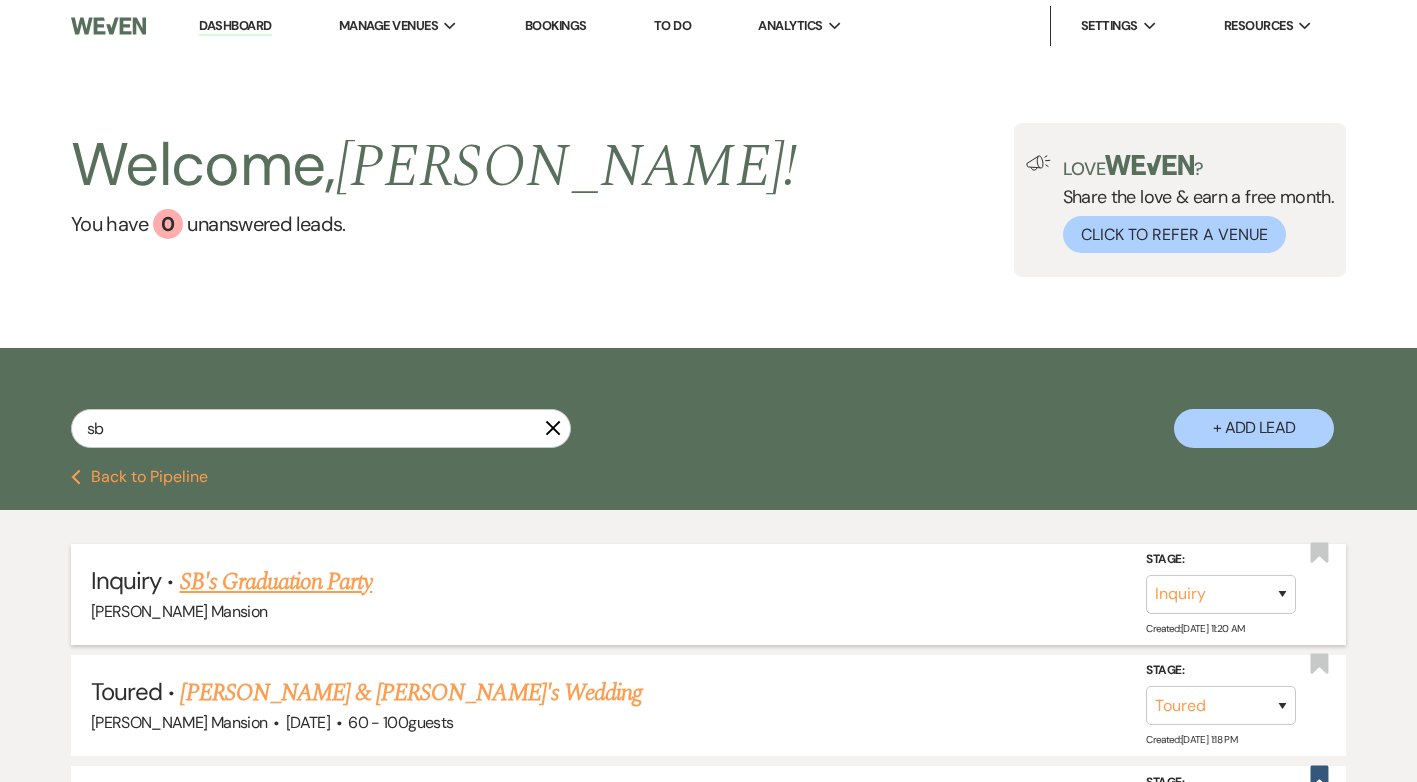 click on "SB's Graduation Party" at bounding box center [276, 582] 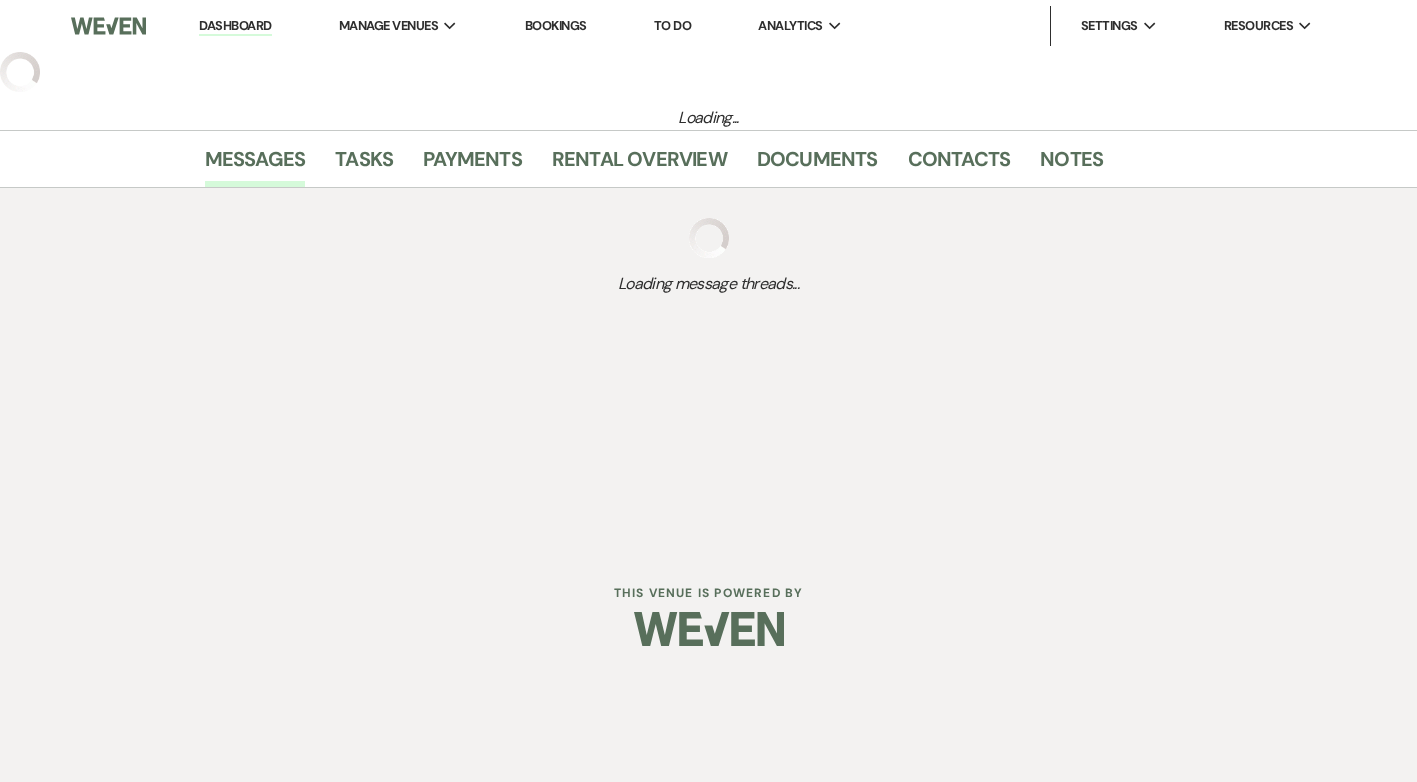 select on "19" 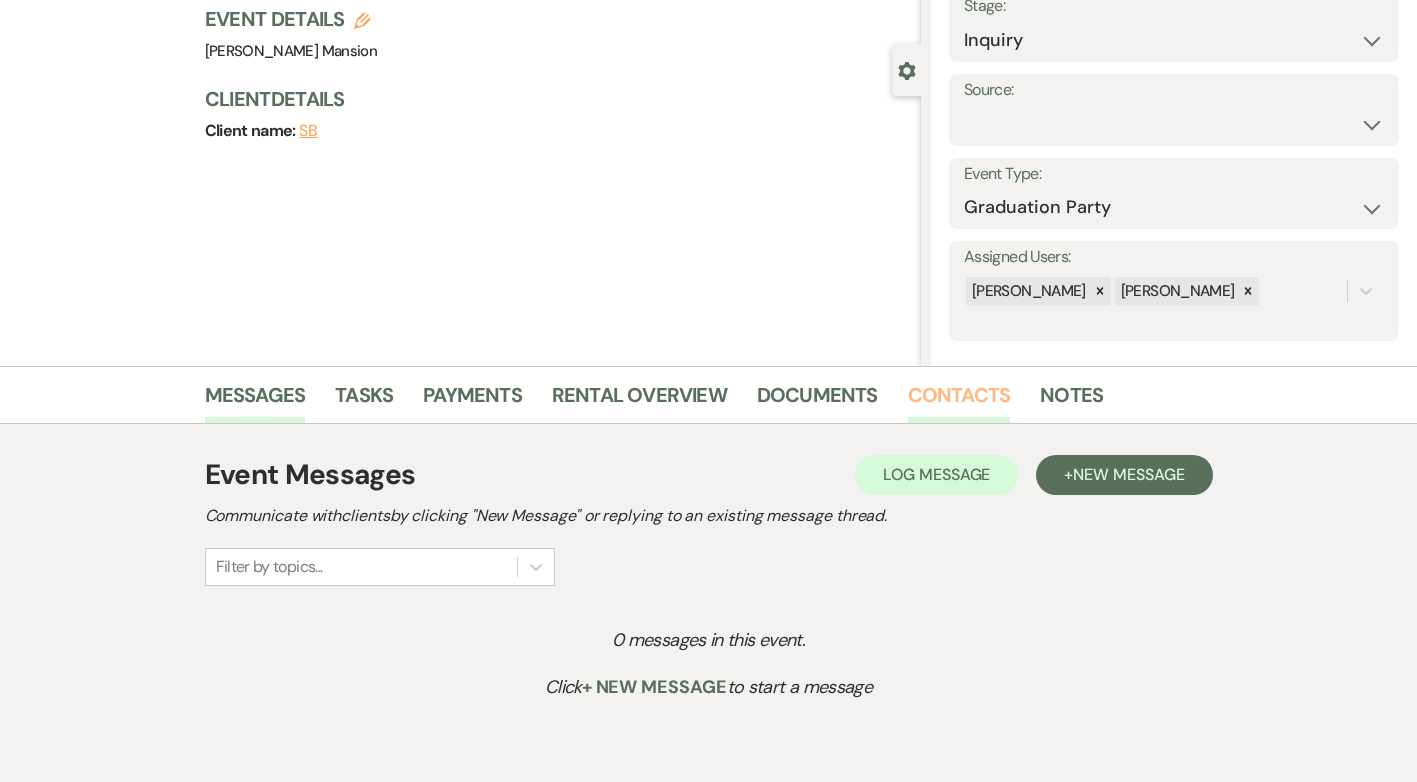 scroll, scrollTop: 100, scrollLeft: 0, axis: vertical 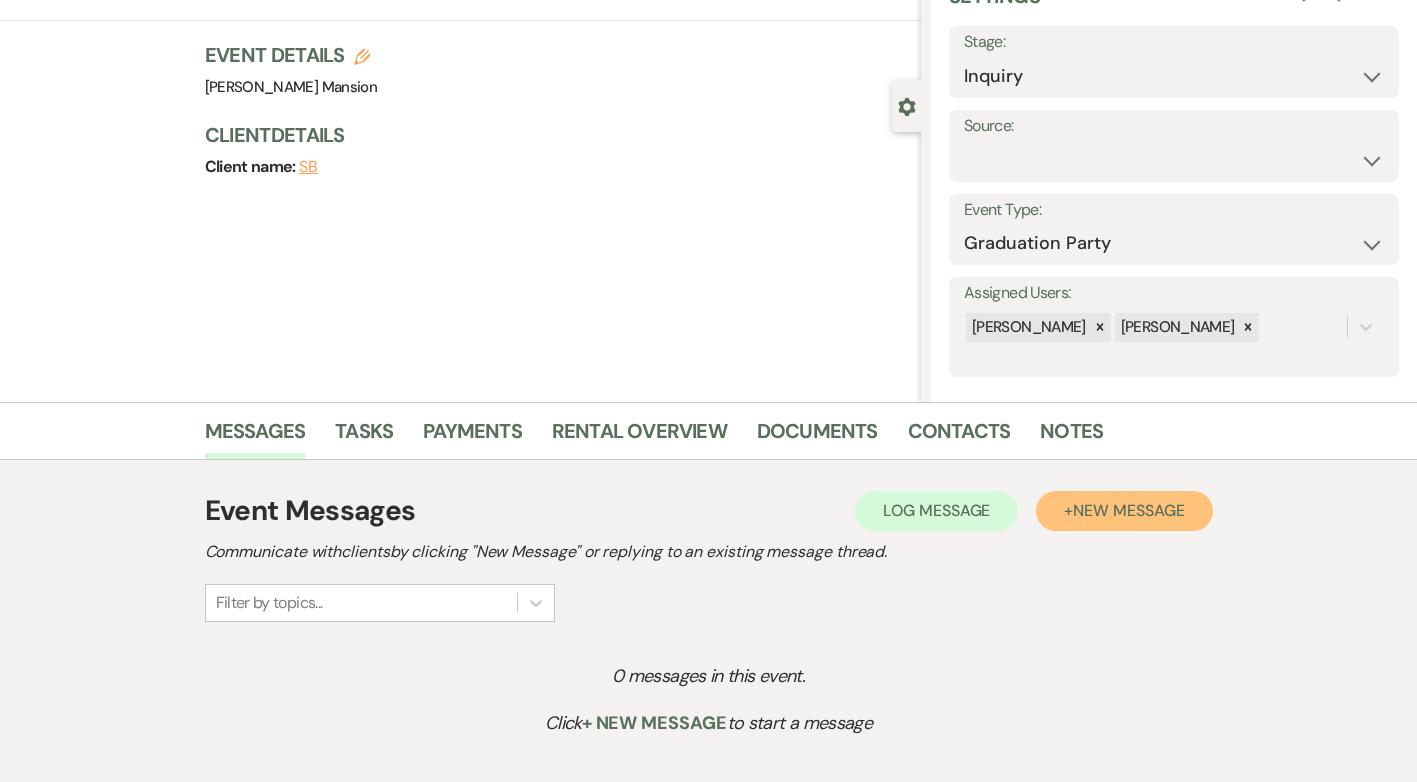 click on "New Message" at bounding box center (1128, 510) 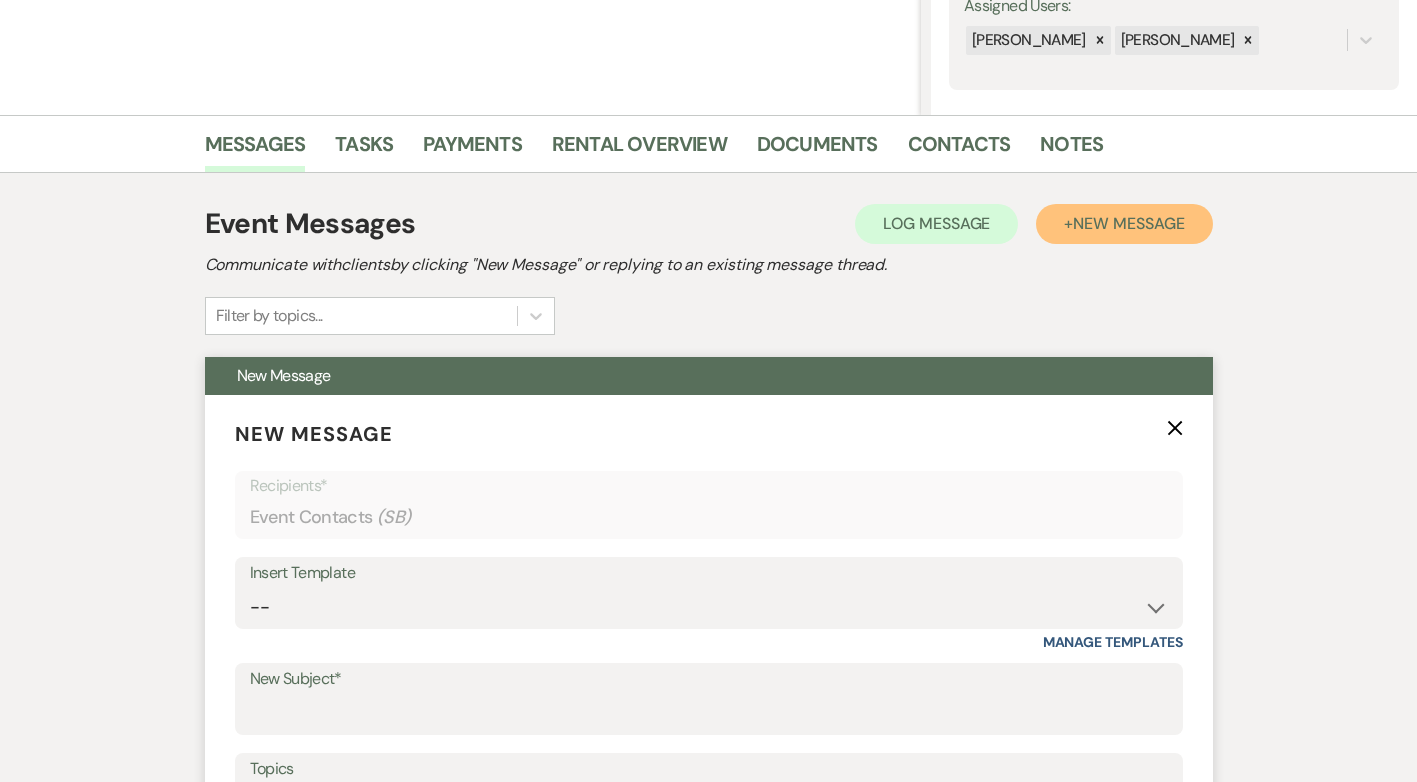 scroll, scrollTop: 600, scrollLeft: 0, axis: vertical 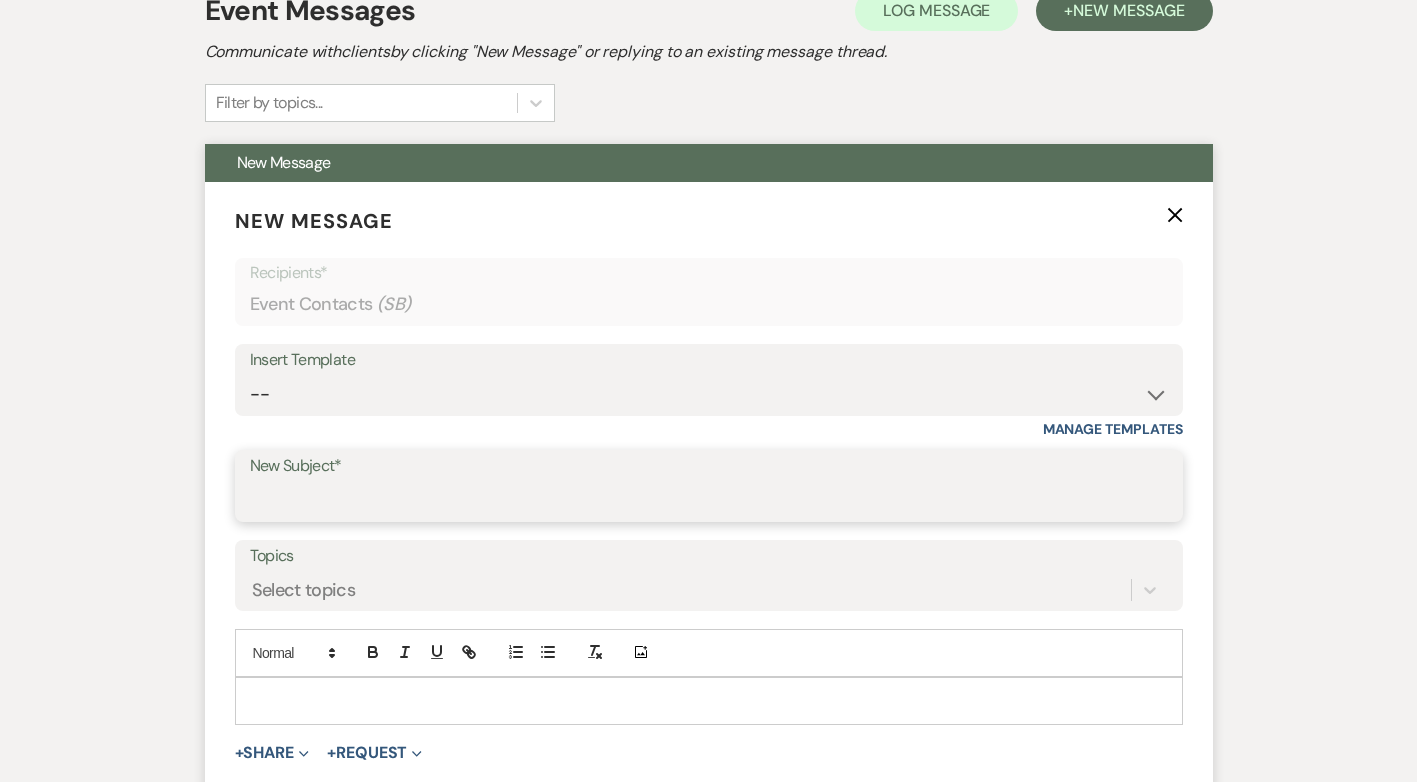 click on "New Subject*" at bounding box center (709, 500) 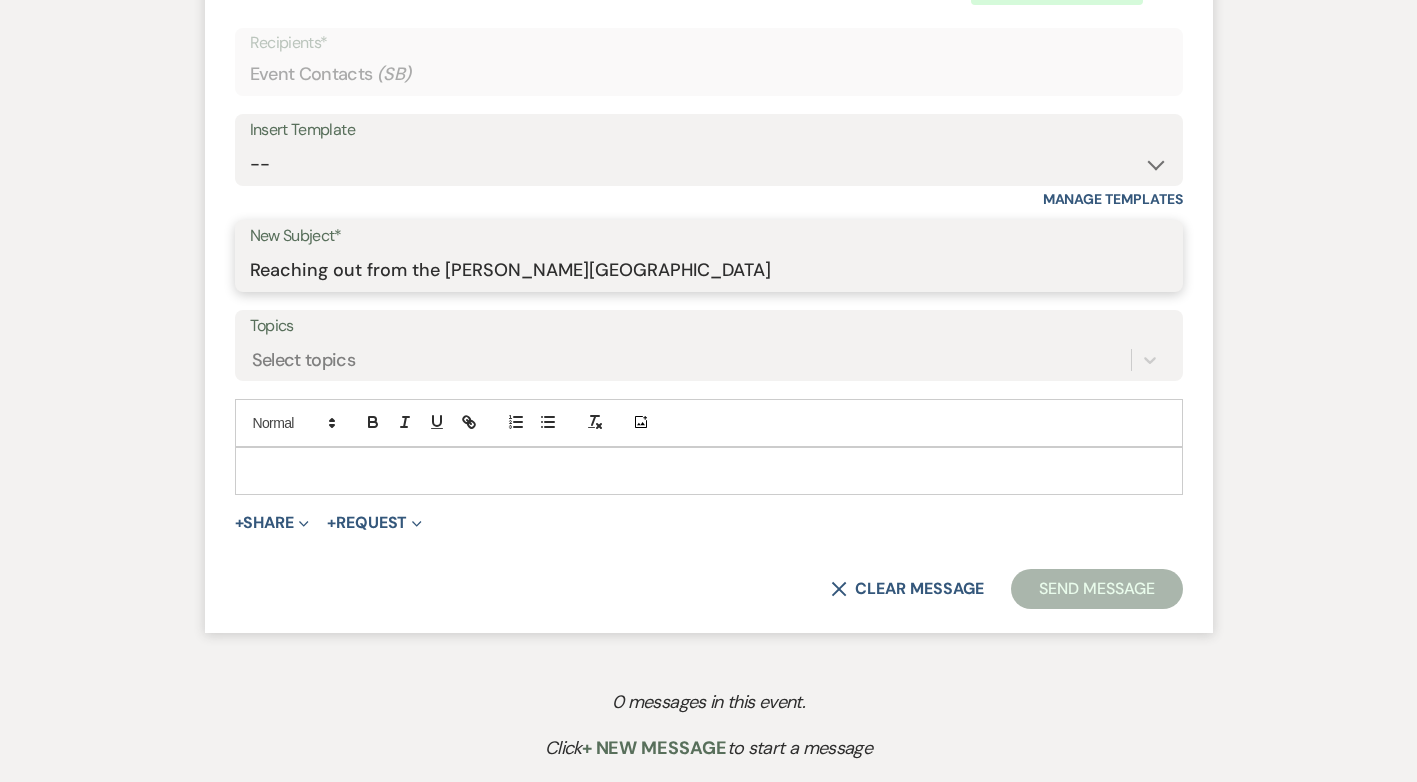 scroll, scrollTop: 900, scrollLeft: 0, axis: vertical 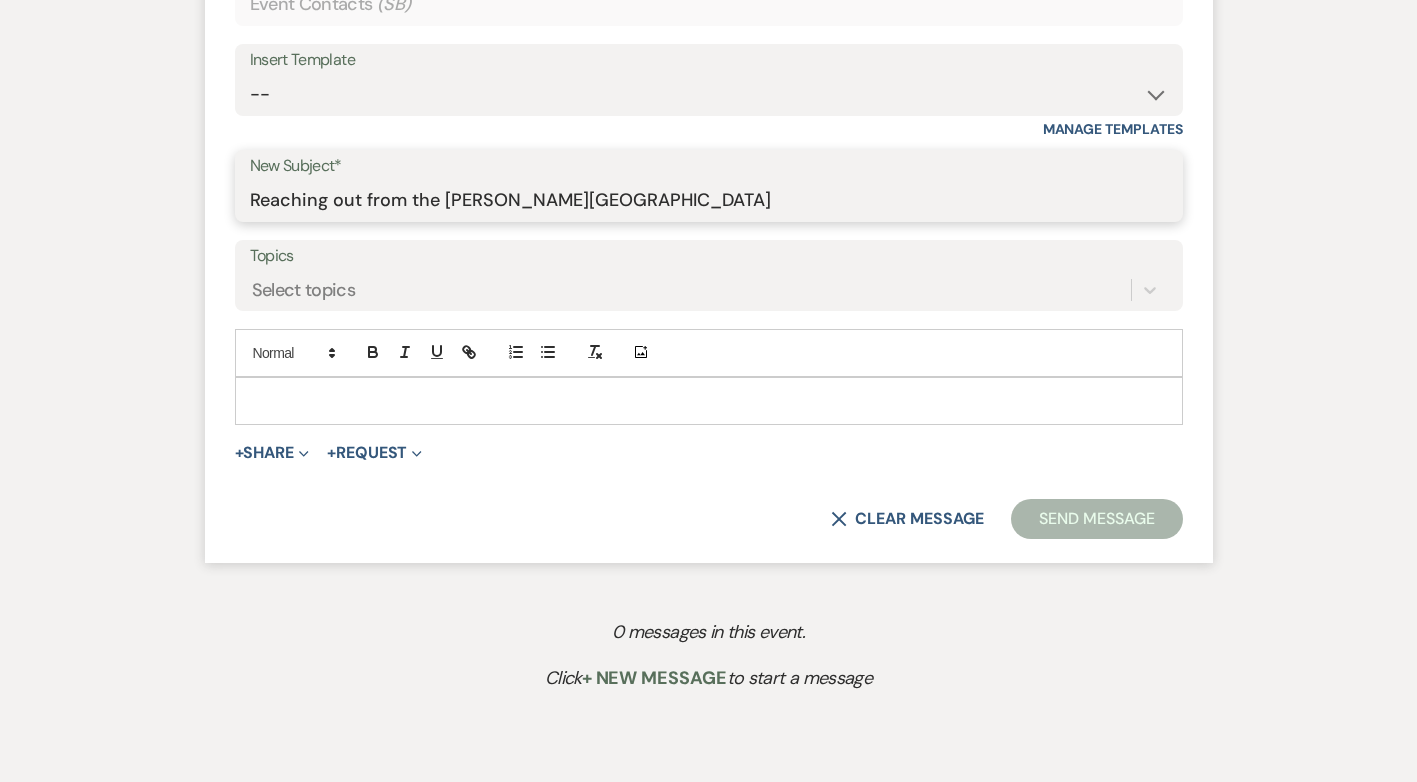 drag, startPoint x: 648, startPoint y: 202, endPoint x: 240, endPoint y: 220, distance: 408.39685 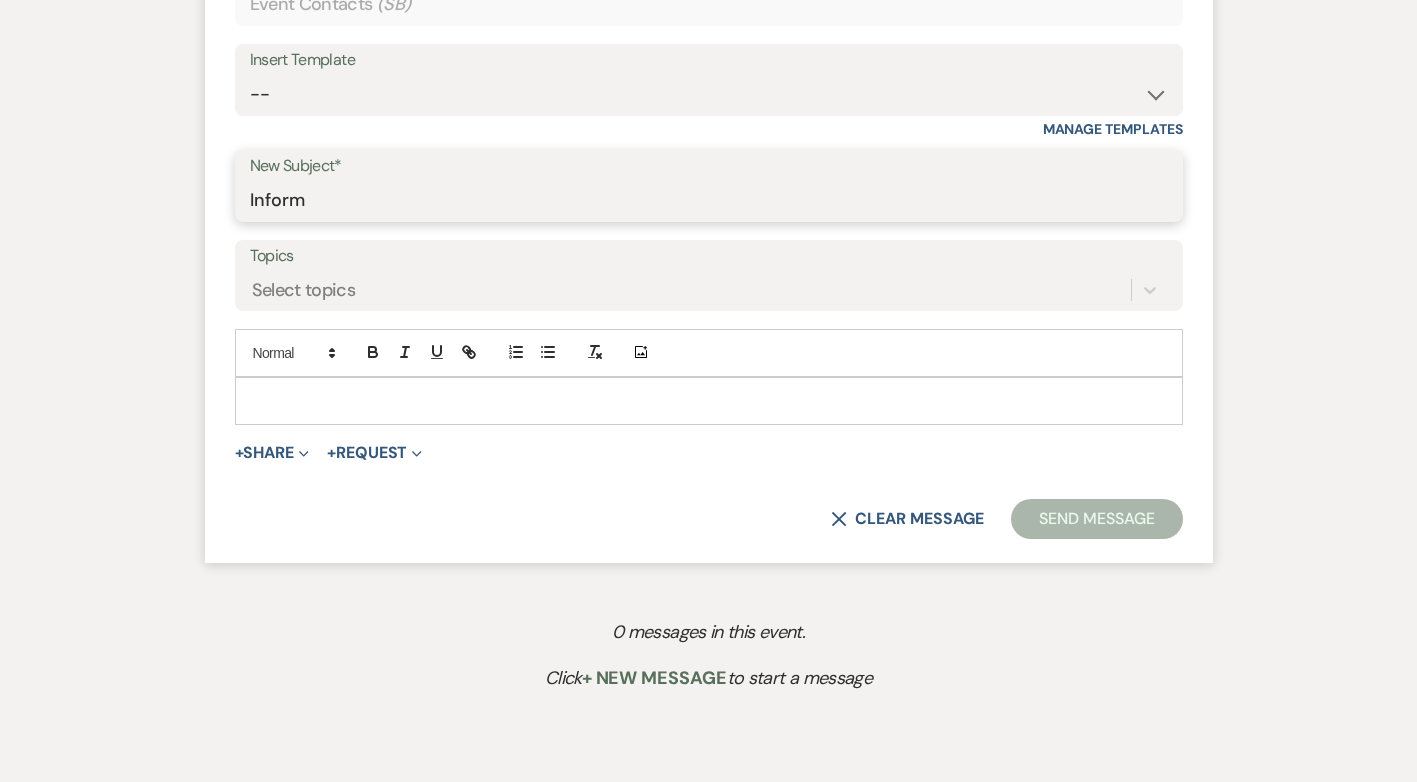 click on "Inform" at bounding box center [709, 200] 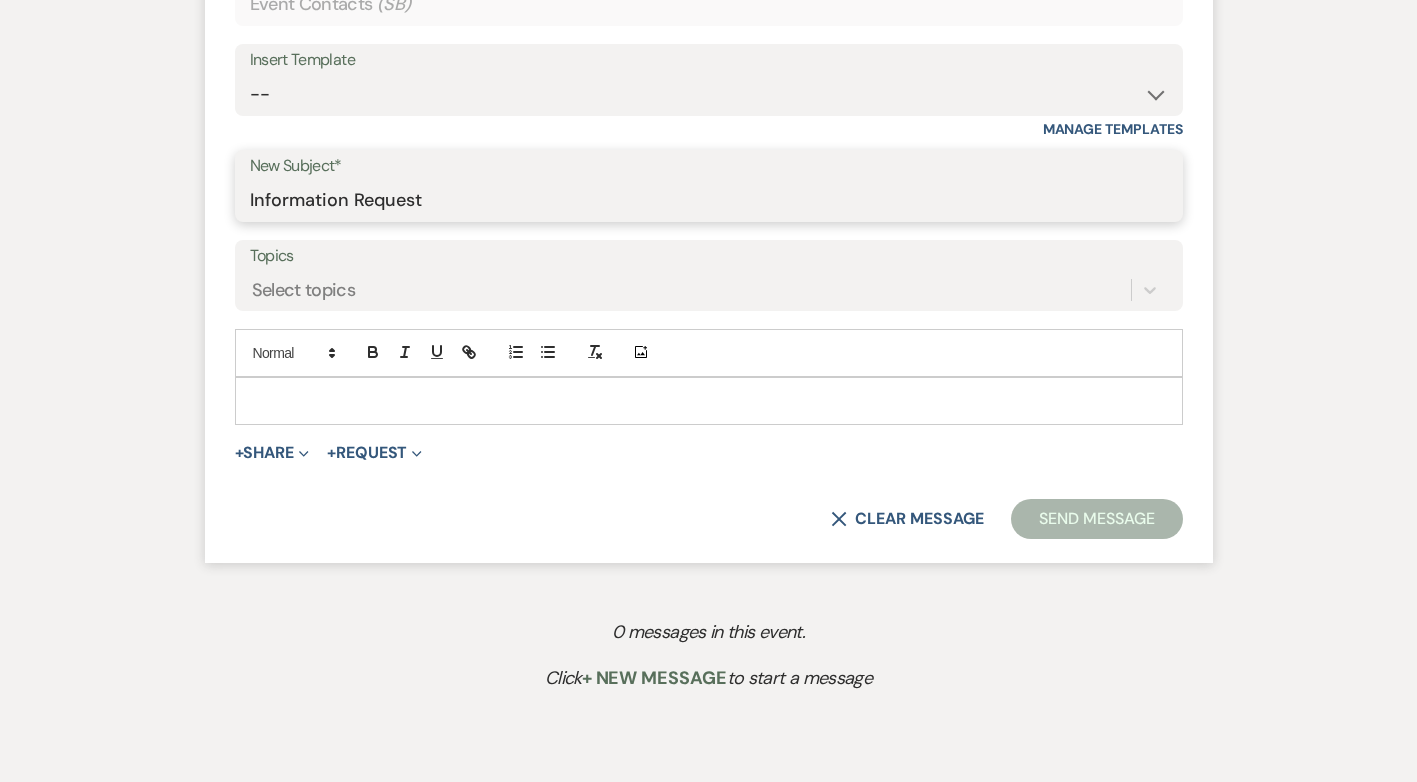 type on "Information Request" 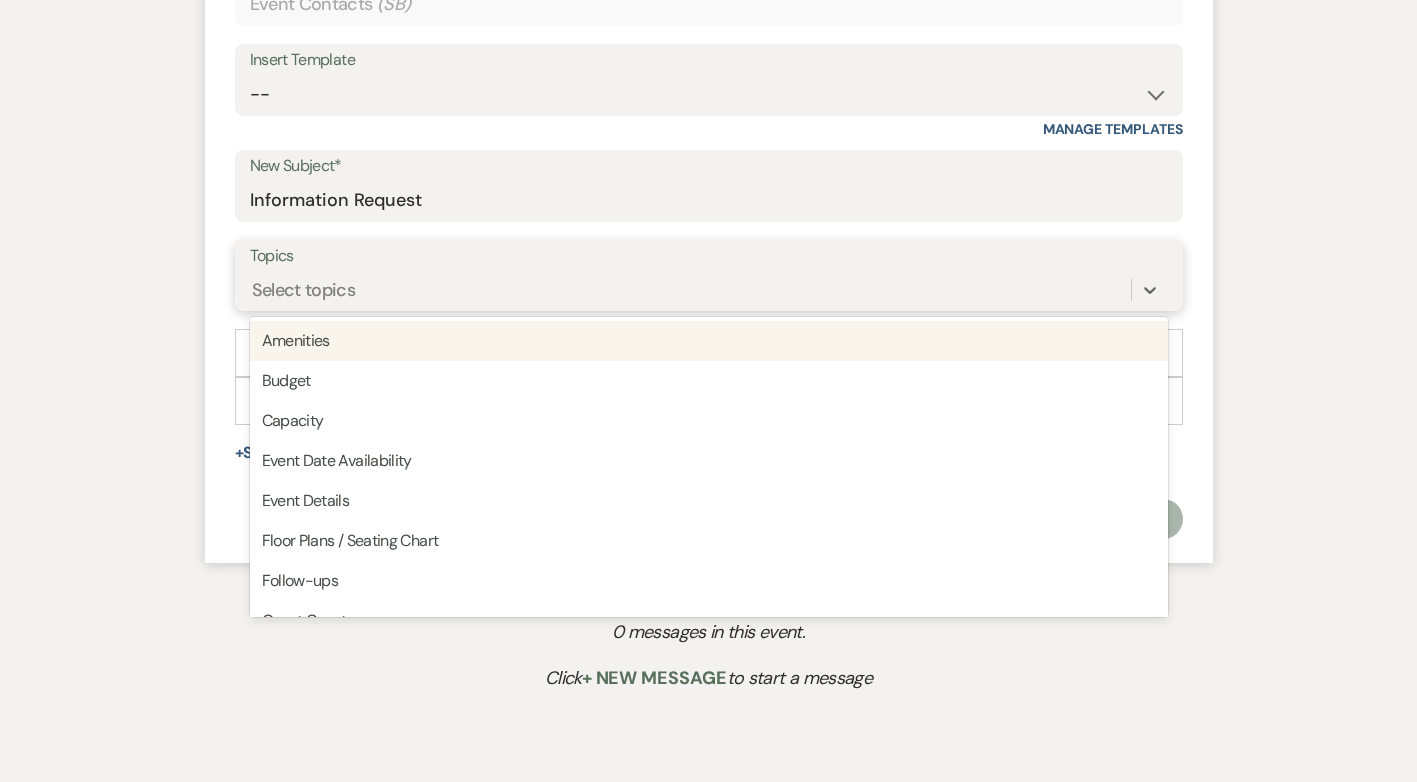 click on "Select topics" at bounding box center [304, 289] 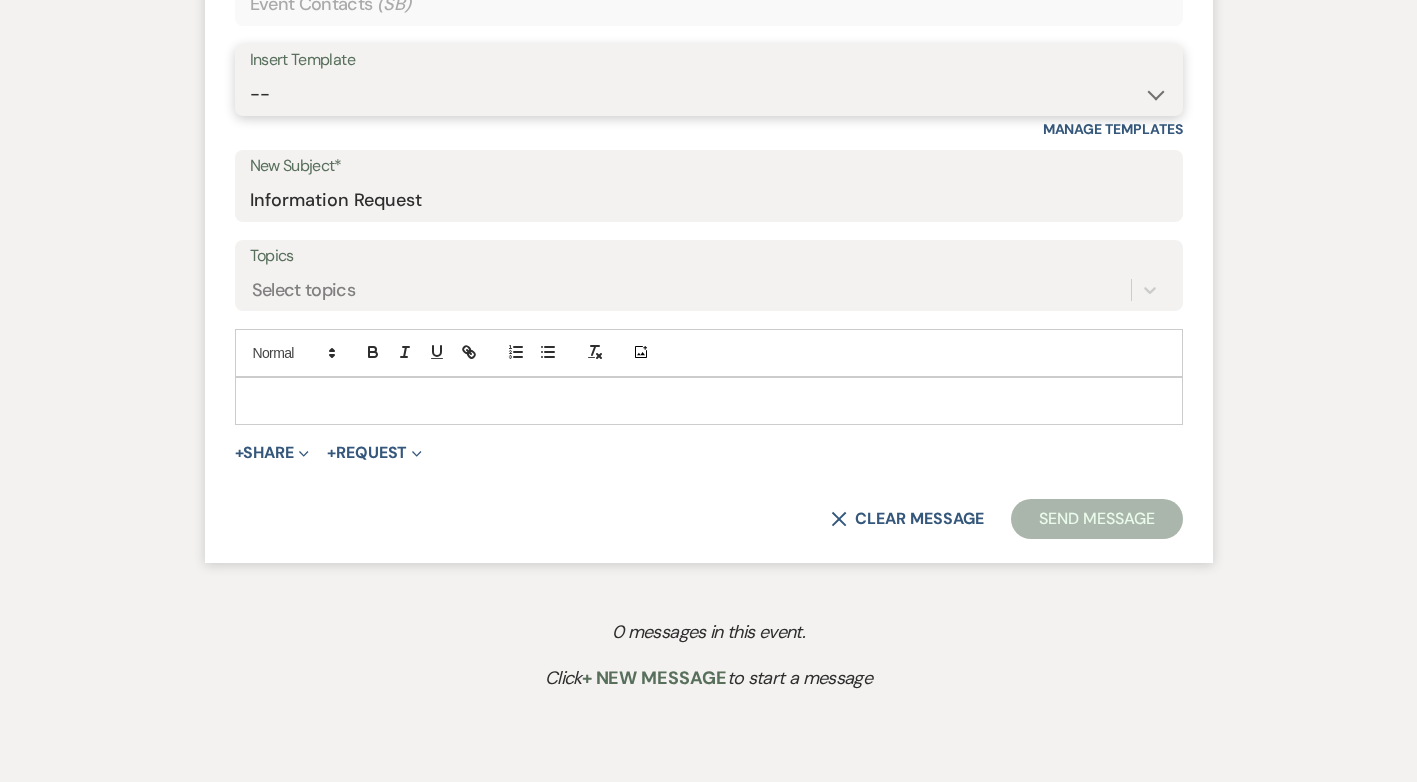 click on "-- Initial Inquiry Response Tour Request Response Follow Up Contract (Pre-Booked Leads) Documents for Conversion Initial Baby Shower Inquiry Response Initial Bridal Shower Inquiry Response Copy of Contract (Pre-Booked Leads) Weven Planning Portal Introduction (Booked Weddings) Weven Planning Portal Introduction (Booked Events) Lost Lead Follow-up First Follow-up from Traci (Weddings) First Follow-up from Traci (Events) Payment Reminder Initial Wedding Inquiry Response Initial Birthday Party Inquiry Response Casual Follow-up After WEDDING Inquiry Casual Follow-up After EVENT Inquiry Thank you after an event Celebration of Life Inquiry" at bounding box center (709, 94) 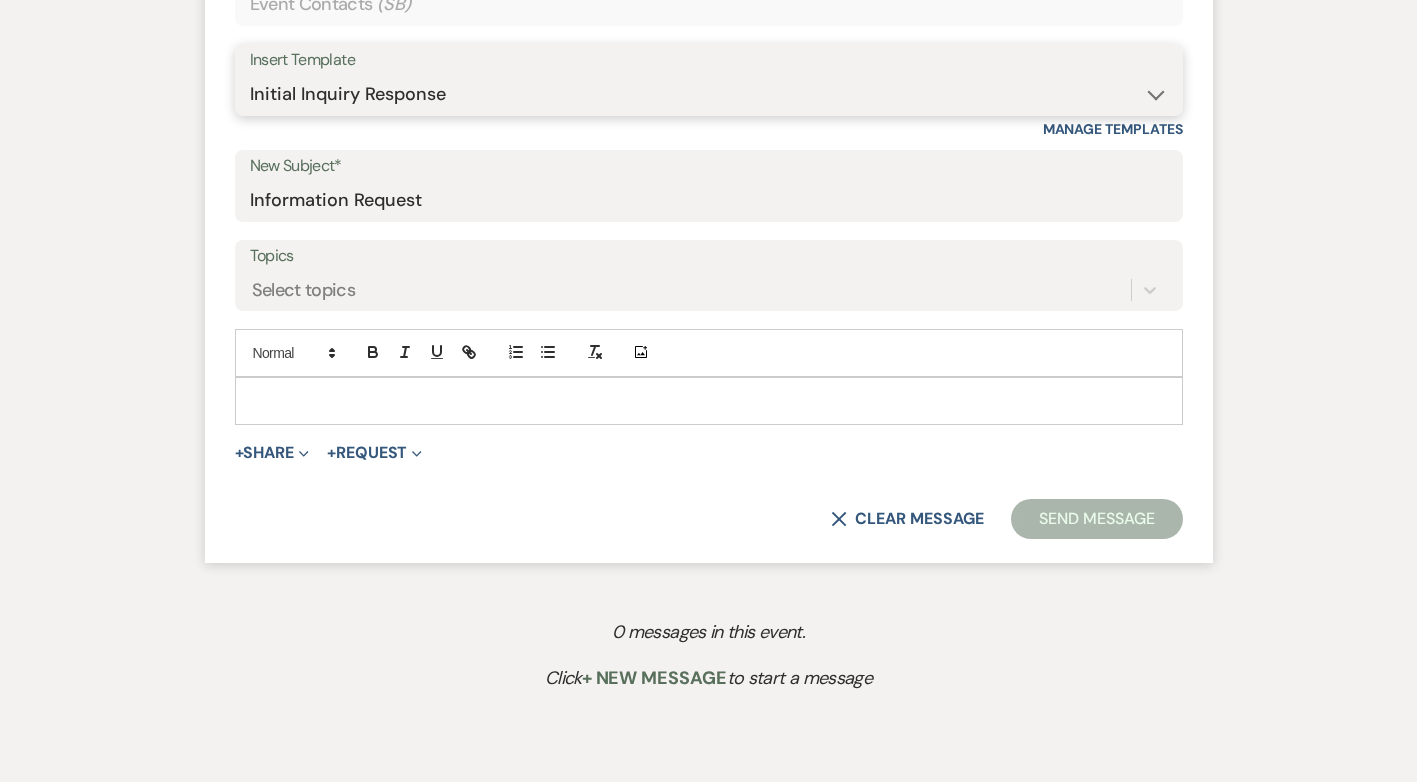 click on "-- Initial Inquiry Response Tour Request Response Follow Up Contract (Pre-Booked Leads) Documents for Conversion Initial Baby Shower Inquiry Response Initial Bridal Shower Inquiry Response Copy of Contract (Pre-Booked Leads) Weven Planning Portal Introduction (Booked Weddings) Weven Planning Portal Introduction (Booked Events) Lost Lead Follow-up First Follow-up from Traci (Weddings) First Follow-up from Traci (Events) Payment Reminder Initial Wedding Inquiry Response Initial Birthday Party Inquiry Response Casual Follow-up After WEDDING Inquiry Casual Follow-up After EVENT Inquiry Thank you after an event Celebration of Life Inquiry" at bounding box center [709, 94] 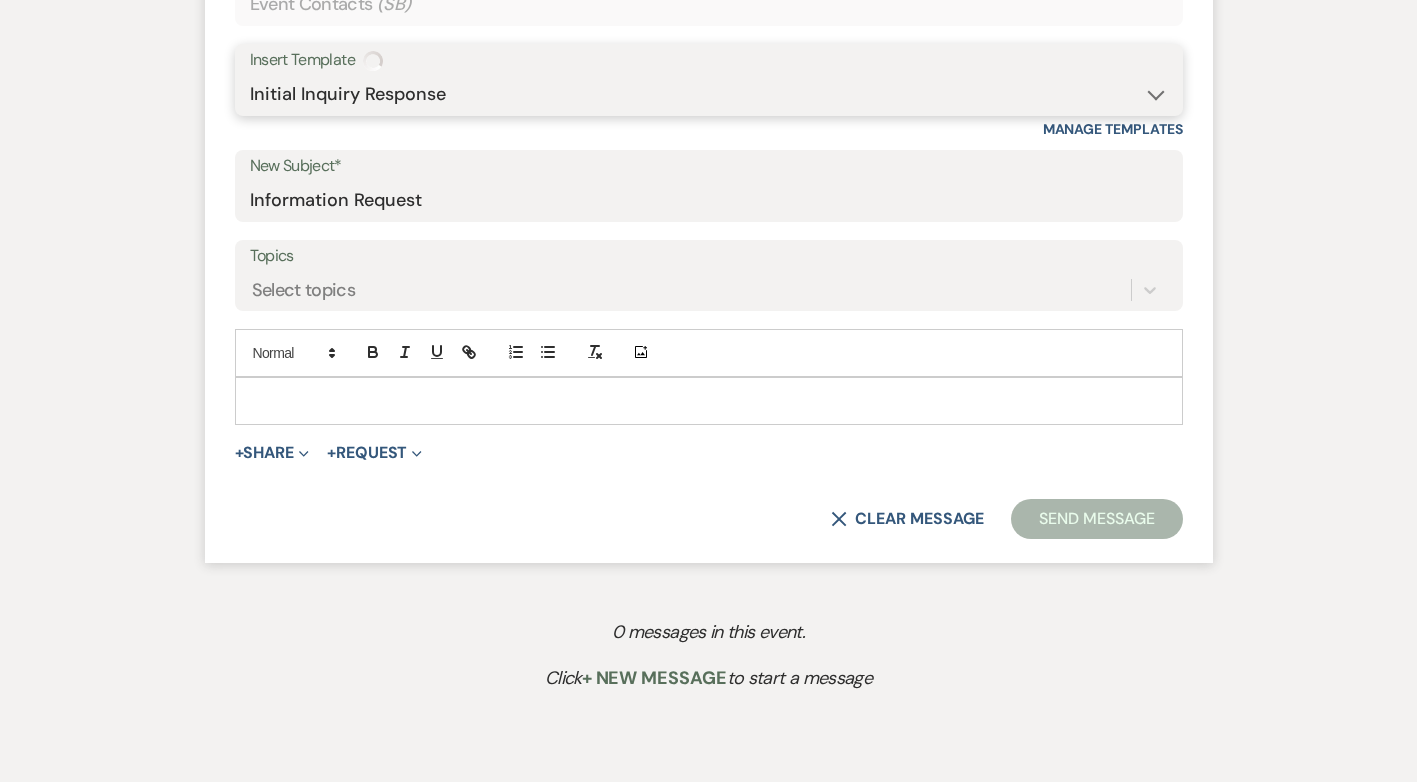 type 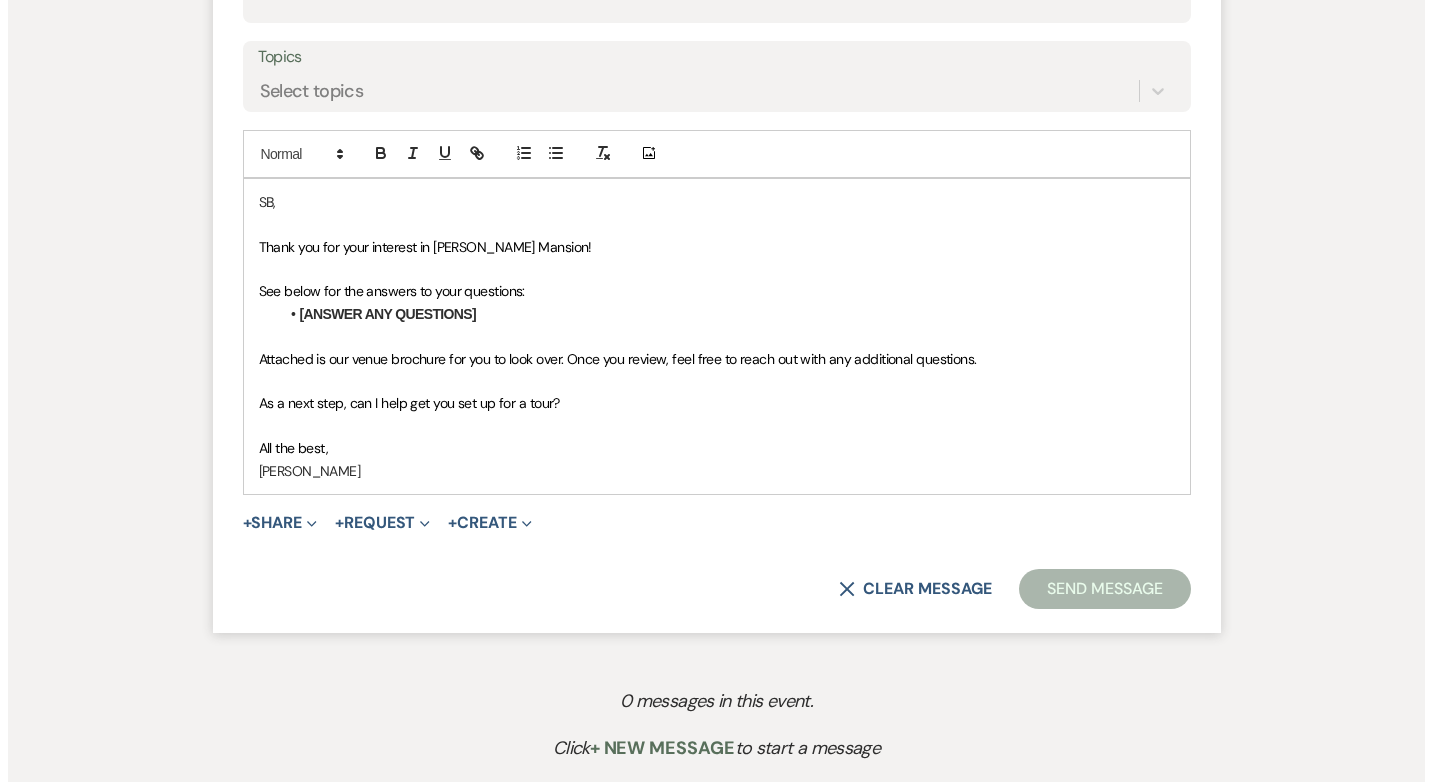 scroll, scrollTop: 1100, scrollLeft: 0, axis: vertical 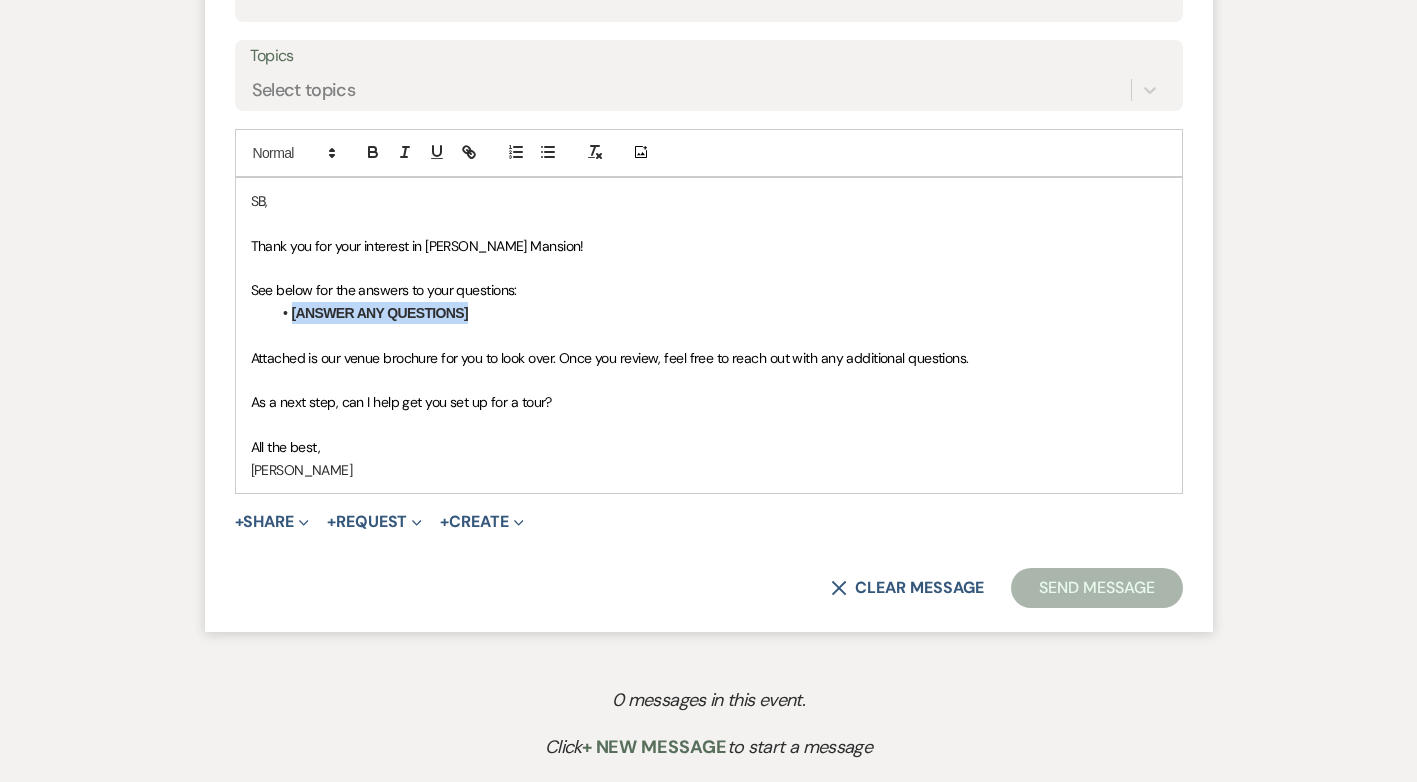 drag, startPoint x: 487, startPoint y: 314, endPoint x: 263, endPoint y: 322, distance: 224.1428 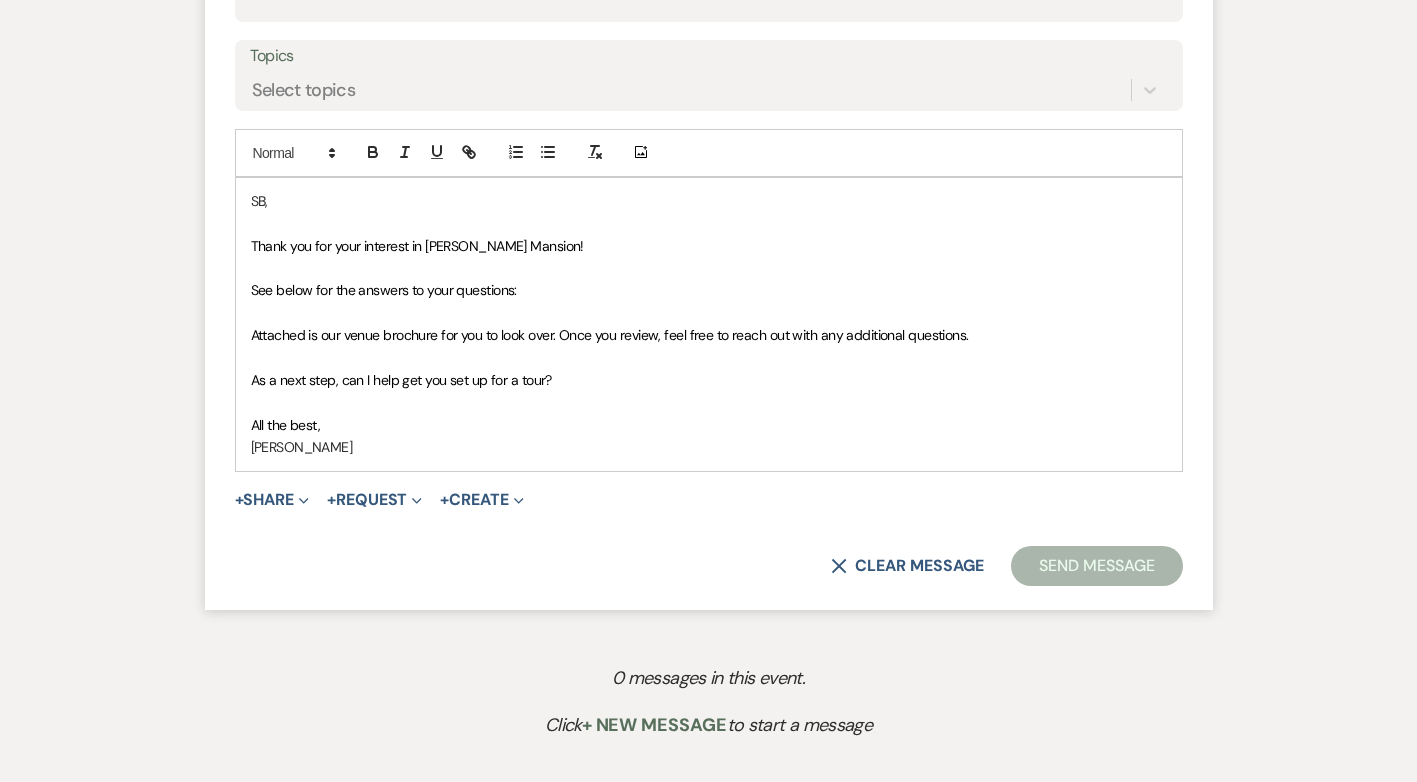 type 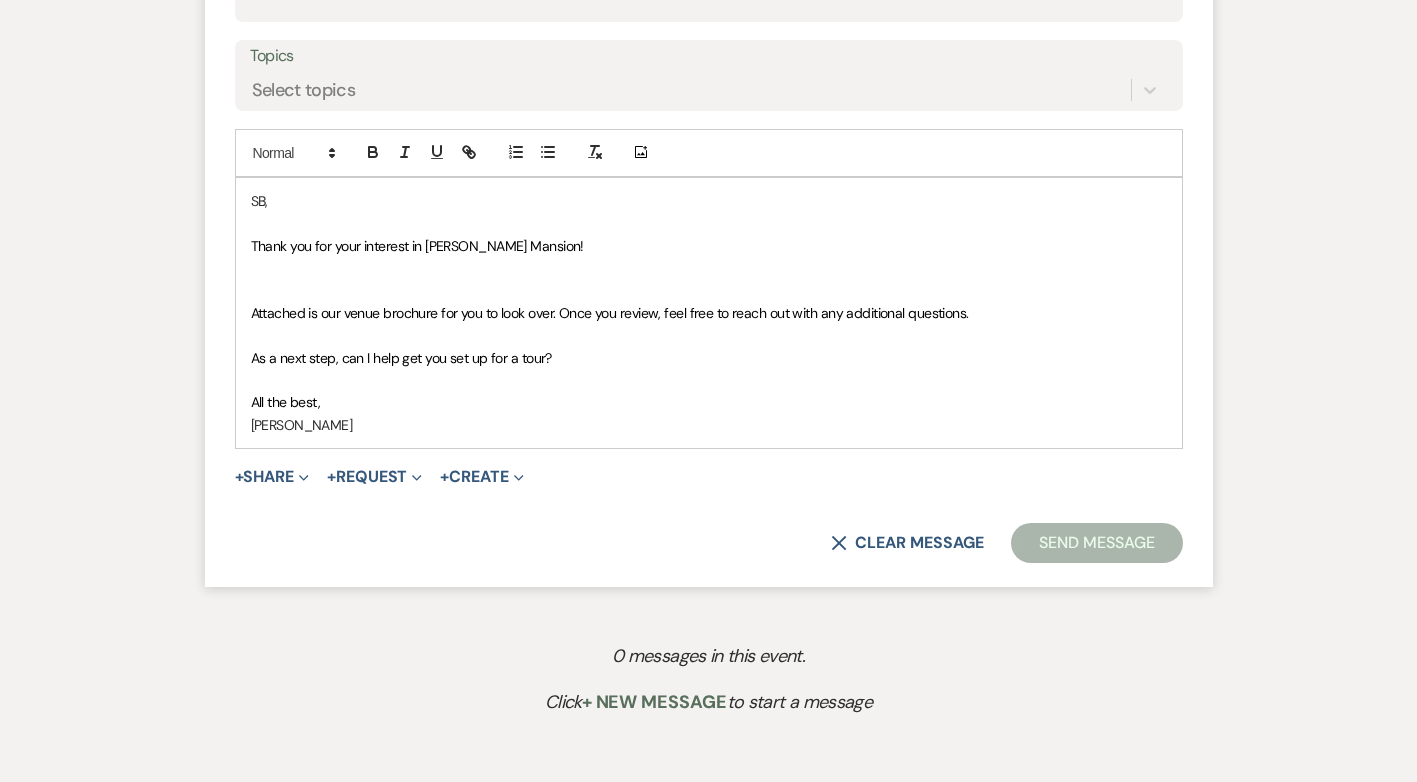 click on "SB," at bounding box center [709, 201] 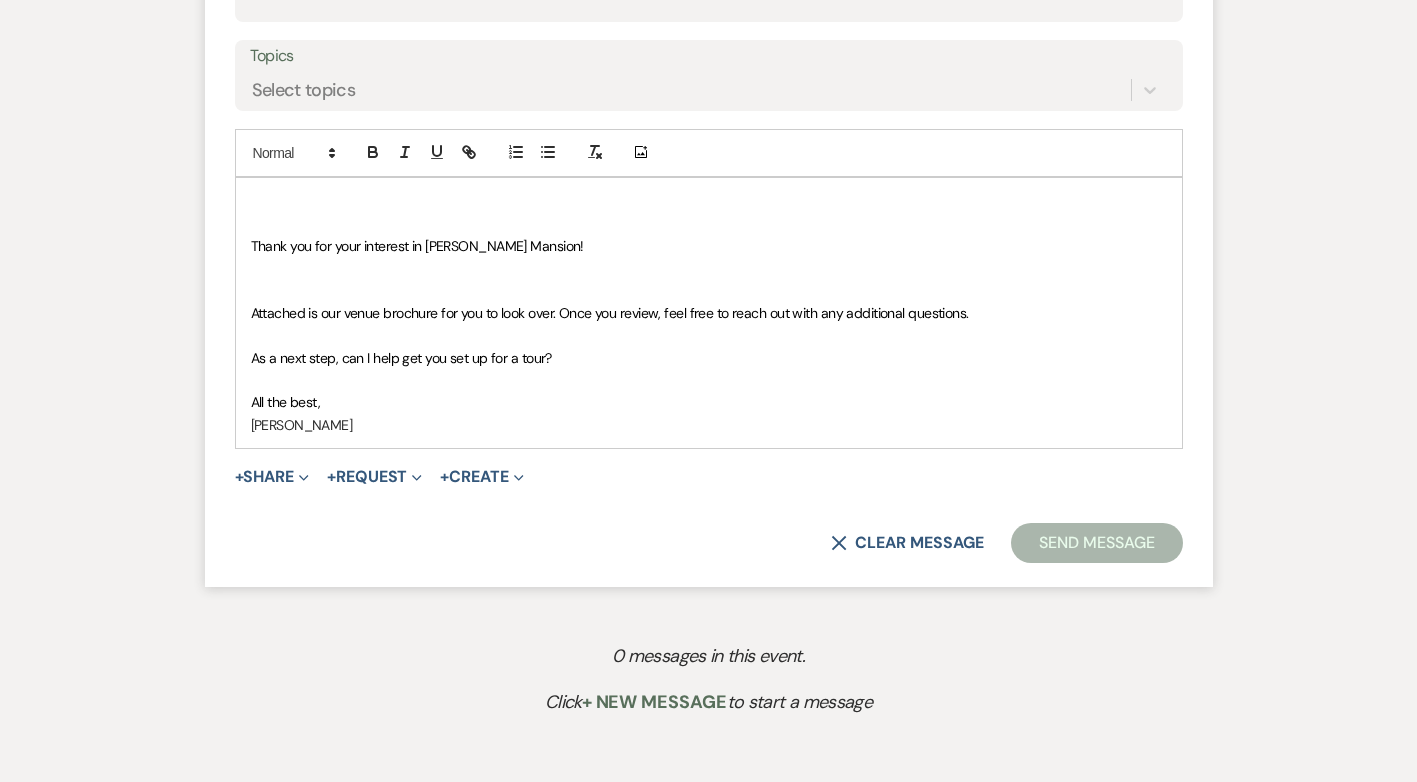 click on "Thank you for your interest in Asa Waters Mansion!" at bounding box center (417, 246) 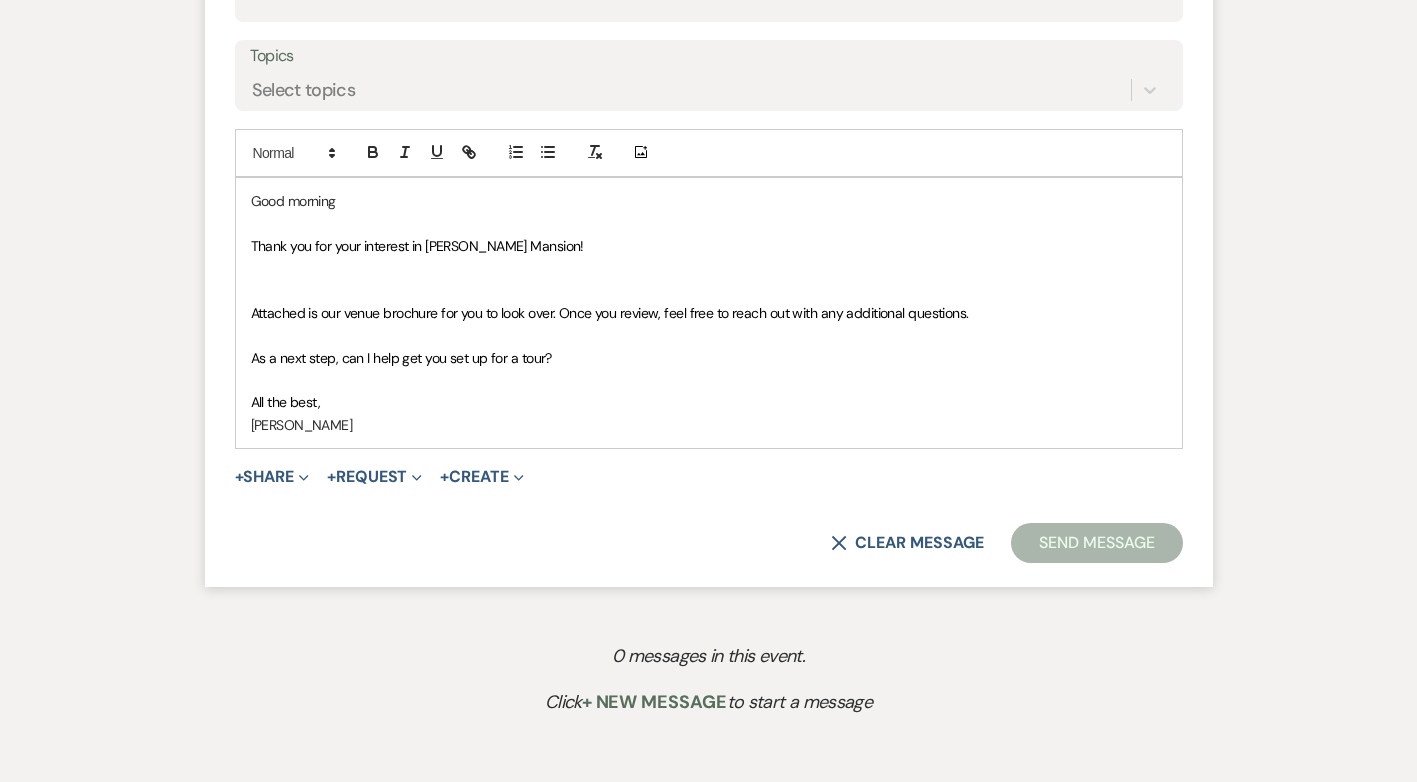 click on "Good morning" at bounding box center (709, 201) 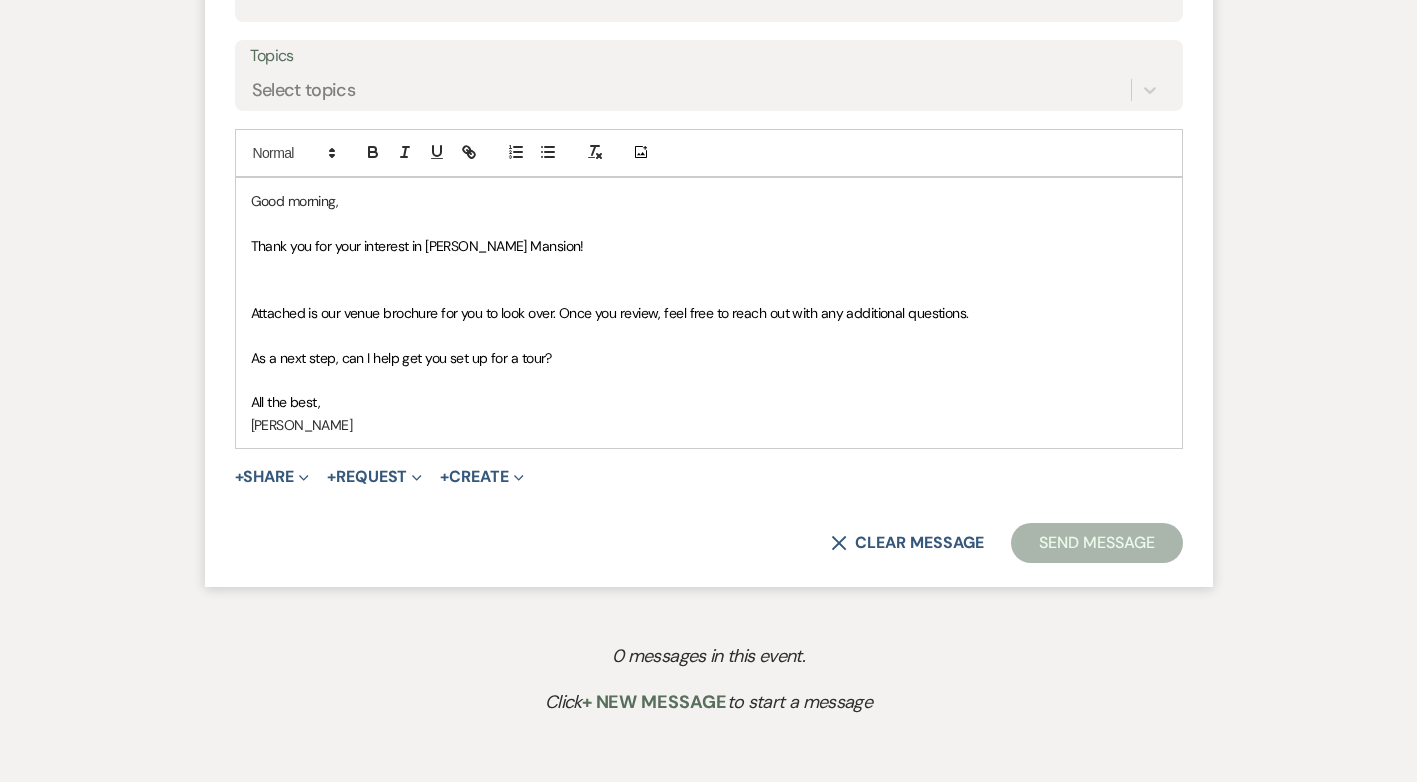 click on "Good morning, Thank you for your interest in Asa Waters Mansion! Attached is our venue brochure for you to look over. Once you review, feel free to reach out with any additional questions.  As a next step, can I help get you set up for a tour? All the best,  Vanessa Hill" at bounding box center [709, 313] 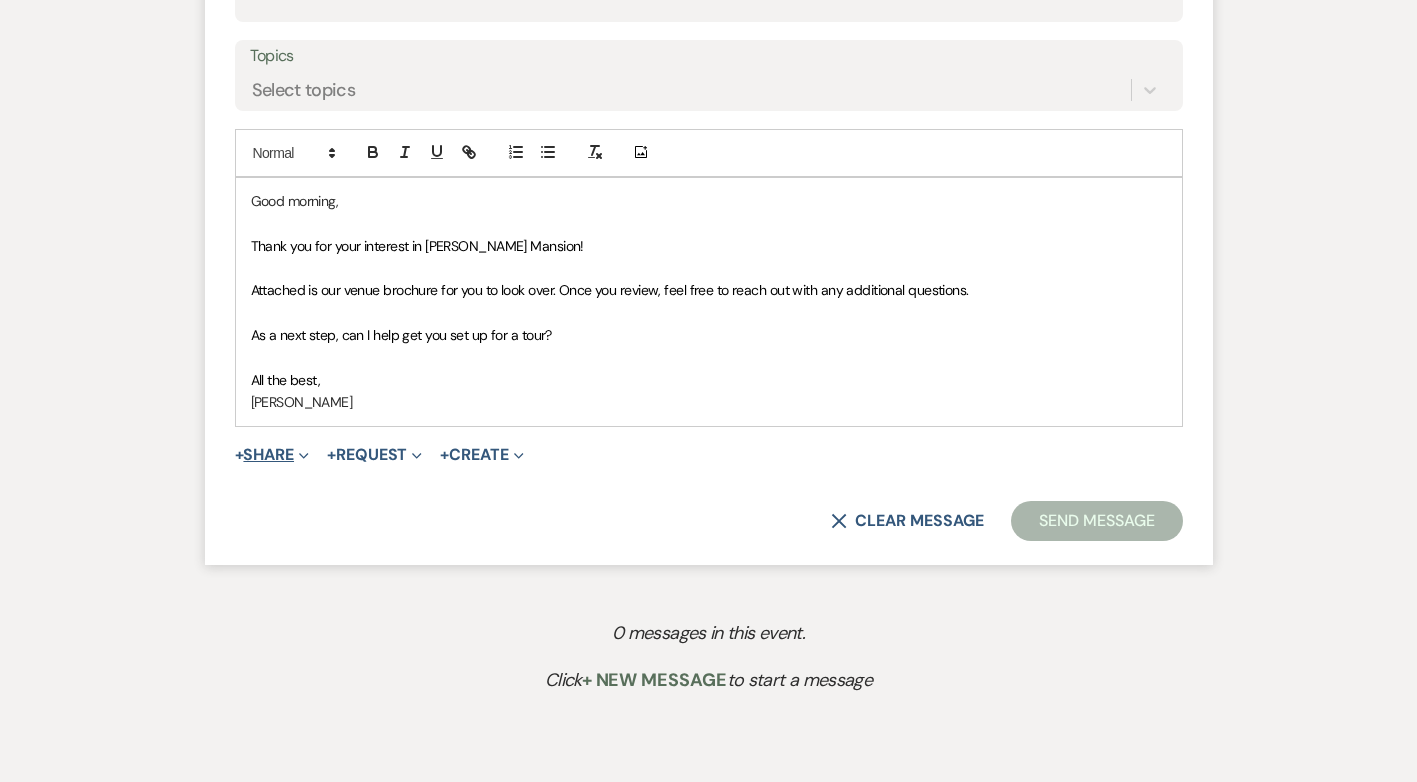 click on "+  Share Expand" at bounding box center (272, 455) 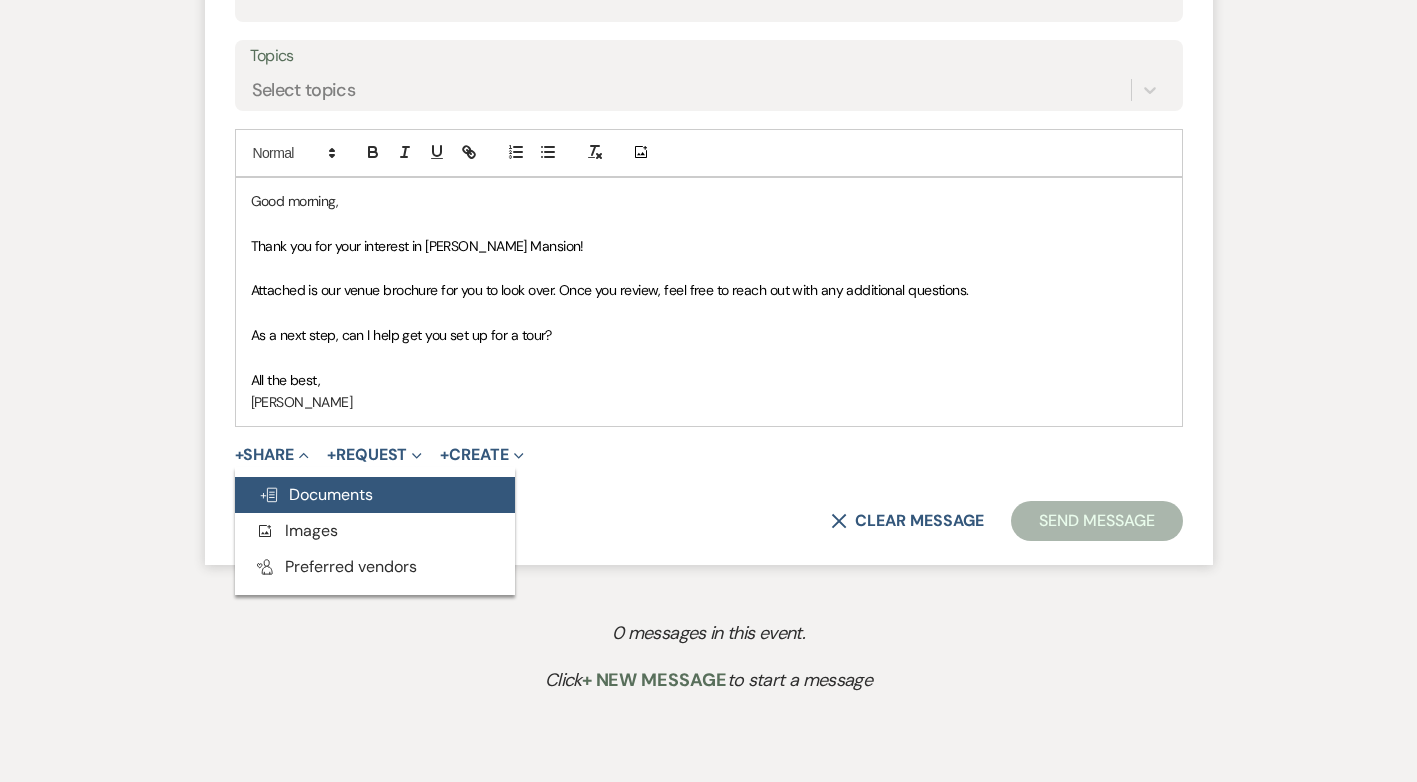 click on "Doc Upload" 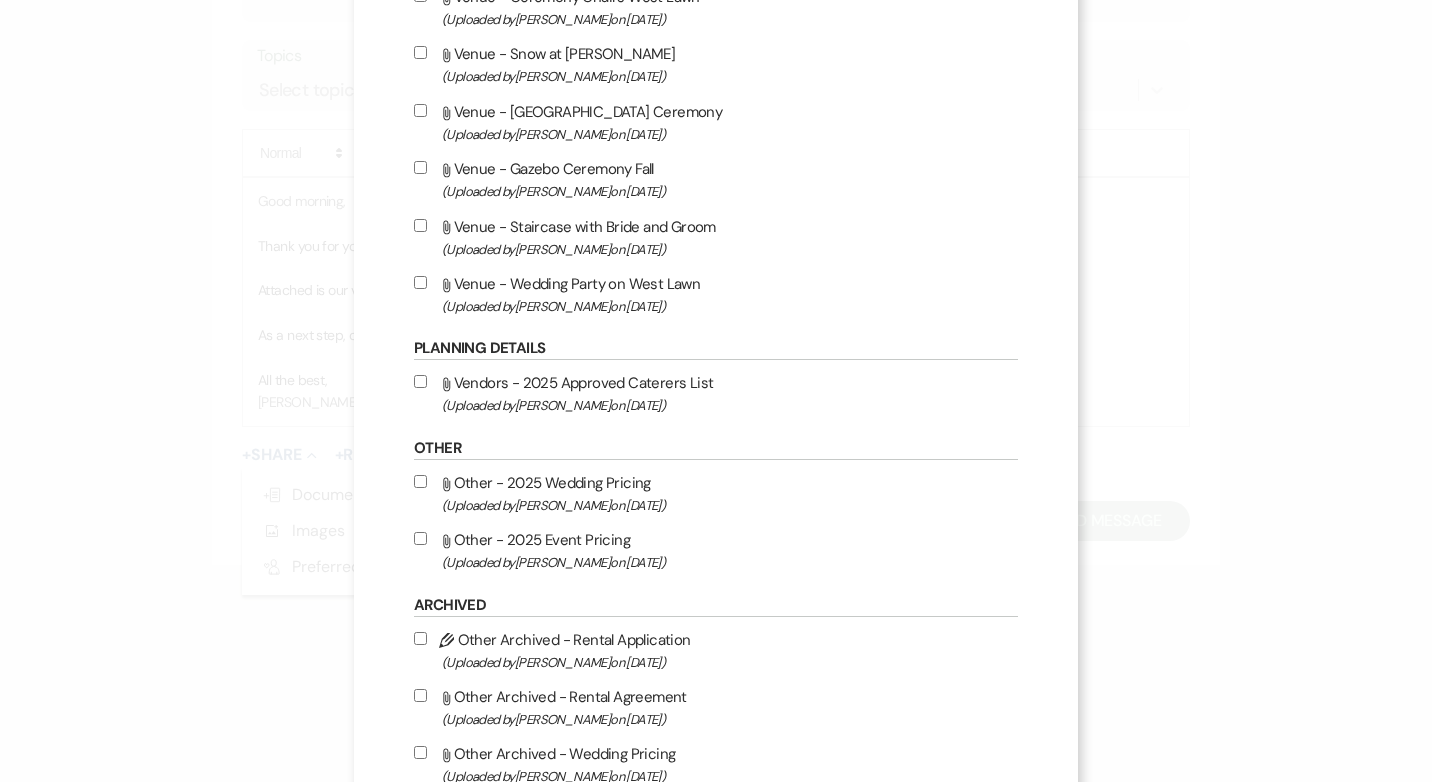 scroll, scrollTop: 1000, scrollLeft: 0, axis: vertical 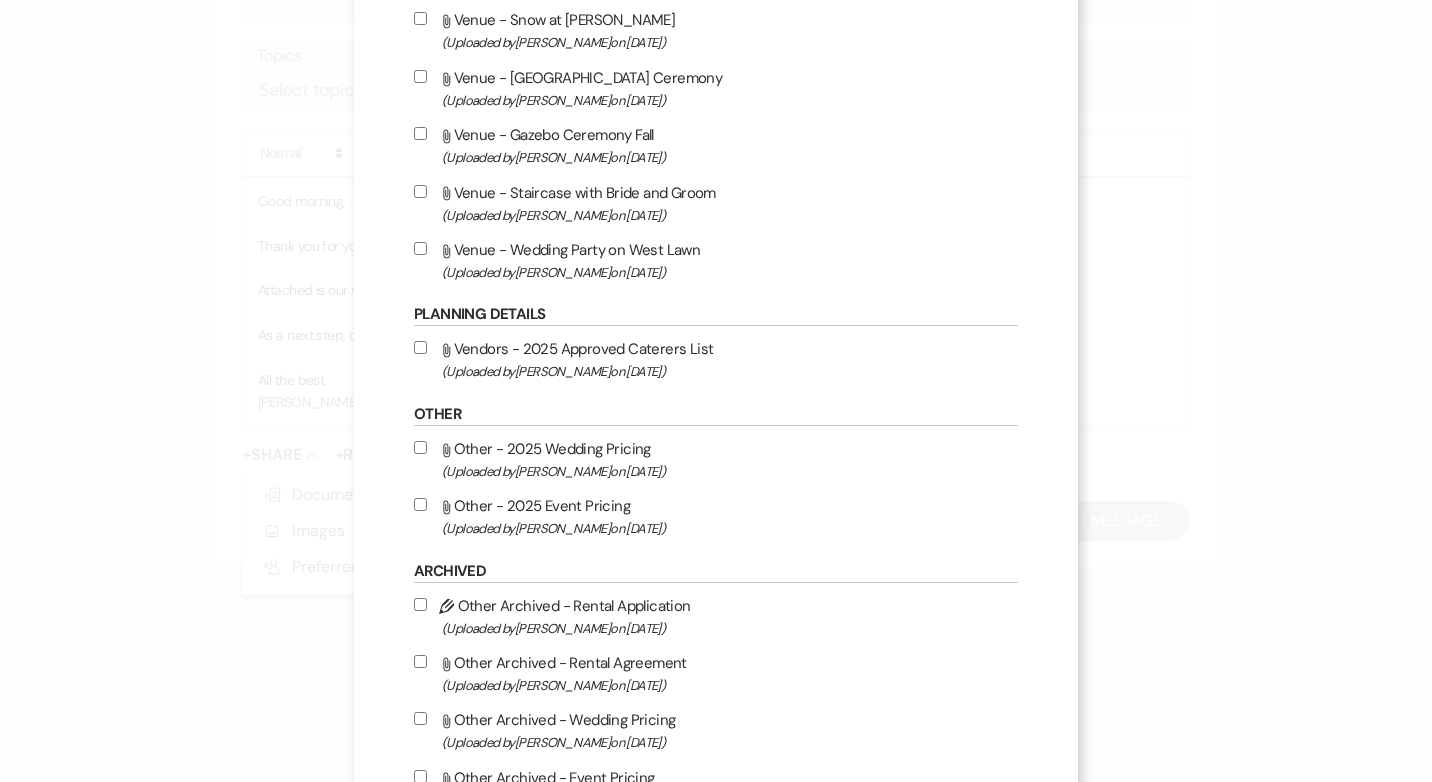 click on "Attach File Vendors - 2025 Approved Caterers List (Uploaded by  Vanessa Hill  on   Jul 8th, 2025 )" at bounding box center (420, 347) 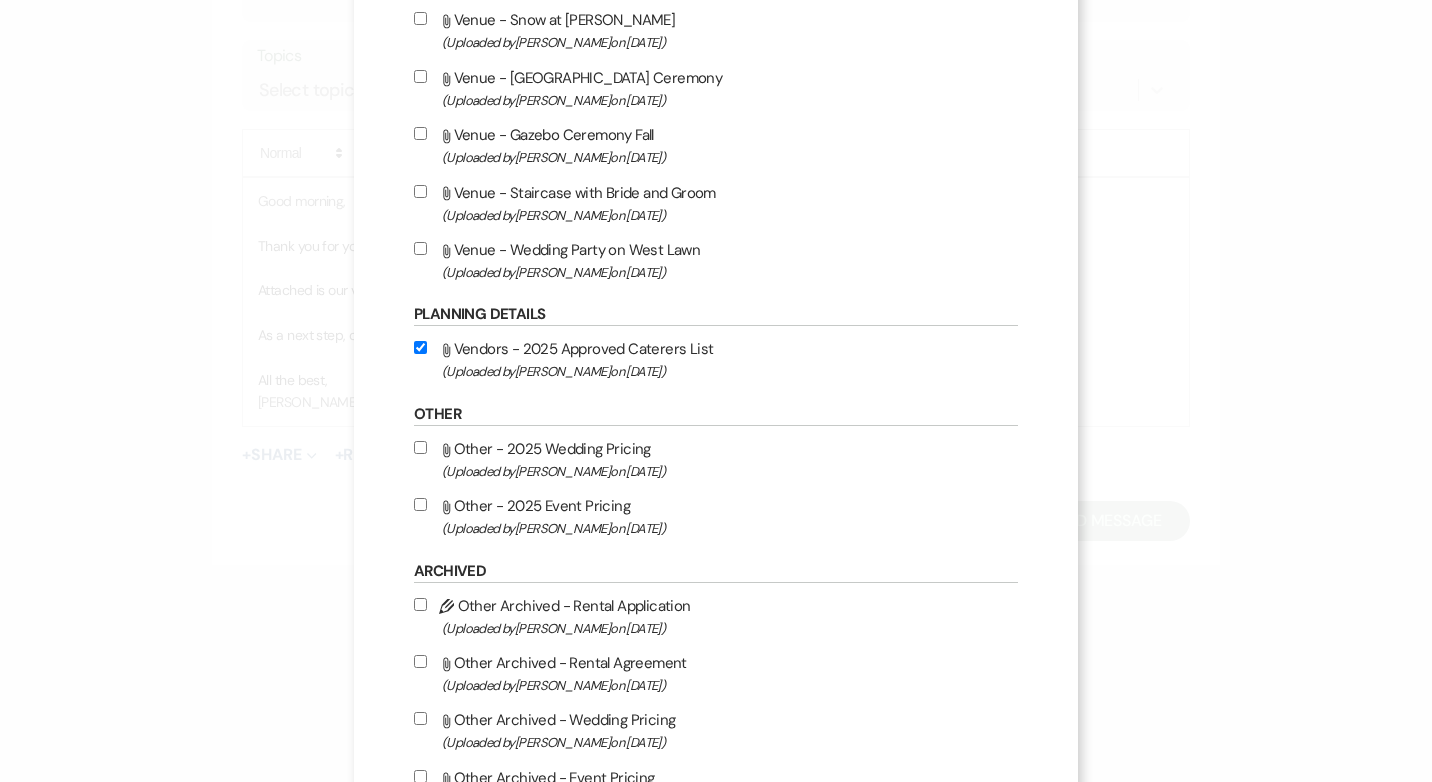 scroll, scrollTop: 1100, scrollLeft: 0, axis: vertical 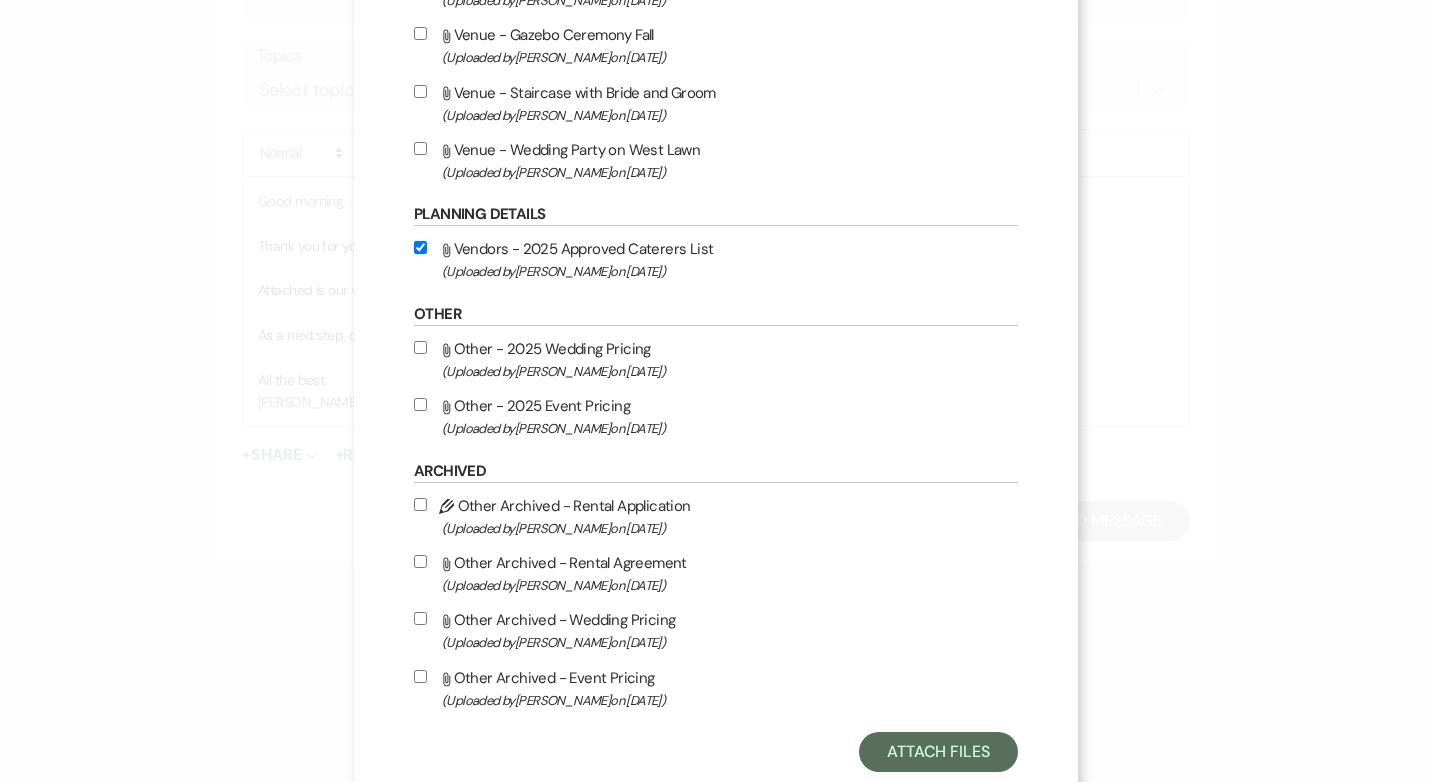 click on "Attach File Other - 2025 Event Pricing (Uploaded by  Vanessa Hill  on   Apr 2nd, 2025 )" at bounding box center [420, 404] 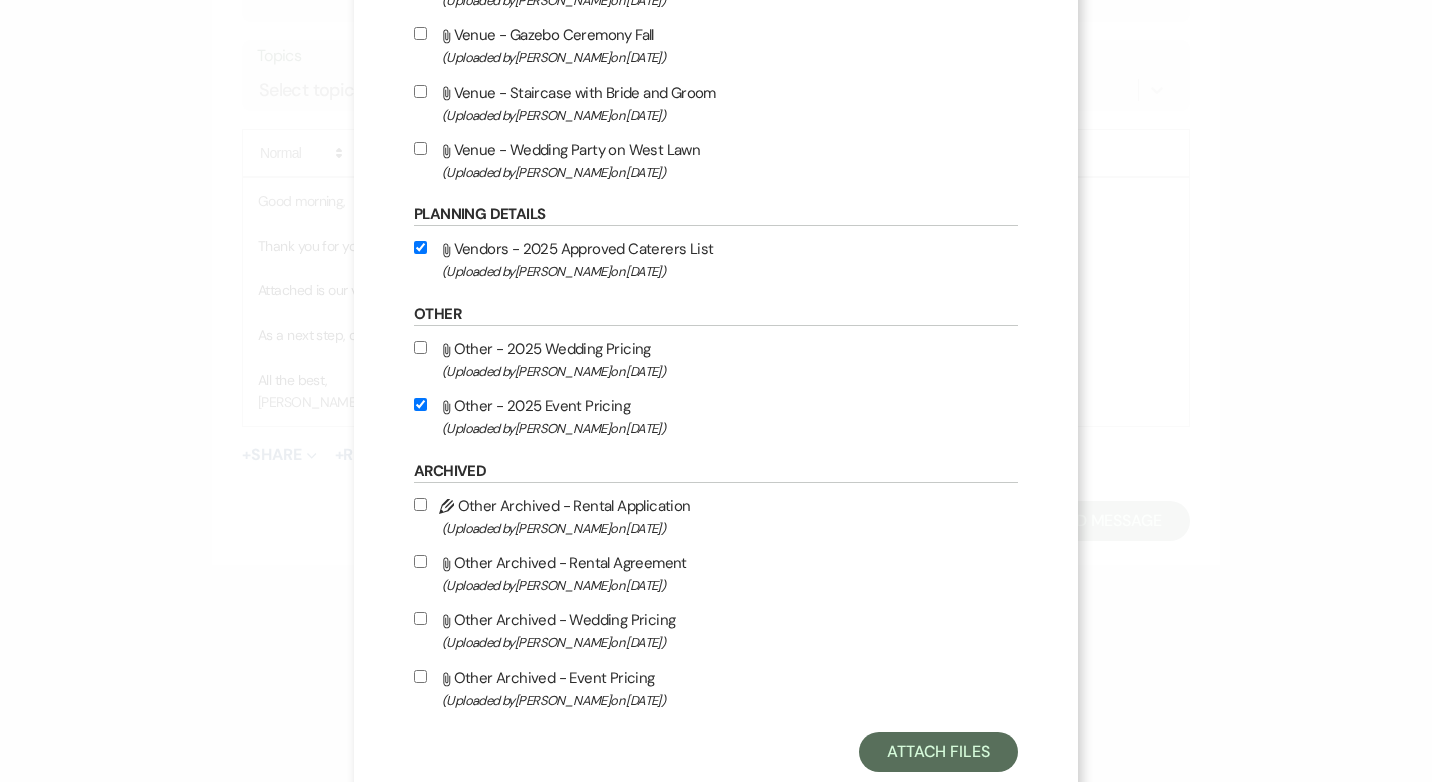 checkbox on "true" 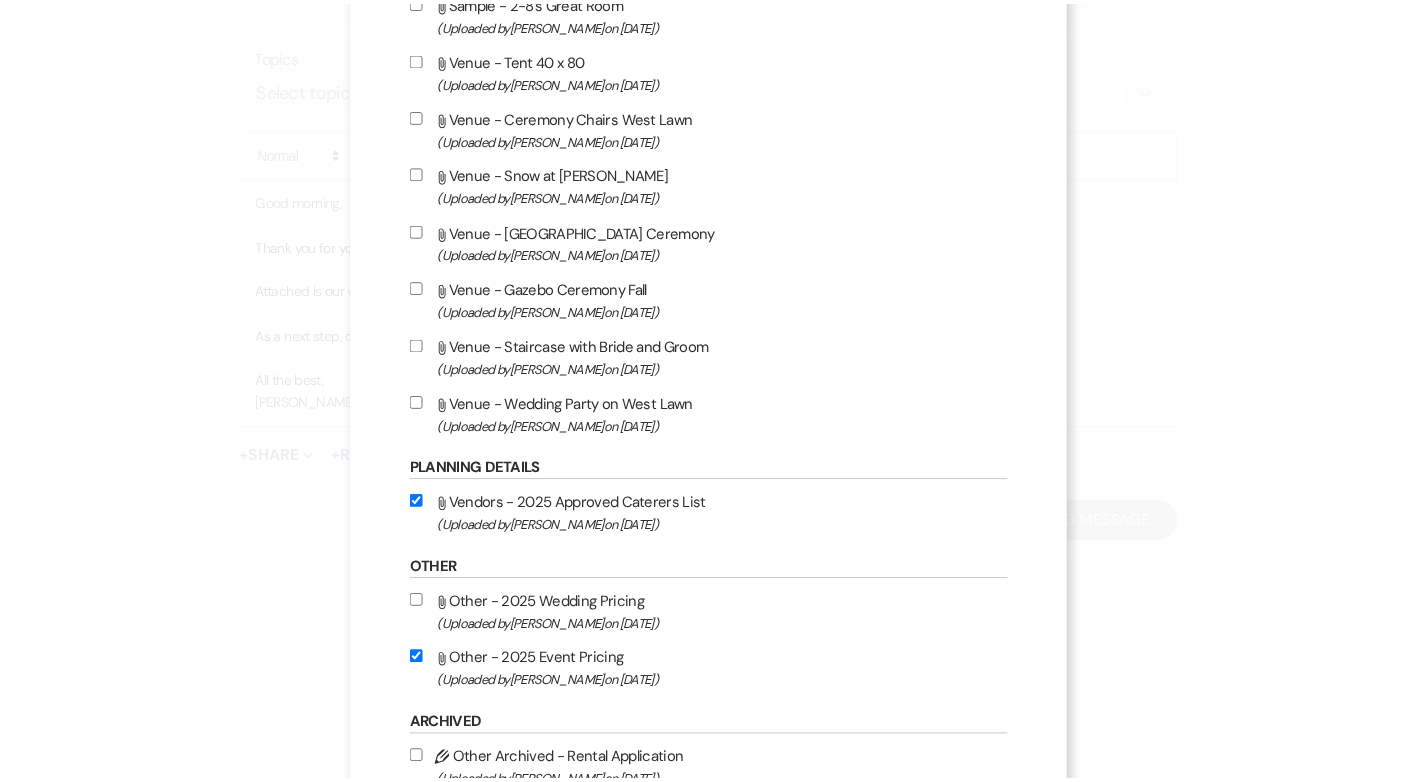scroll, scrollTop: 1150, scrollLeft: 0, axis: vertical 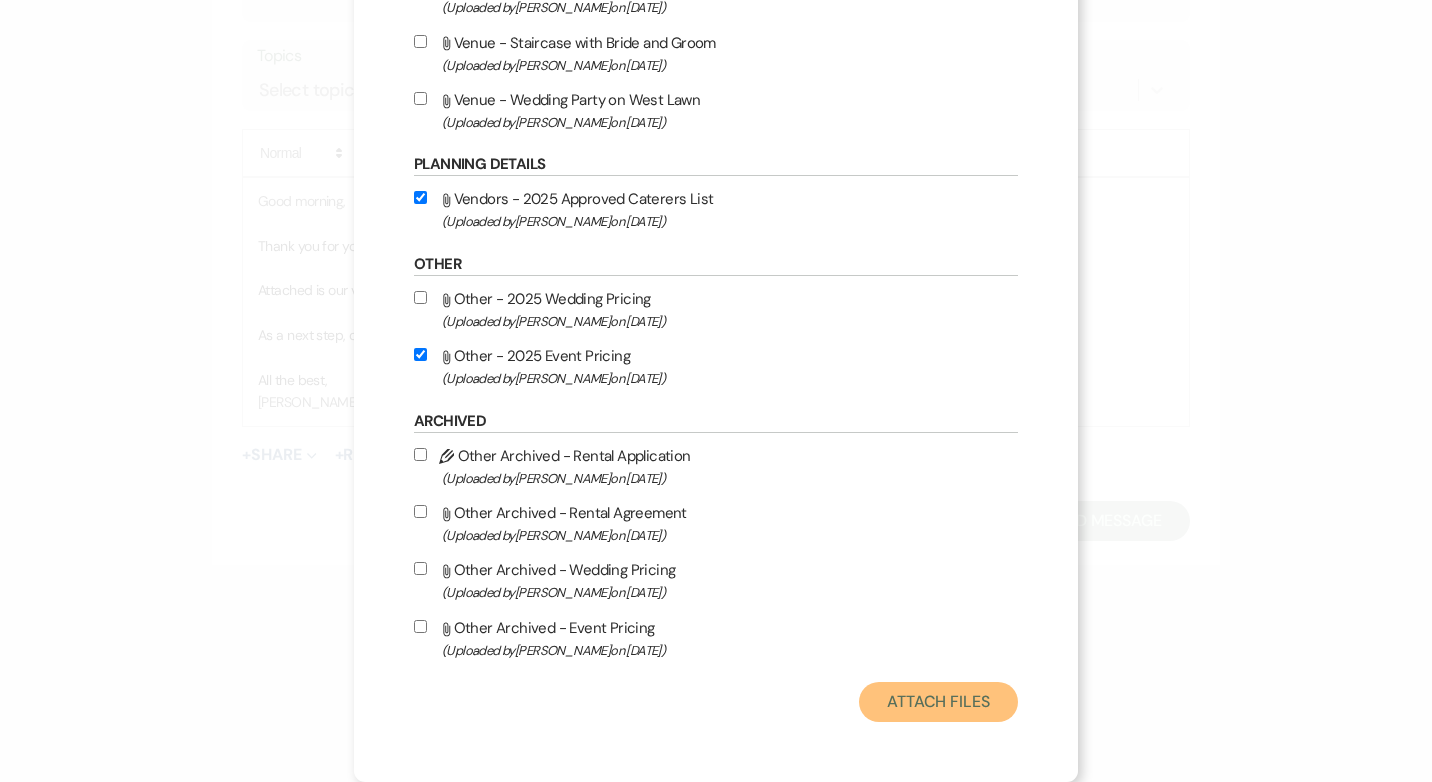 click on "Attach Files" at bounding box center [938, 702] 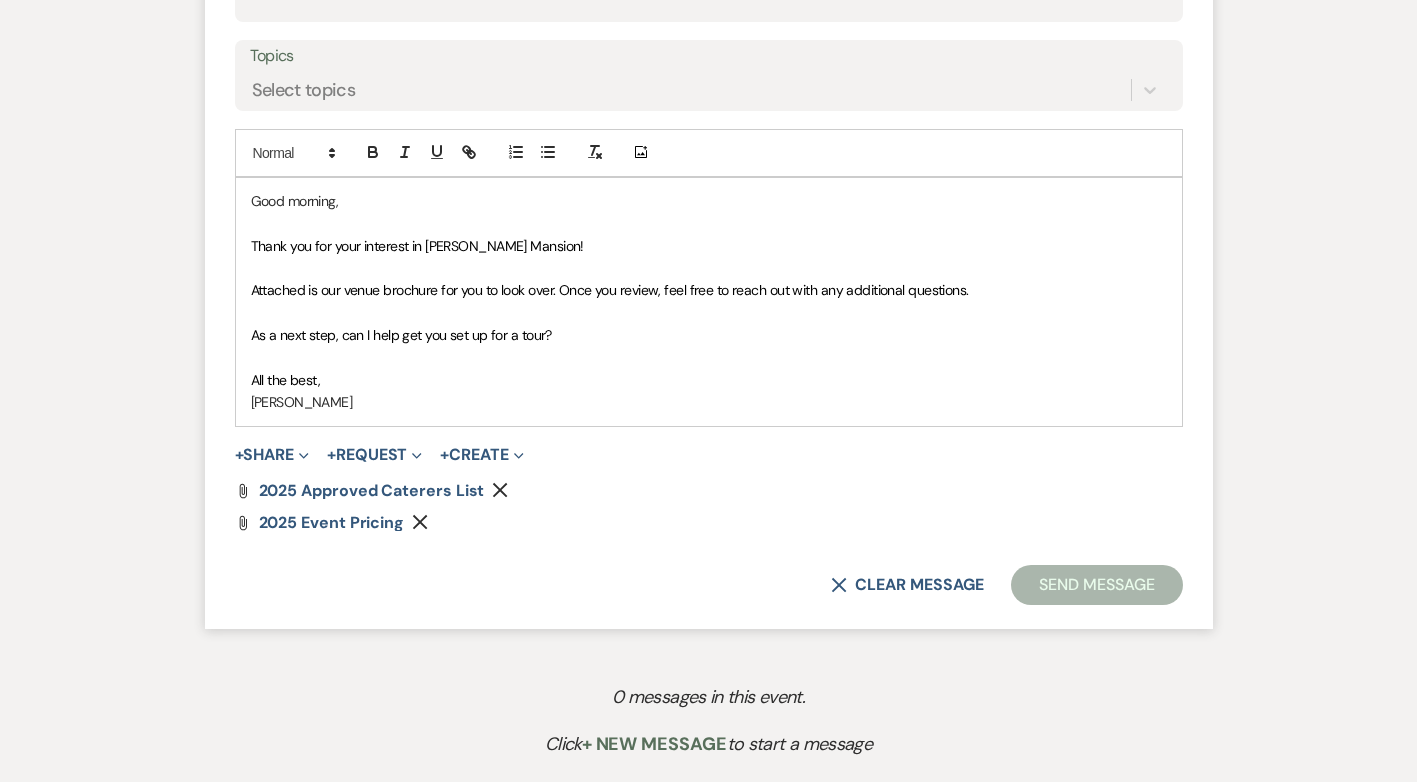 click on "Attached is our venue brochure for you to look over. Once you review, feel free to reach out with any additional questions." at bounding box center (610, 290) 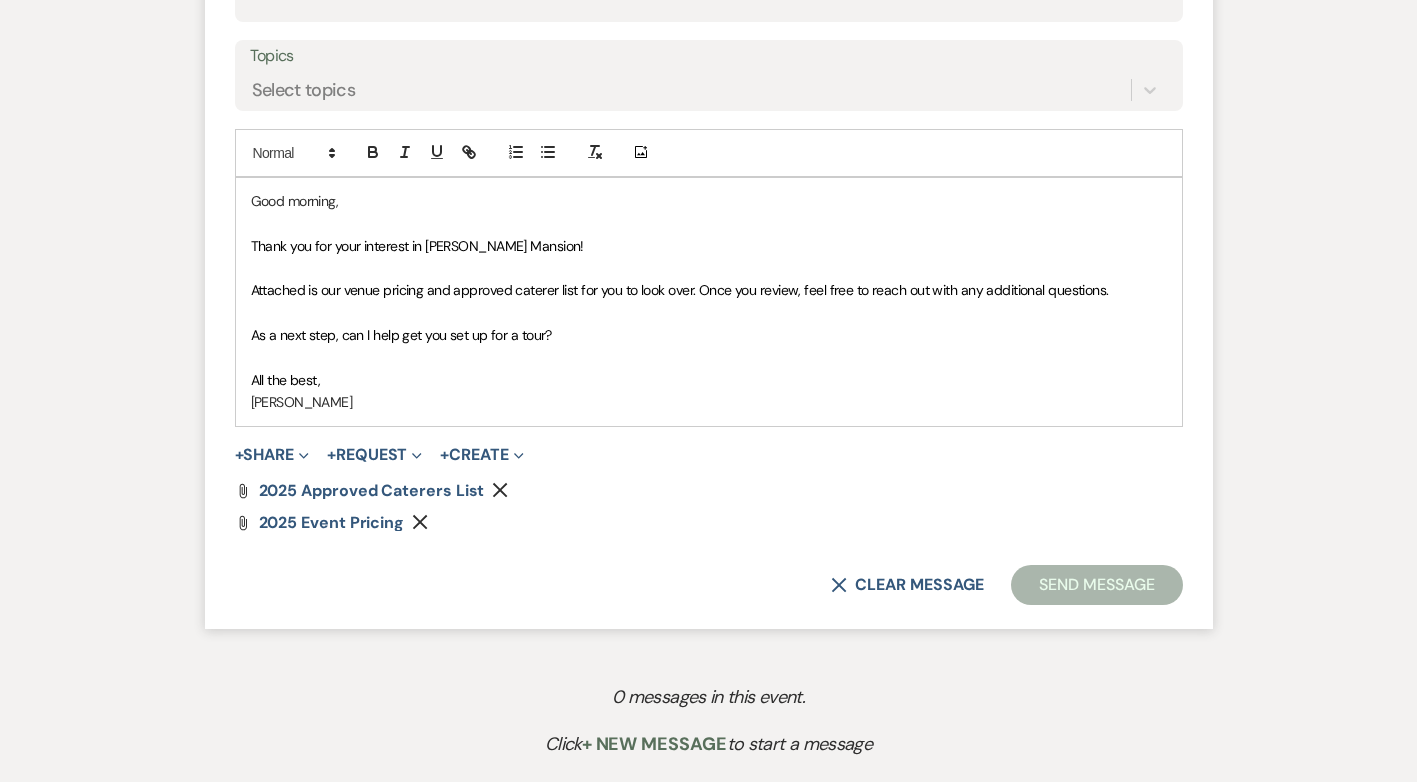 click on "Attached is our venue pricing and approved caterer list for you to look over. Once you review, feel free to reach out with any additional questions." at bounding box center [680, 290] 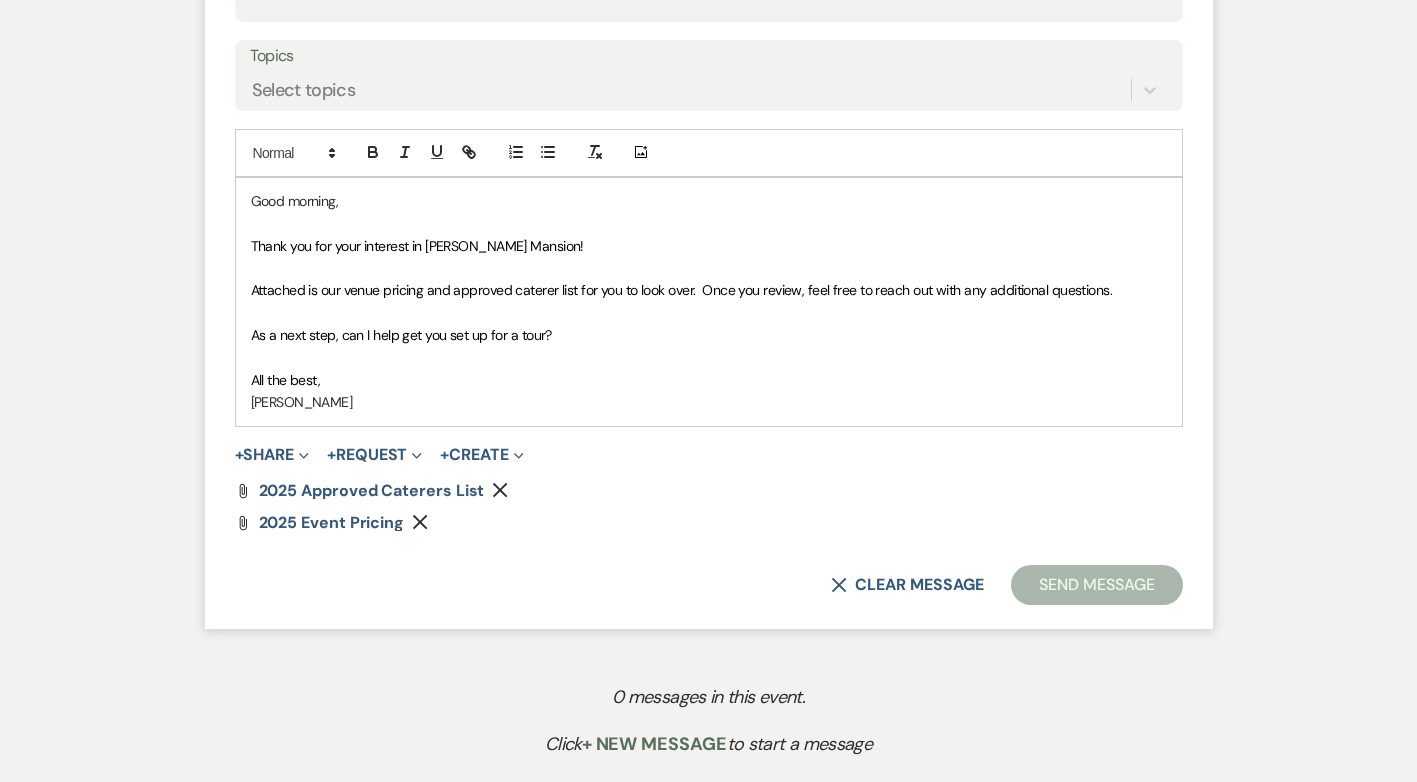 click at bounding box center [709, 358] 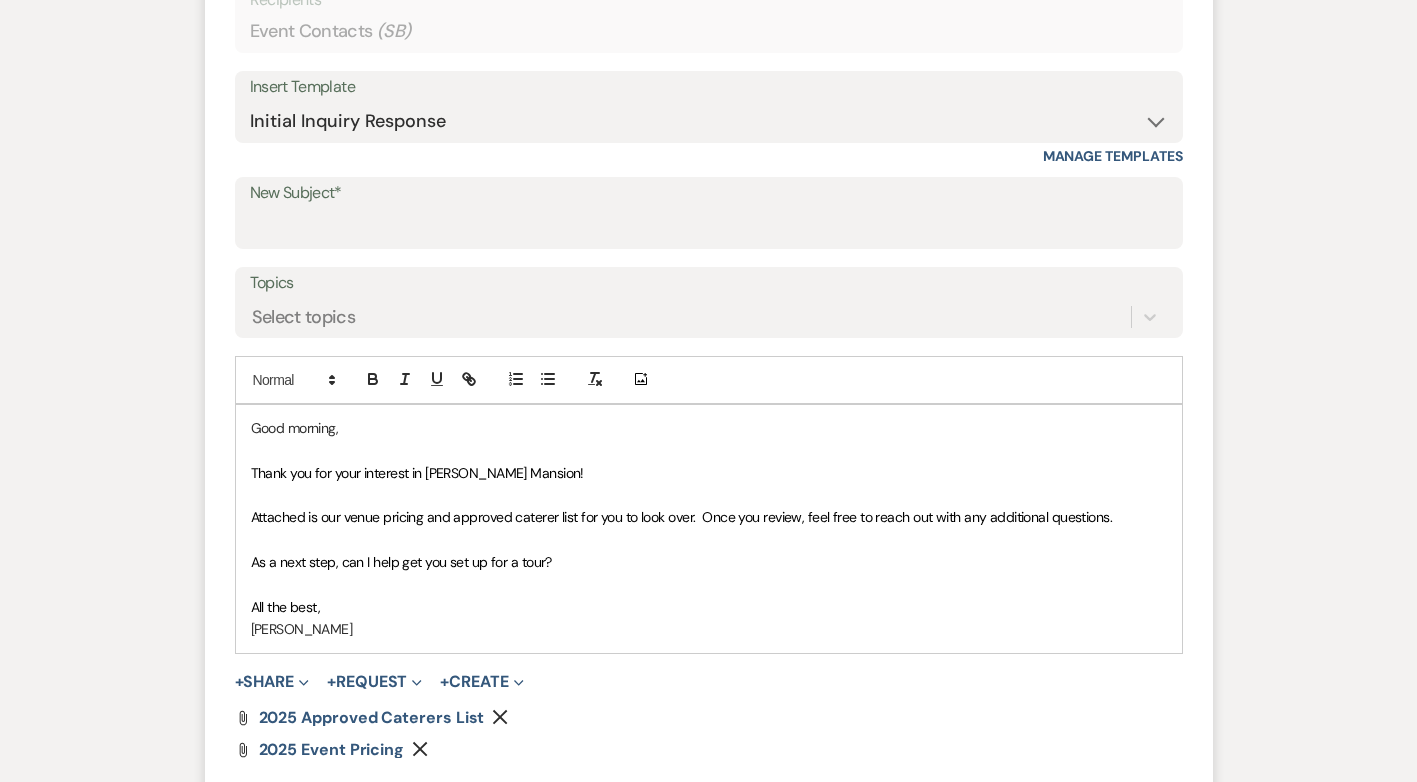 scroll, scrollTop: 900, scrollLeft: 0, axis: vertical 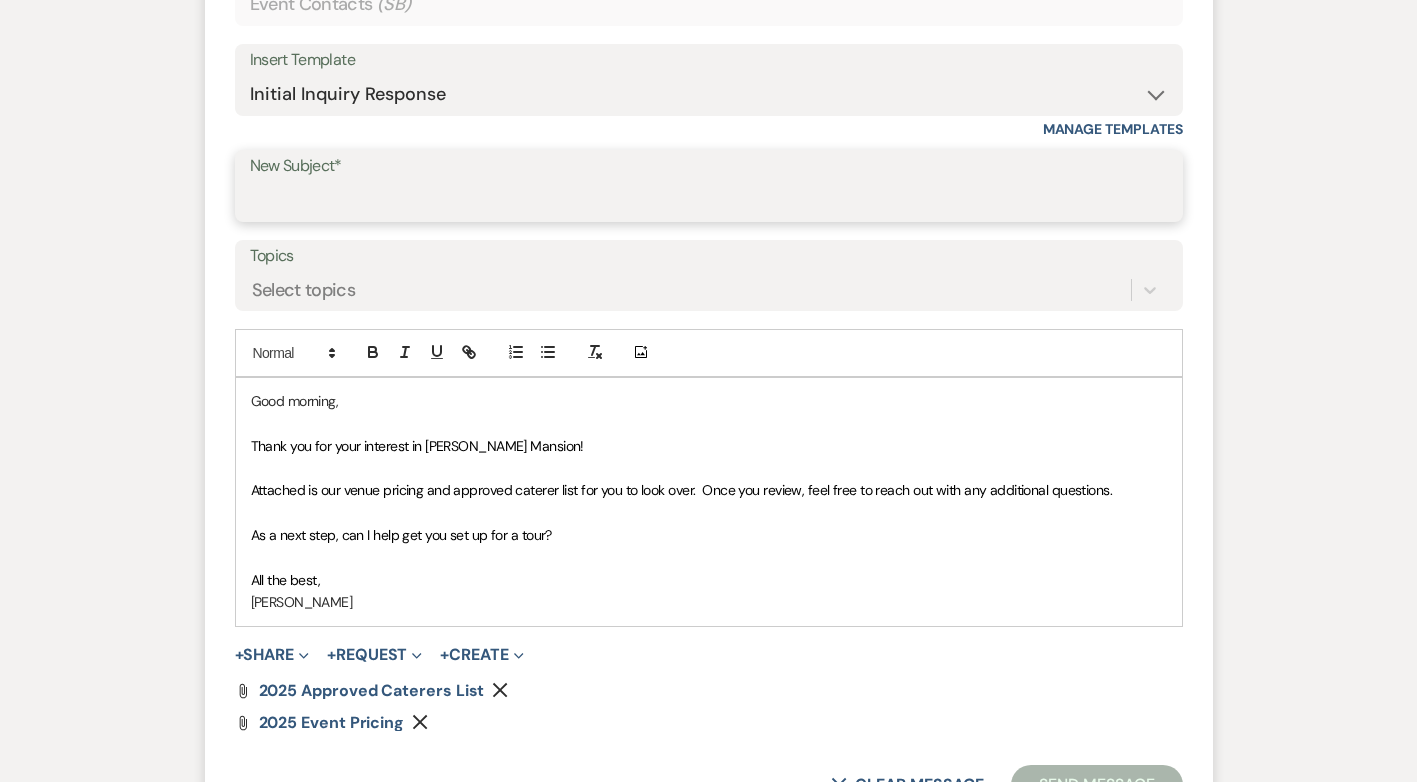 click on "New Subject*" at bounding box center [709, 200] 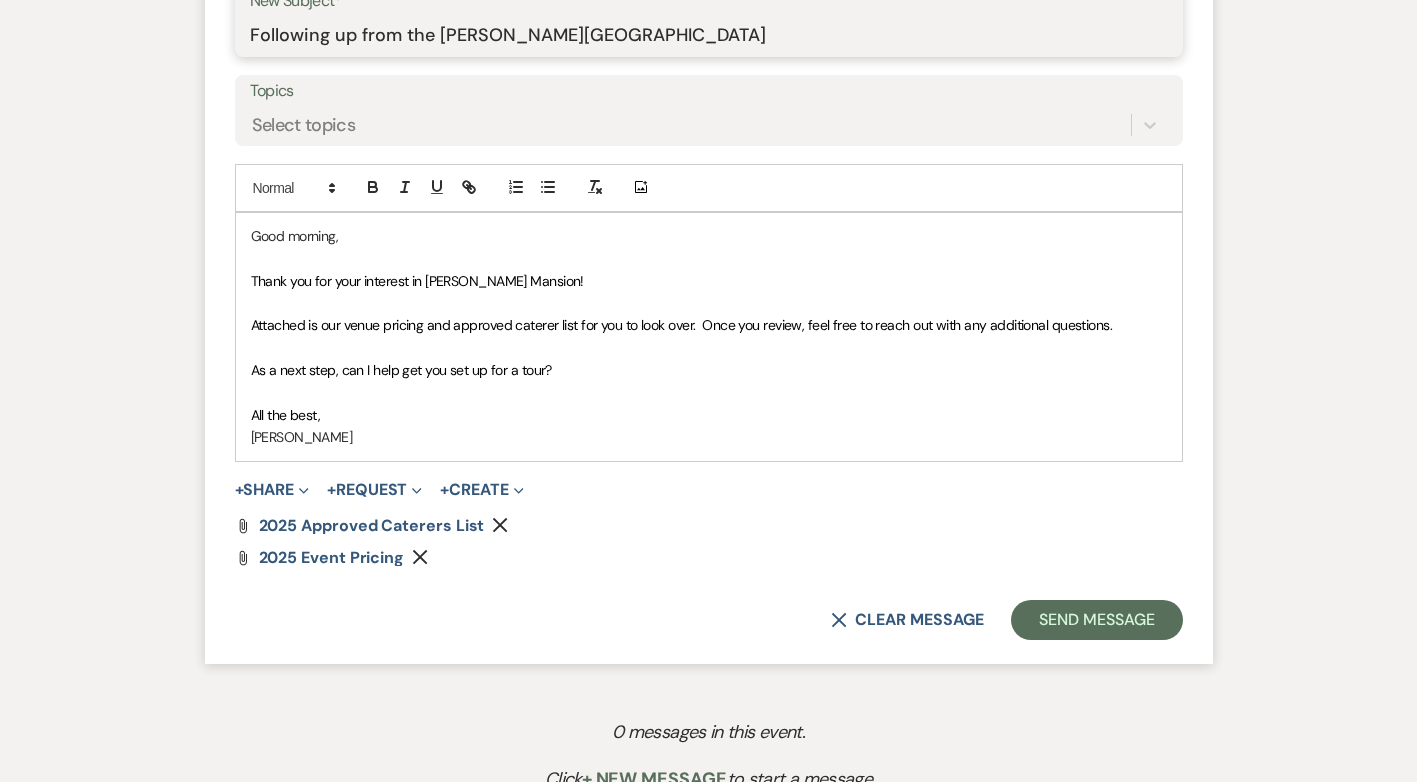 scroll, scrollTop: 1066, scrollLeft: 0, axis: vertical 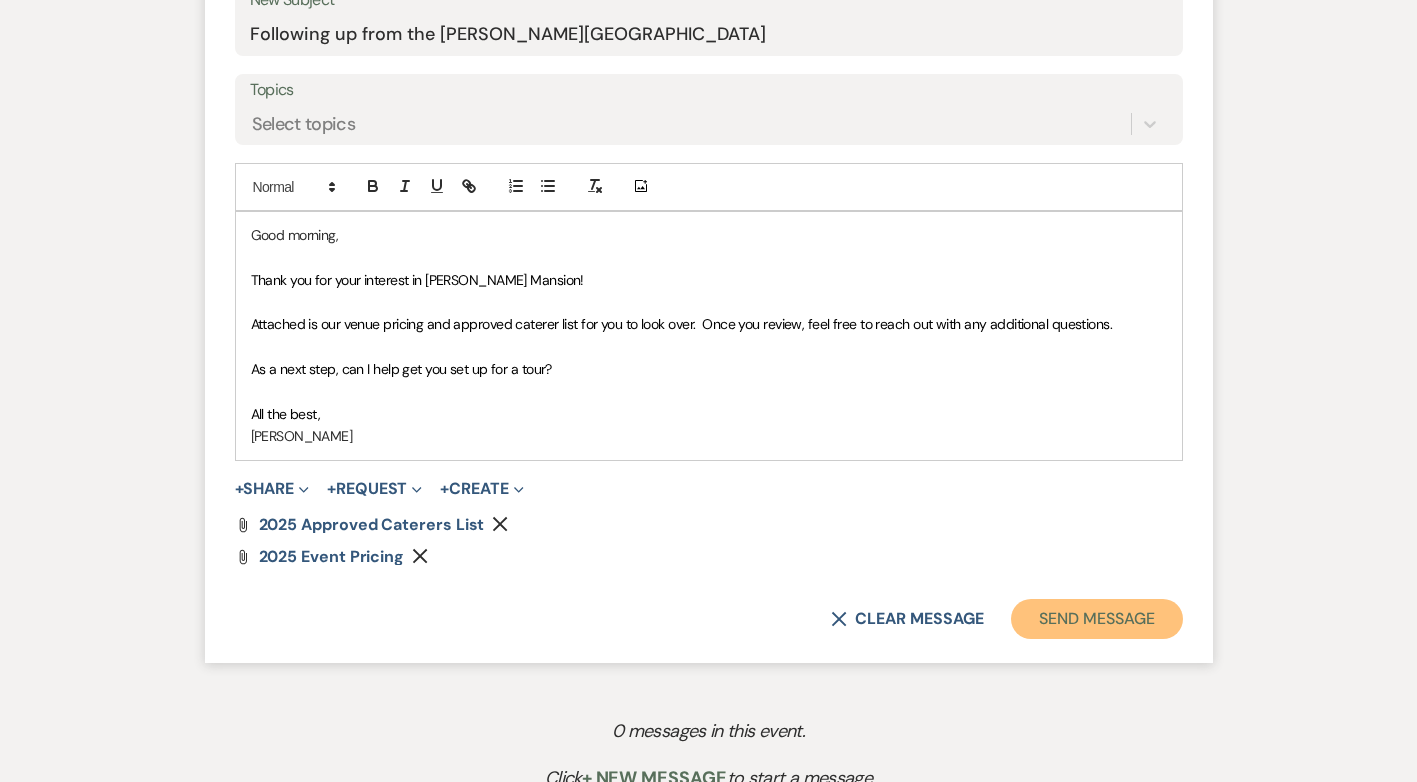 click on "Send Message" at bounding box center [1096, 619] 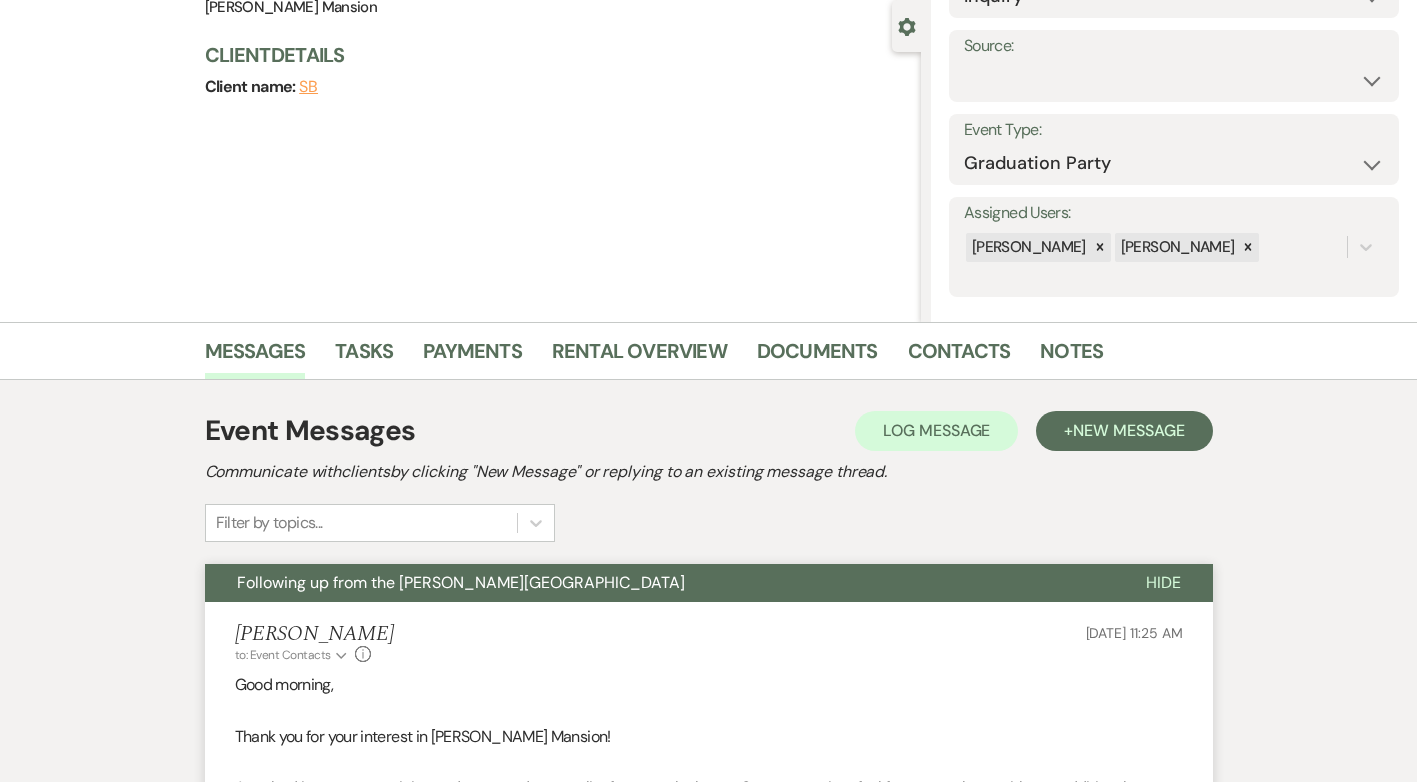 scroll, scrollTop: 0, scrollLeft: 0, axis: both 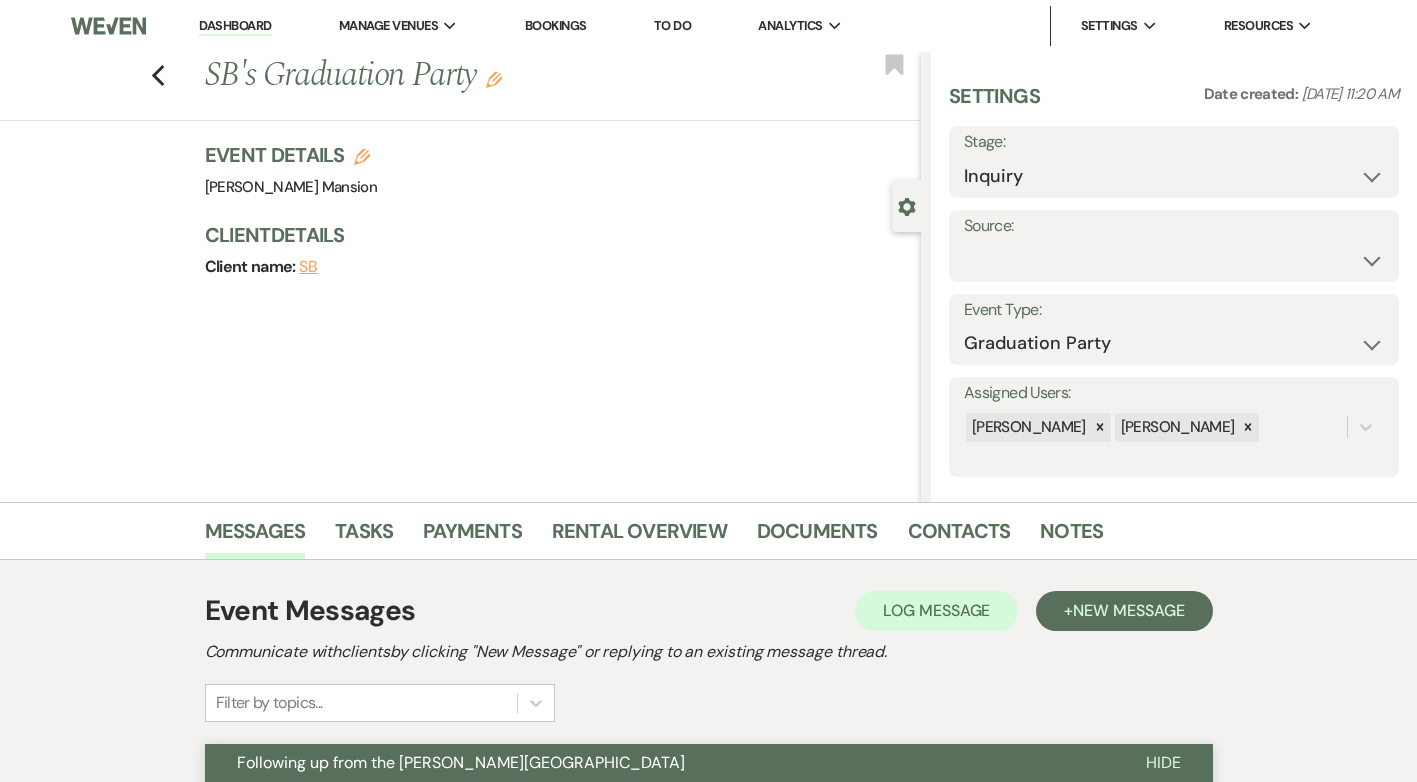 click on "Dashboard" at bounding box center (235, 26) 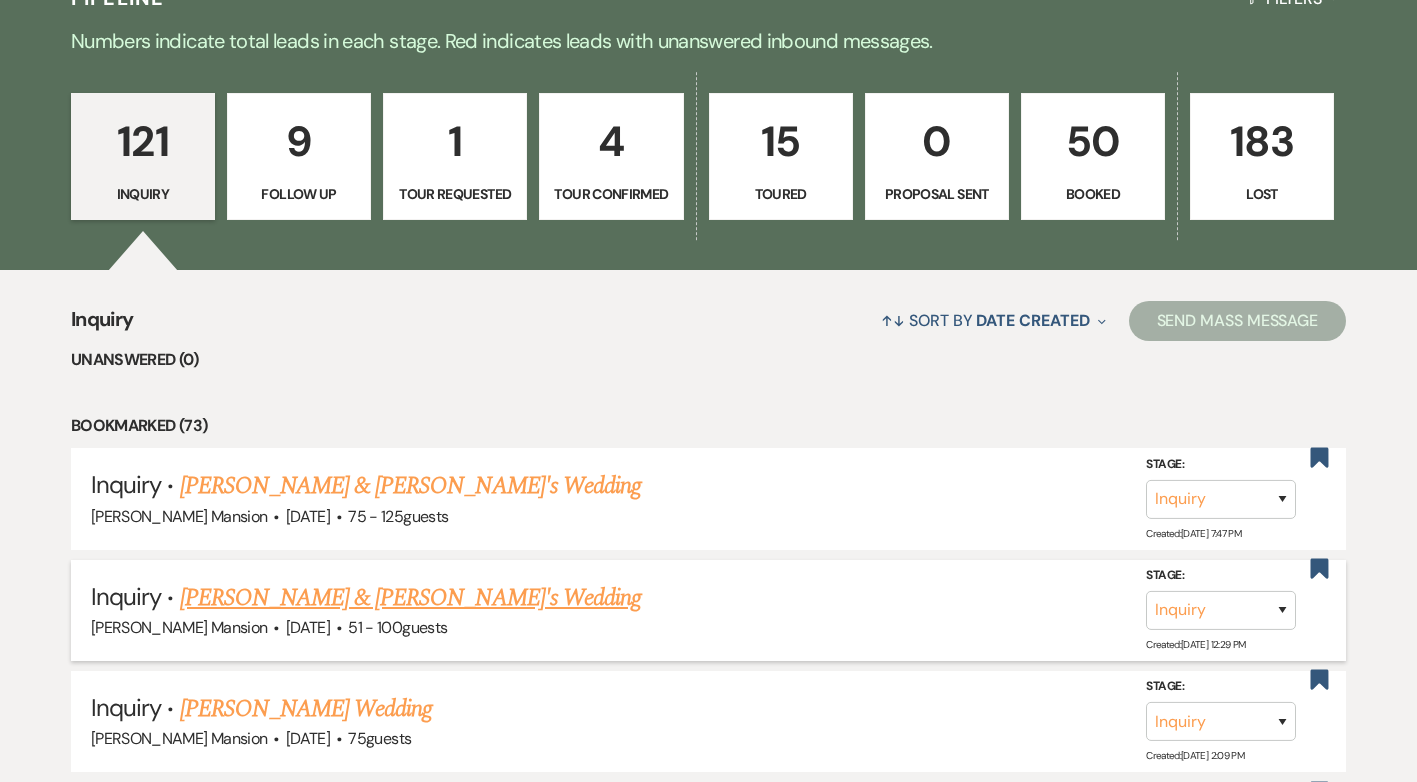 scroll, scrollTop: 500, scrollLeft: 0, axis: vertical 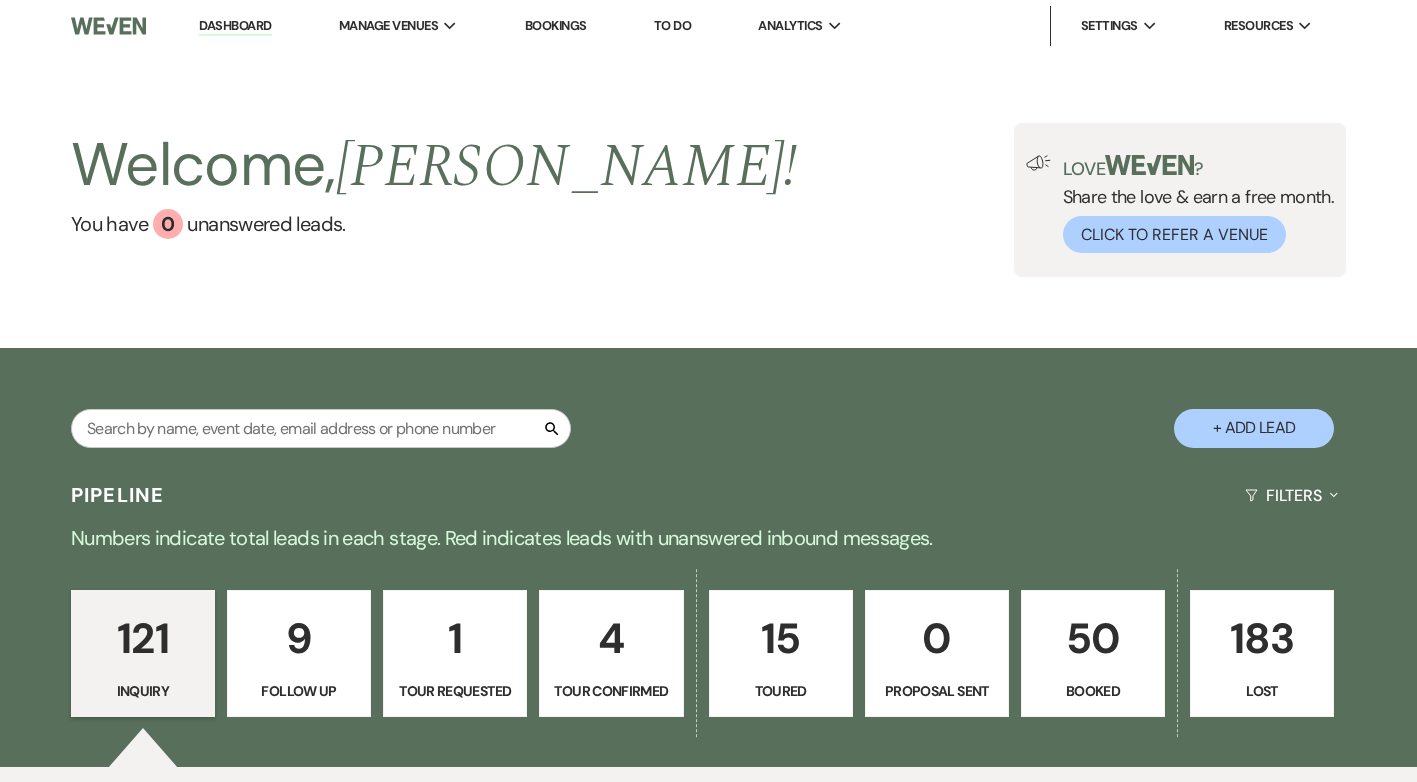 drag, startPoint x: 246, startPoint y: 22, endPoint x: 223, endPoint y: 347, distance: 325.81284 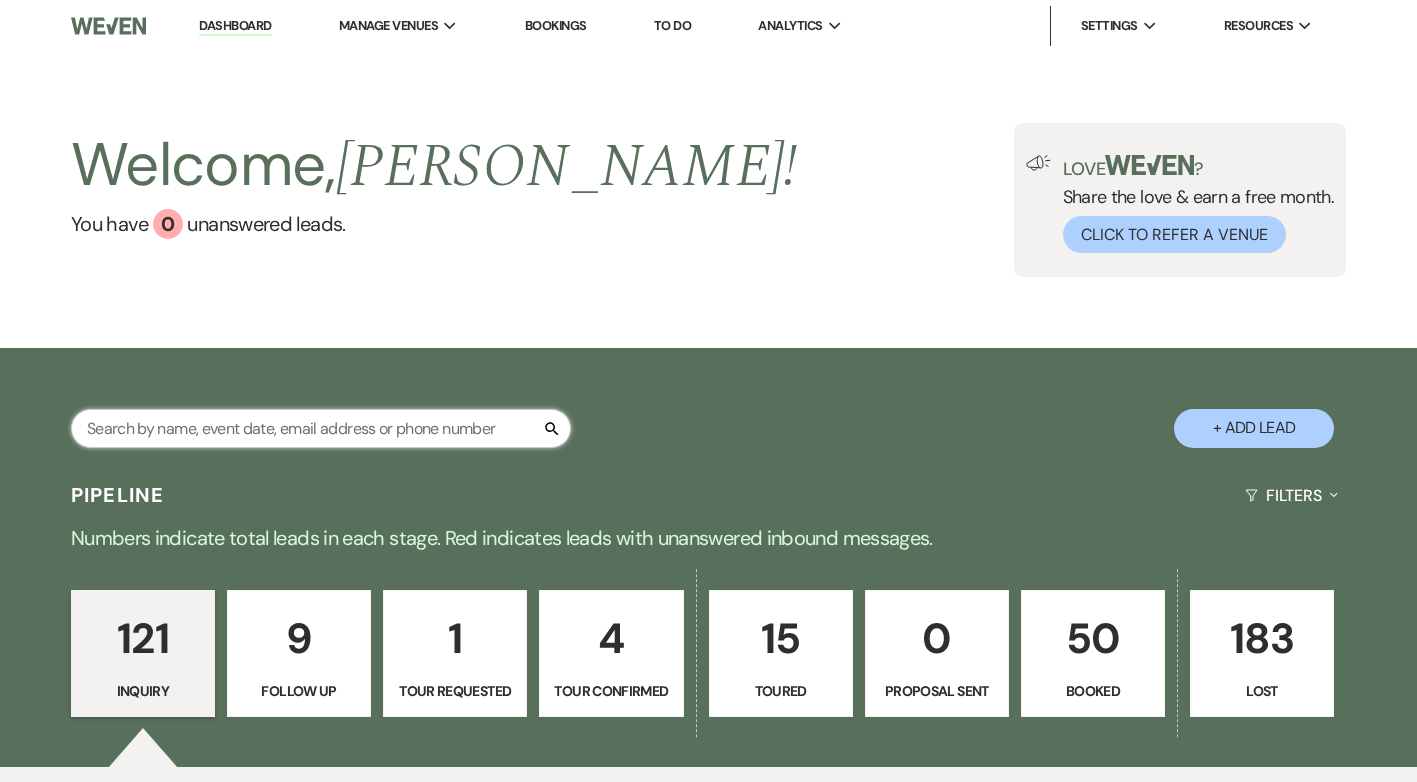 click at bounding box center (321, 428) 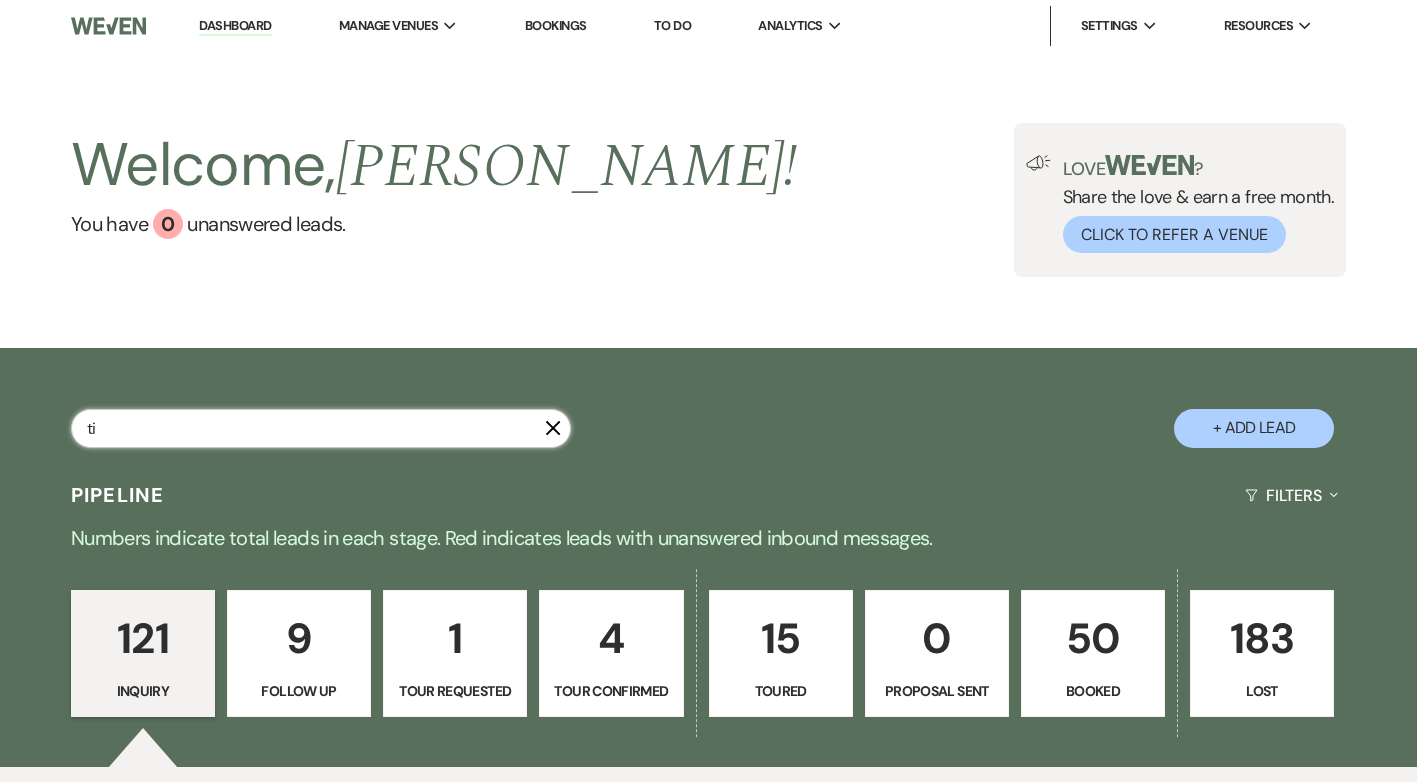 type on "tin" 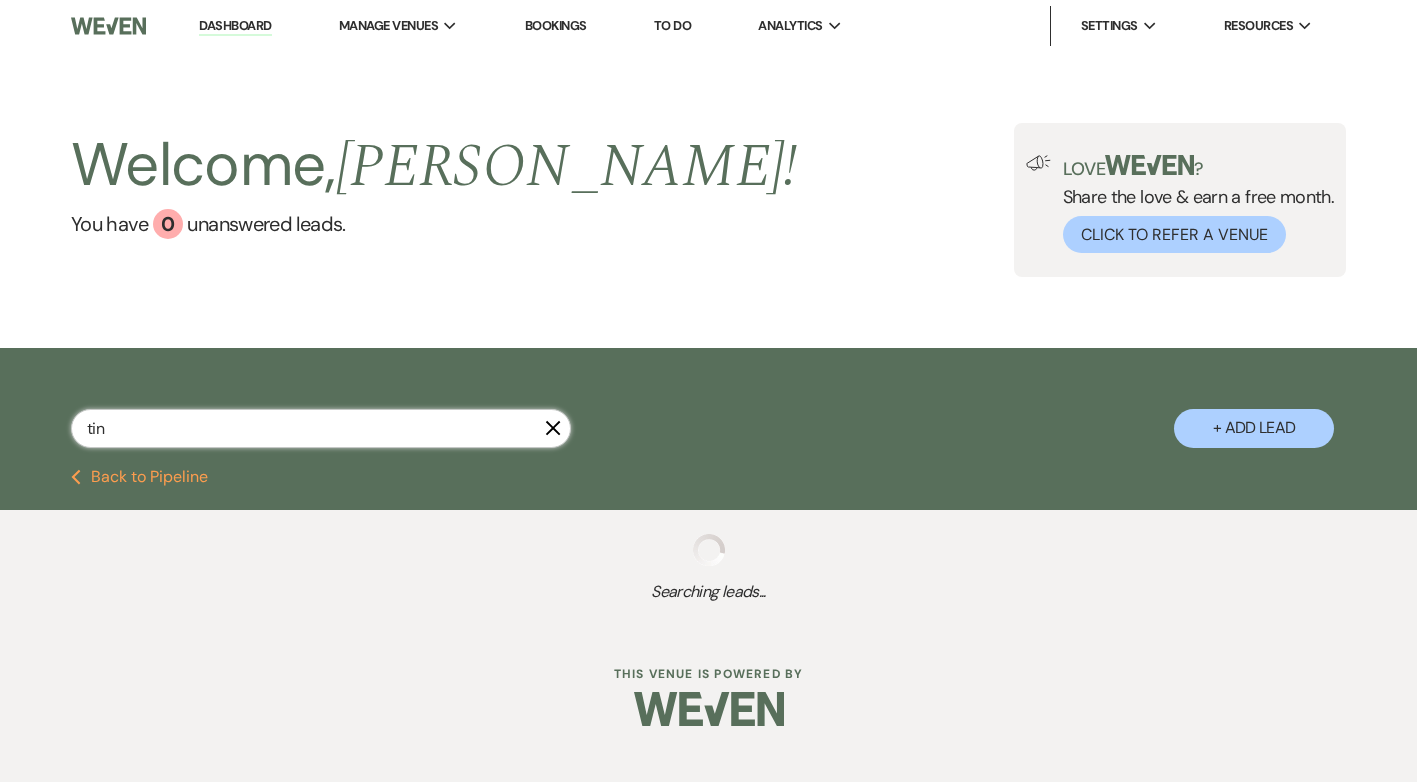 select on "8" 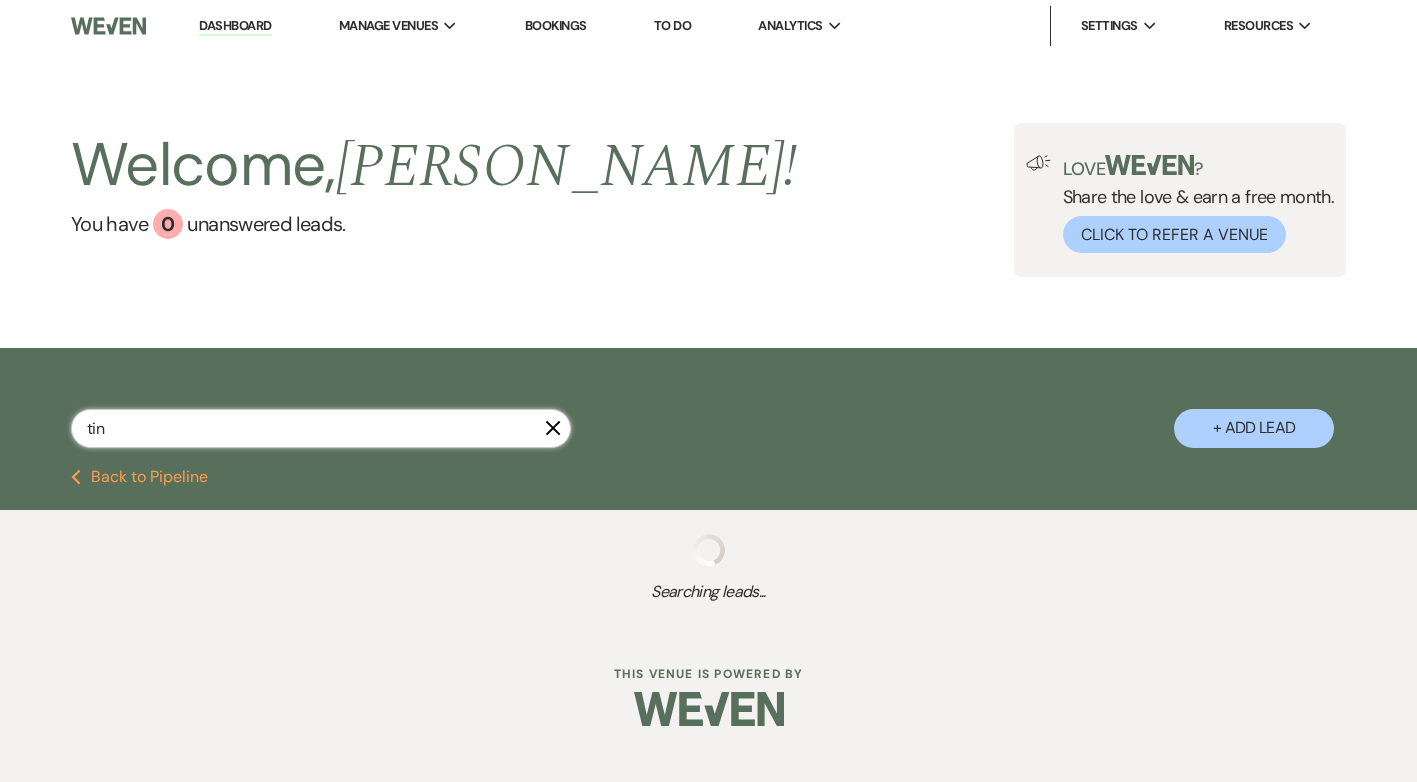 select on "2" 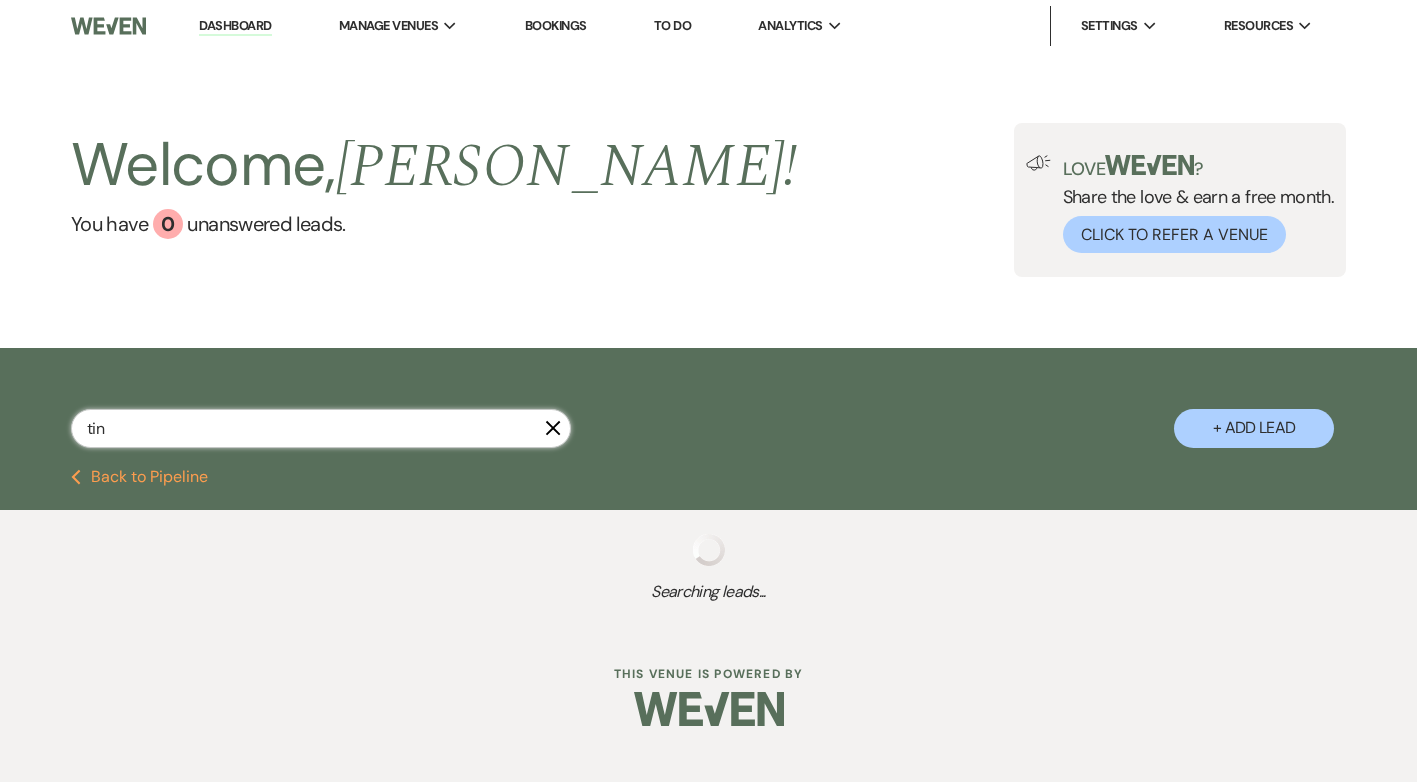select on "8" 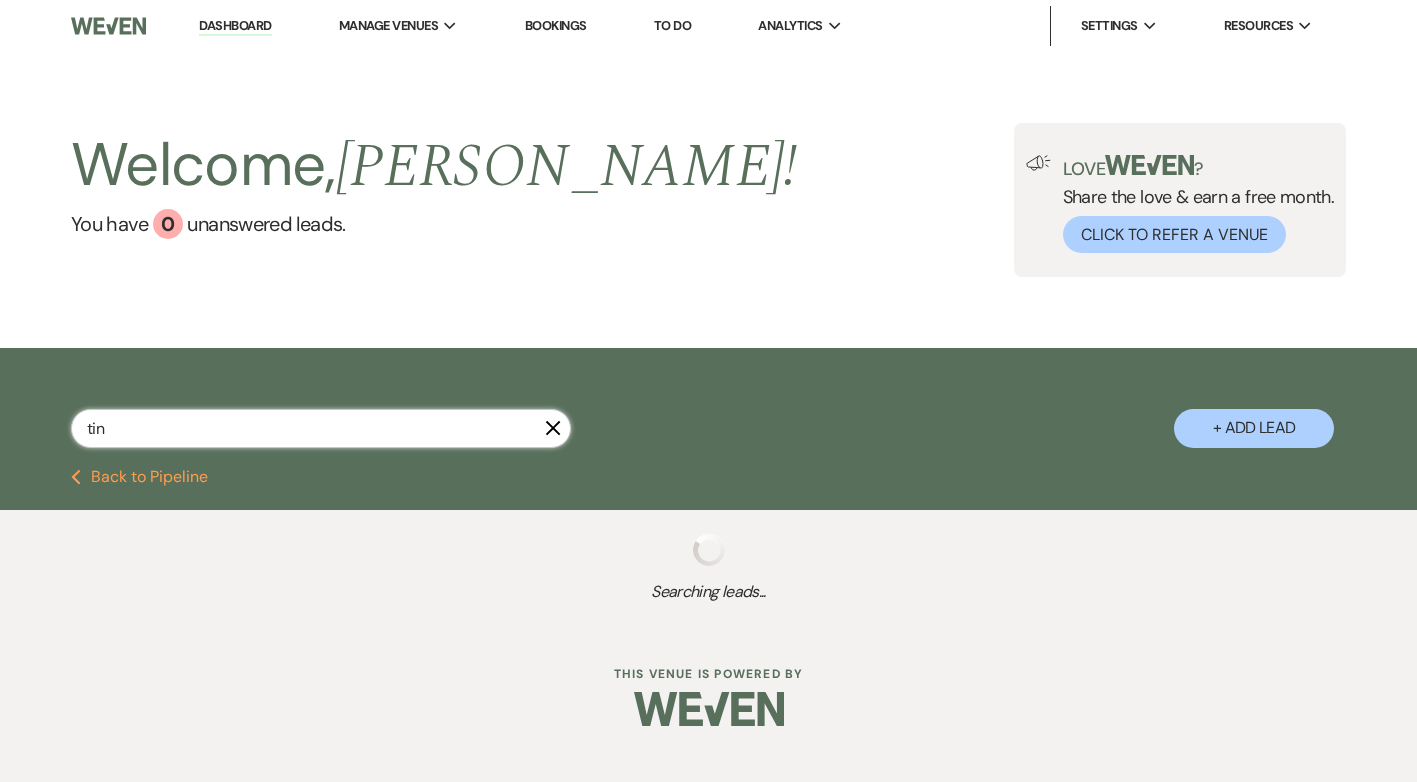 select on "6" 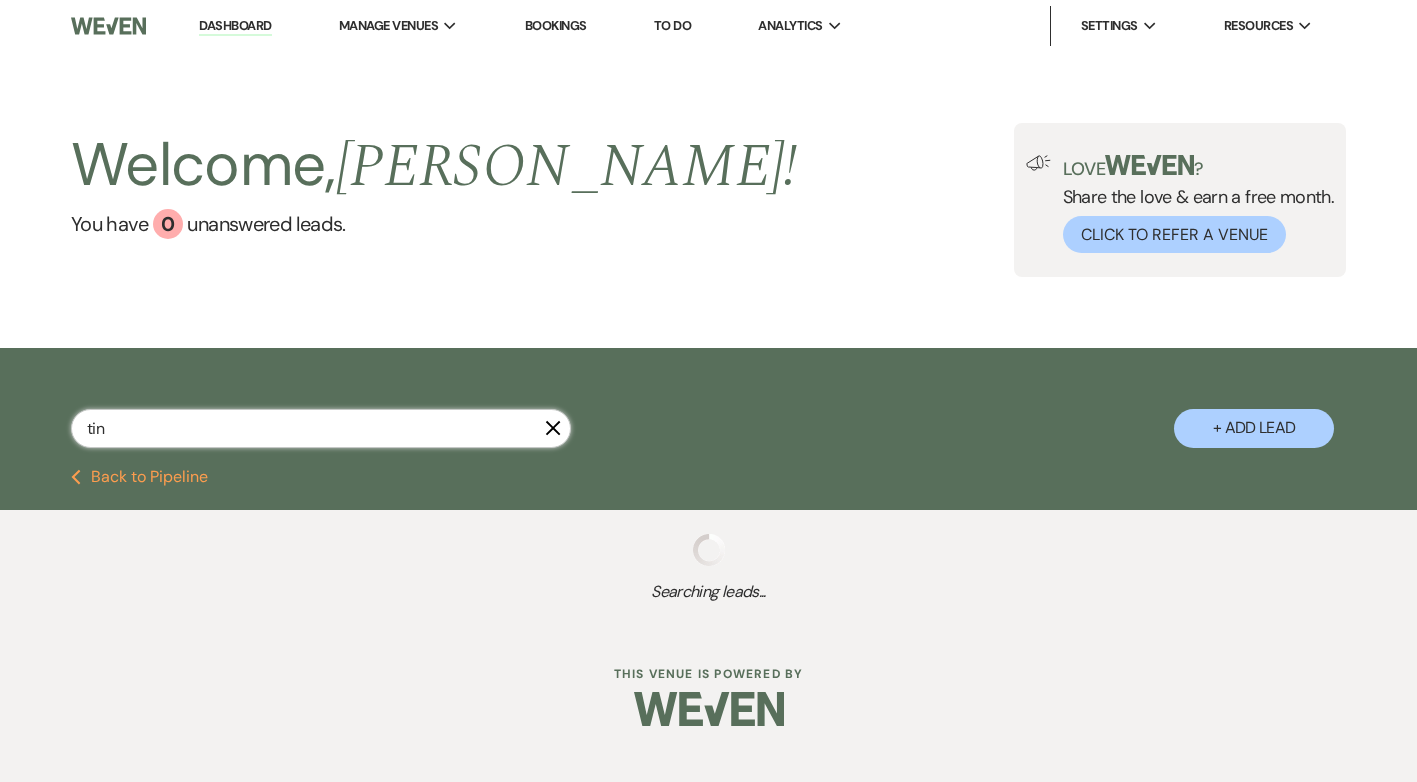 select on "5" 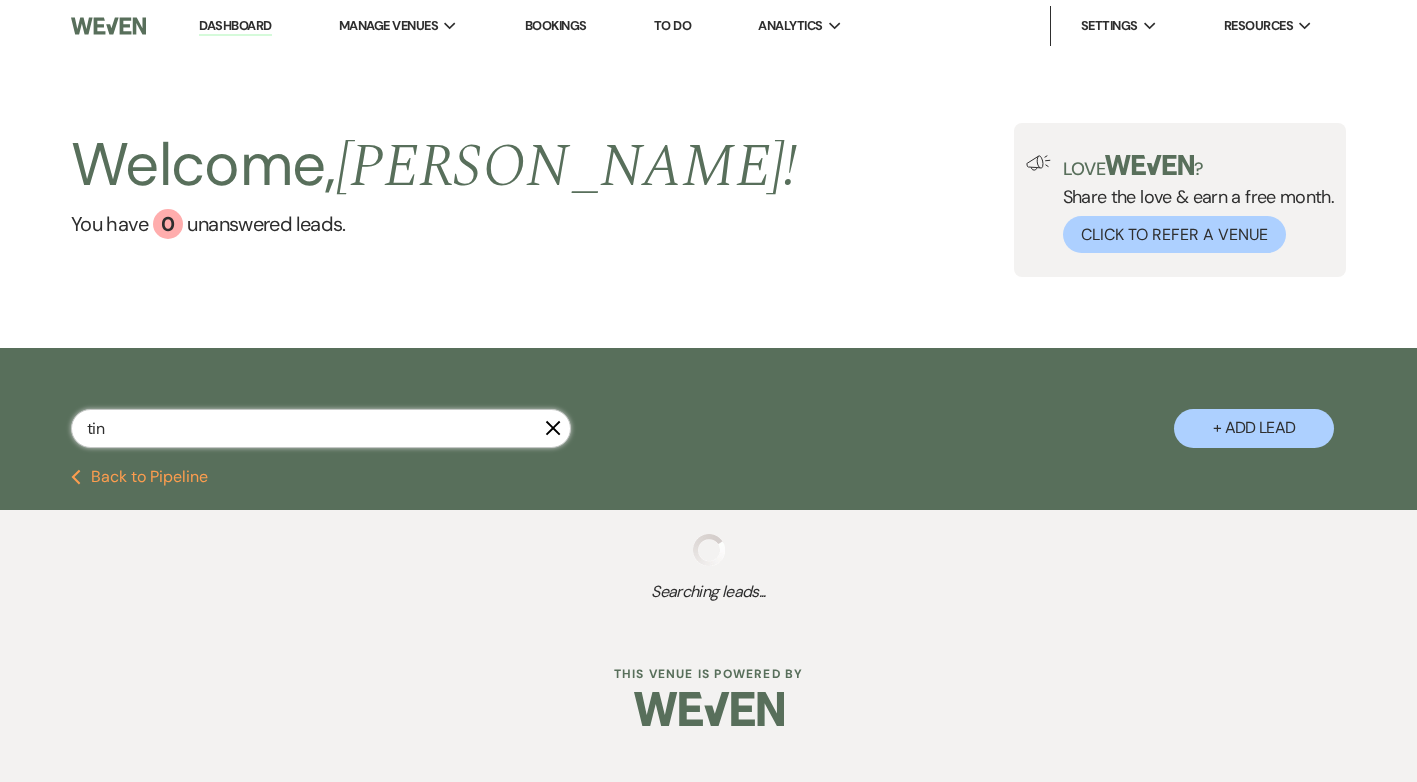 select on "8" 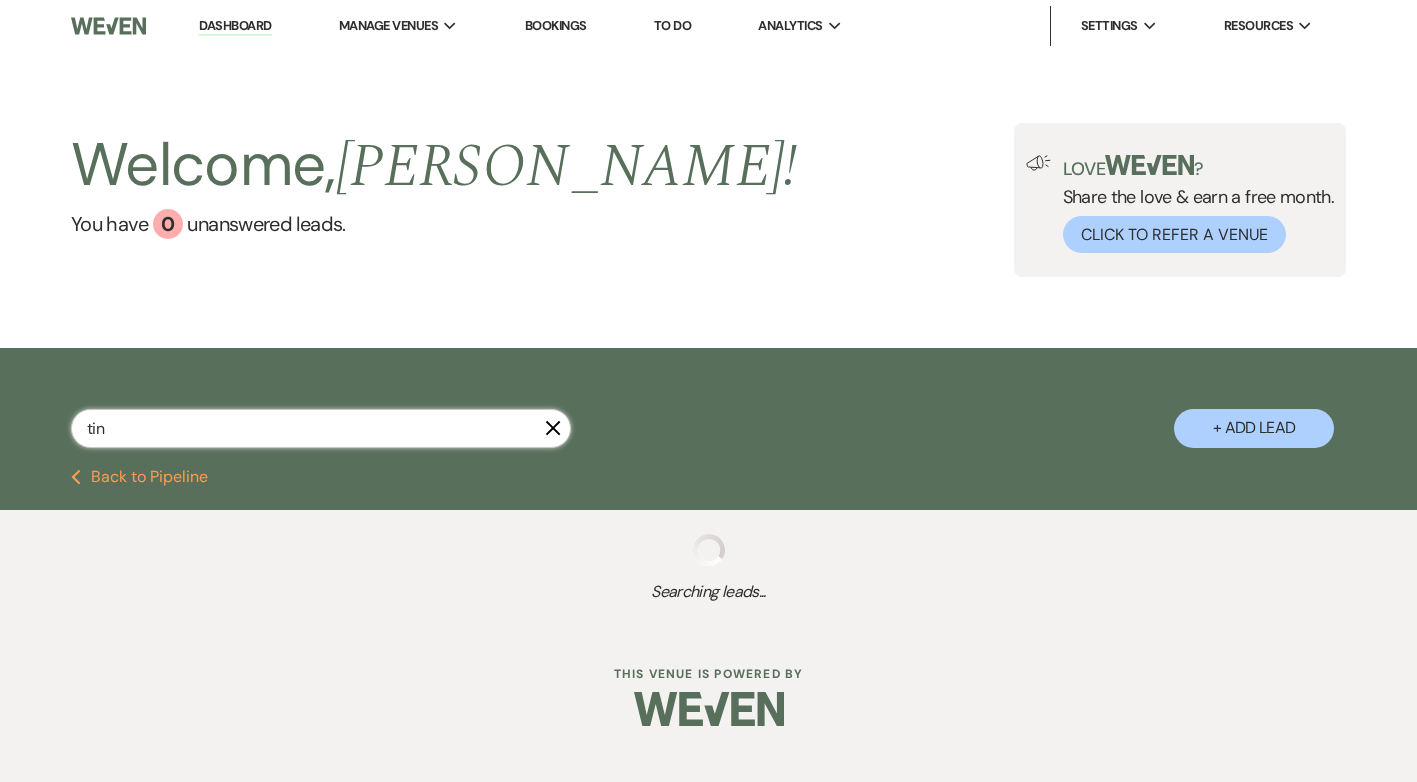select on "5" 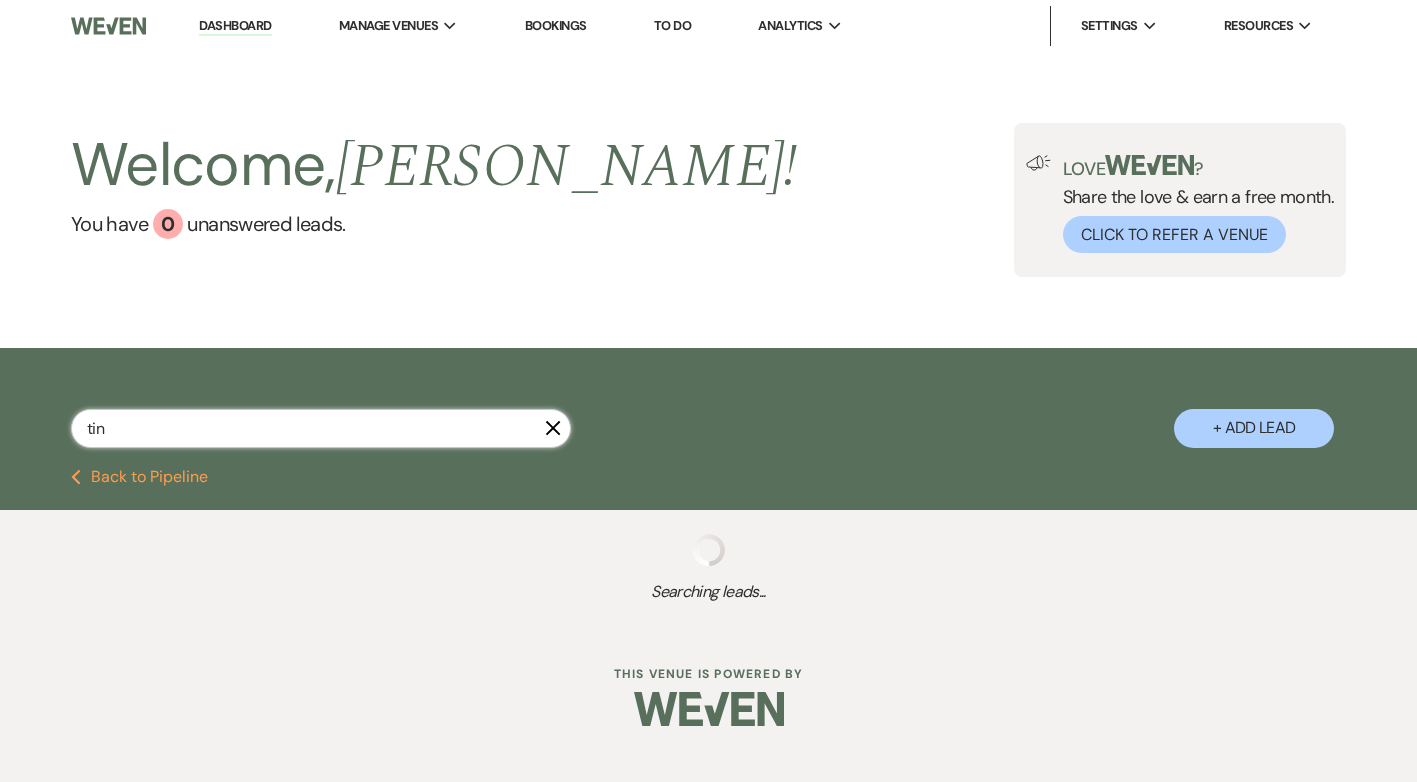 select on "8" 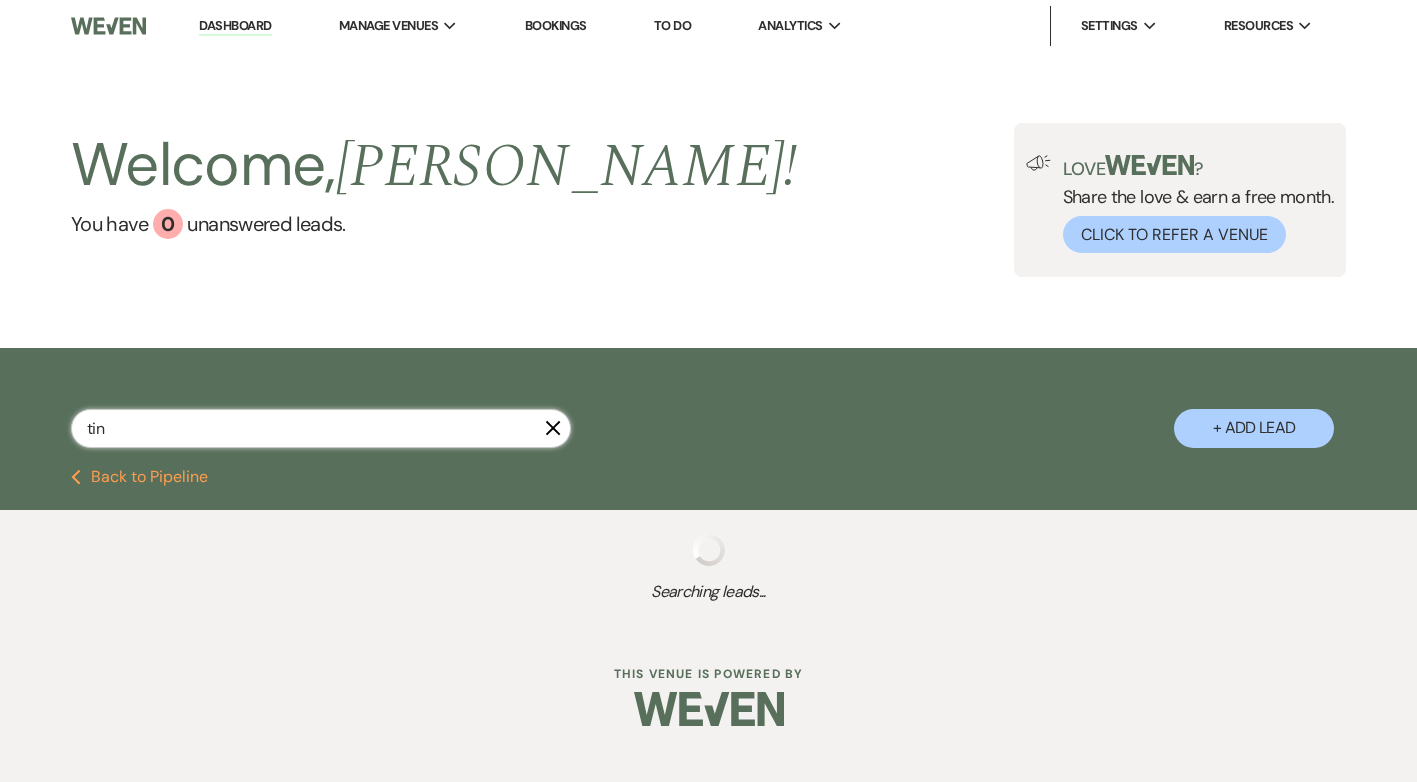 select on "5" 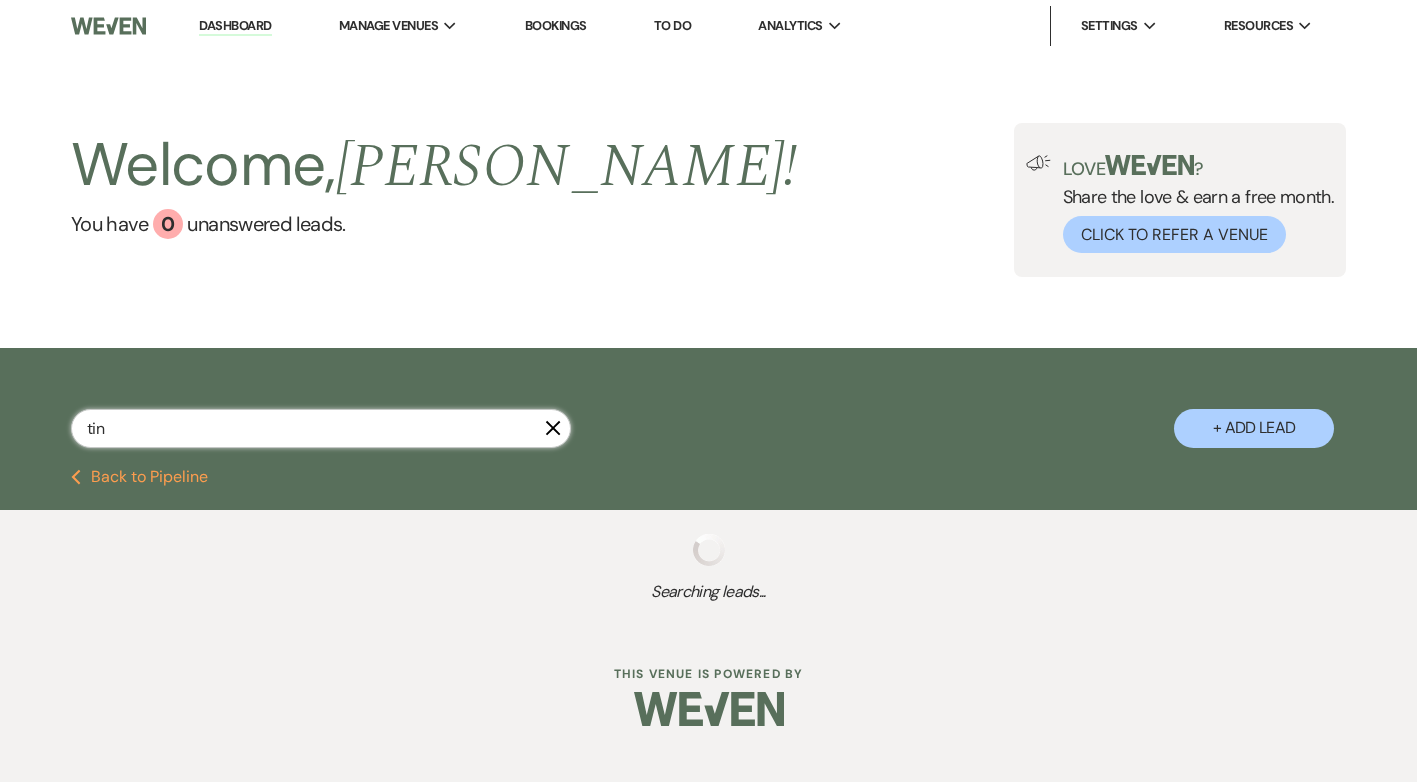 select on "8" 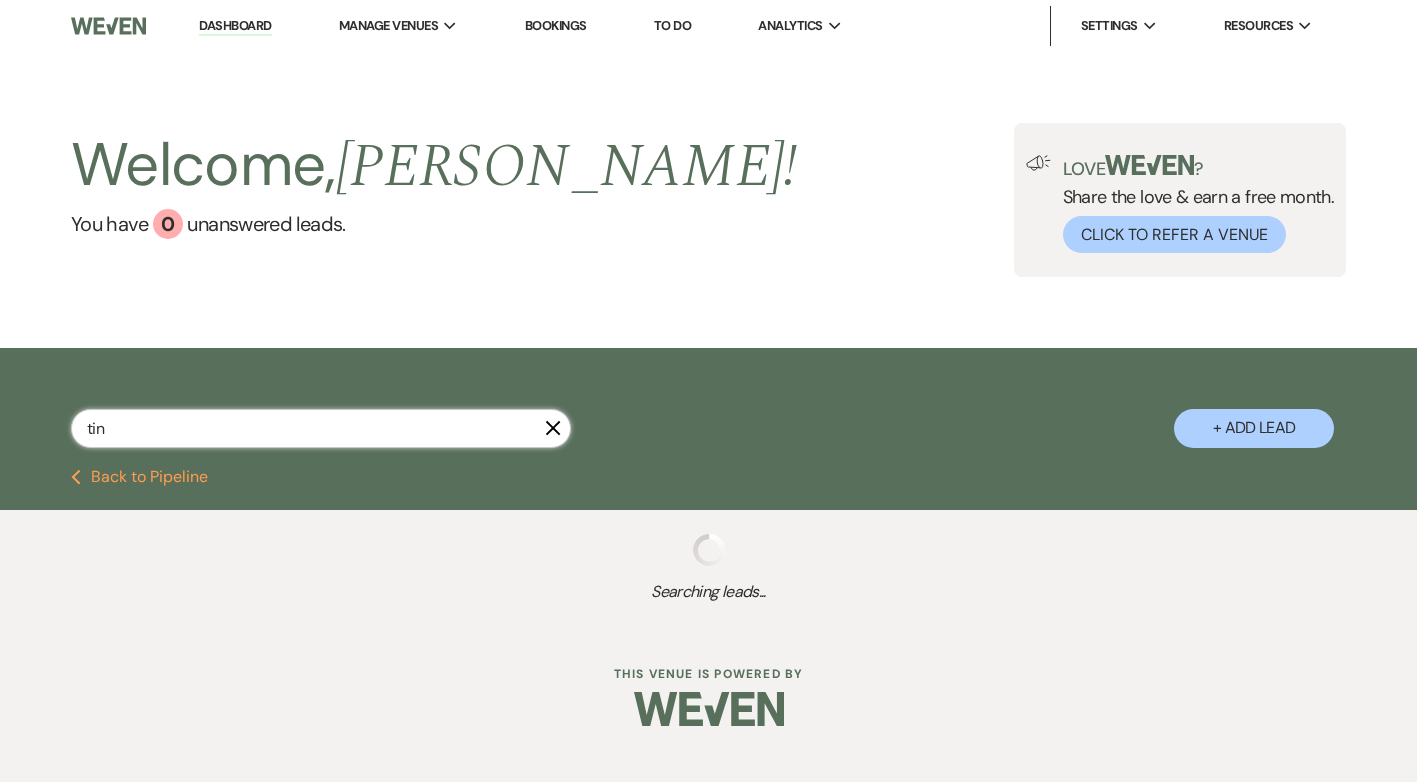 select on "5" 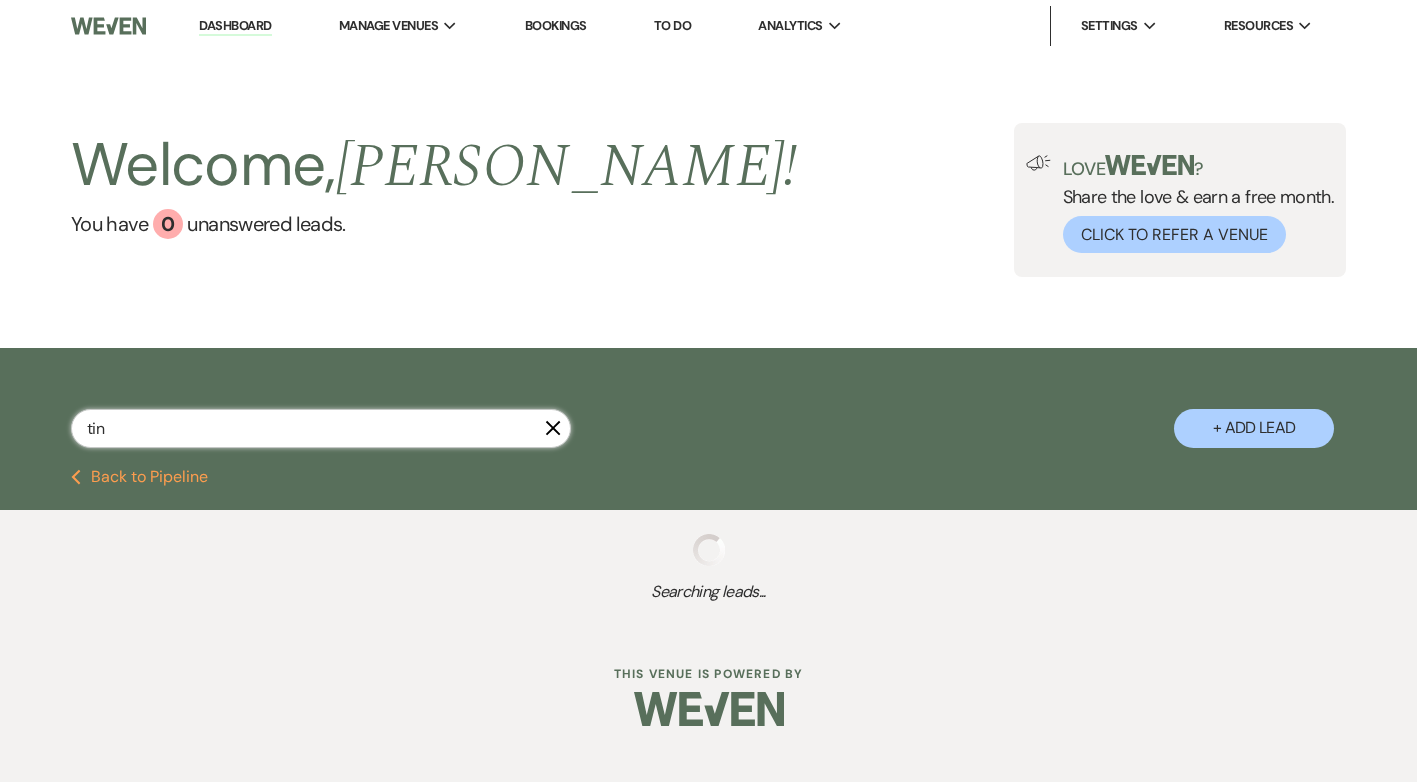 select on "8" 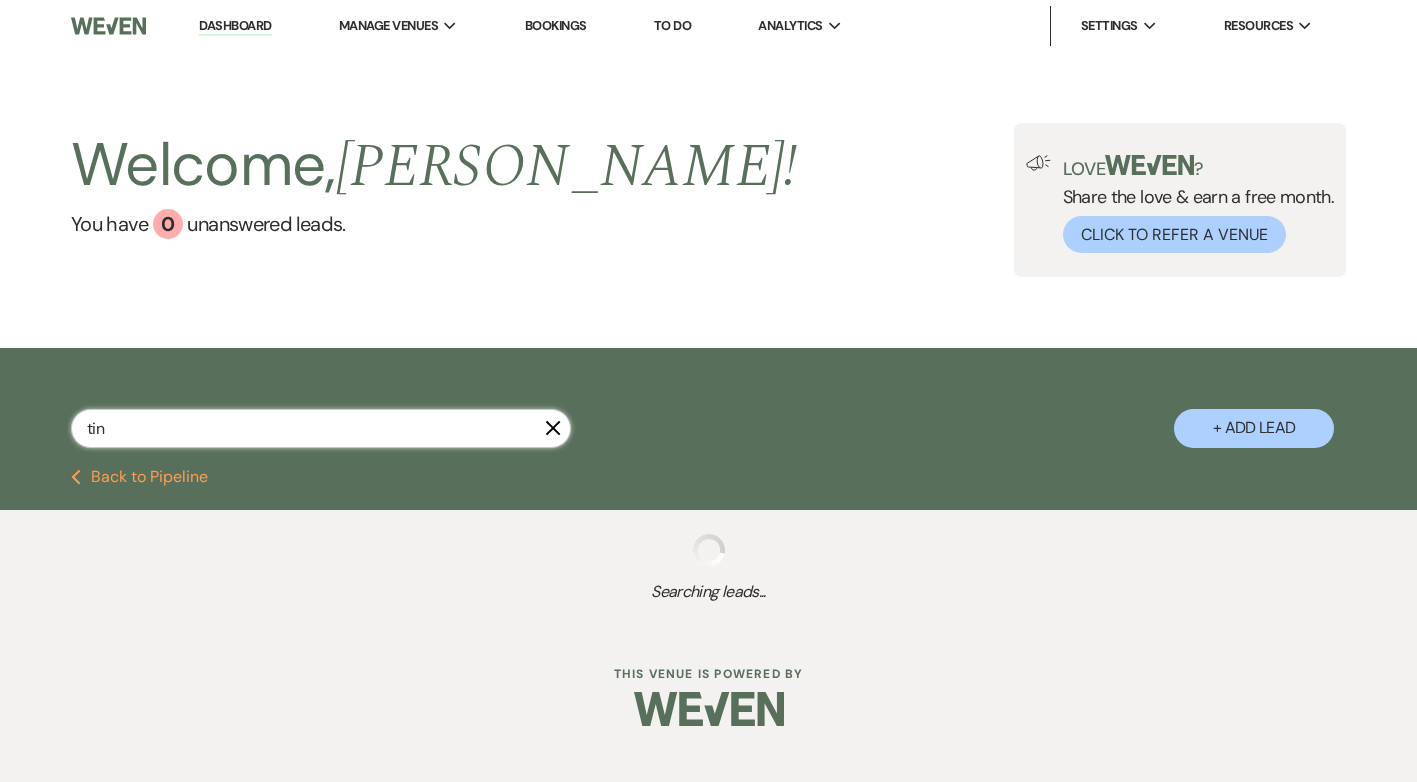 select on "3" 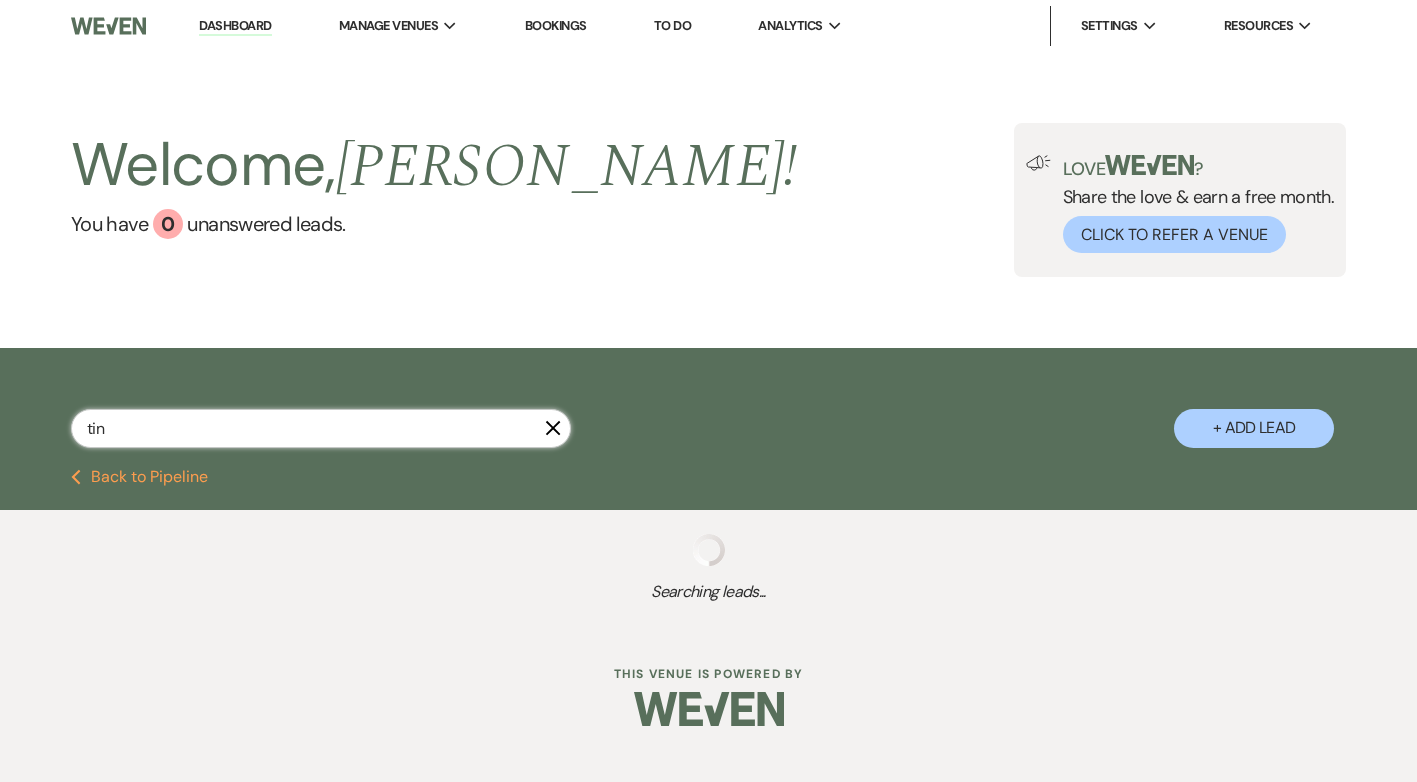 select on "9" 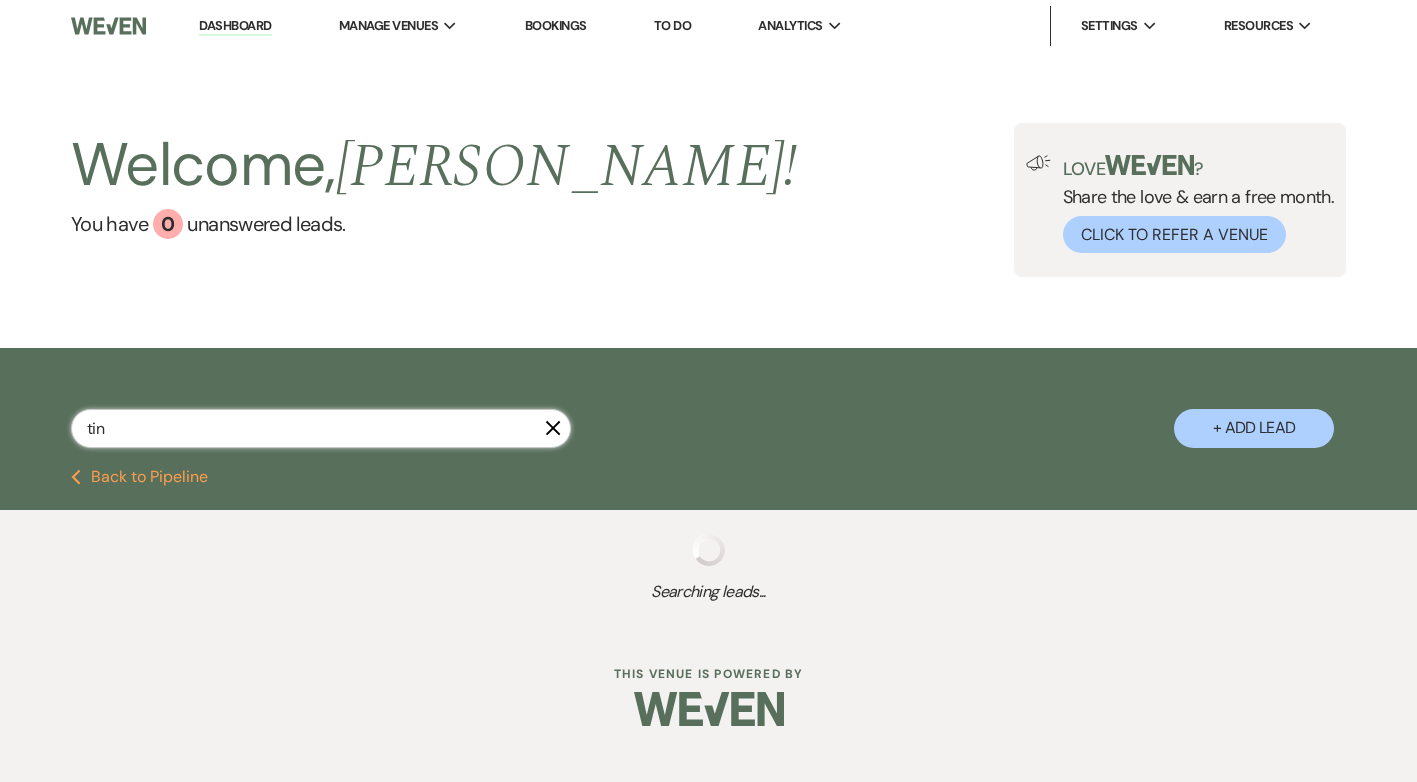select on "8" 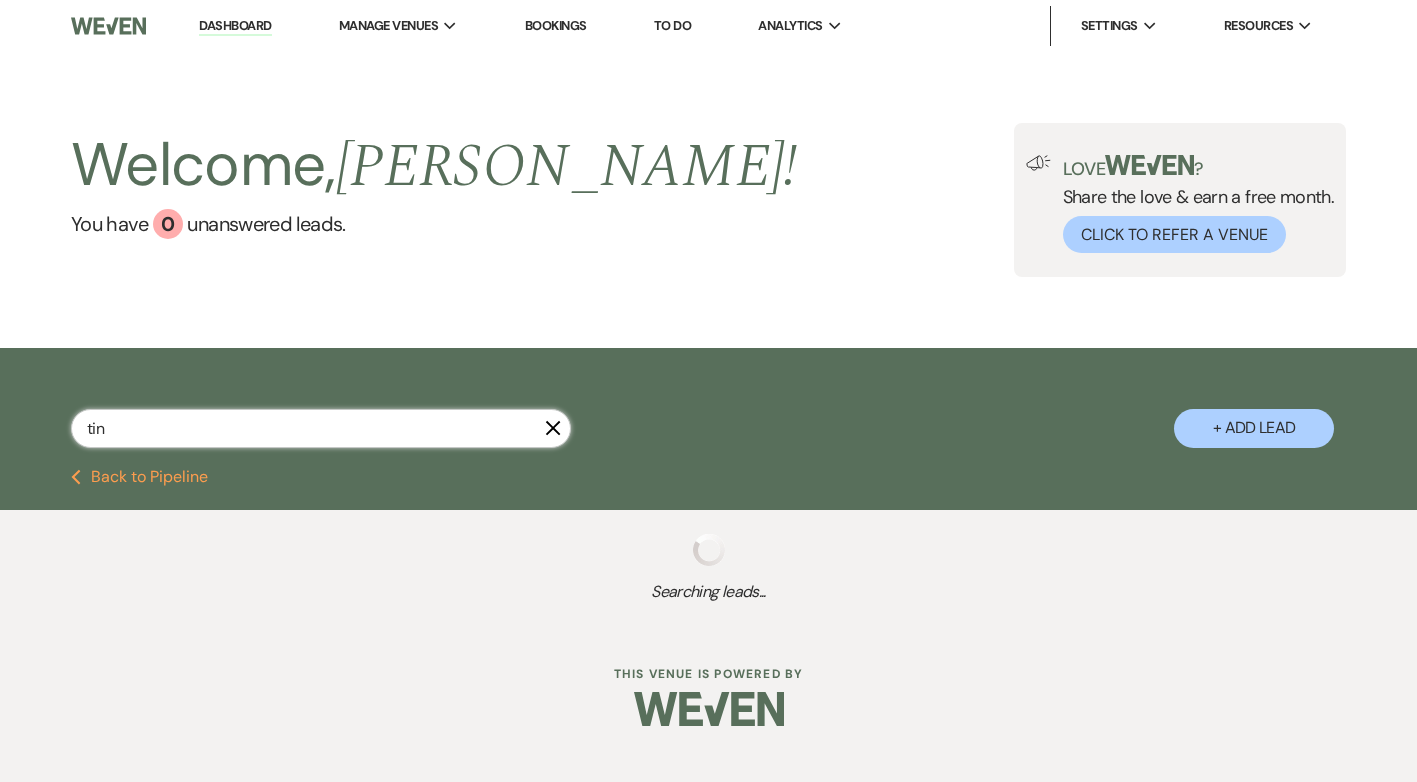 select on "4" 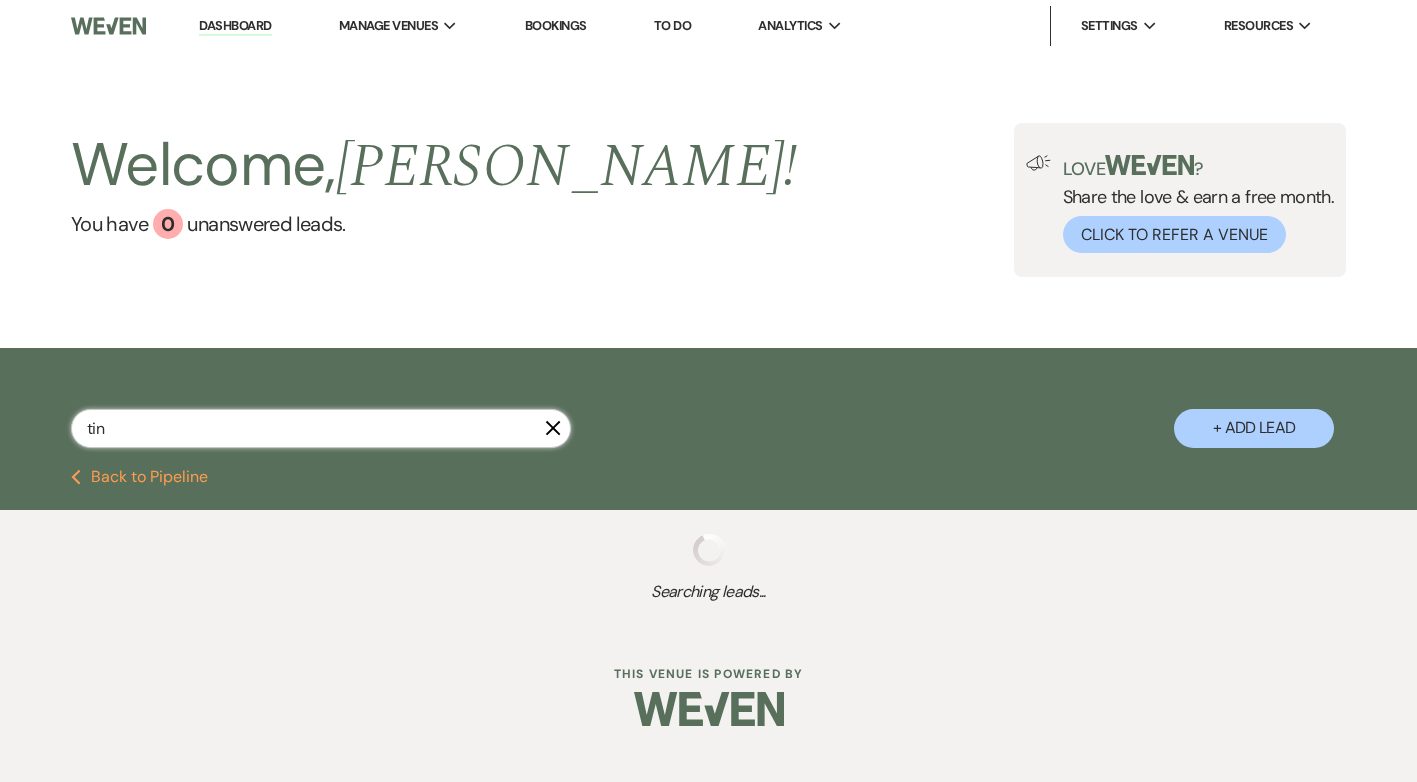 select on "8" 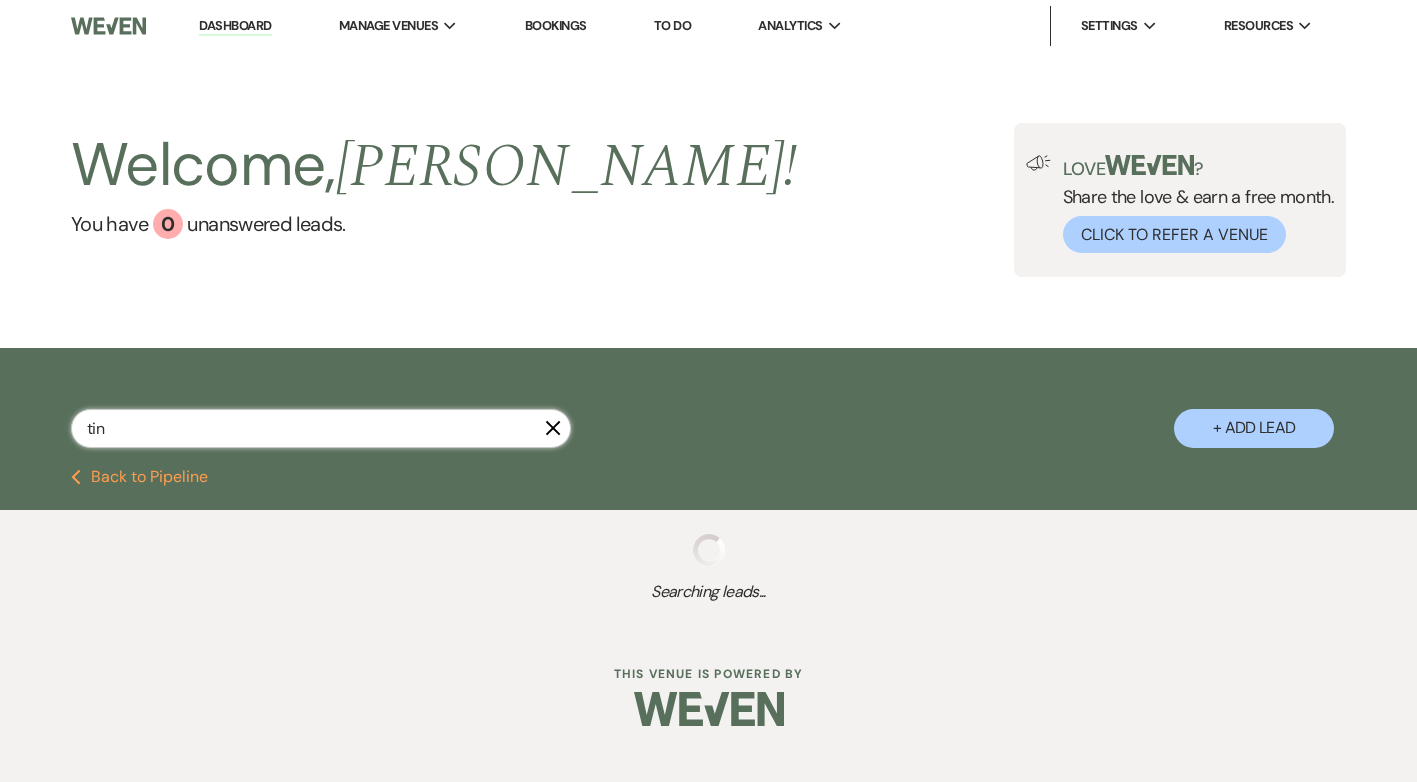 select on "5" 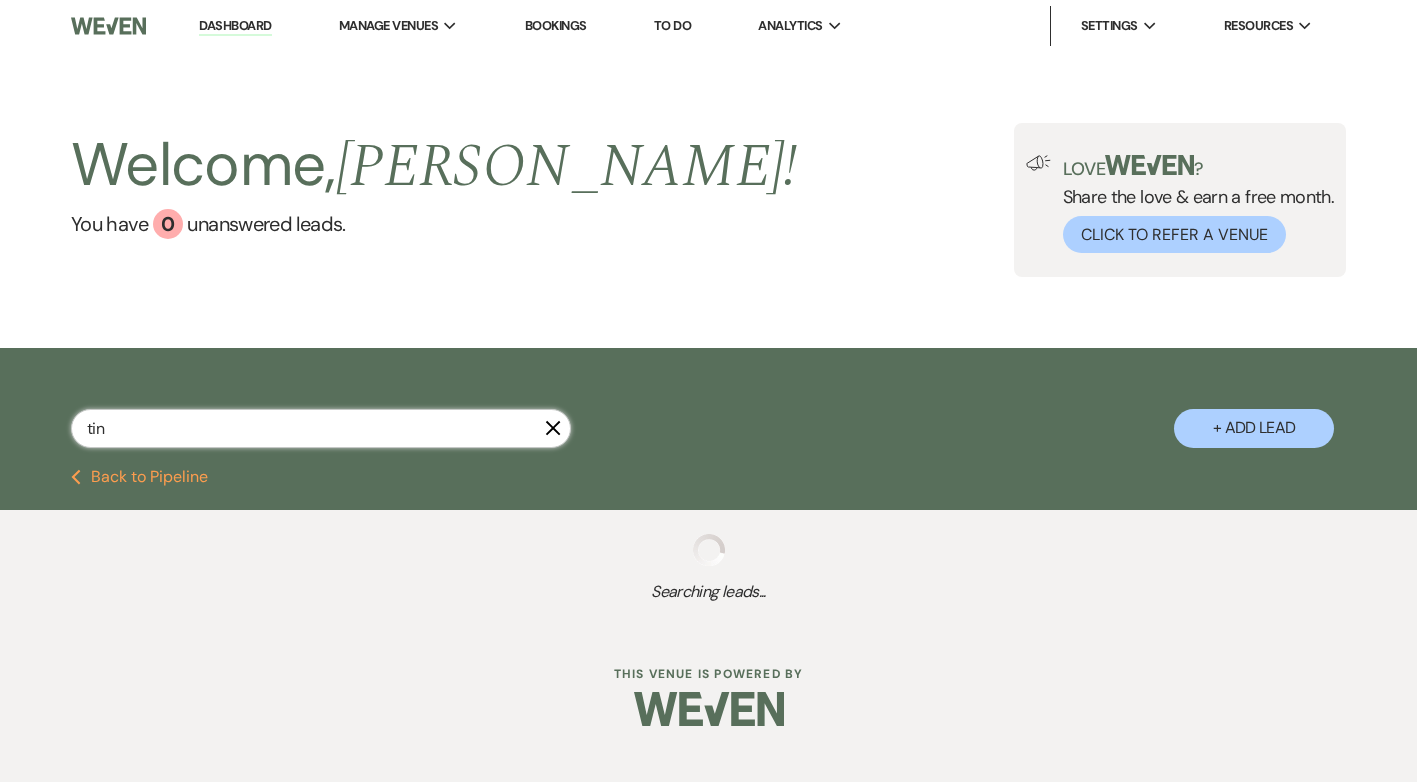select on "8" 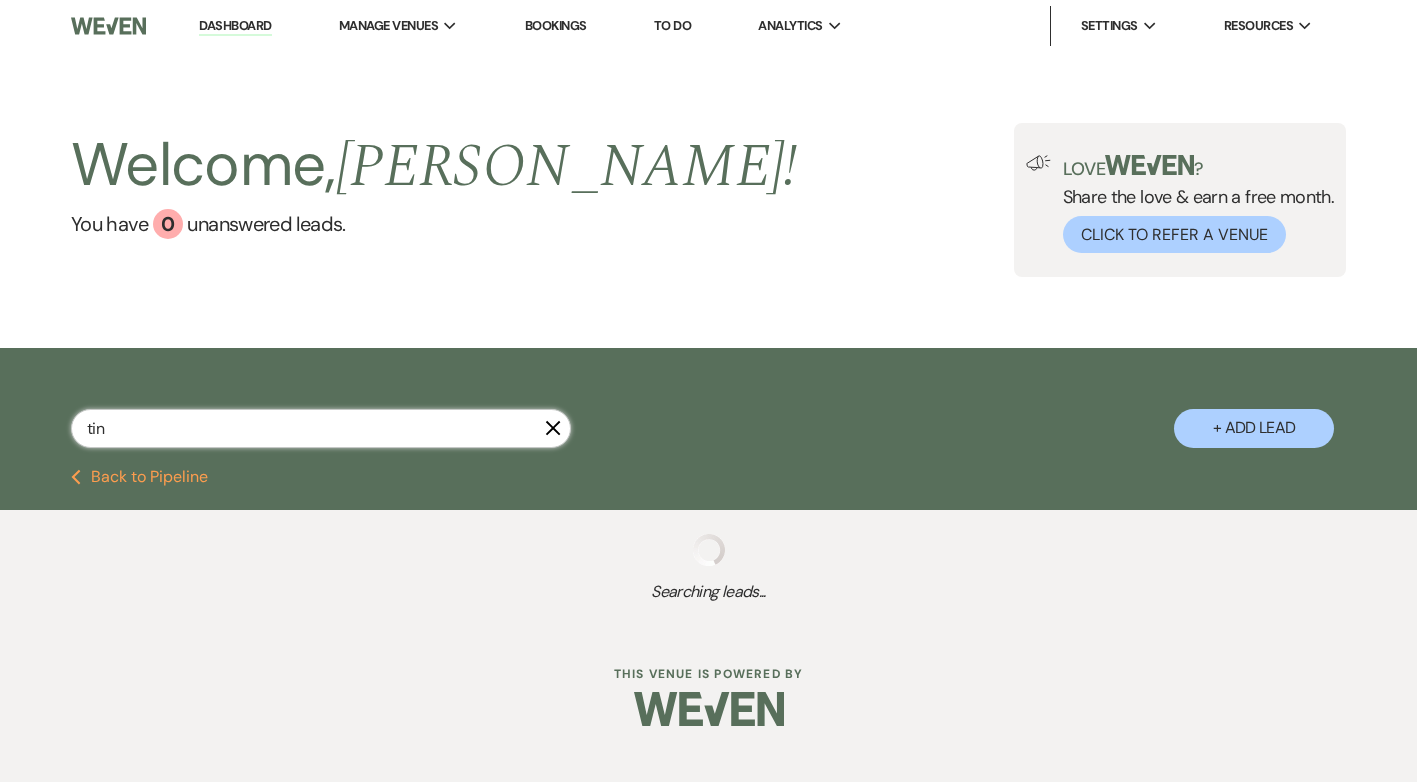 select on "6" 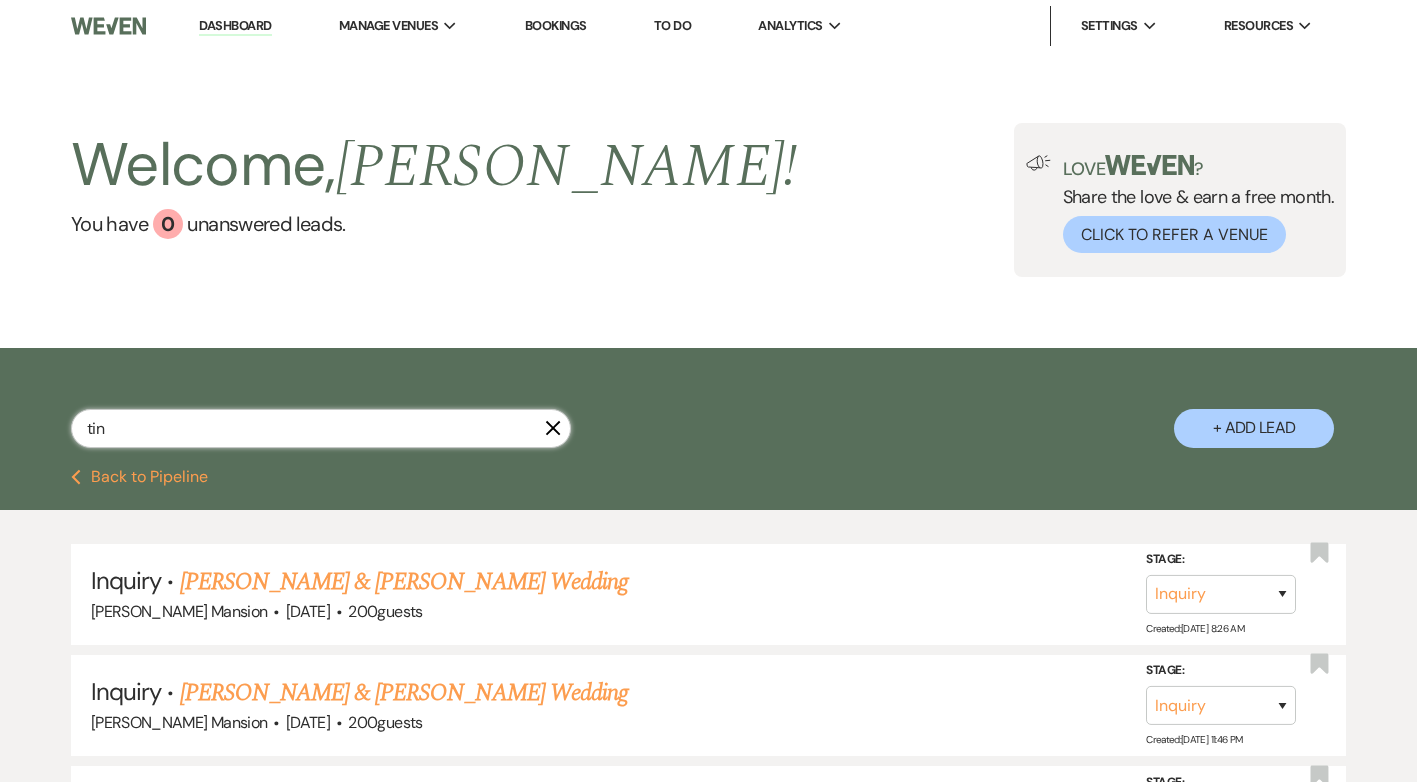 type on "tina" 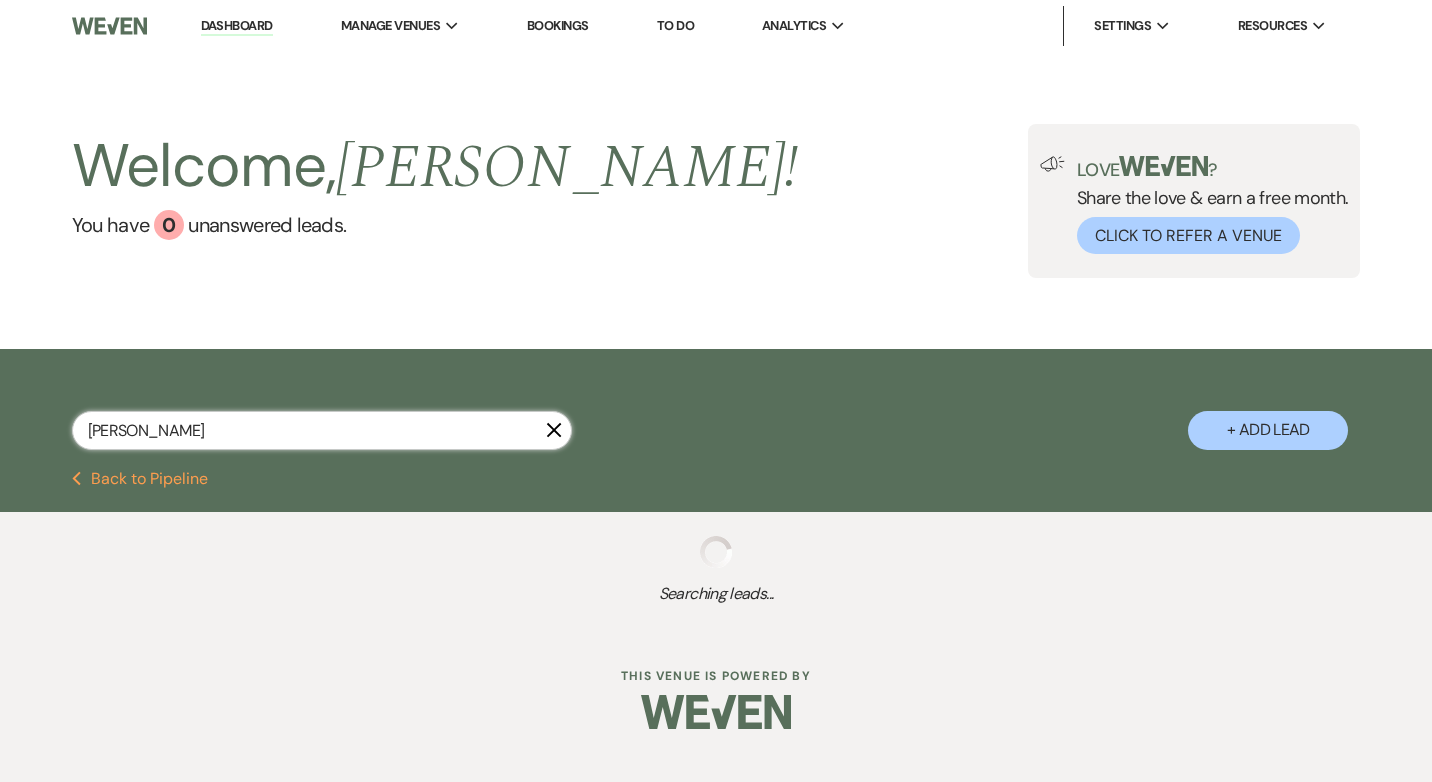 select on "8" 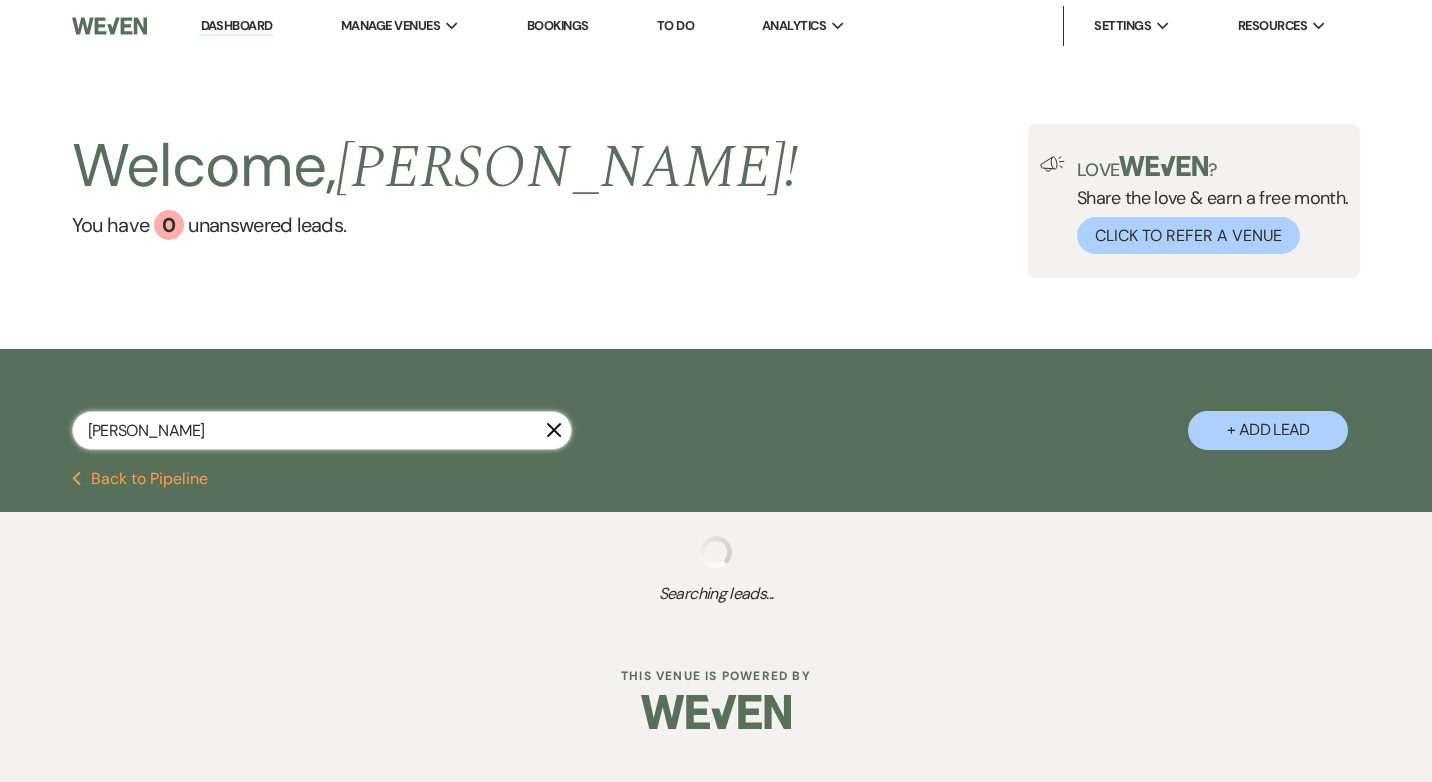 select on "6" 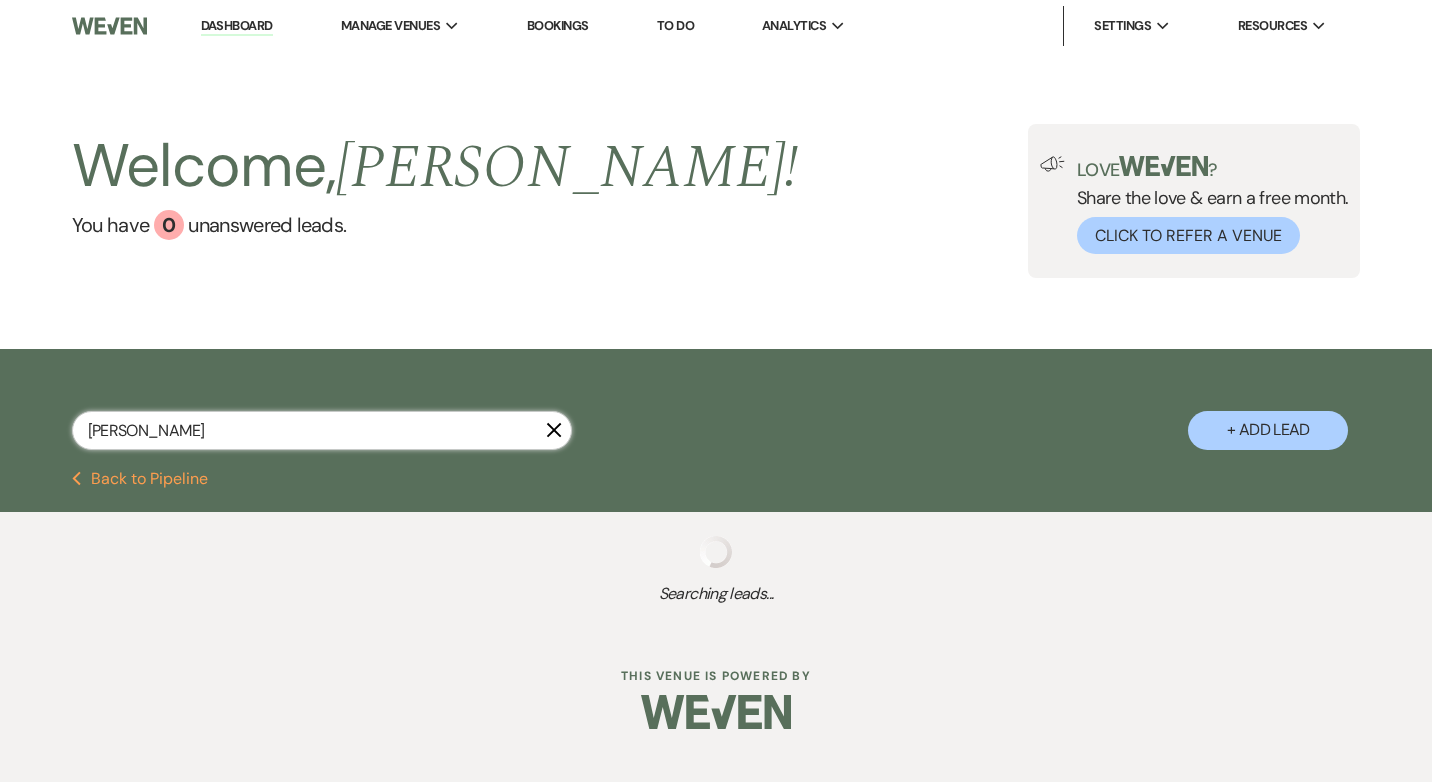 select on "8" 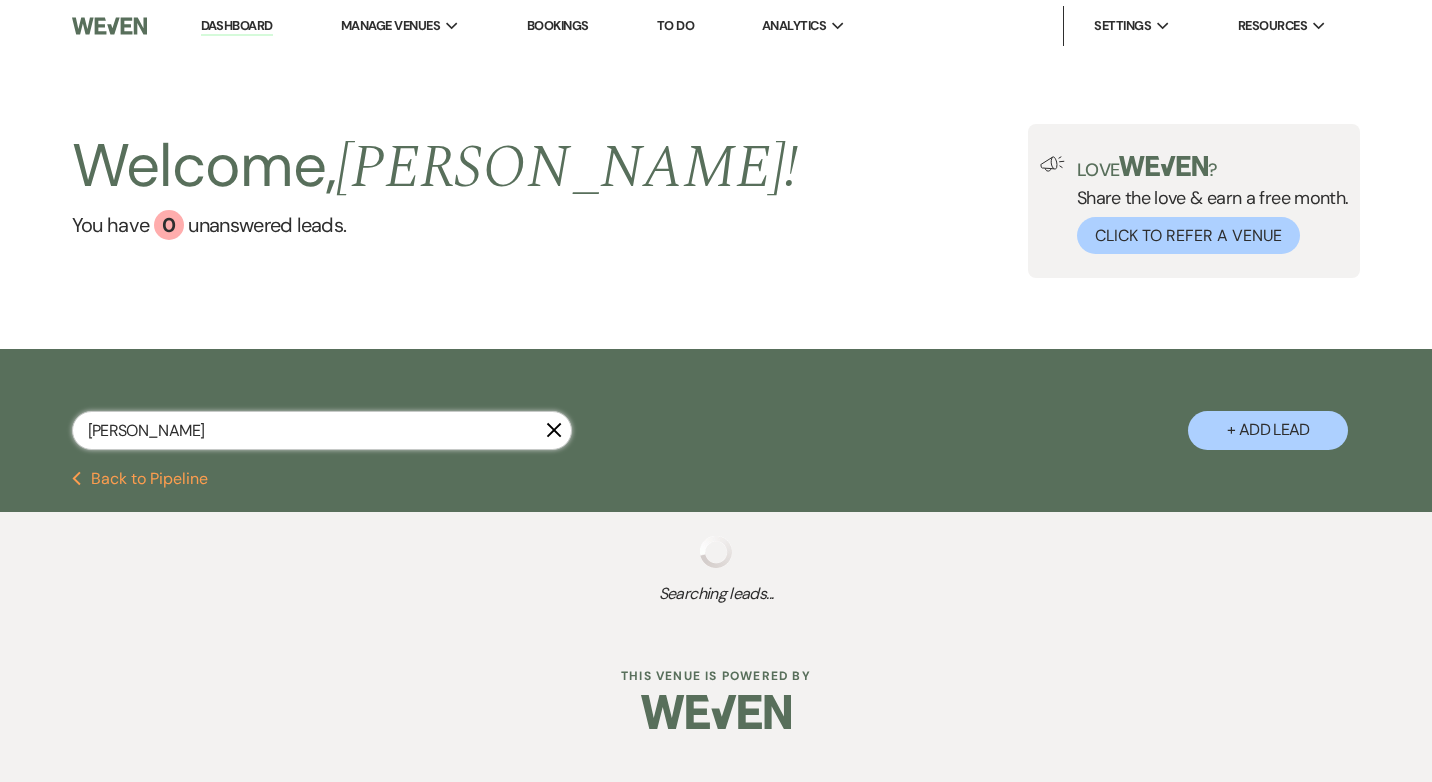 select on "5" 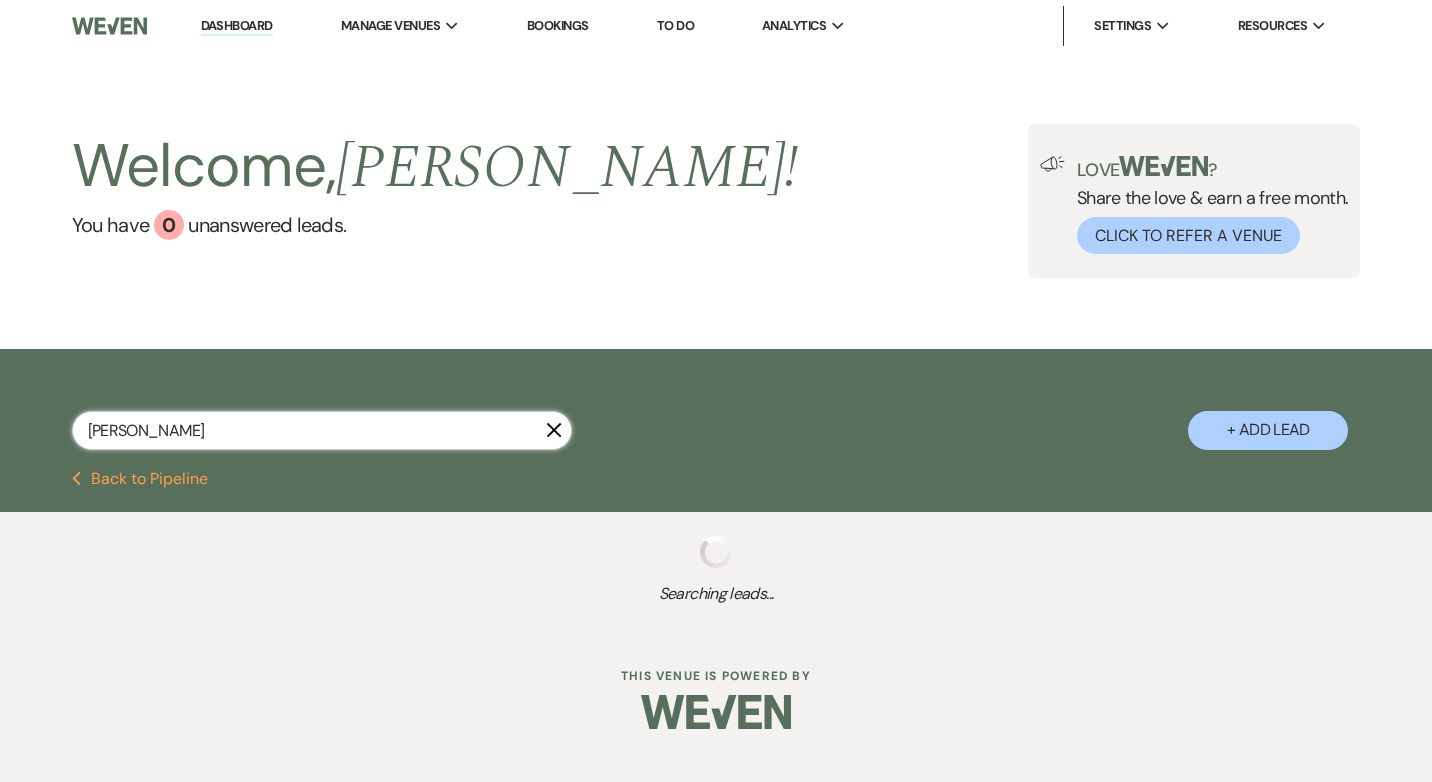 select on "8" 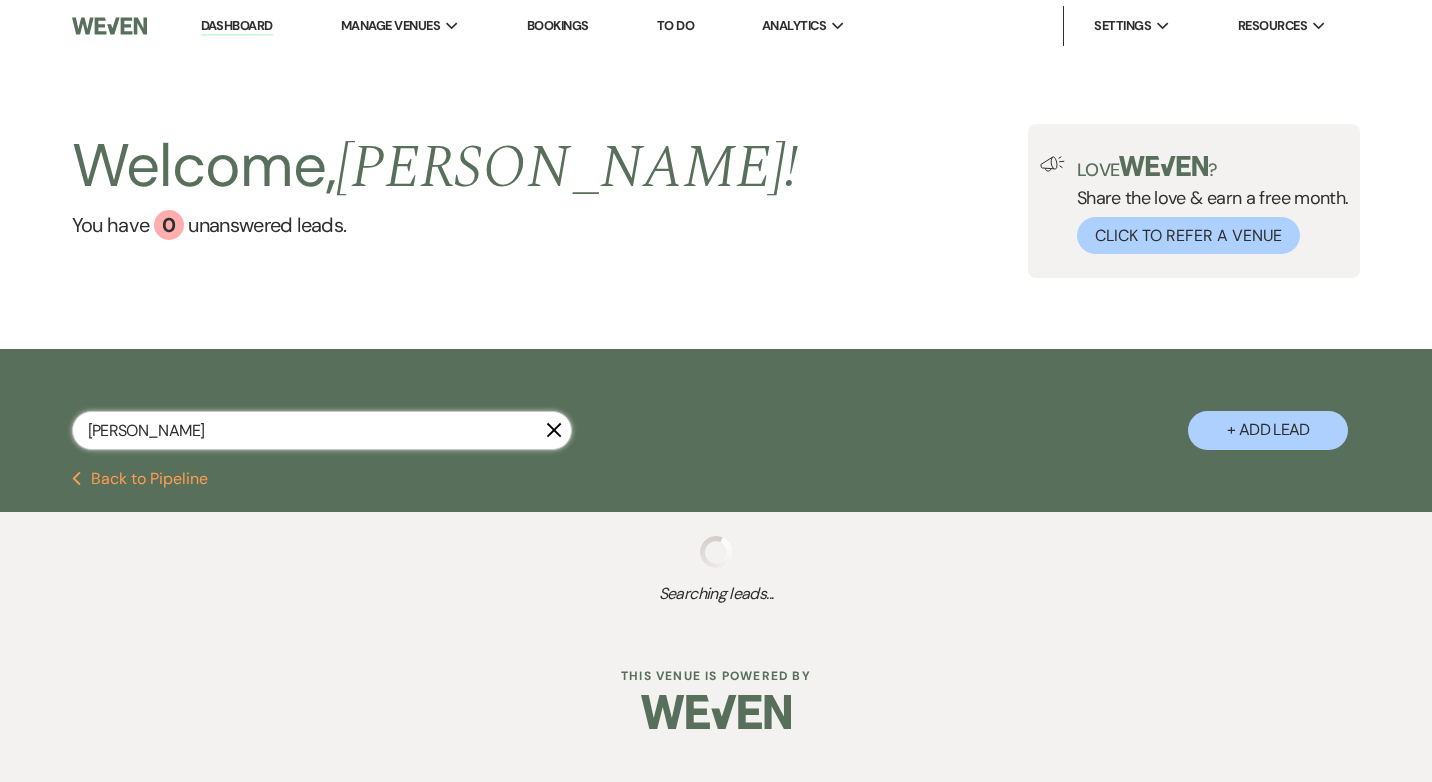 select on "4" 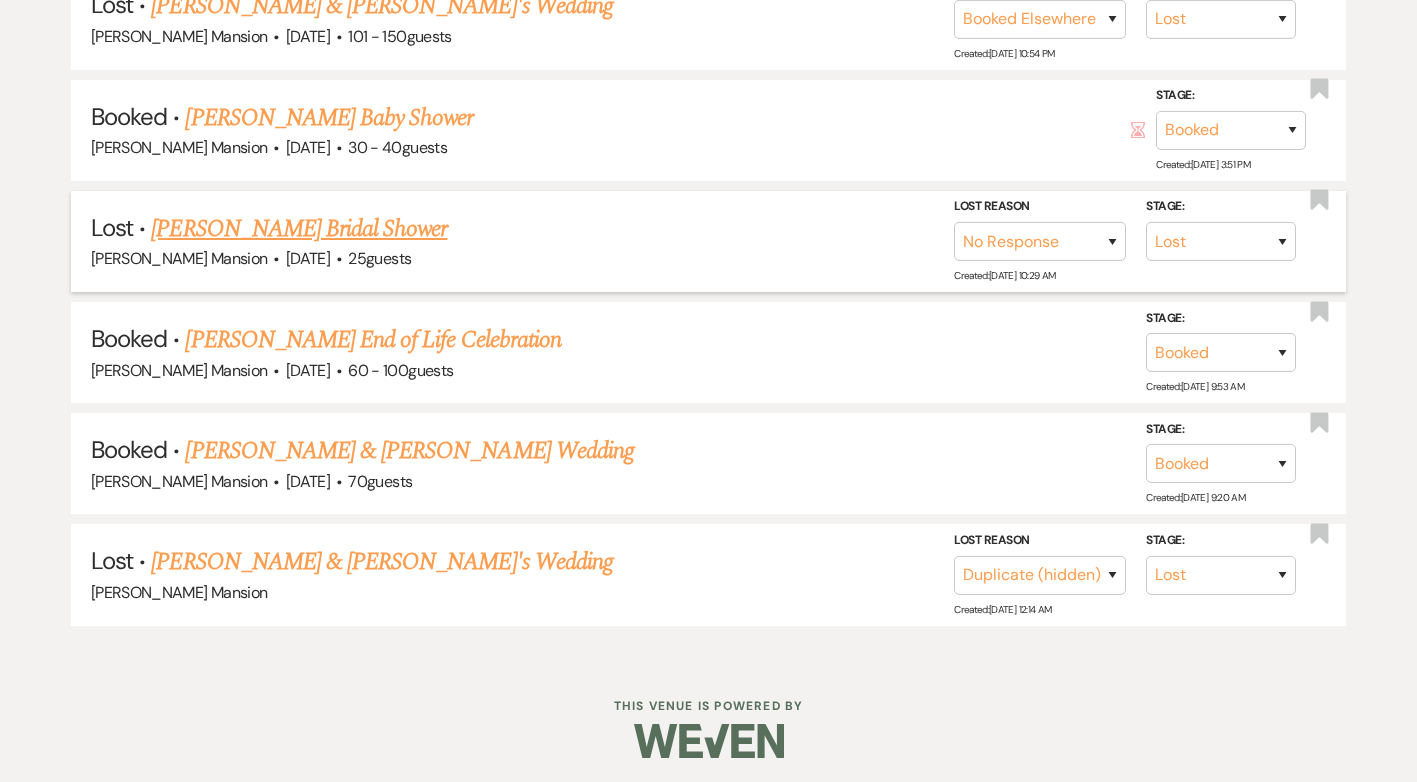 scroll, scrollTop: 1026, scrollLeft: 0, axis: vertical 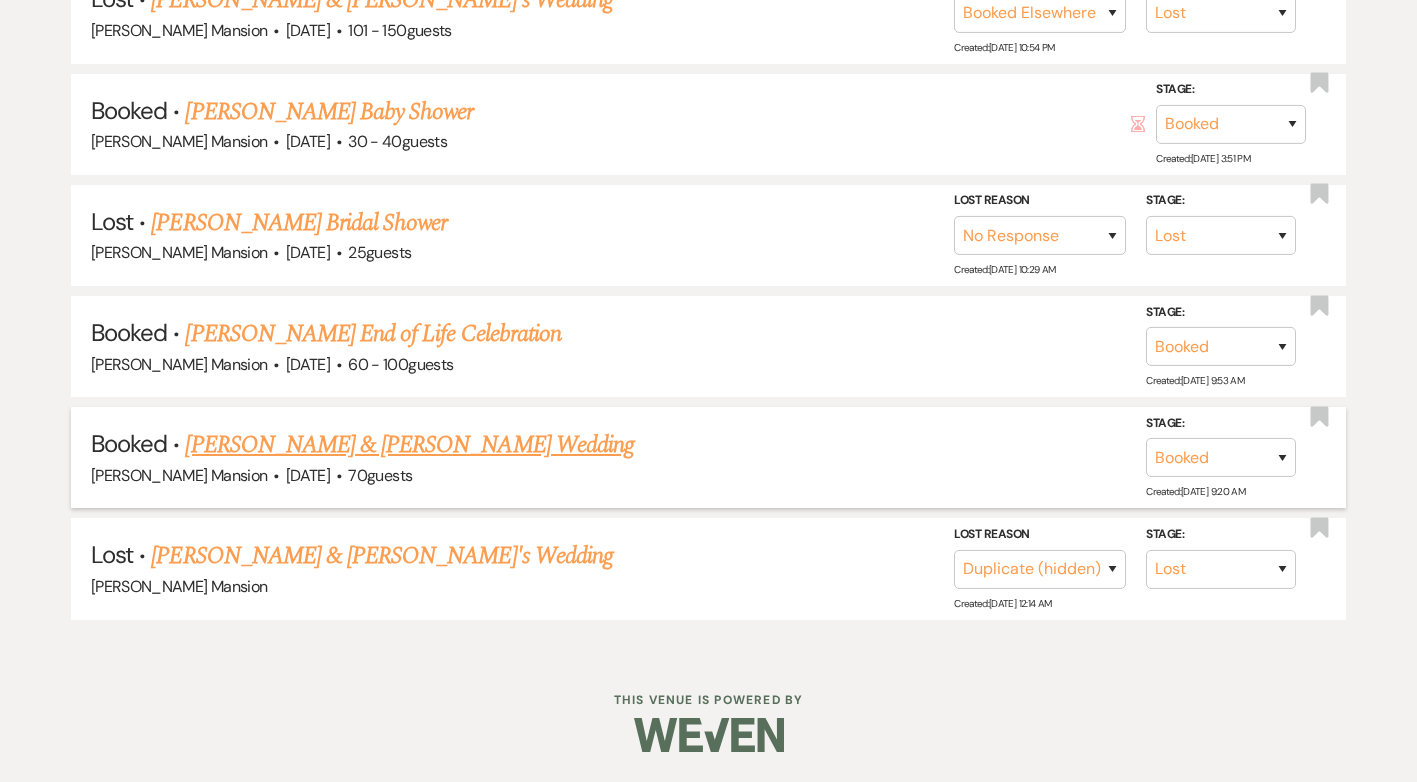 type on "tina" 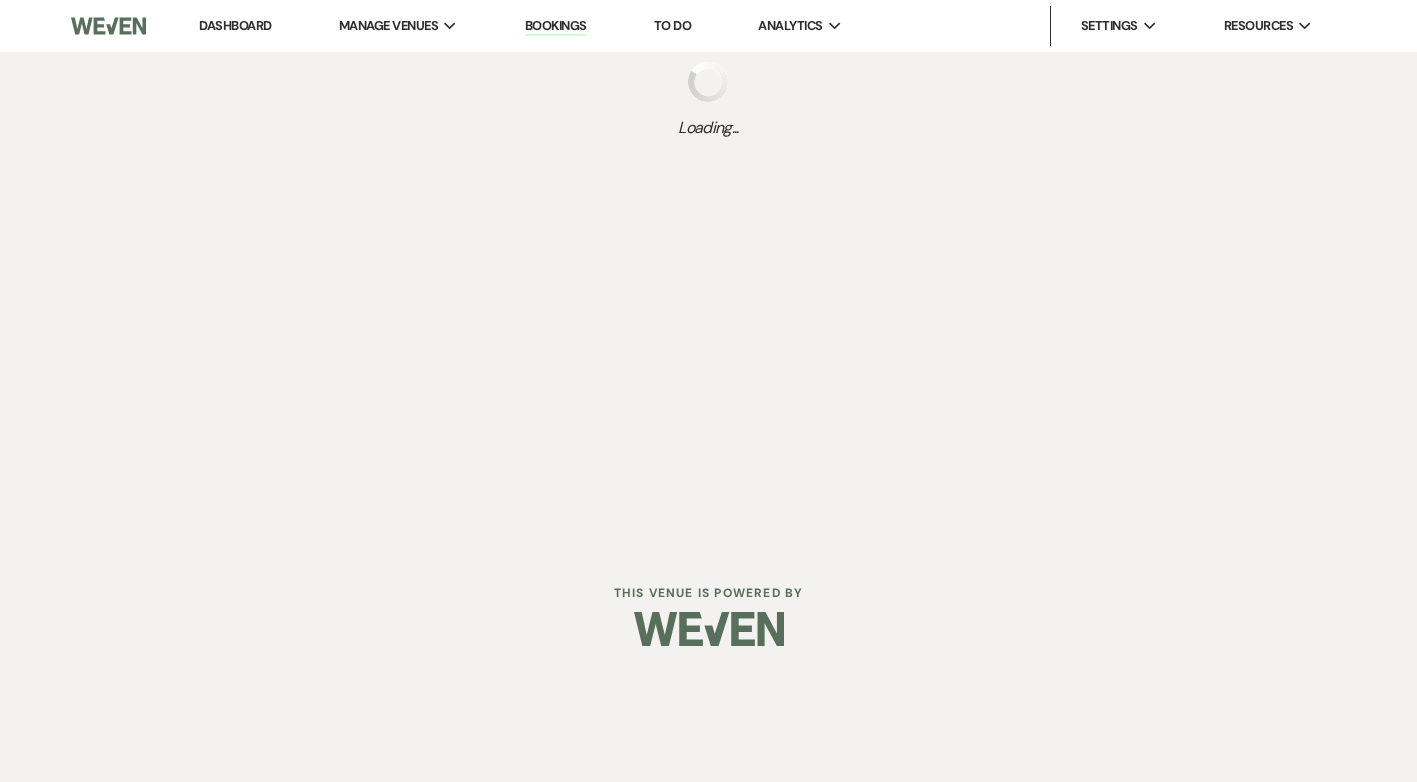scroll, scrollTop: 0, scrollLeft: 0, axis: both 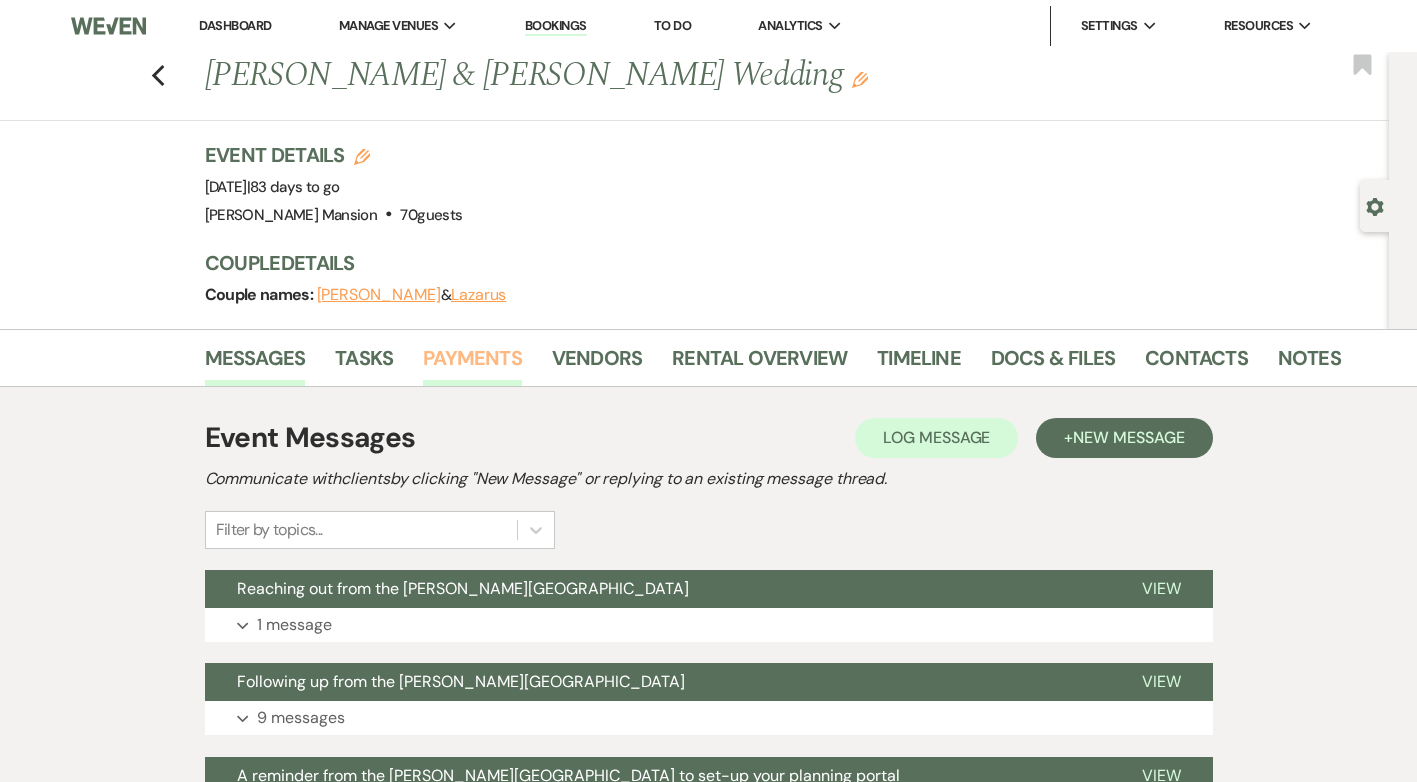 click on "Payments" at bounding box center [472, 364] 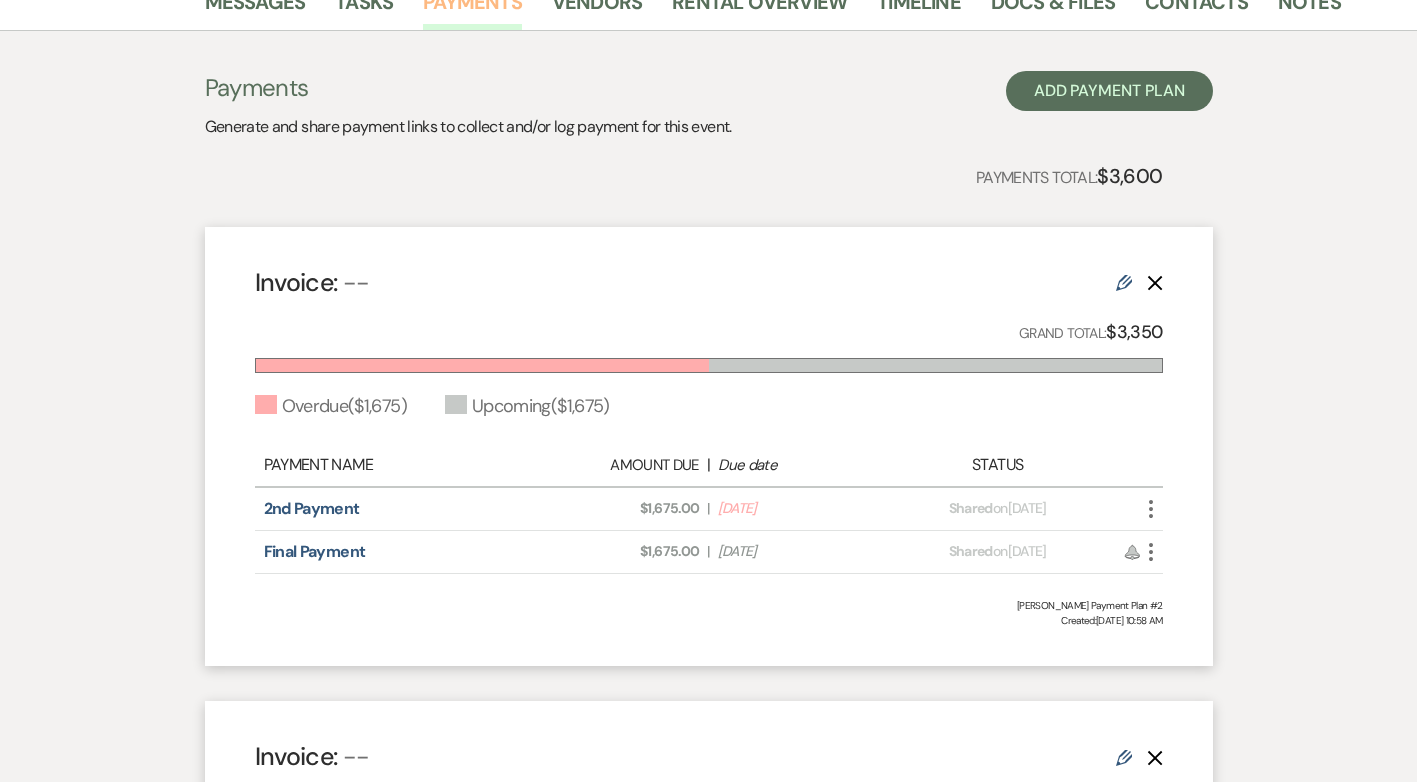 scroll, scrollTop: 400, scrollLeft: 0, axis: vertical 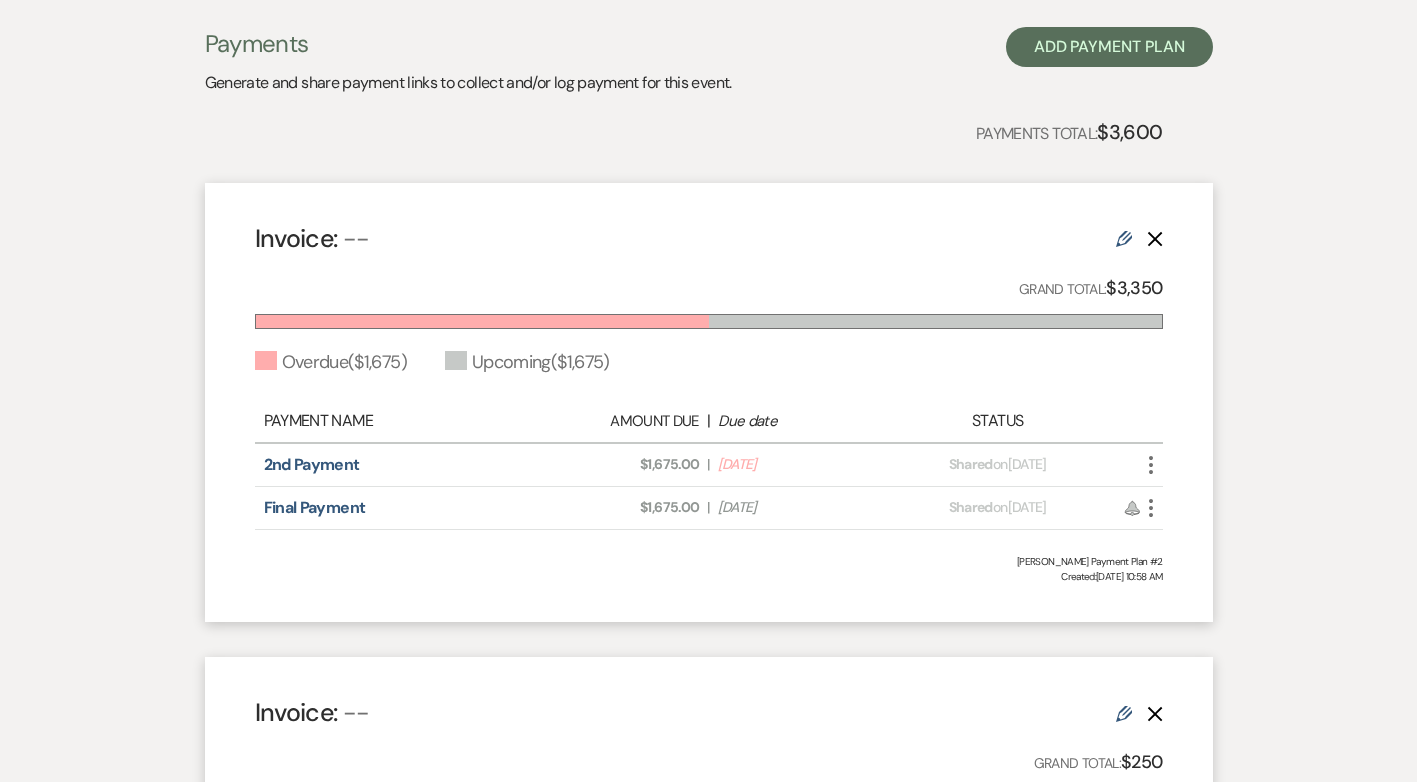 click on "More" 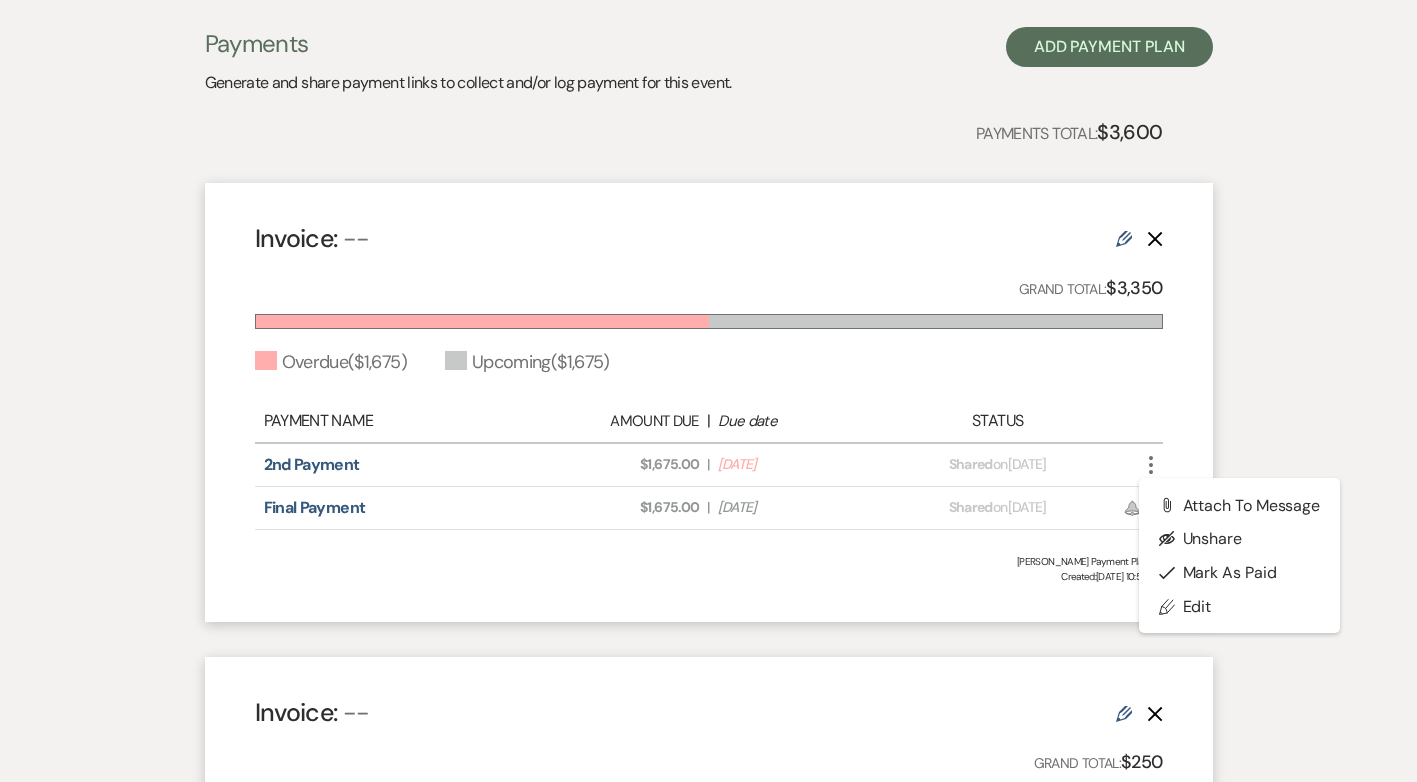 click on "Messages Tasks Payments Vendors Rental Overview Timeline Docs & Files Contacts Notes Payments Generate and share payment links to collect and/or log payment for this event. Add Payment Plan Payments Total:  $3,600 Invoice:   -- Edit Delete Grand Total:  $3,350 Overdue  ( $1,675 ) Upcoming  ( $1,675 ) Payment Name Amount Due | Due date Status 2nd Payment Amount Due:   $1,675.00 | Due Date   Jun 13, 2025 Payment status:   Shared  on  Dec 6, 2024 More Attach File Attach to Message Eye Blocked Unshare Check Mark Mark as Paid Pencil Edit Final Payment Amount Due:   $1,675.00 | Due Date   Sep 11, 2025 Payment status:   Shared  on  Dec 6, 2024 Reminder More Tina Cummings's Payment Plan #2 Created:  Dec 06, 2024, 10:58 AM Invoice:   -- Edit Delete Grand Total:  $250 Paid  ( $250 ) Payment Name Amount Due | Due date Status Deposit Amount Due:   $250.00 | Due Date   Oct 11, 2025 Payment status:   Paid  on  Oct 11, 2025 More Tina Cummings's Payment Plan #1 Created:  Dec 06, 2024, 10:53 AM" at bounding box center (708, 501) 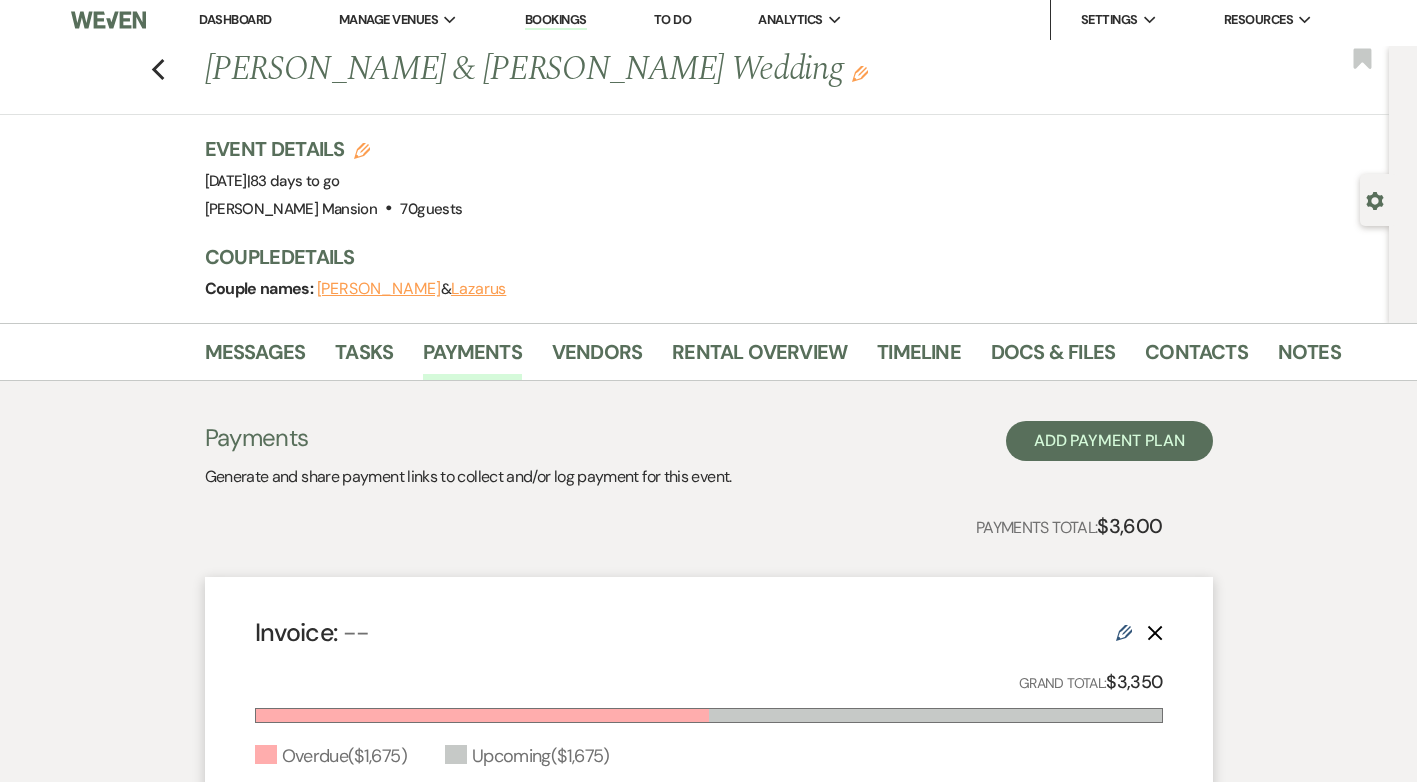 scroll, scrollTop: 0, scrollLeft: 0, axis: both 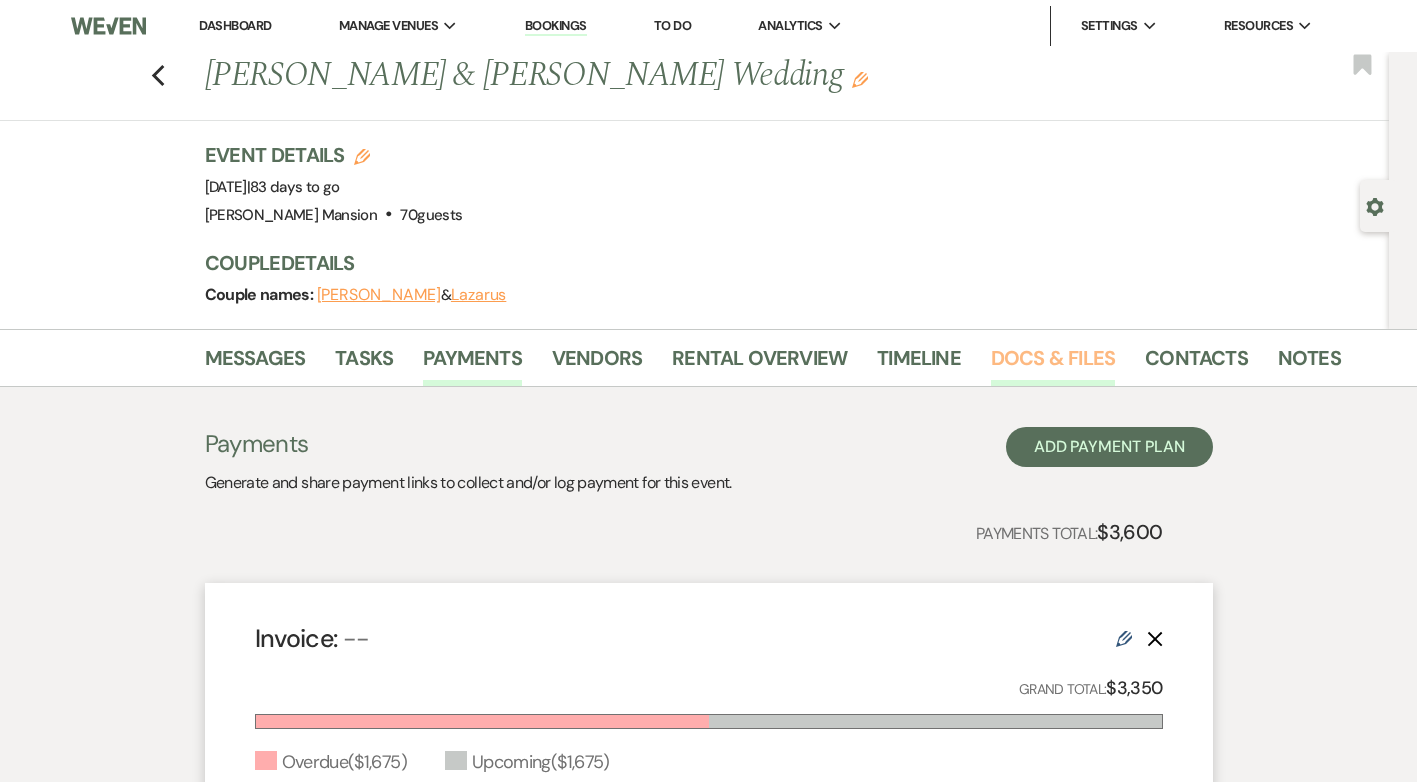click on "Docs & Files" at bounding box center [1053, 364] 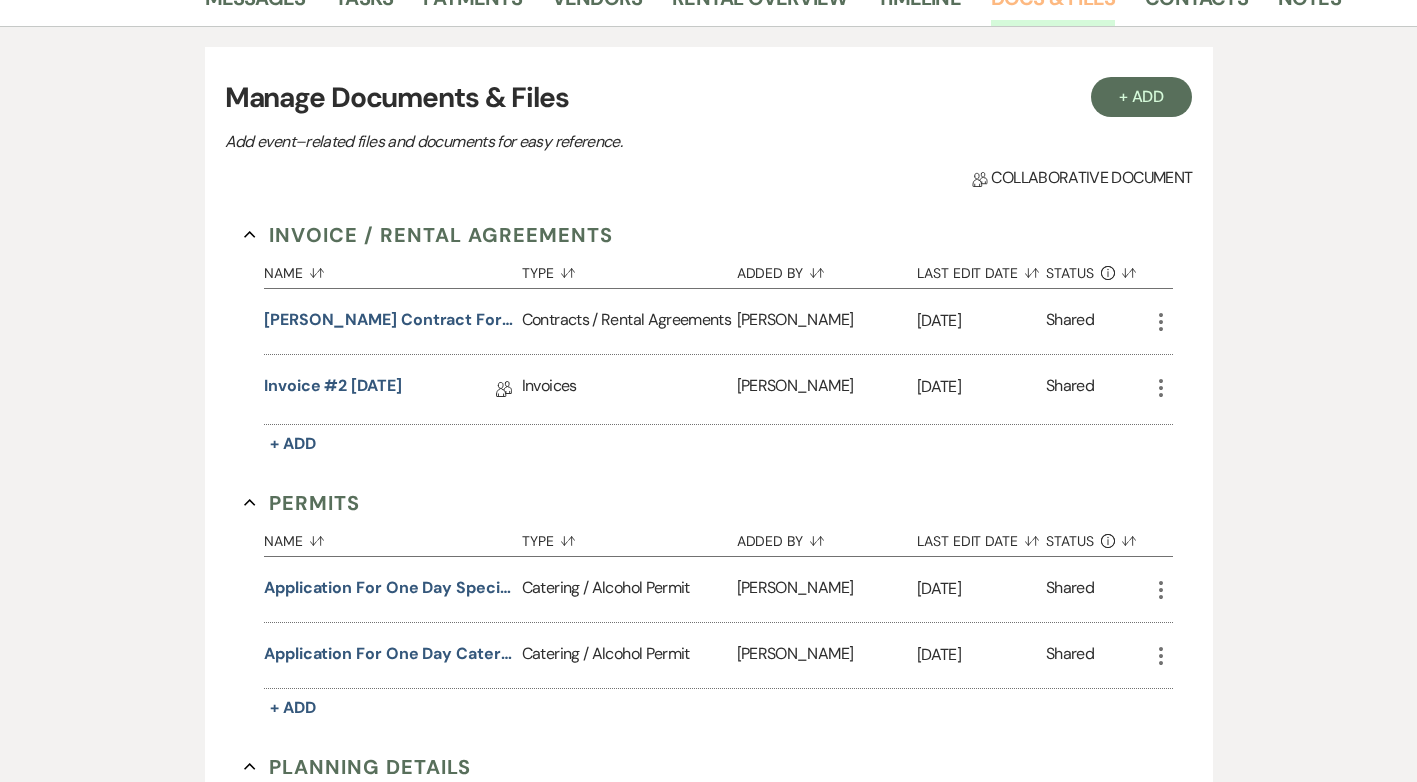 scroll, scrollTop: 400, scrollLeft: 0, axis: vertical 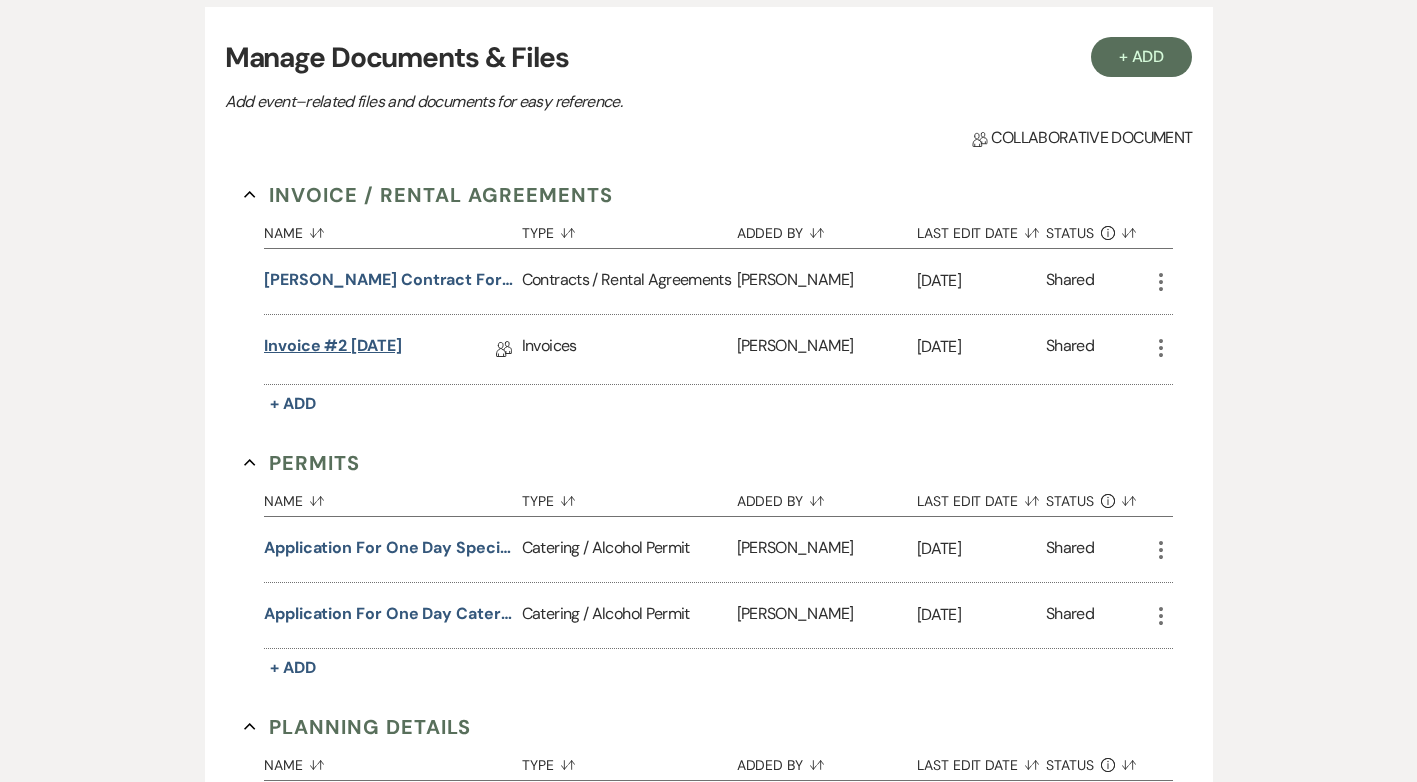 click on "Invoice #2 10-11-2025" at bounding box center (333, 349) 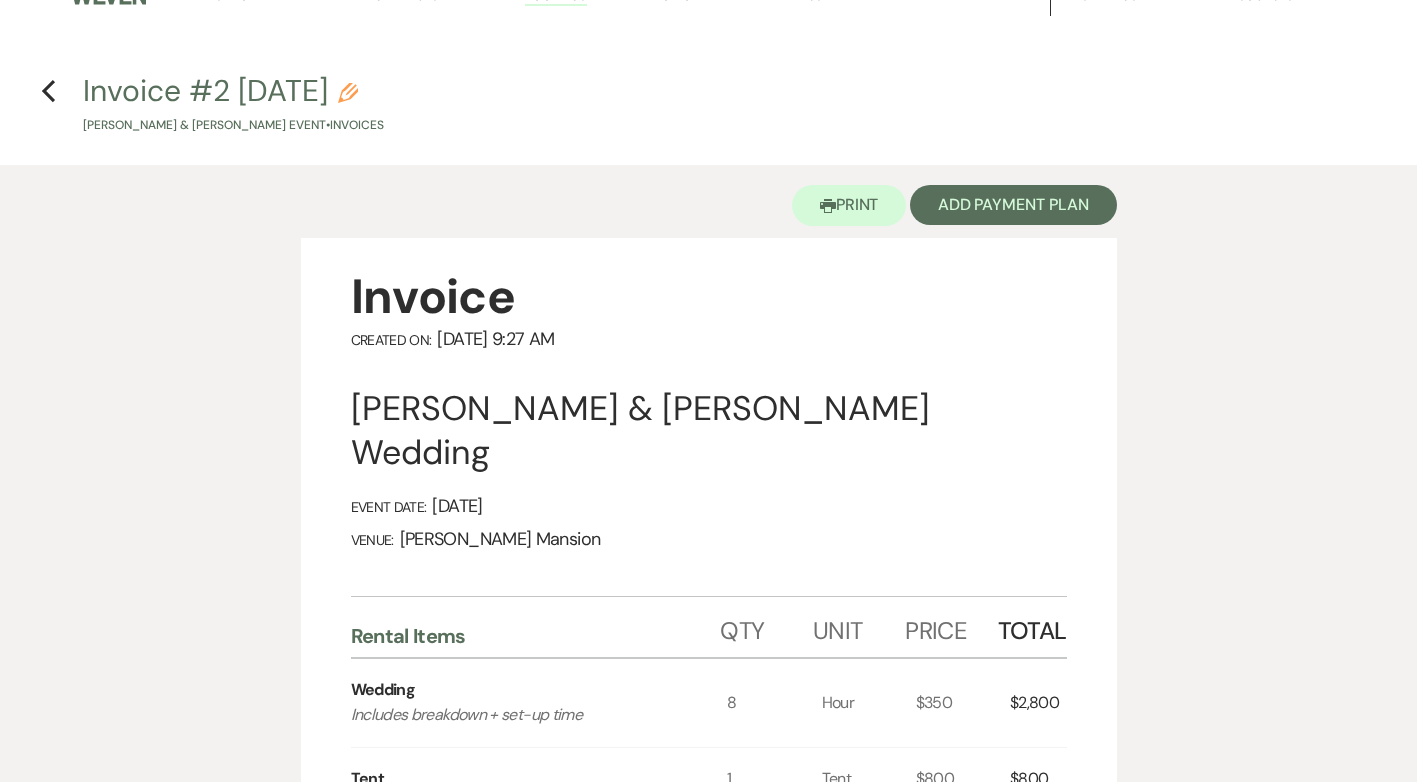 scroll, scrollTop: 0, scrollLeft: 0, axis: both 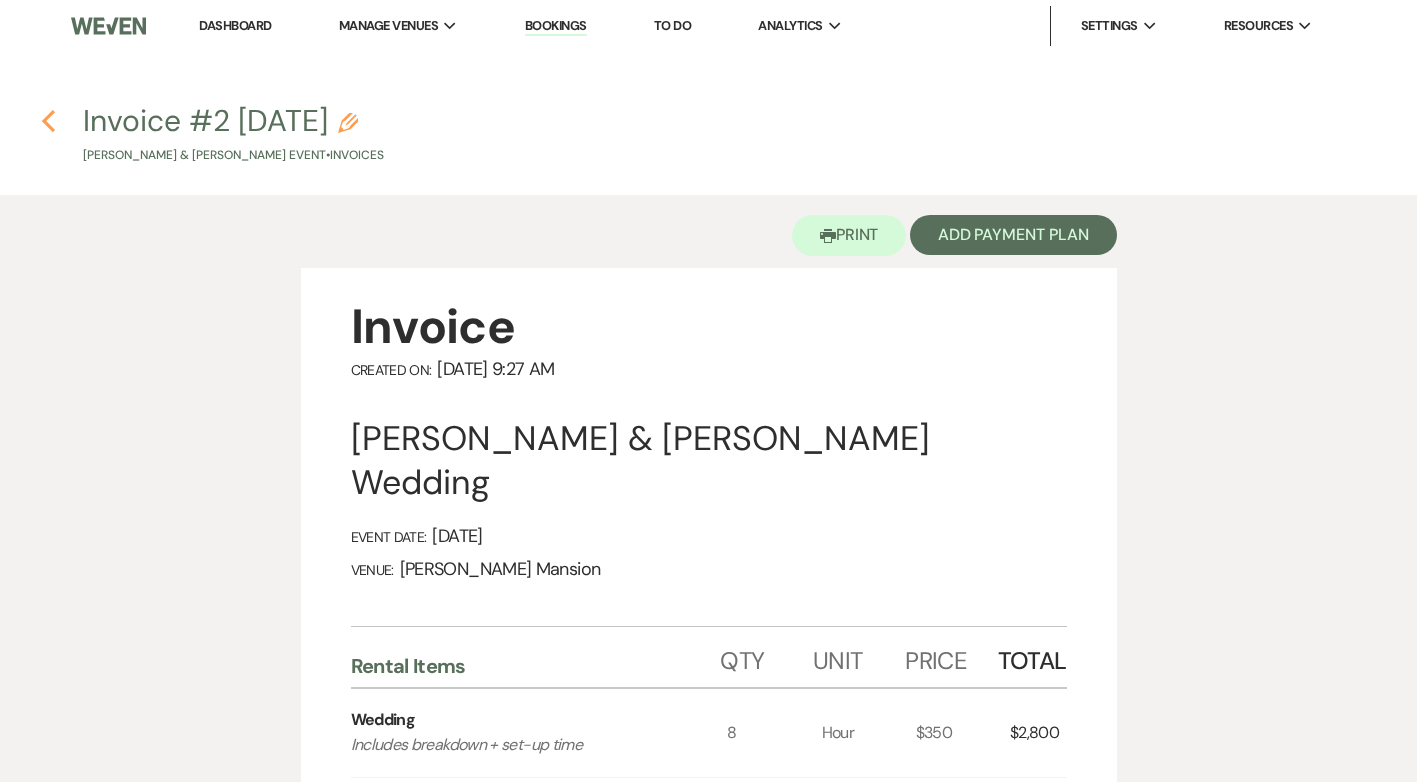 click on "Previous" 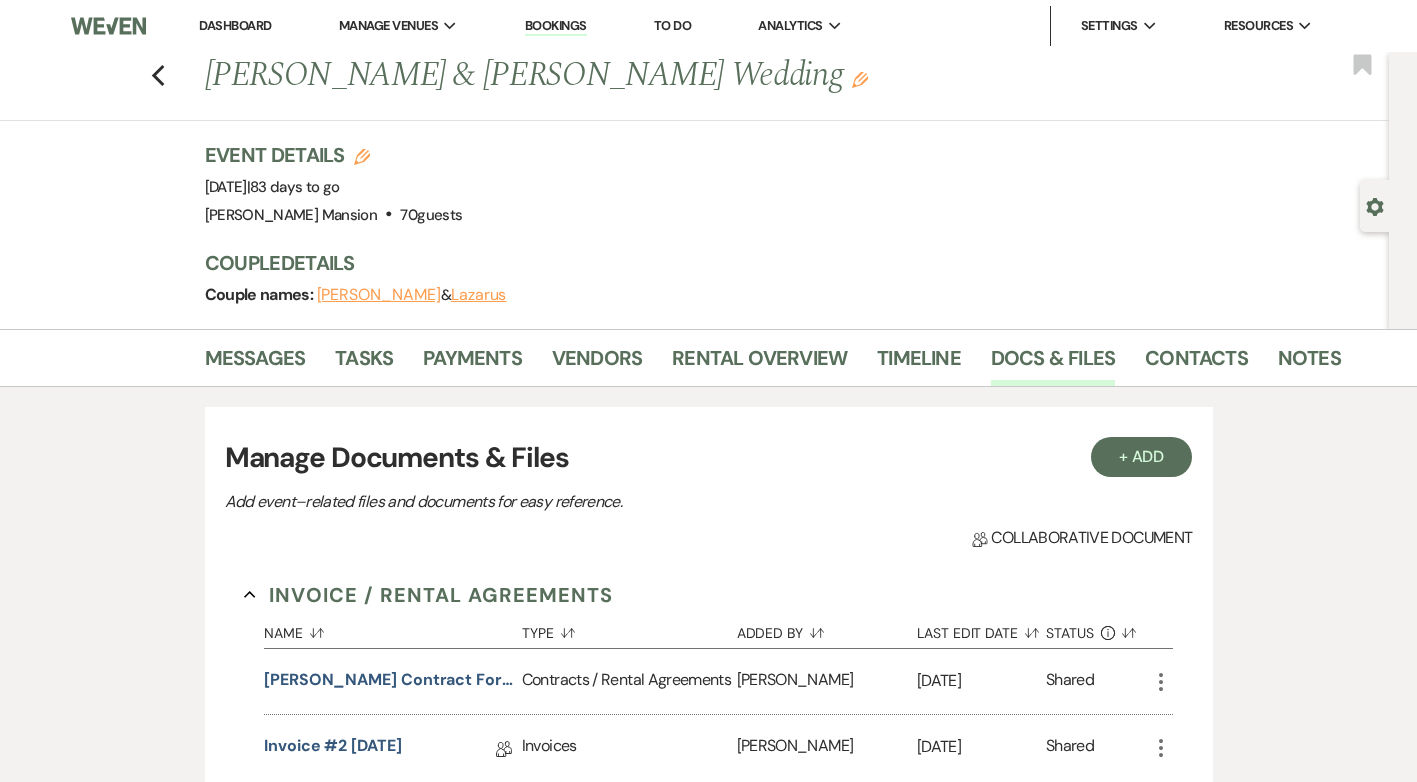 scroll, scrollTop: 400, scrollLeft: 0, axis: vertical 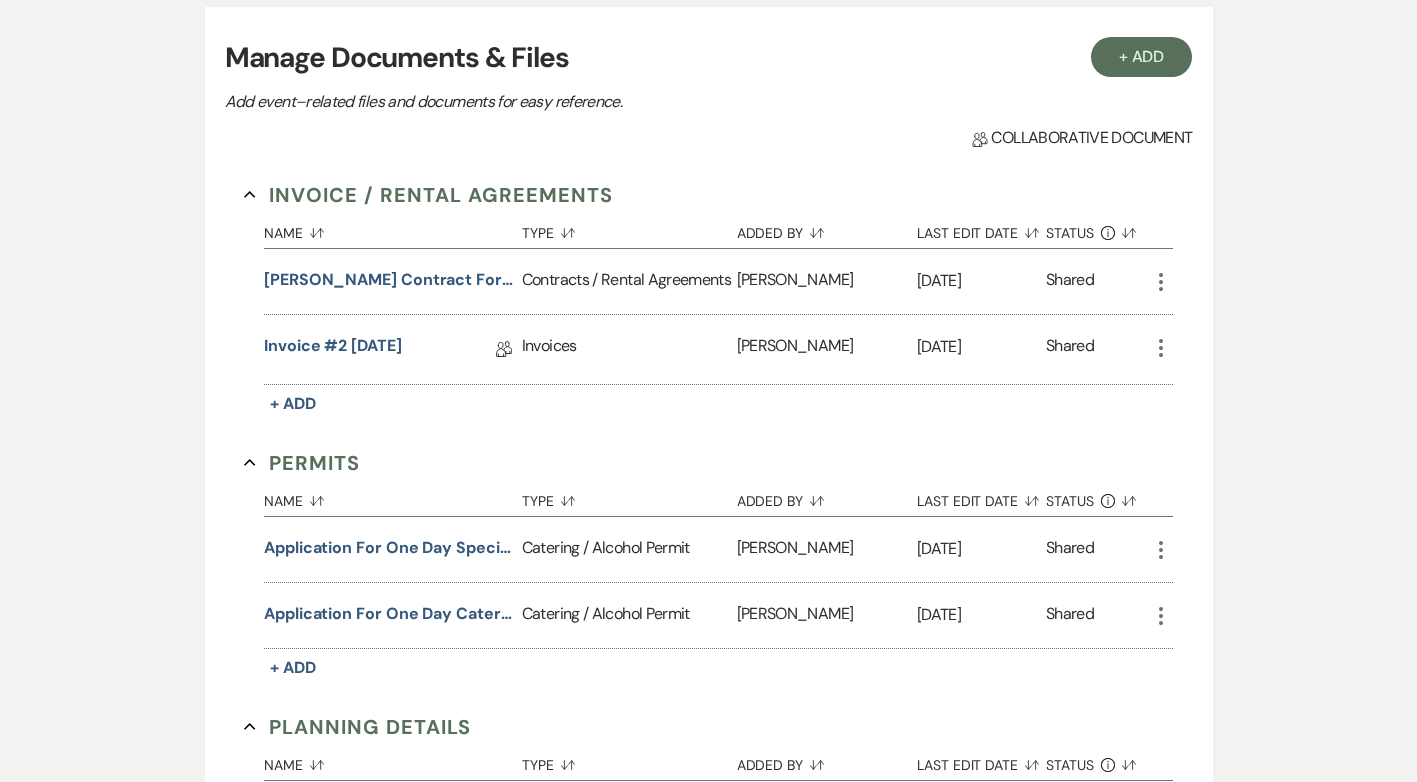 click on "More" 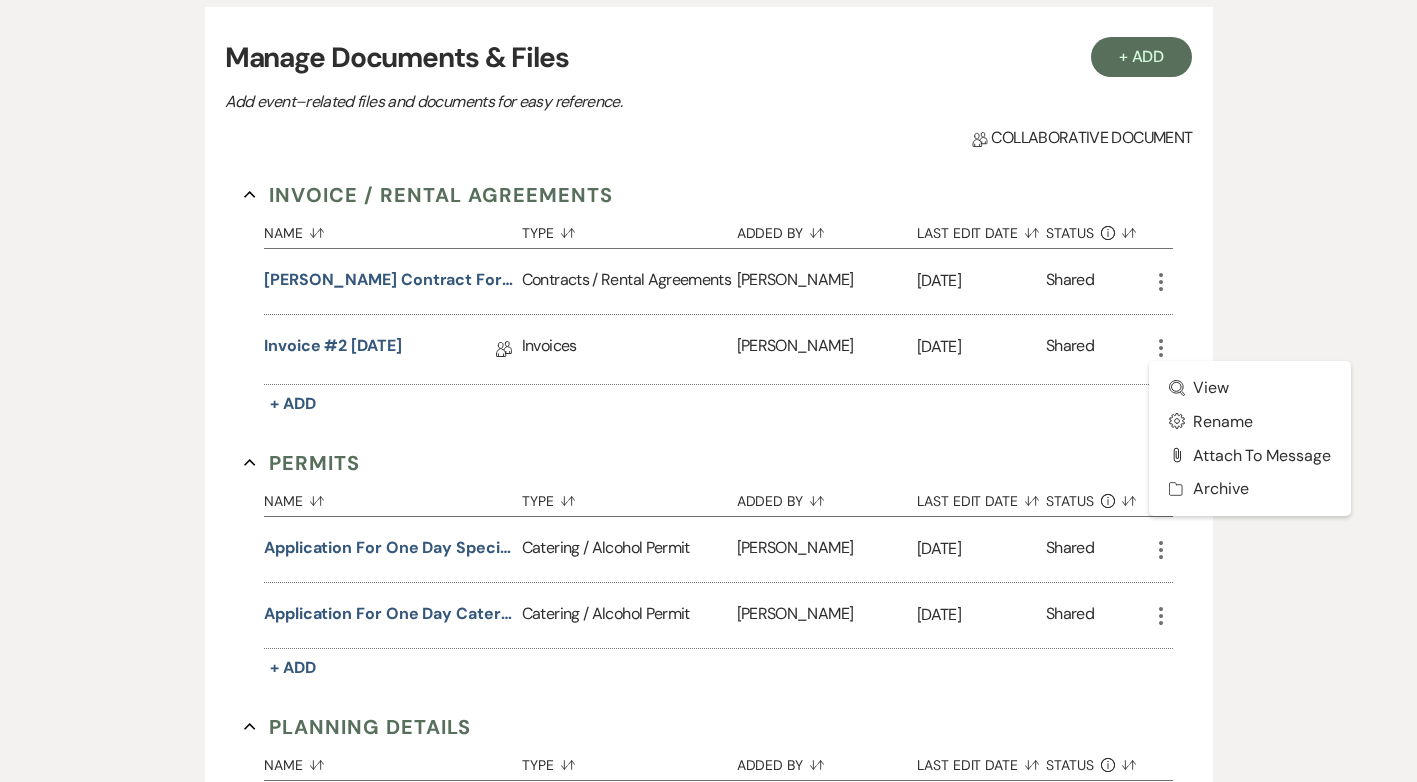 click on "Messages Tasks Payments Vendors Rental Overview Timeline Docs & Files Contacts Notes + Add Manage Documents & Files Add event–related files and documents for easy reference. Collab Doc   Collaborative document Invoice / Rental Agreements Collapse Name   Sort Default Type   Sort Default Added By   Sort Default Last Edit Date   Sort Default Status Info   Sort Default Cummings Contract for Wedding on 10.11.2025 Contracts / Rental Agreements Vanessa Hill Feb 14, 2025   Shared More Invoice #2 10-11-2025 Collab Doc Invoices Vanessa Hill Feb 14, 2025   Shared More Zoom View Settings Gear Rename Attach File Attach to Message Archive Archive + Add Permits Collapse Name   Sort Default Type   Sort Default Added By   Sort Default Last Edit Date   Sort Default Status Info   Sort Default Application for One Day Special Alcoholic Beverage License Catering / Alcohol Permit Vanessa Hill Dec 6, 2024   Shared More Application for One Day Catering Food Permit Catering / Alcohol Permit Vanessa Hill Dec 6, 2024   Shared More" at bounding box center (708, 495) 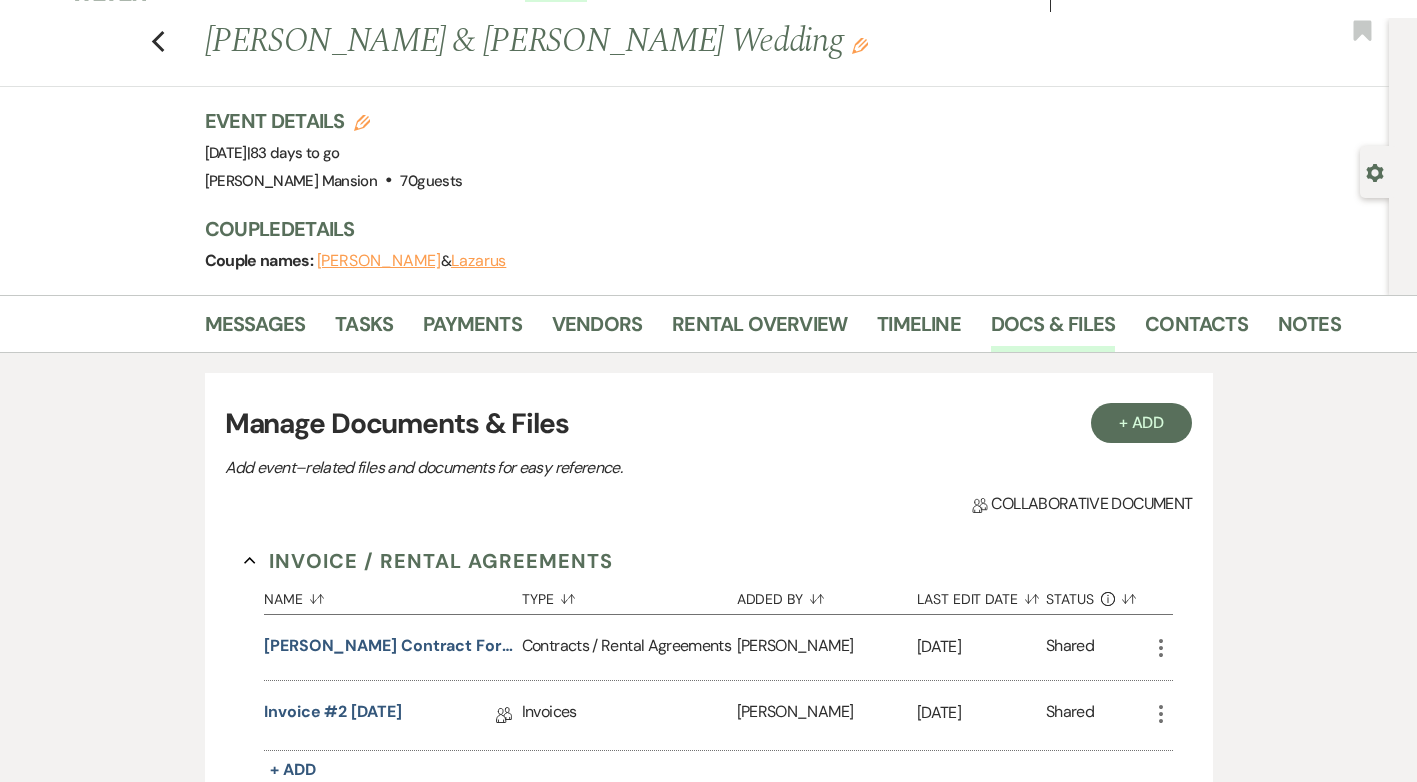 scroll, scrollTop: 0, scrollLeft: 0, axis: both 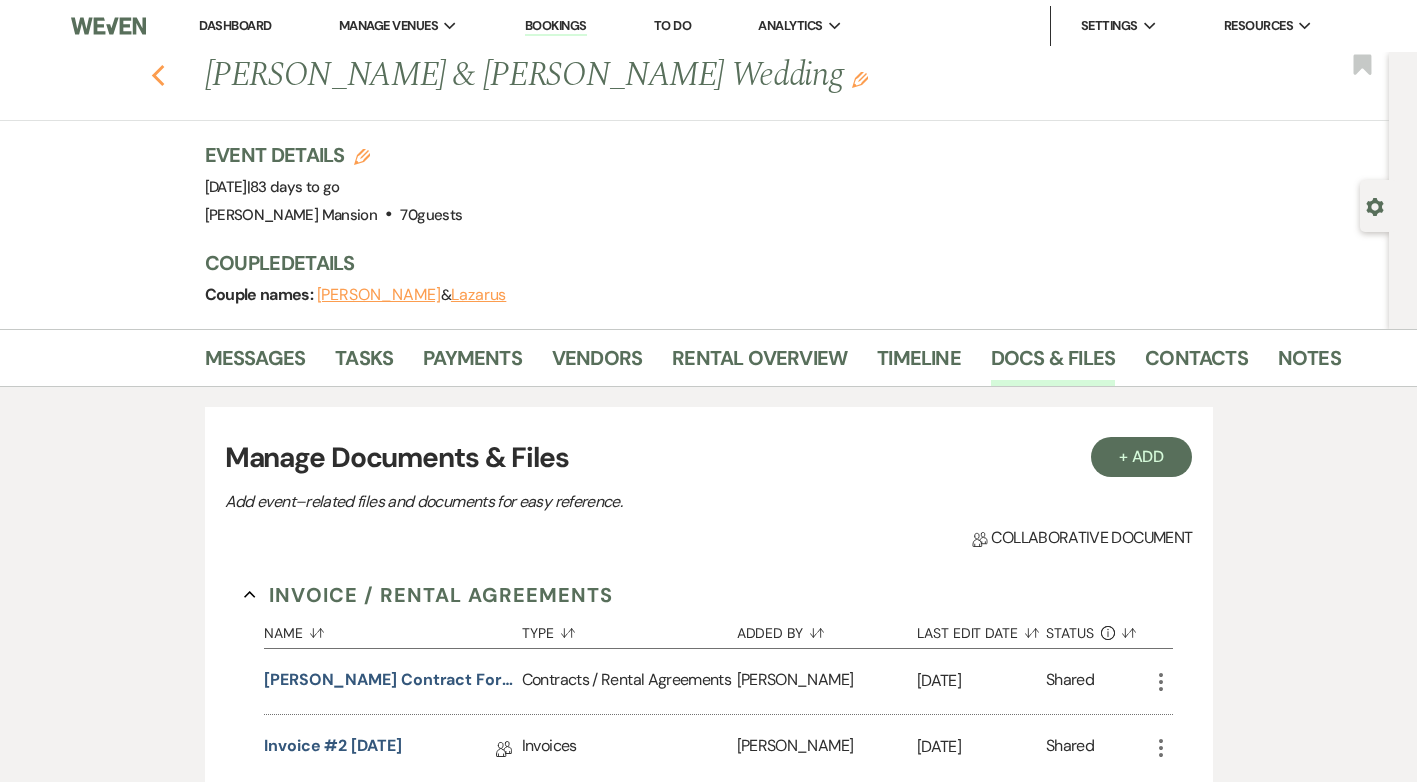 click on "Previous" 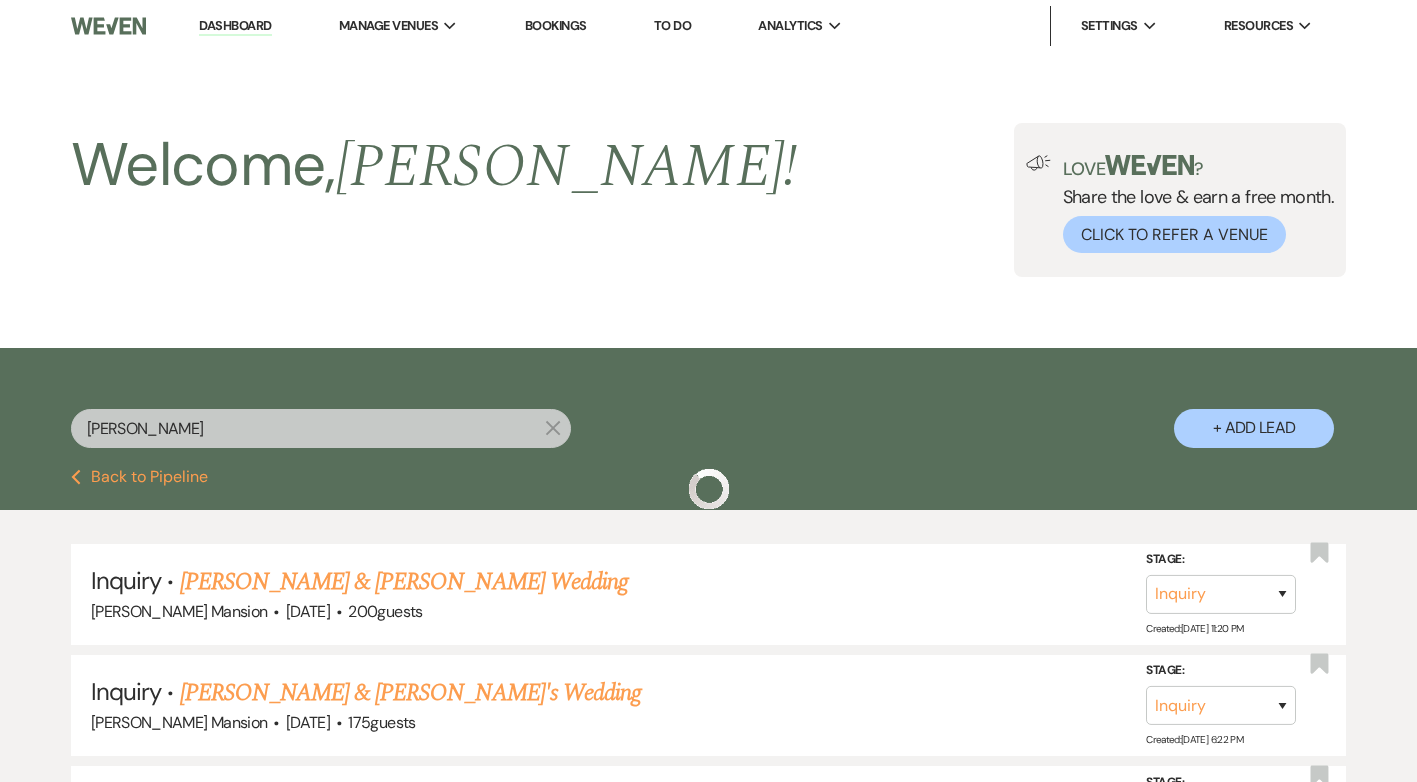 scroll, scrollTop: 1026, scrollLeft: 0, axis: vertical 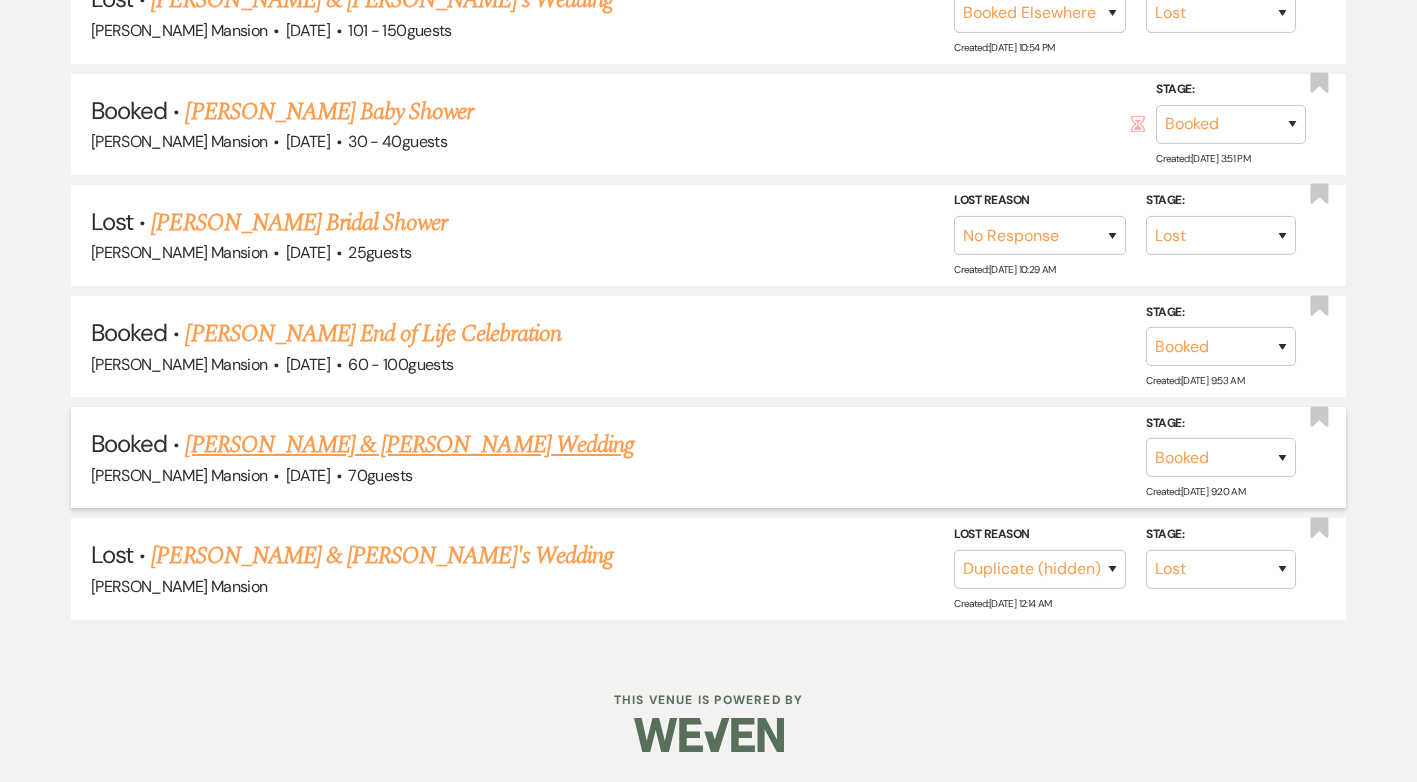 click on "Tina Cummings & Lazarus's Wedding" at bounding box center (409, 445) 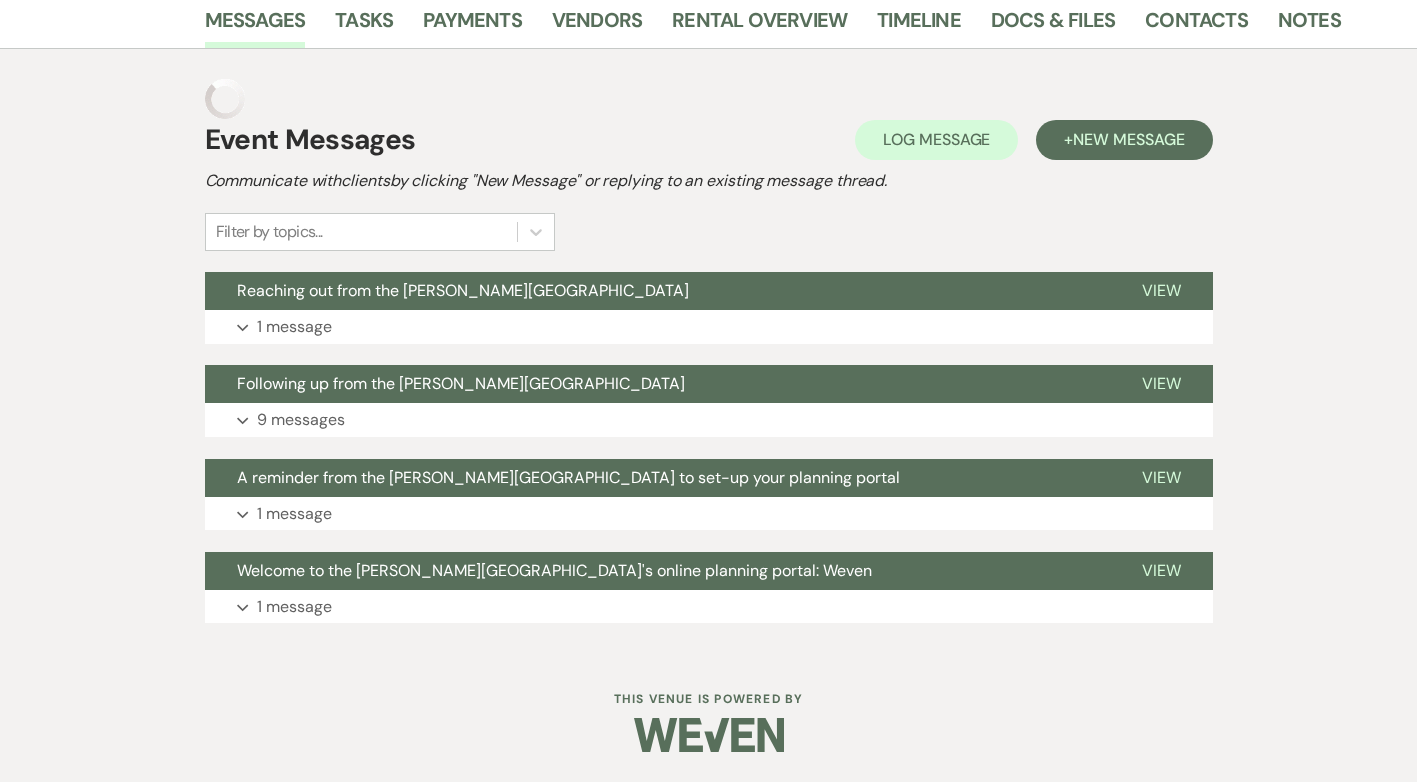scroll, scrollTop: 298, scrollLeft: 0, axis: vertical 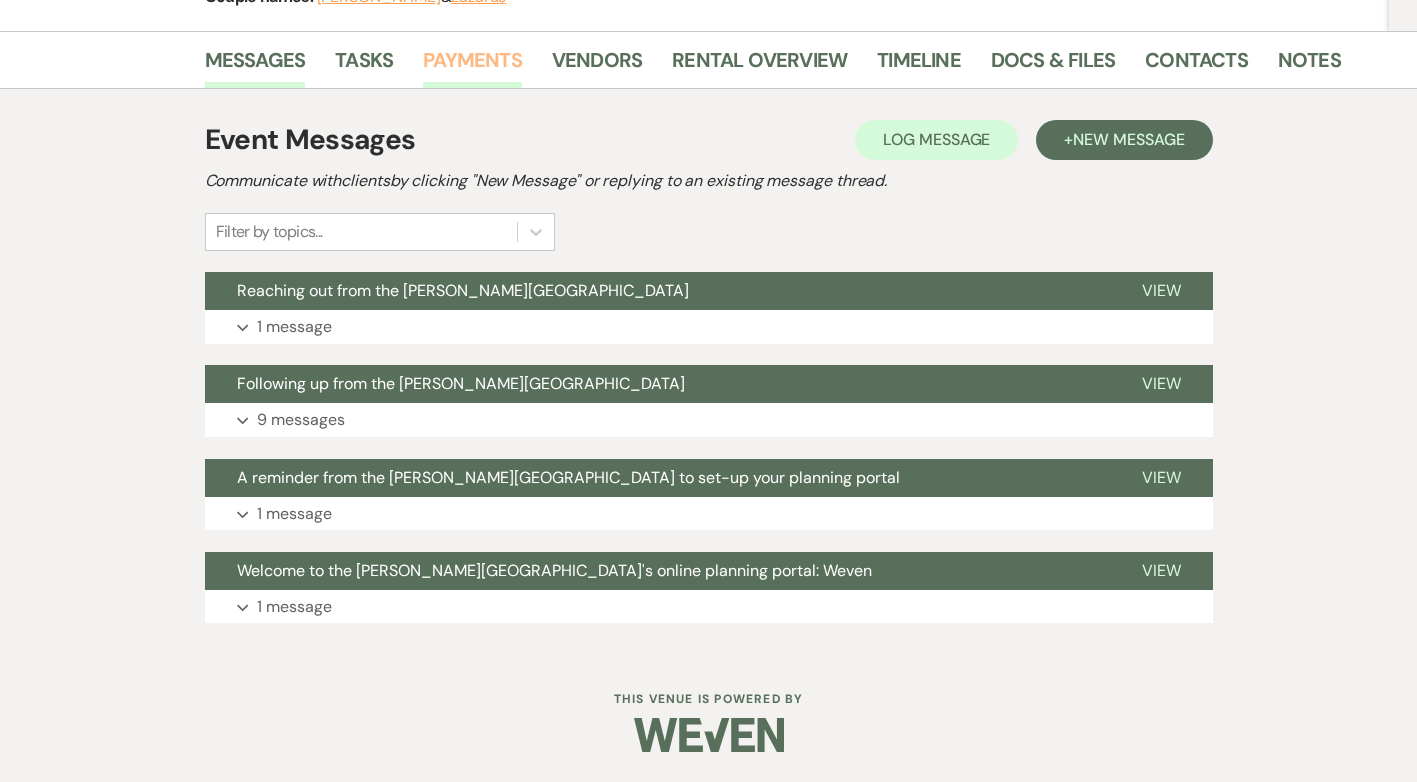 click on "Payments" at bounding box center [472, 66] 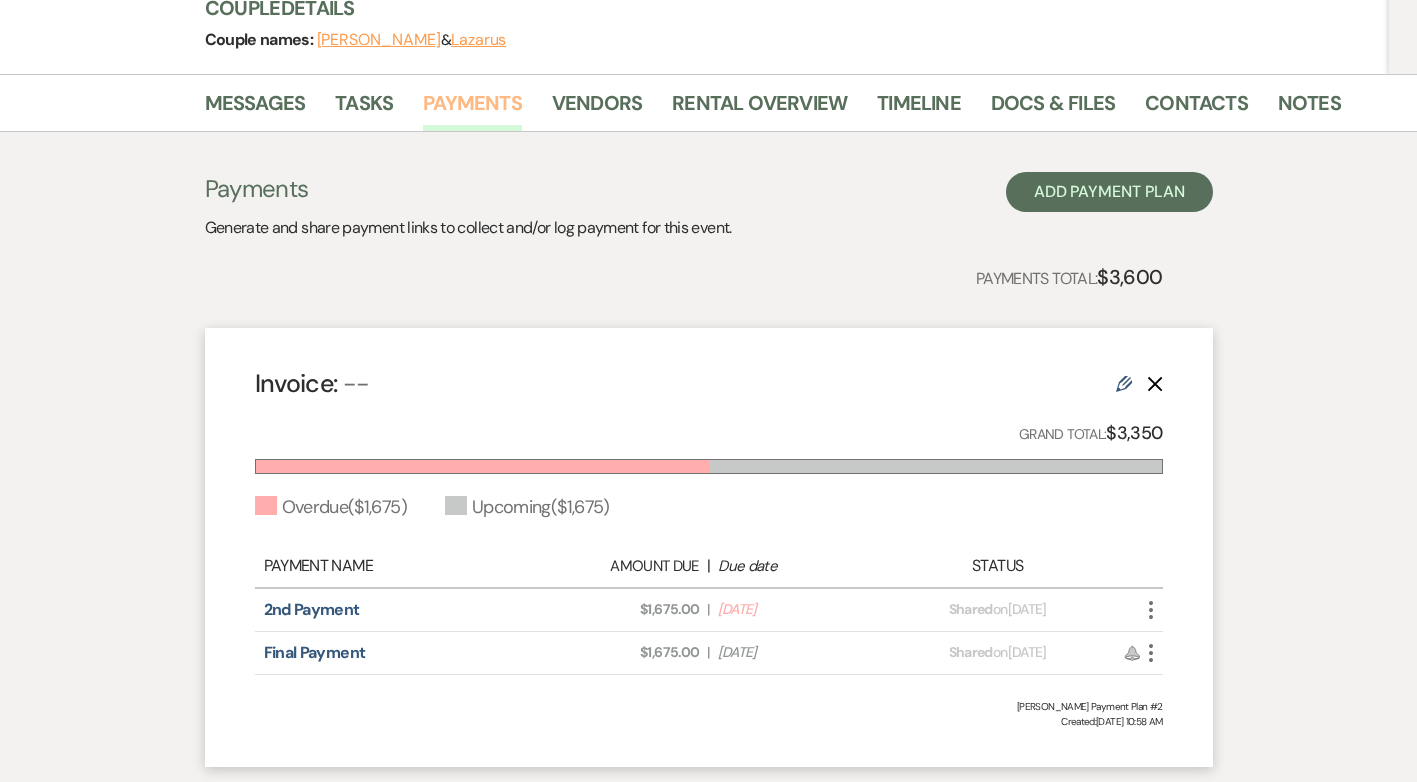 scroll, scrollTop: 300, scrollLeft: 0, axis: vertical 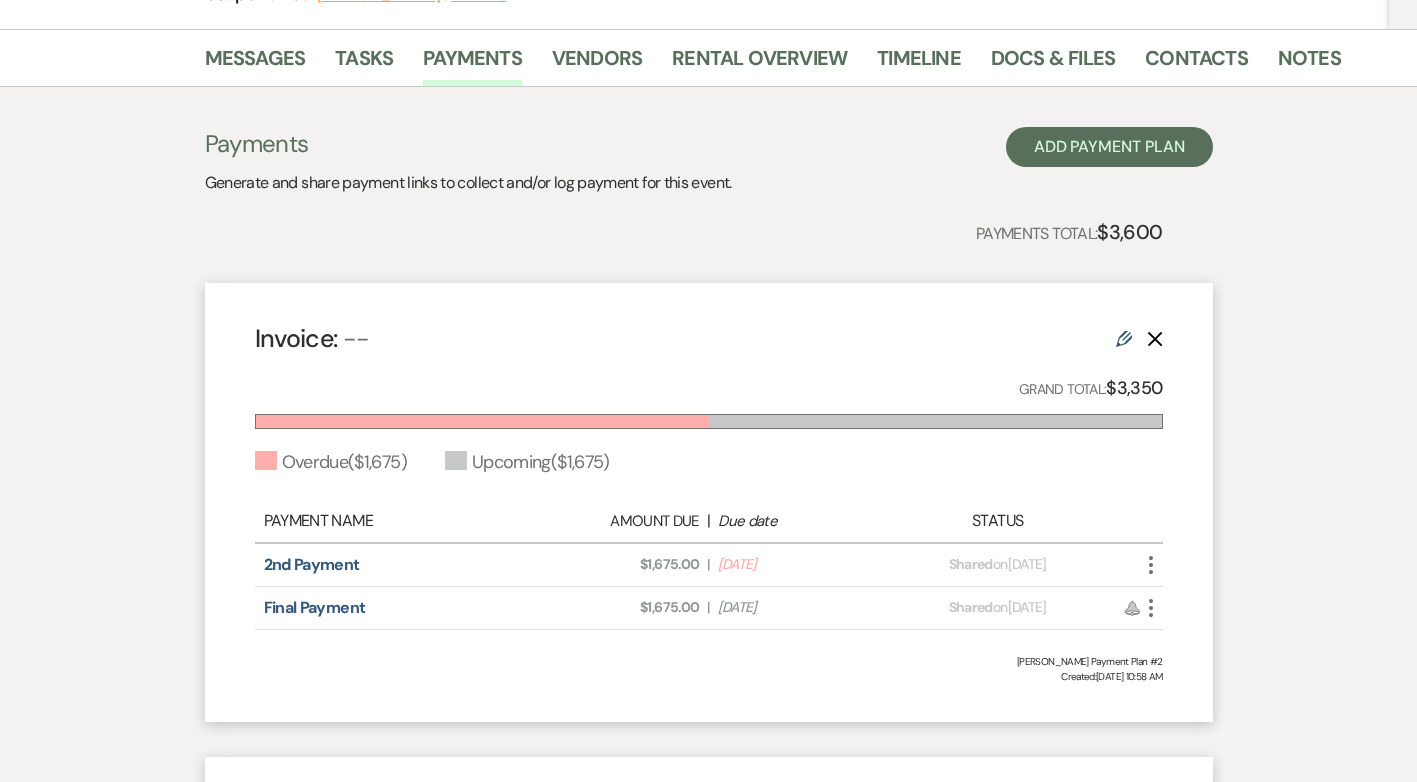 click on "More" 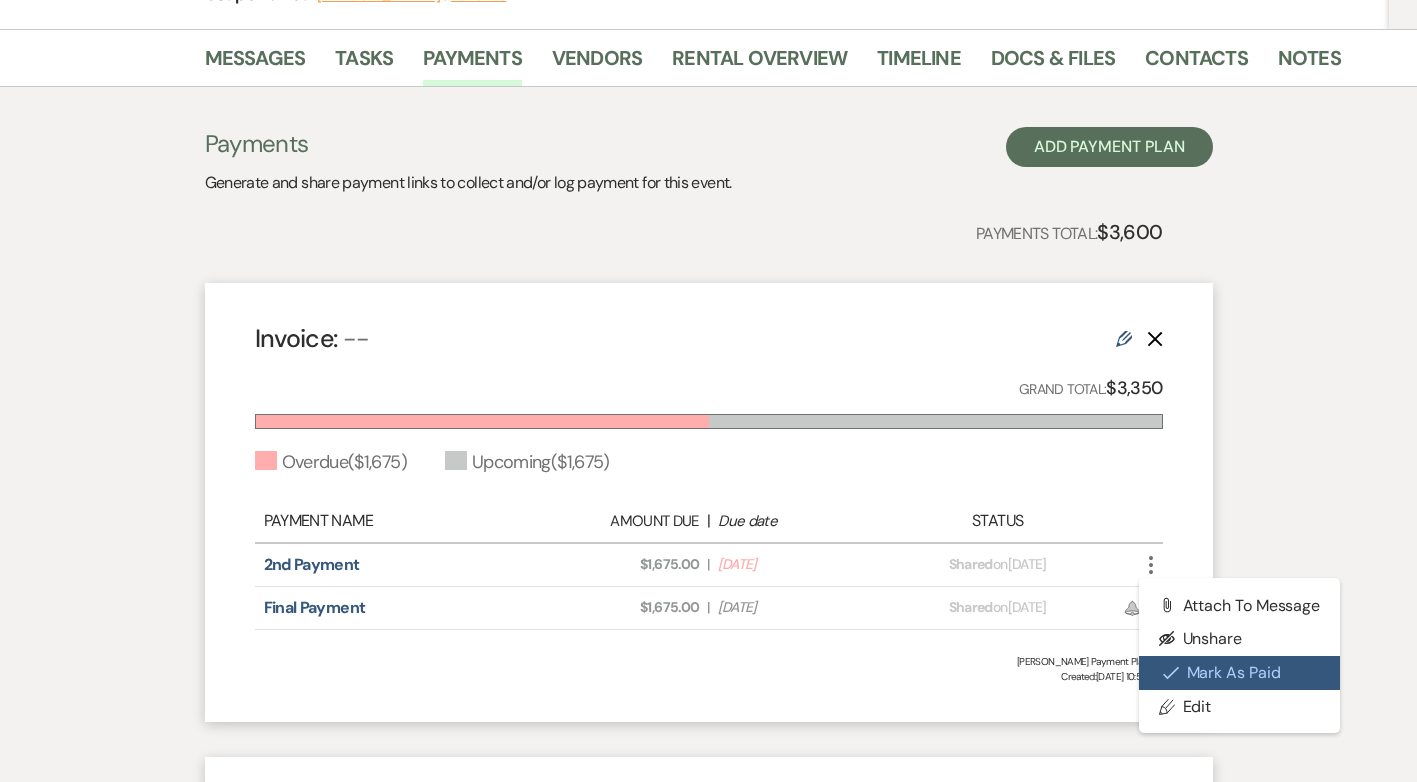click on "Check Mark Mark as Paid" at bounding box center (1240, 673) 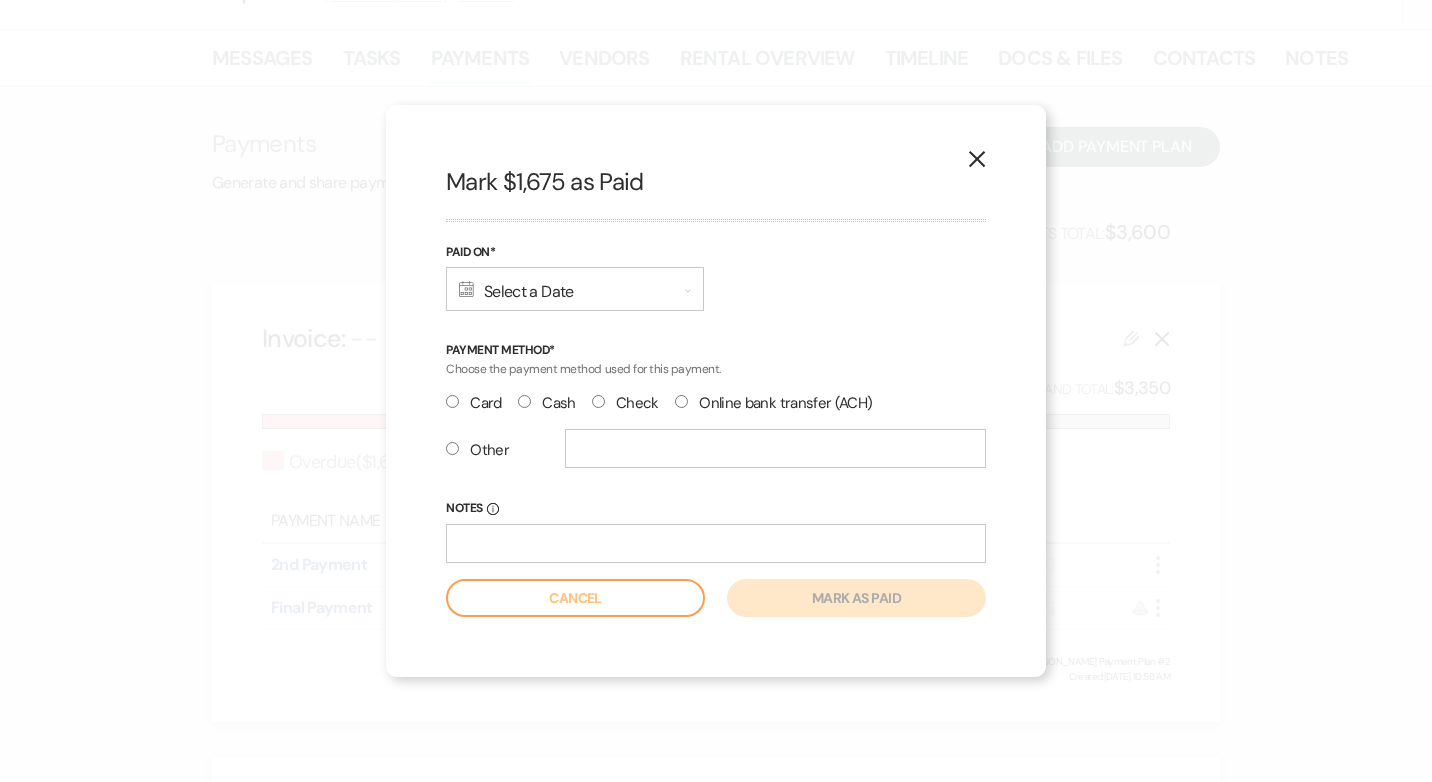 click on "Calendar Select a Date Expand" at bounding box center [575, 289] 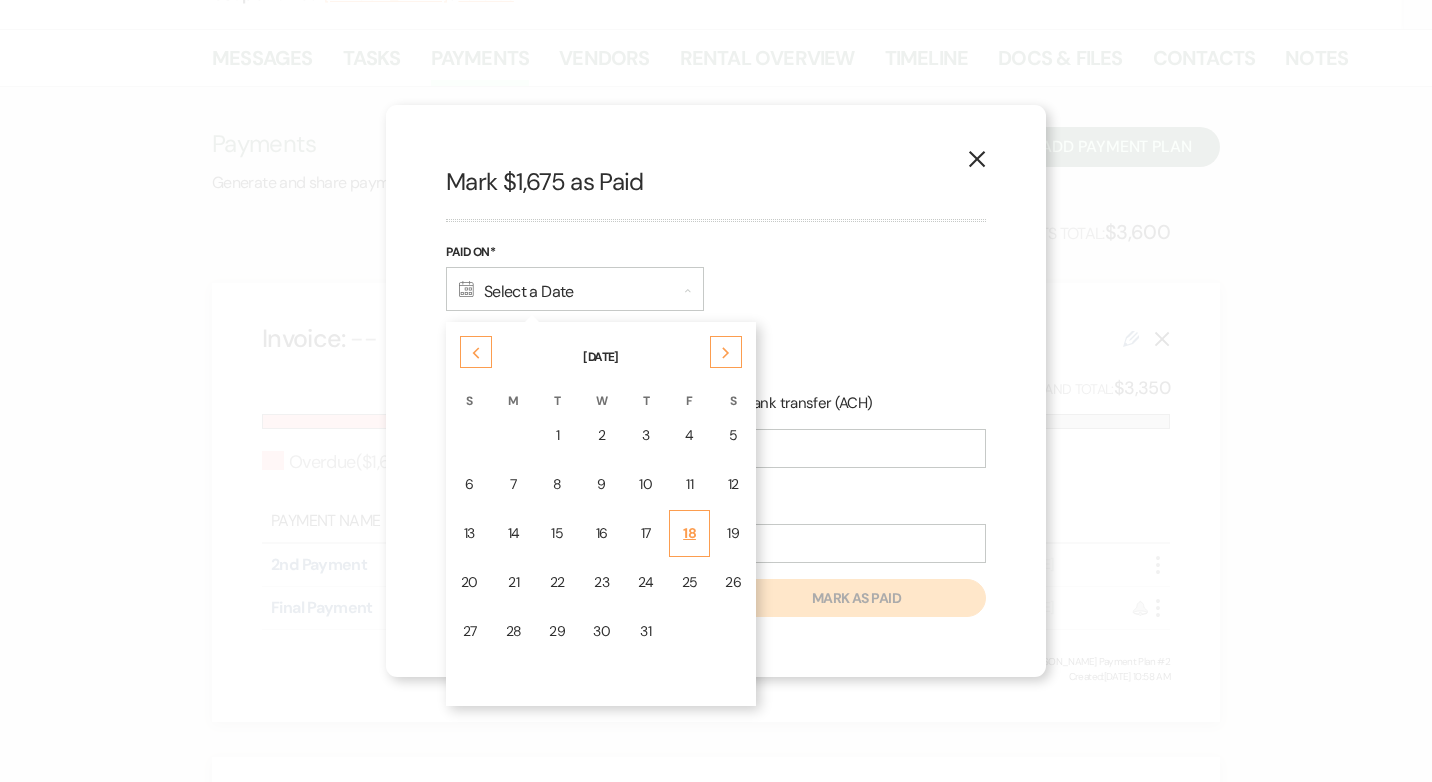 click on "18" at bounding box center [690, 533] 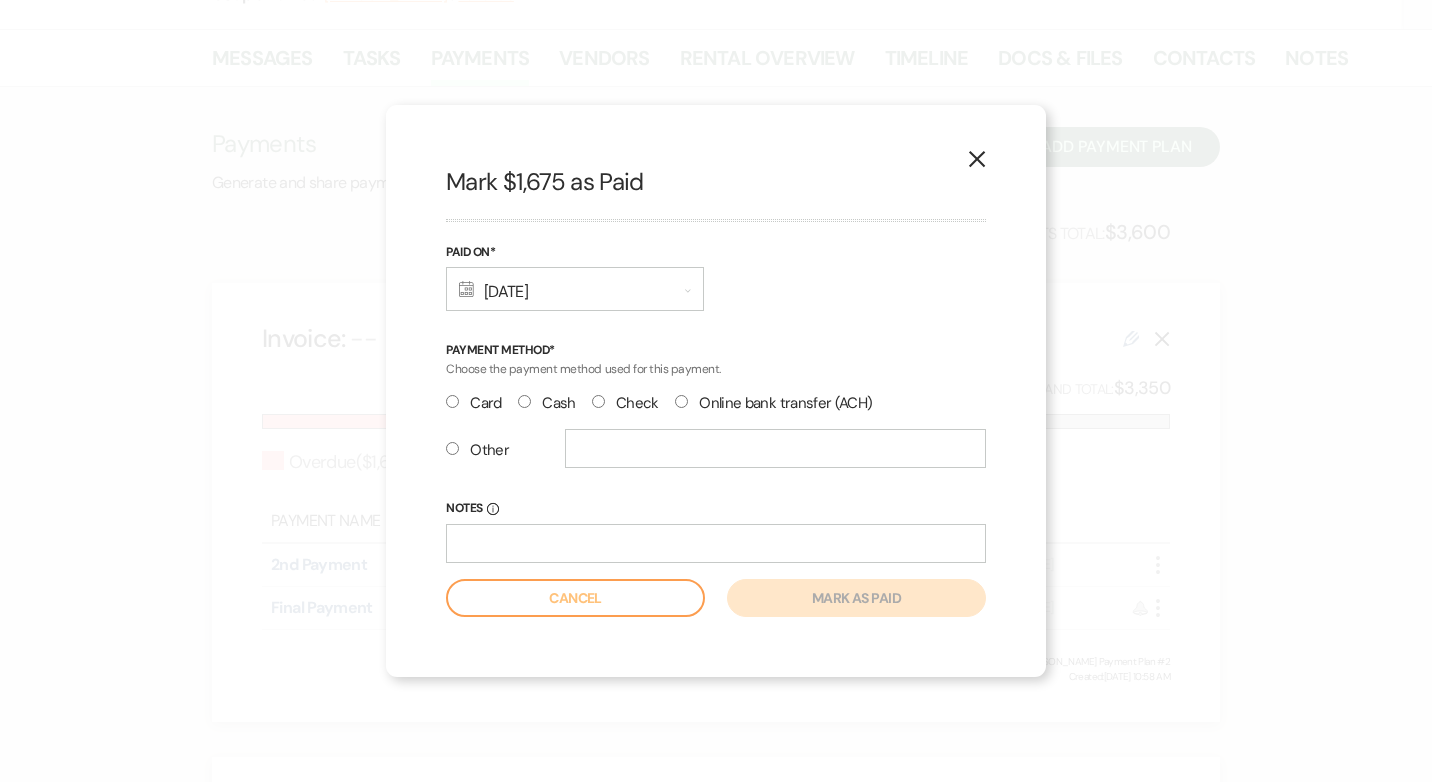 click on "Card" at bounding box center (452, 401) 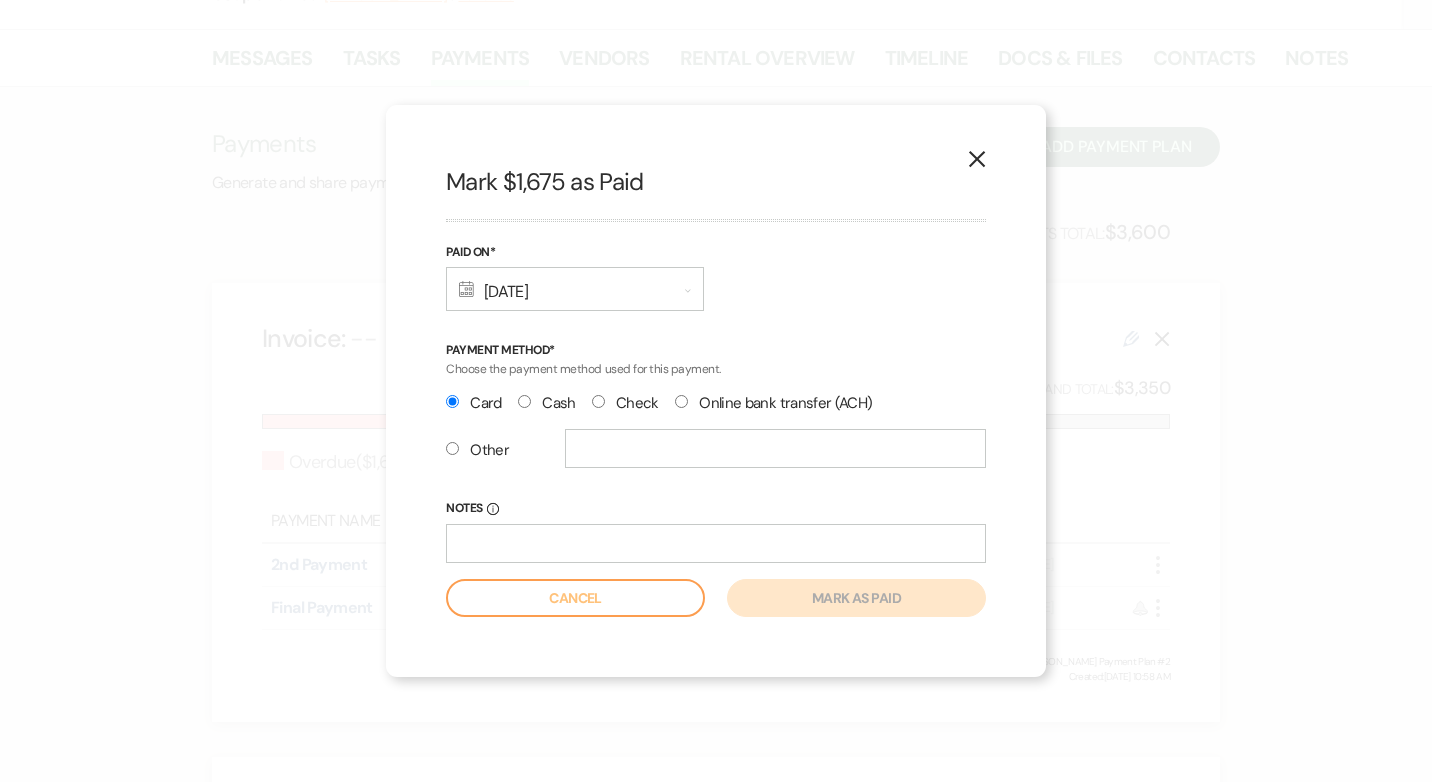 radio on "true" 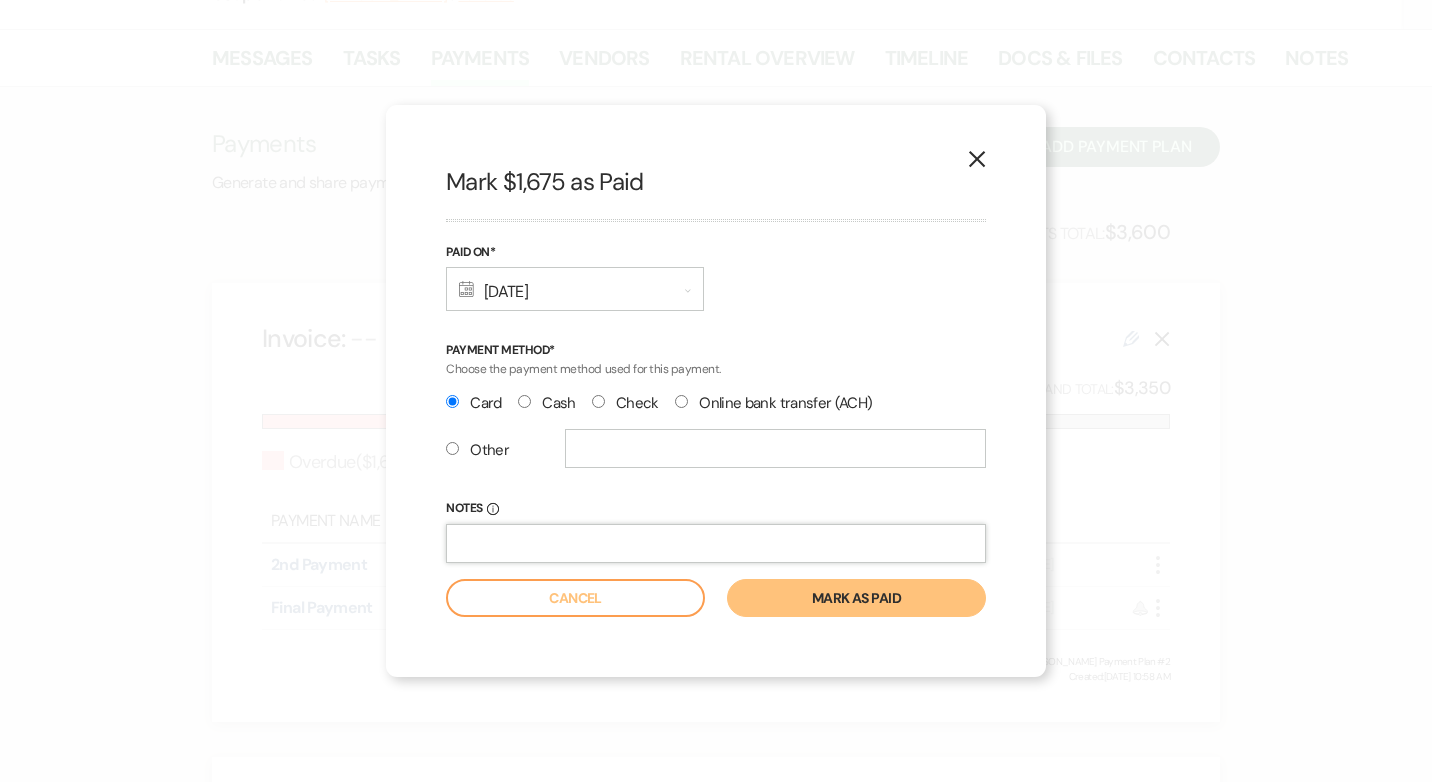 click on "Notes Info" at bounding box center (716, 543) 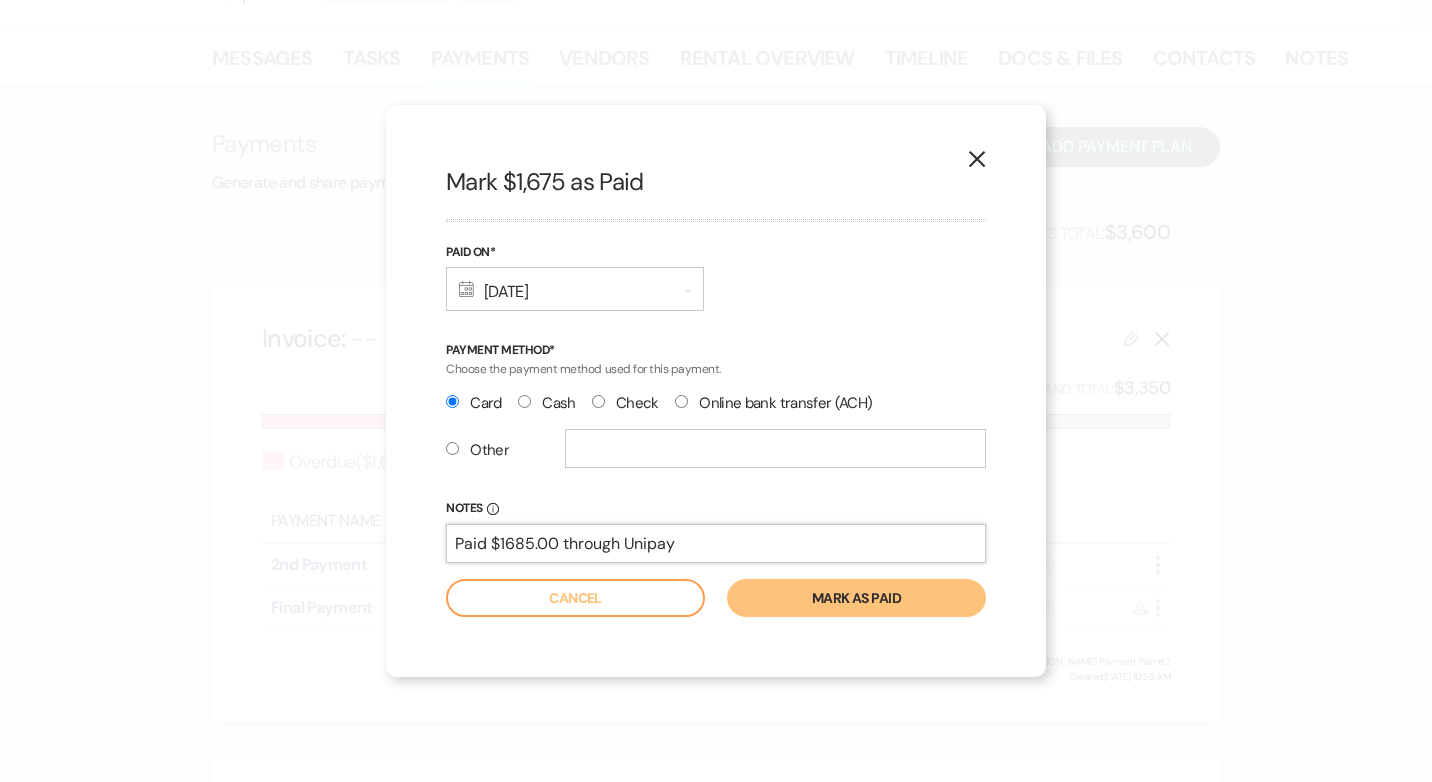type on "Paid $1685.00 through Unipay" 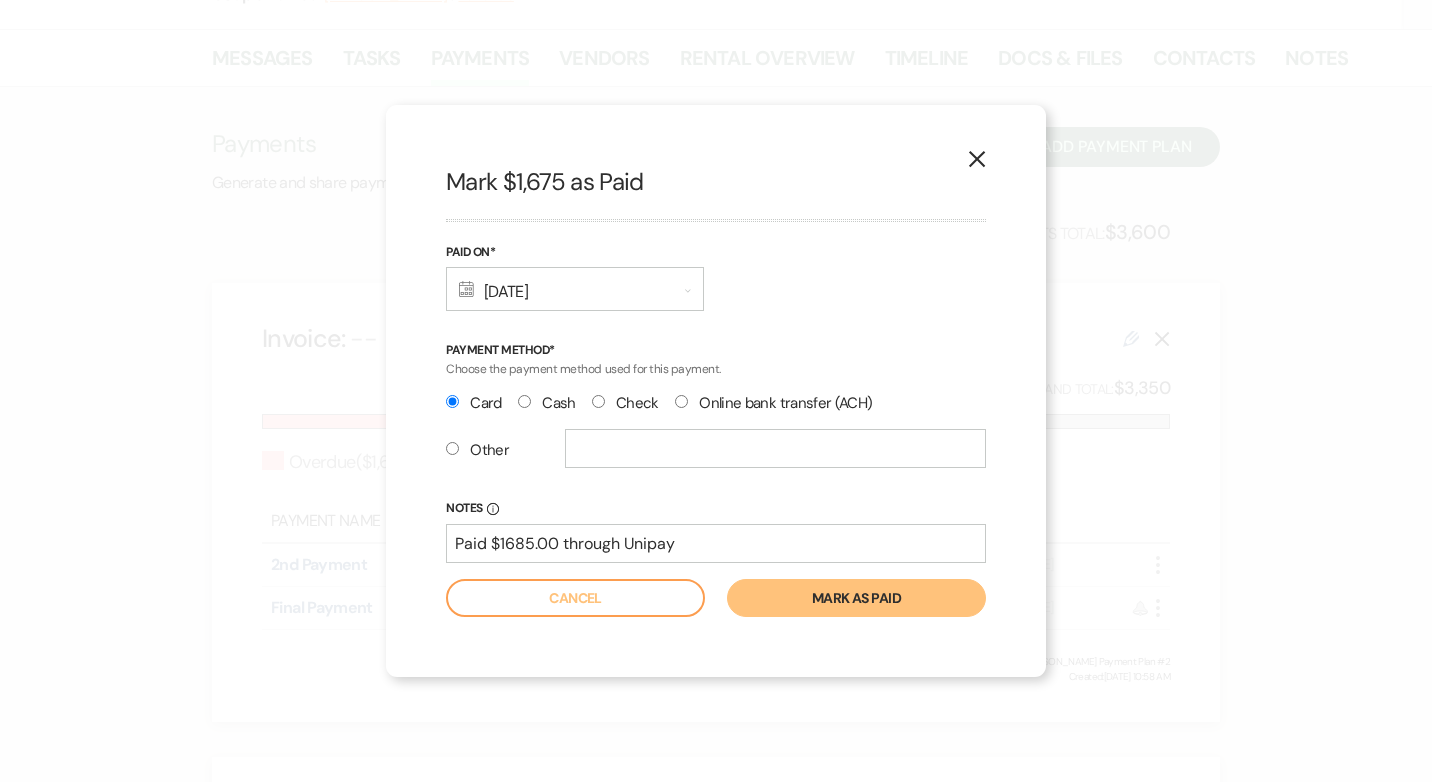 click on "Mark as paid" at bounding box center [856, 598] 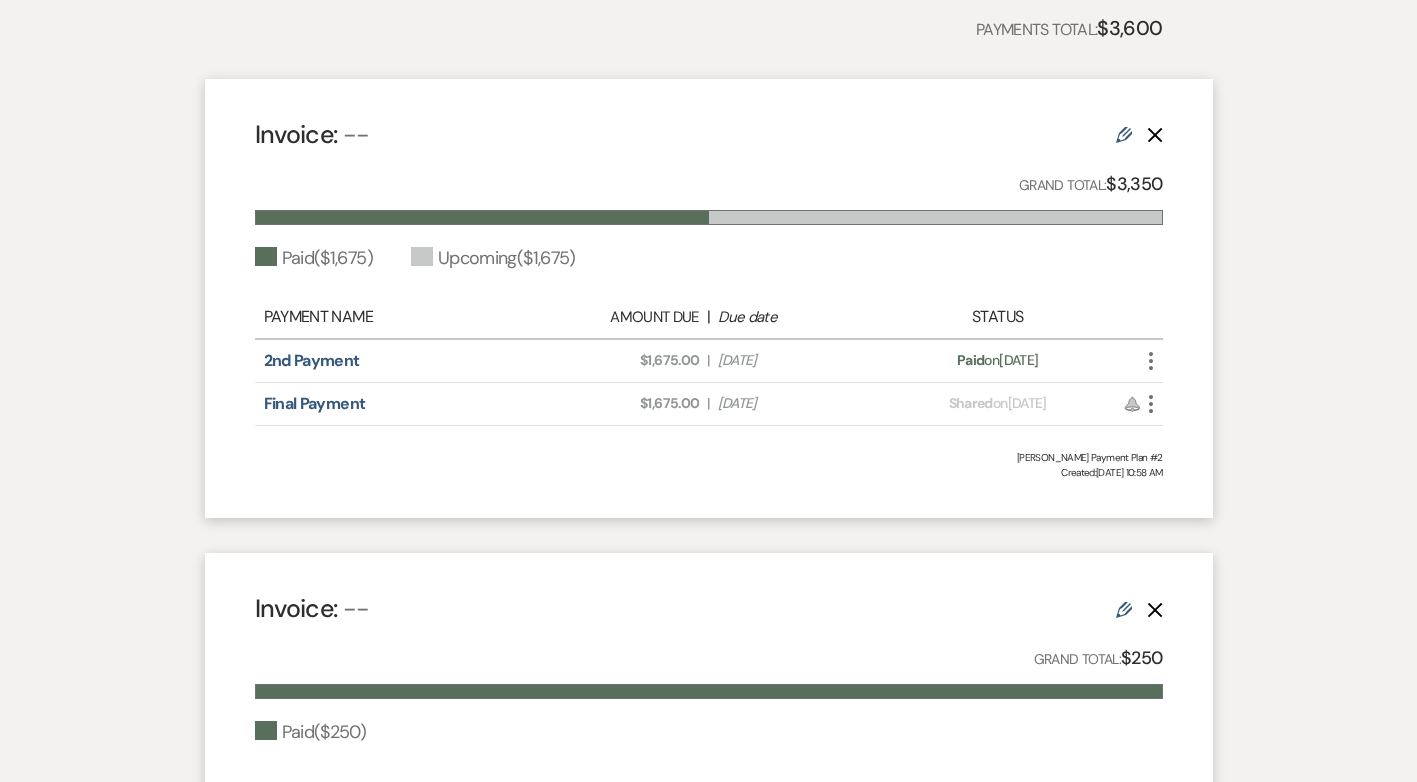 scroll, scrollTop: 600, scrollLeft: 0, axis: vertical 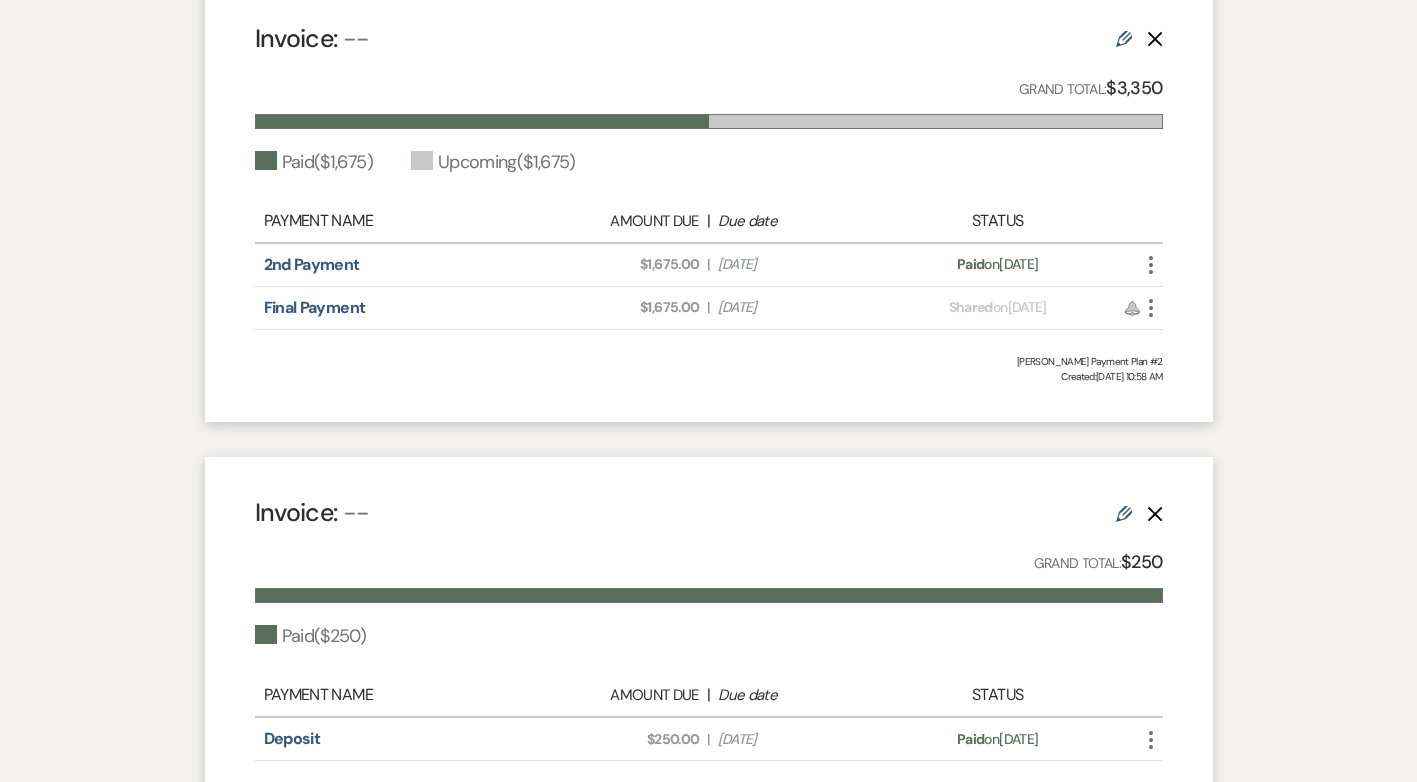 click 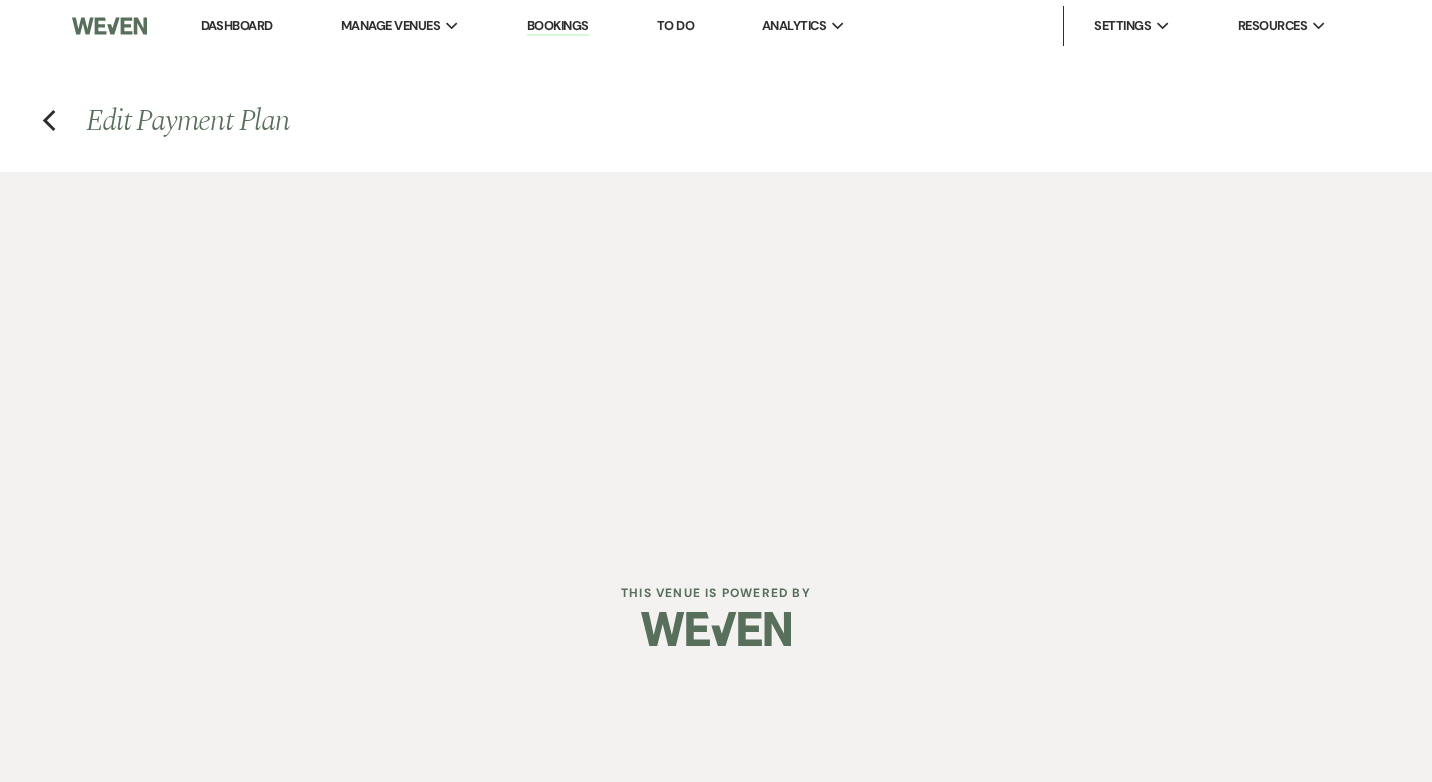 select on "1" 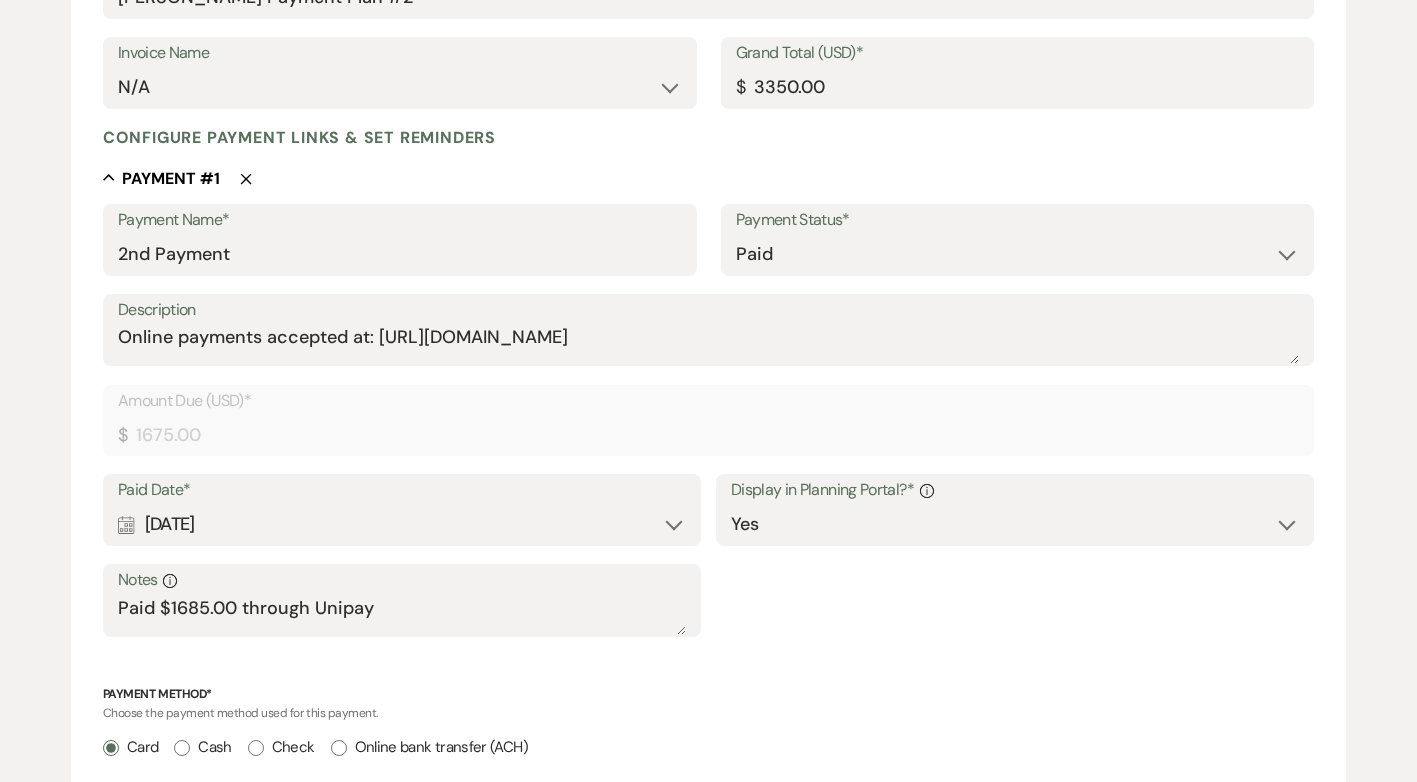 scroll, scrollTop: 400, scrollLeft: 0, axis: vertical 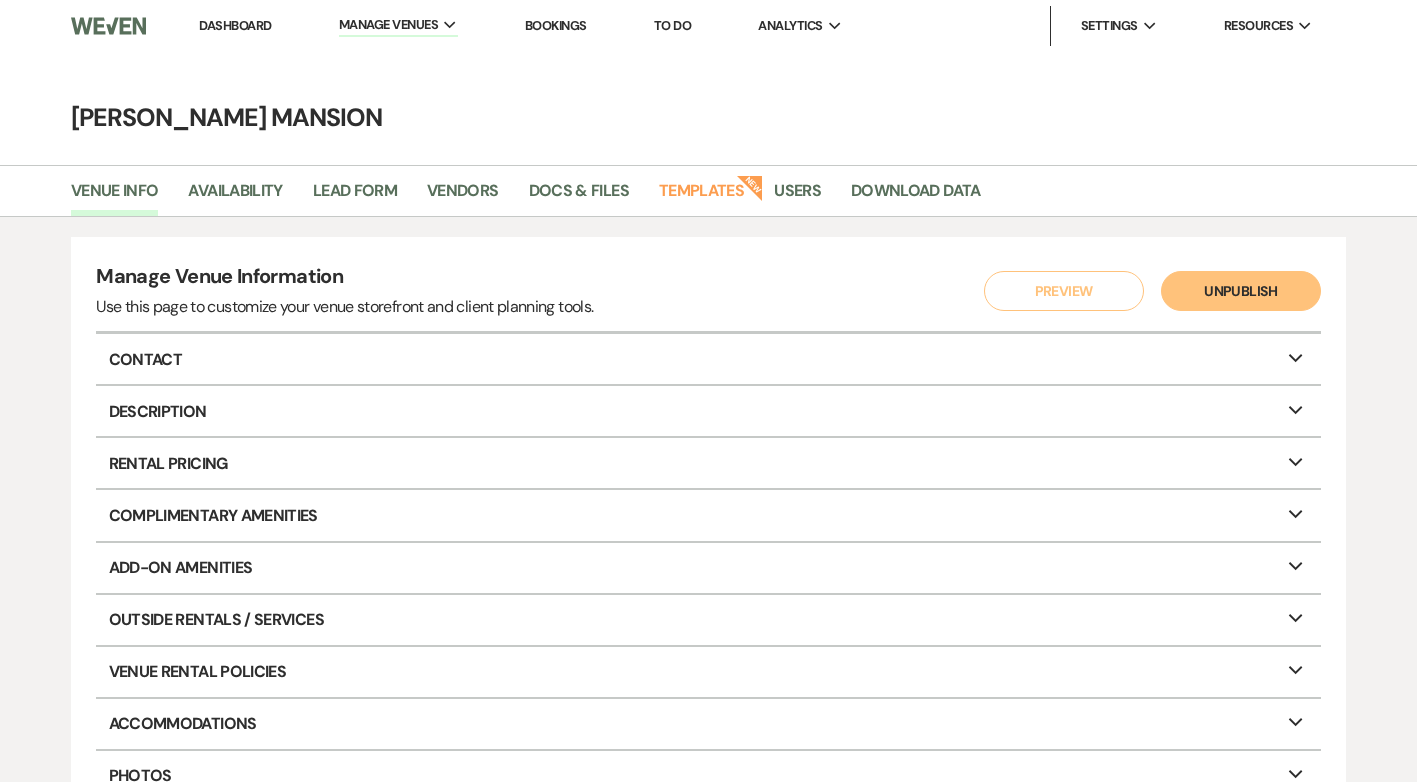click on "Dashboard" at bounding box center [235, 25] 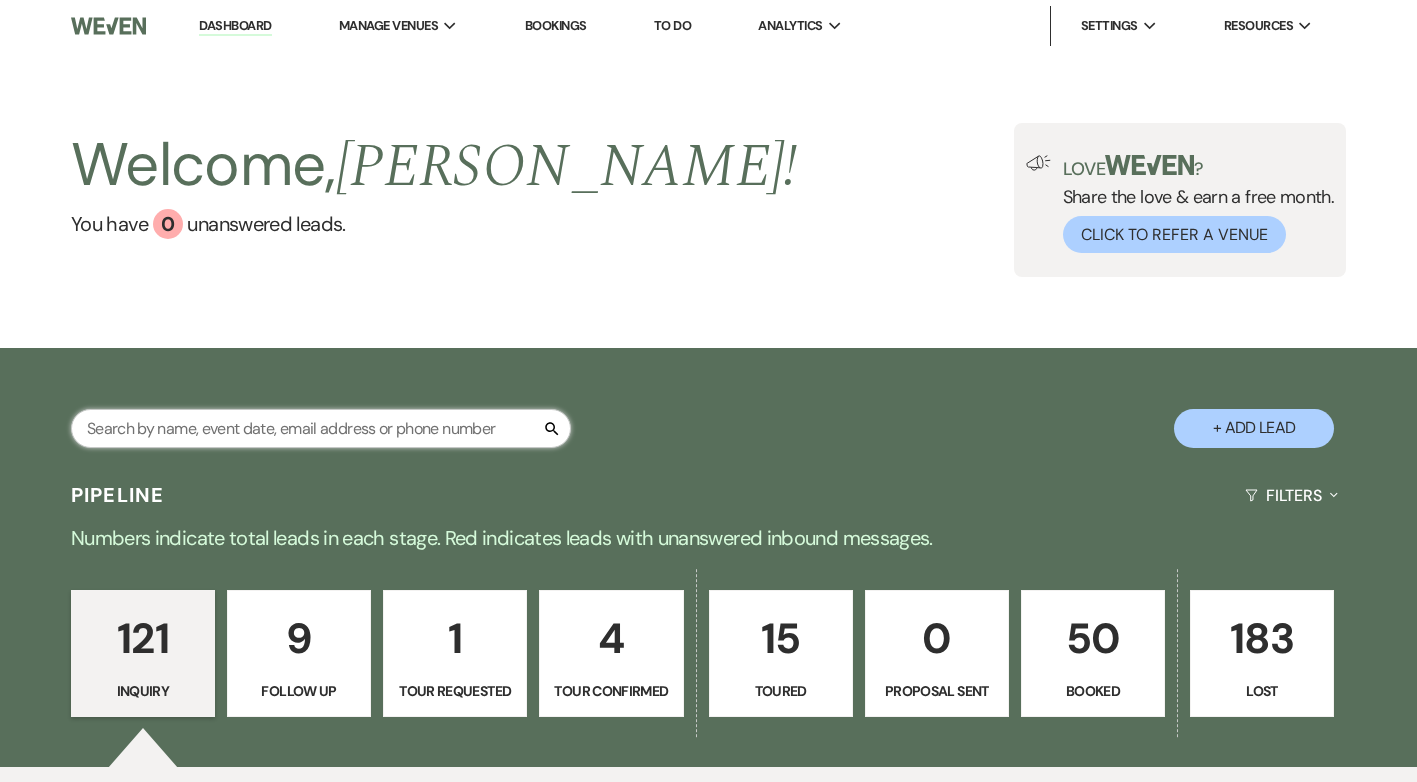 click at bounding box center (321, 428) 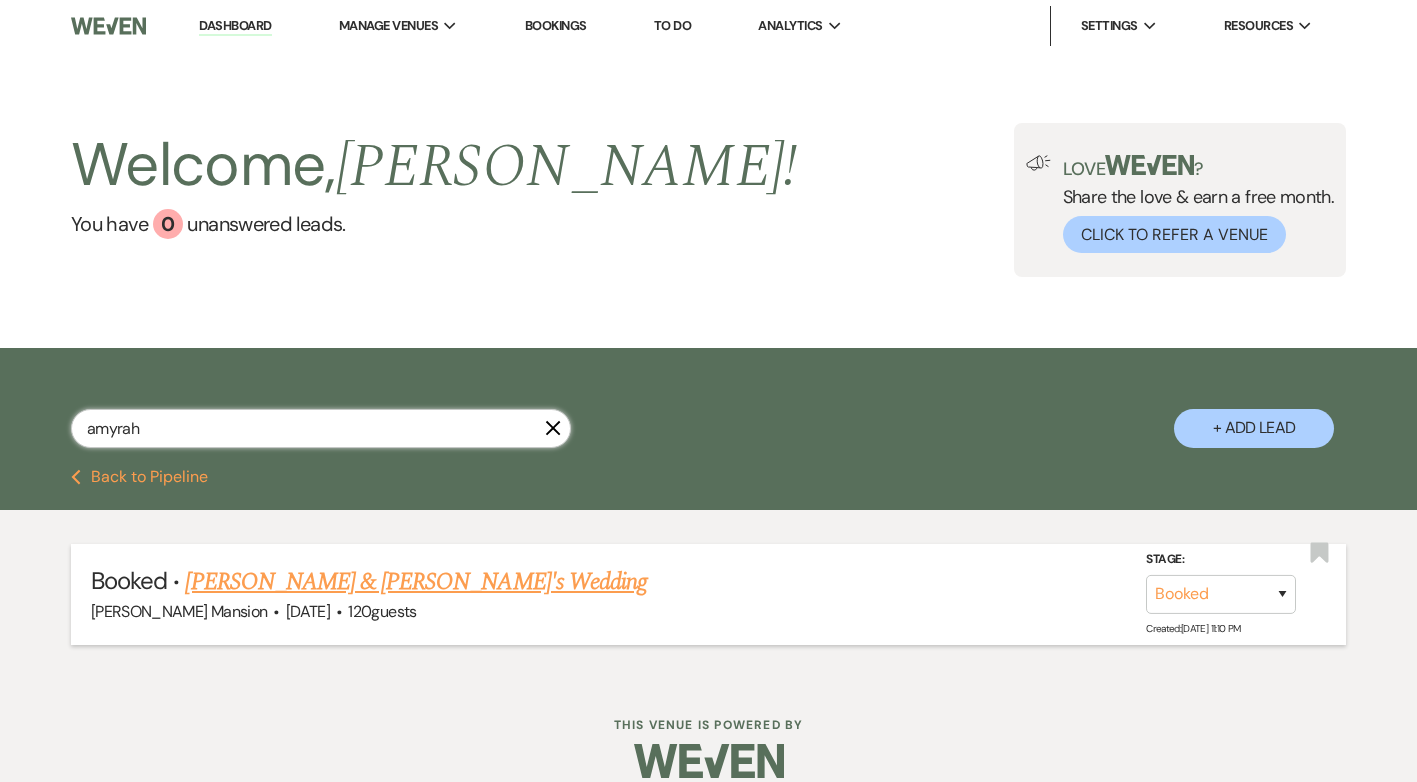 type on "amyrah" 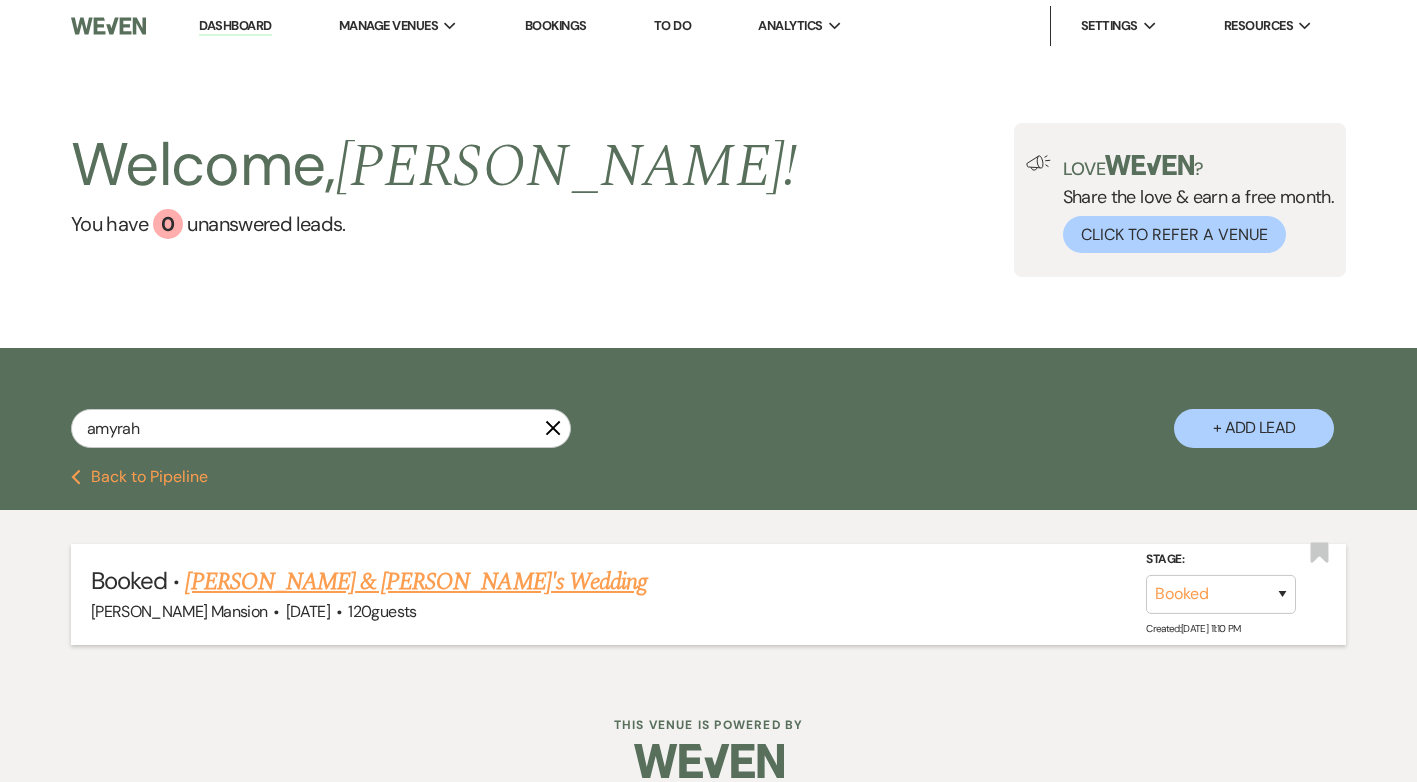 click on "[PERSON_NAME] & [PERSON_NAME]'s Wedding" at bounding box center (416, 582) 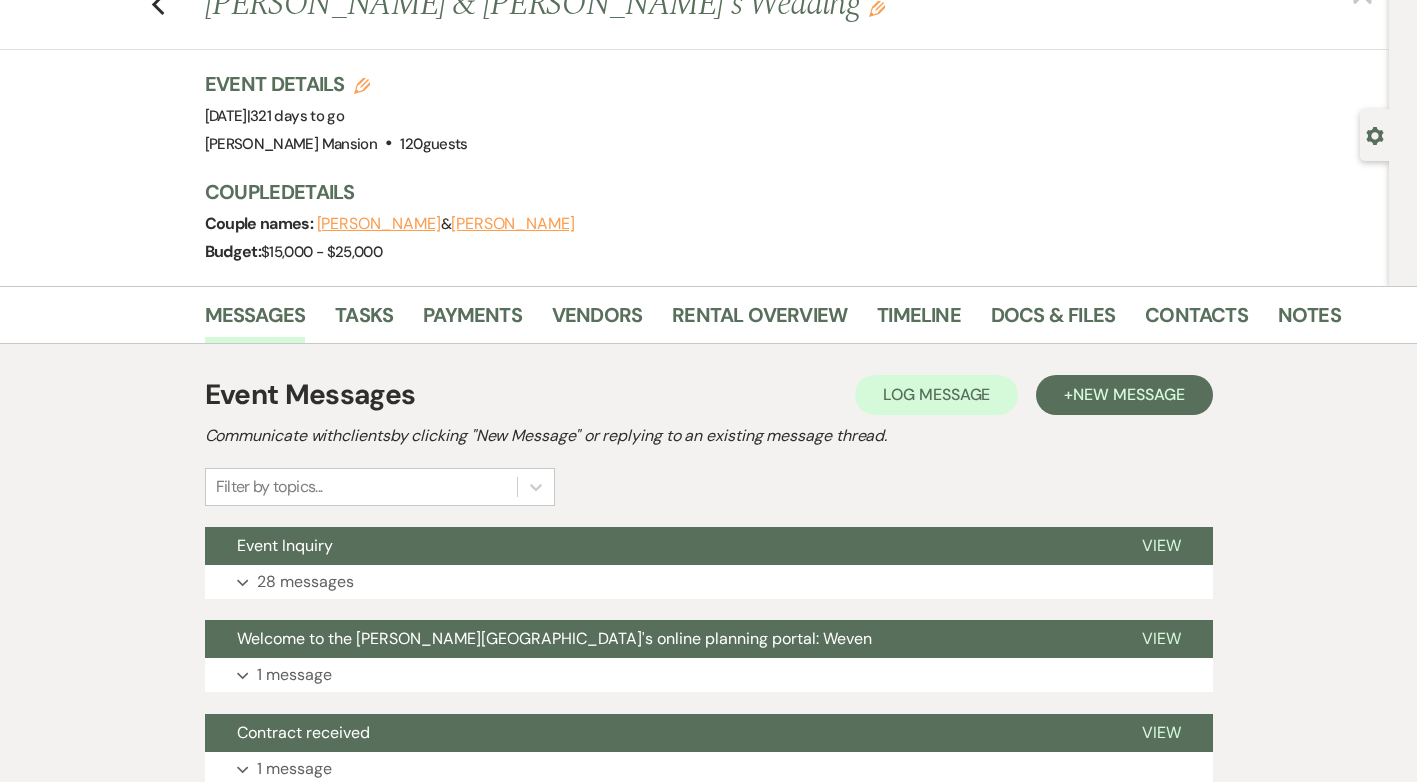 scroll, scrollTop: 300, scrollLeft: 0, axis: vertical 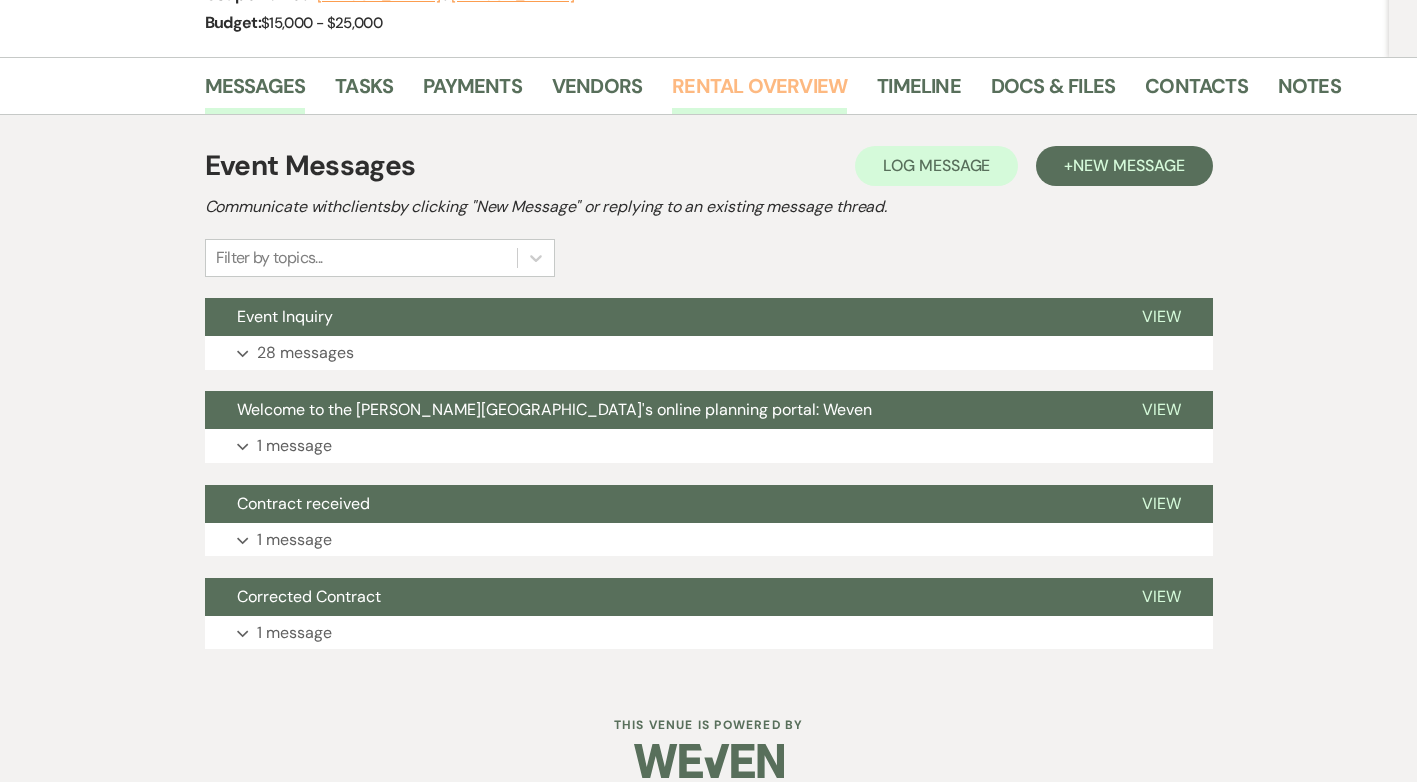 click on "Rental Overview" at bounding box center [759, 92] 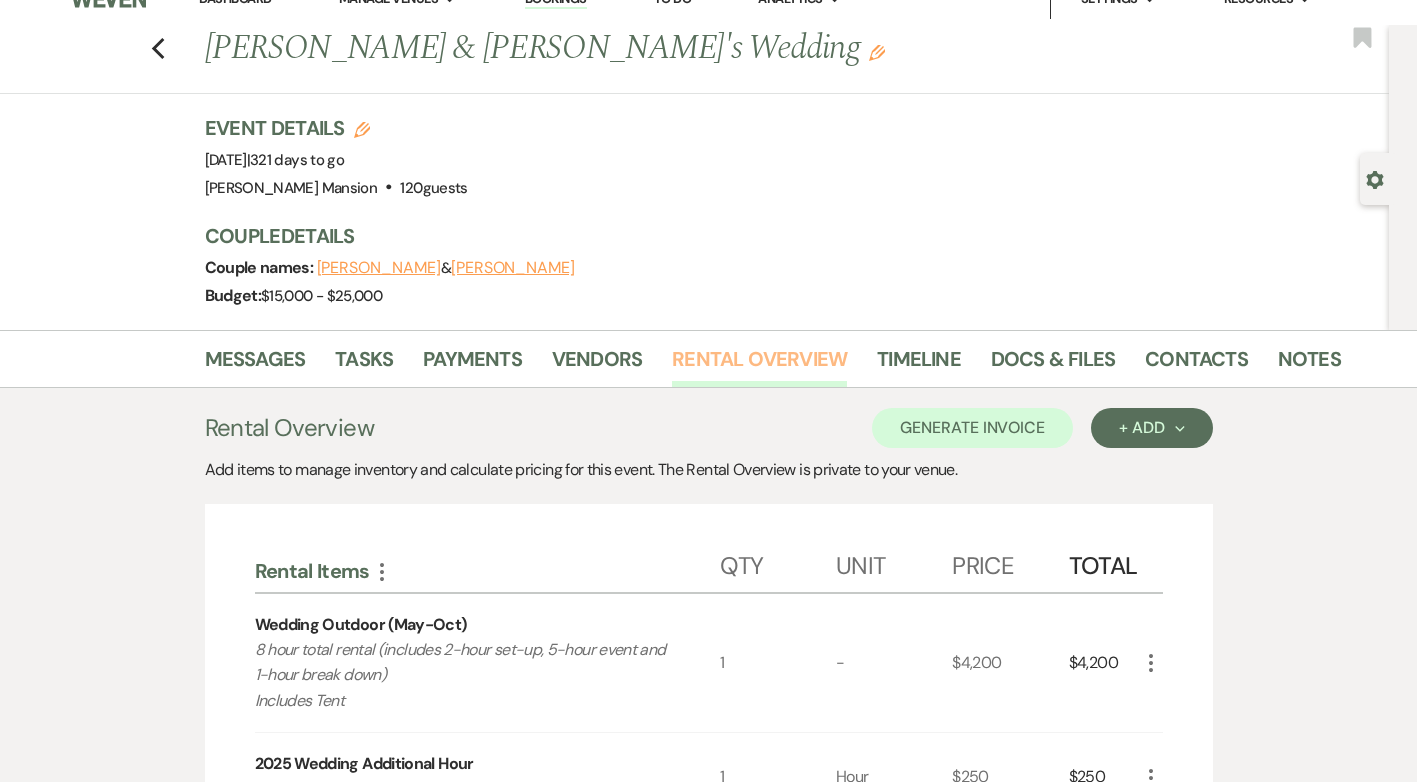 scroll, scrollTop: 20, scrollLeft: 0, axis: vertical 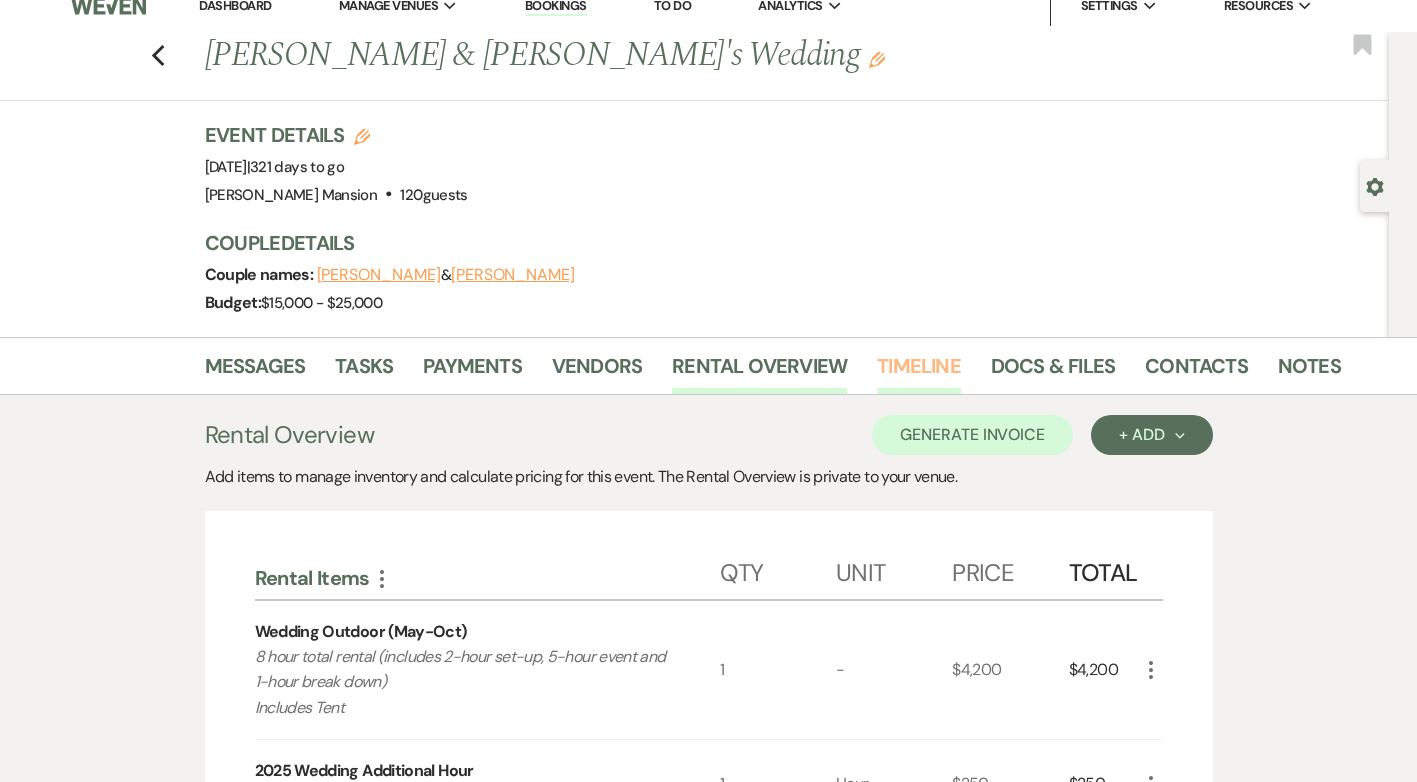 click on "Timeline" at bounding box center (919, 372) 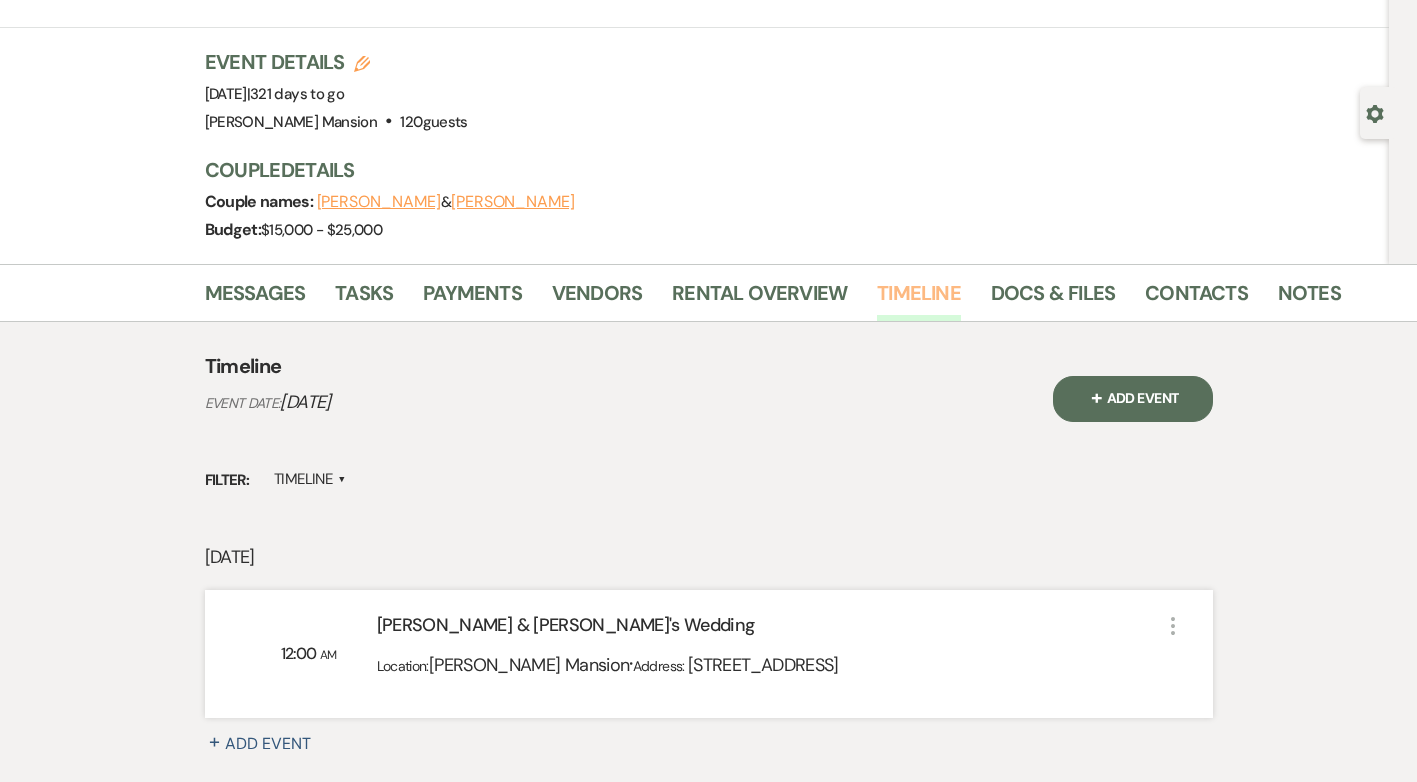 scroll, scrollTop: 0, scrollLeft: 0, axis: both 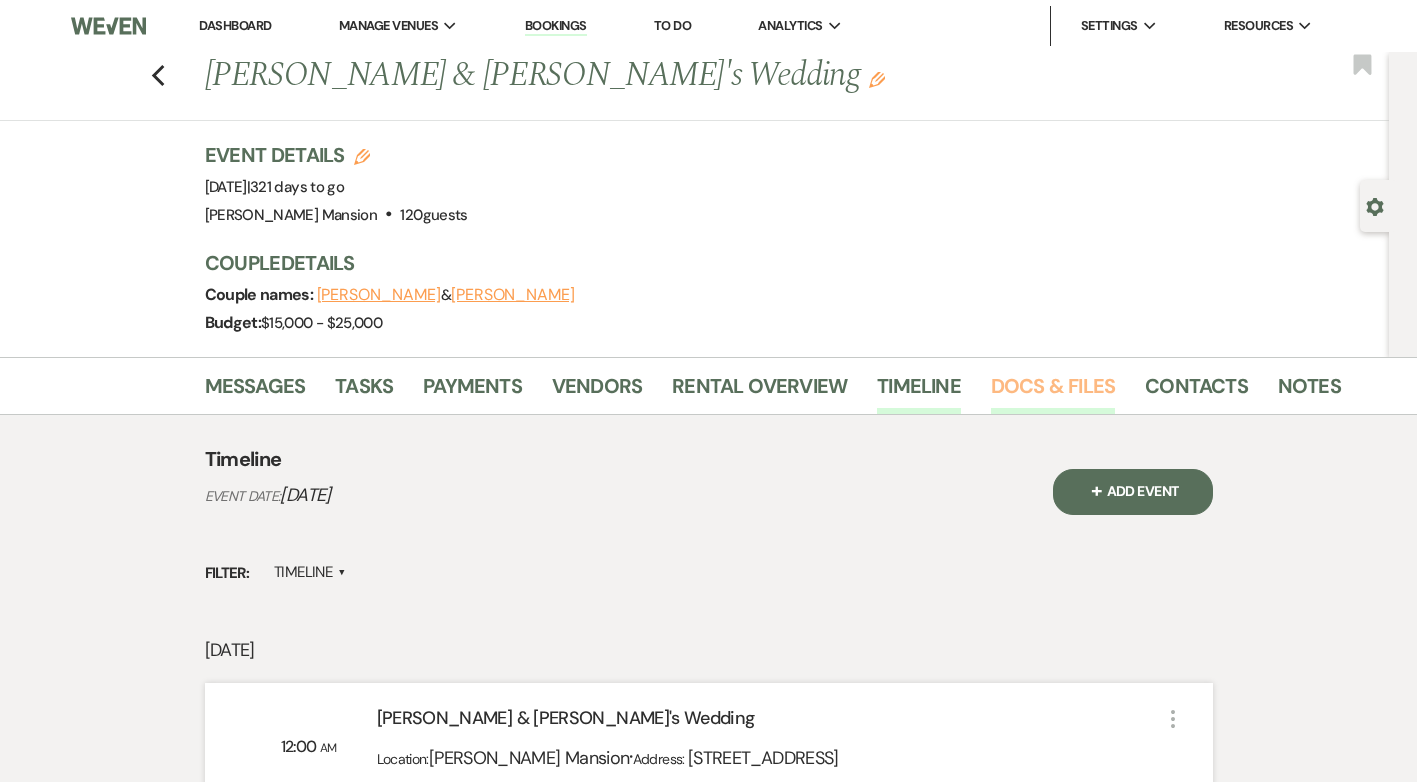 click on "Docs & Files" at bounding box center [1053, 392] 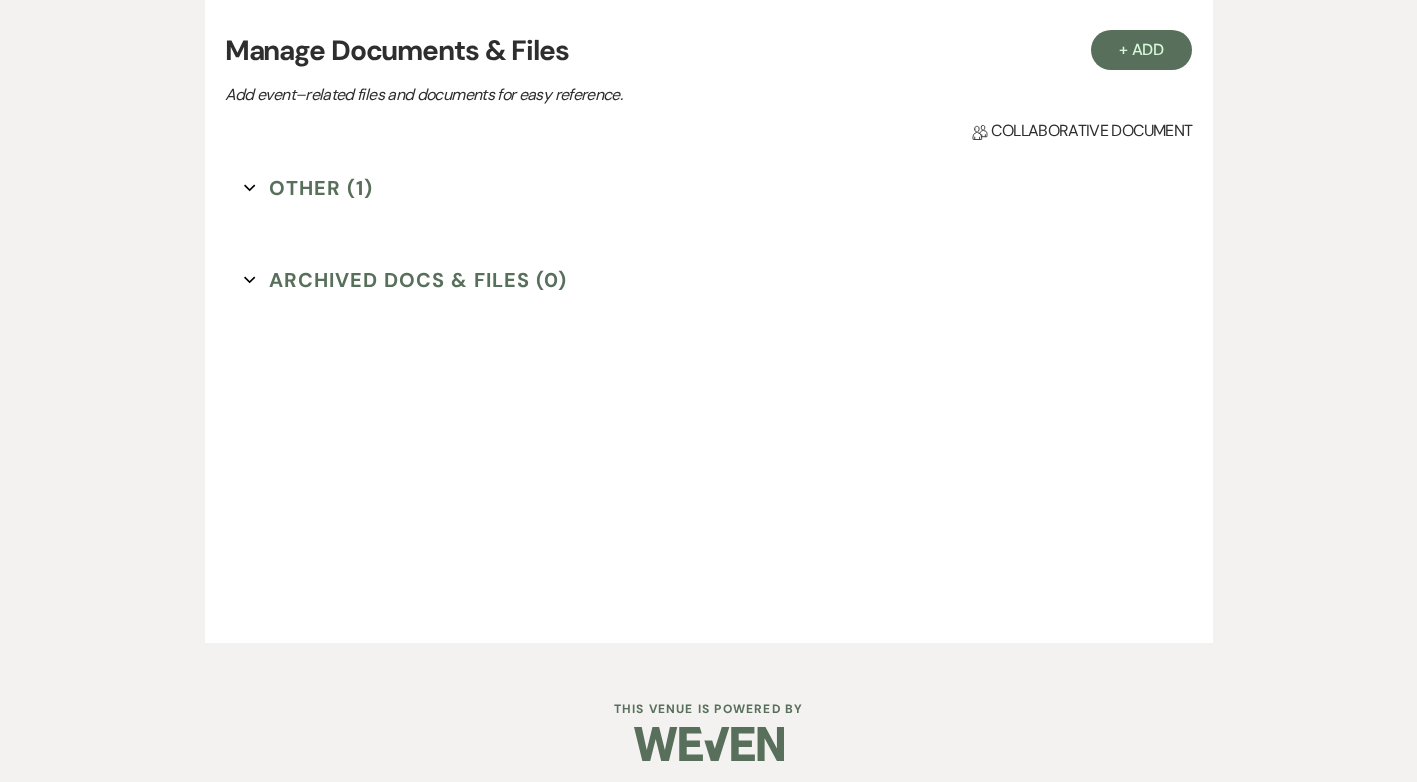 scroll, scrollTop: 444, scrollLeft: 0, axis: vertical 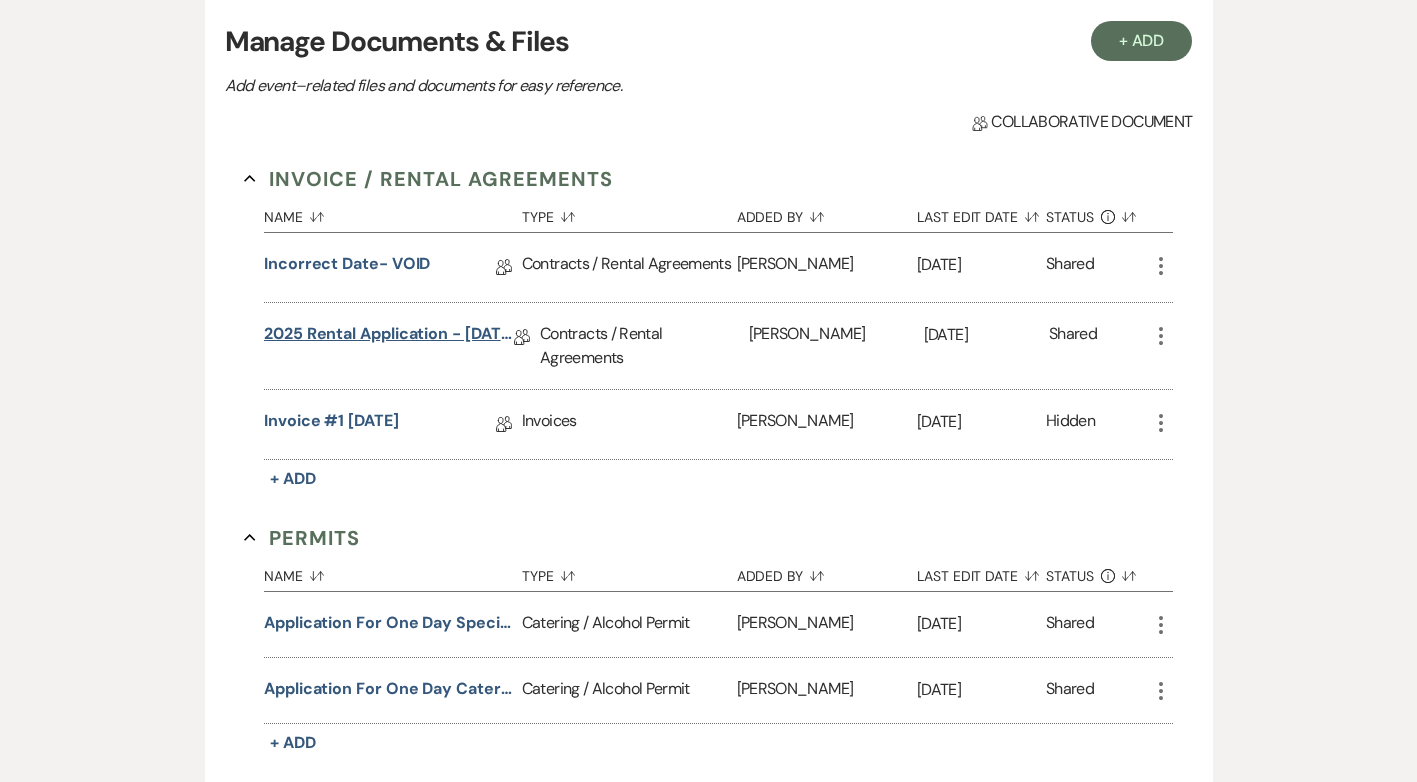 click on "2025 Rental Application - [DATE]" at bounding box center [389, 337] 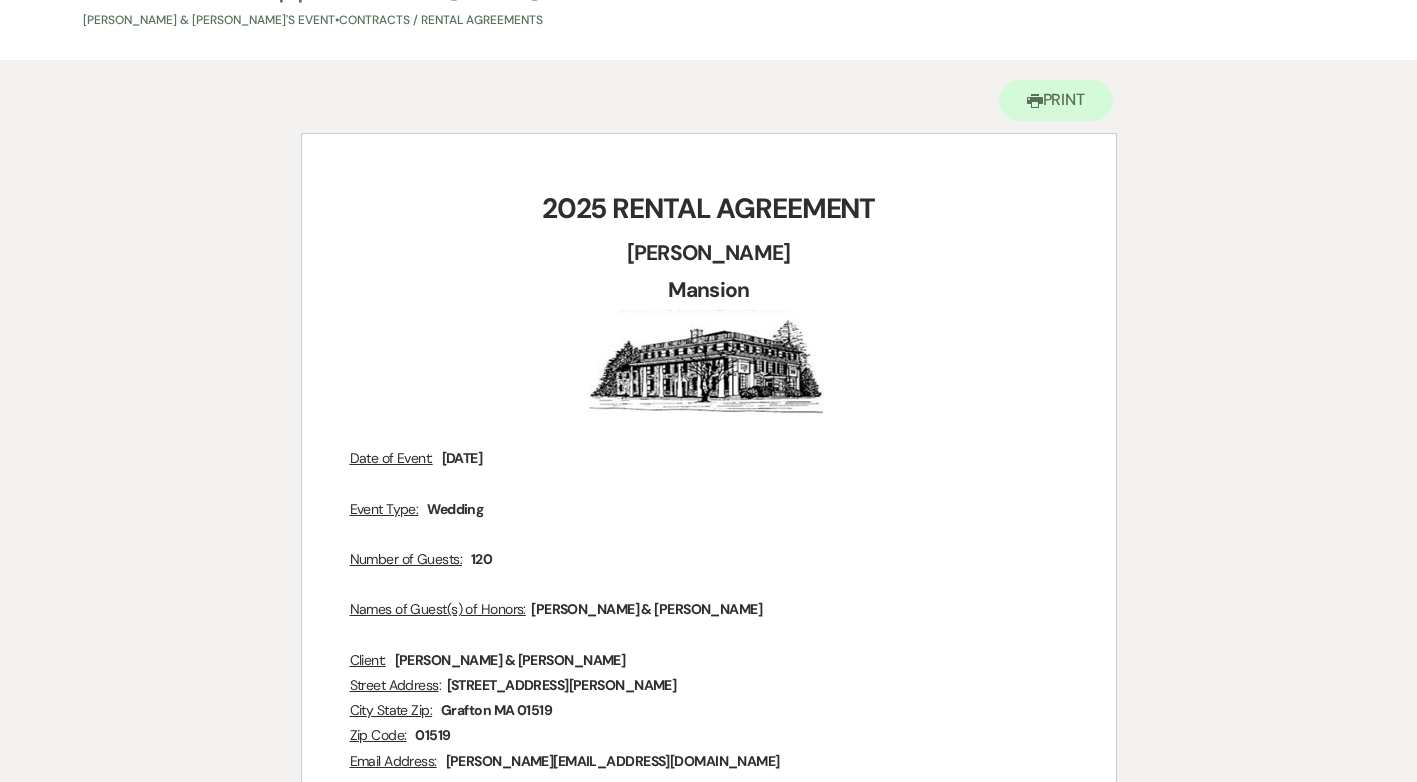scroll, scrollTop: 0, scrollLeft: 0, axis: both 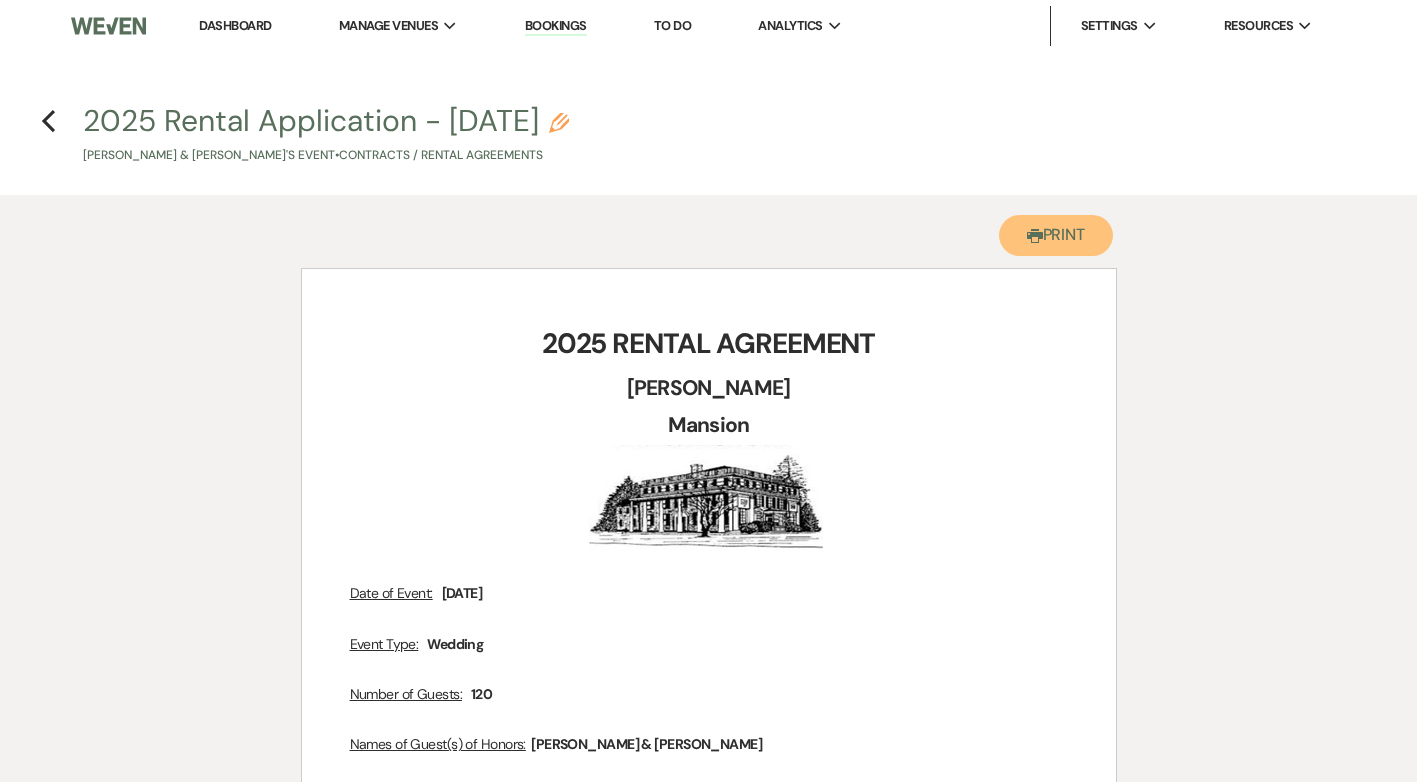 click on "Printer  Print" at bounding box center [1056, 235] 